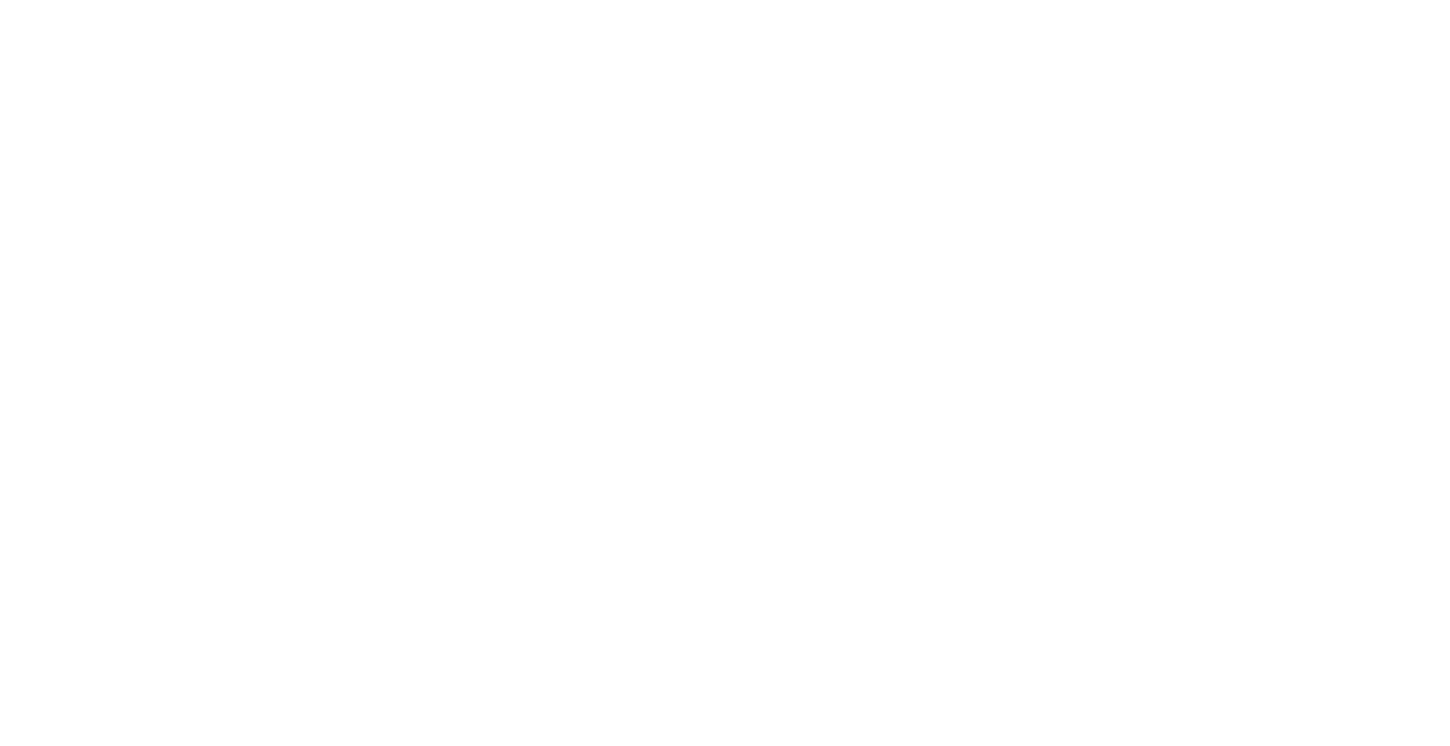 scroll, scrollTop: 0, scrollLeft: 0, axis: both 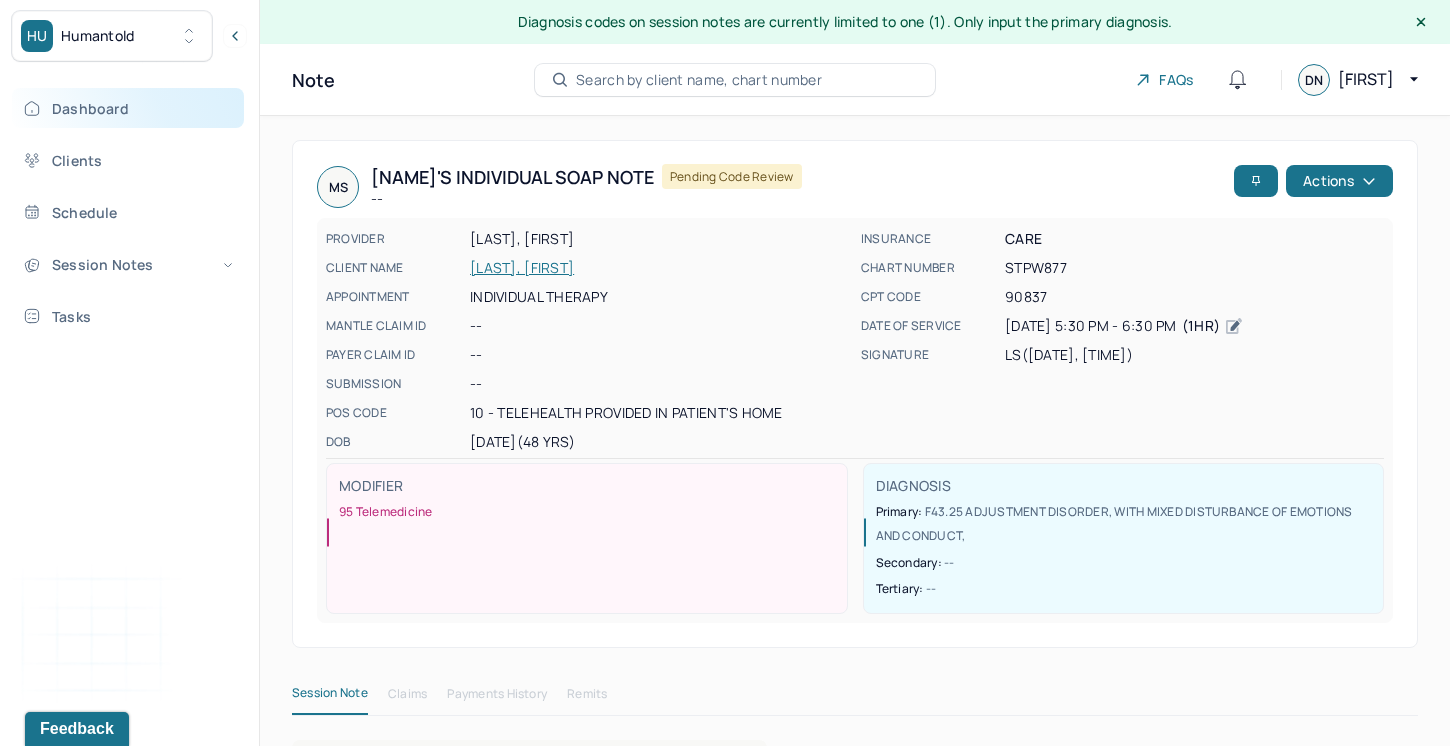 click on "Dashboard" at bounding box center [128, 108] 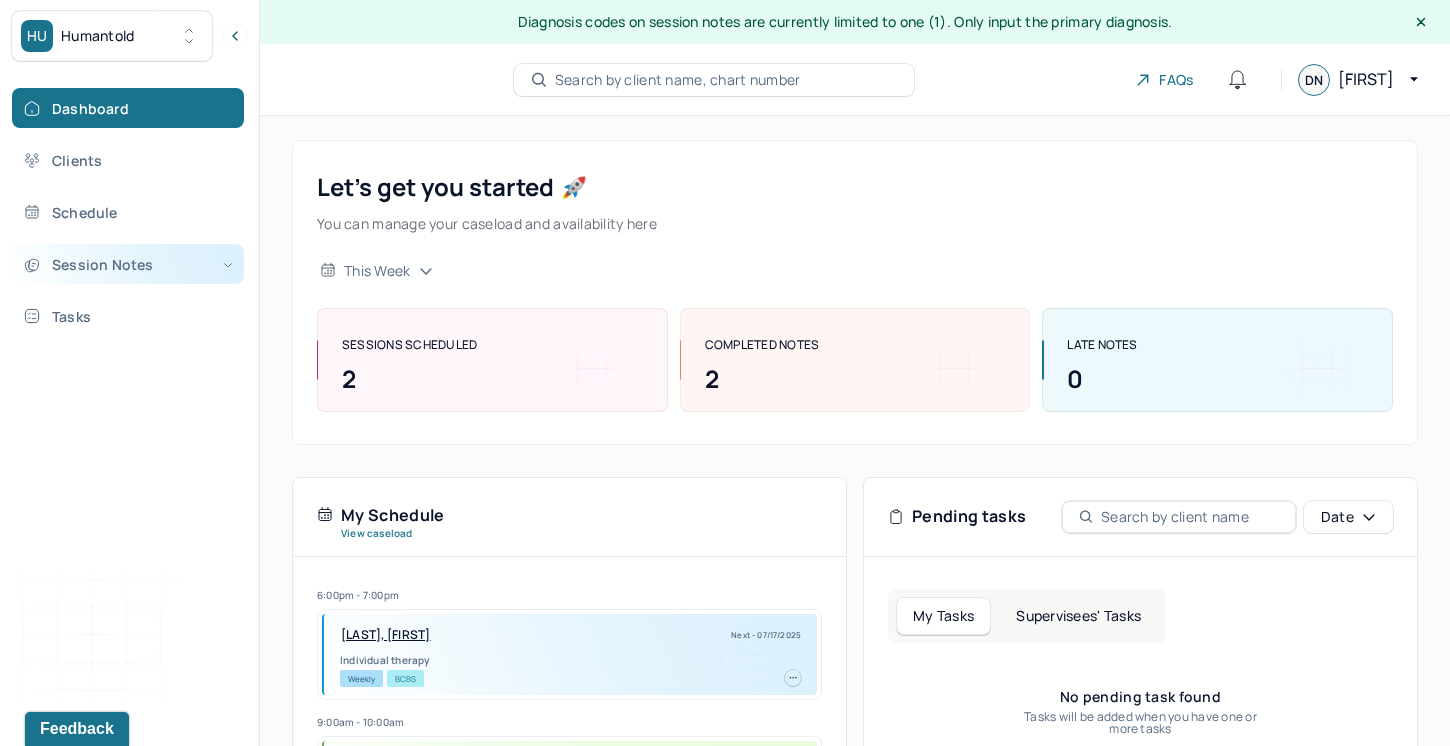 click on "Session Notes" at bounding box center [128, 264] 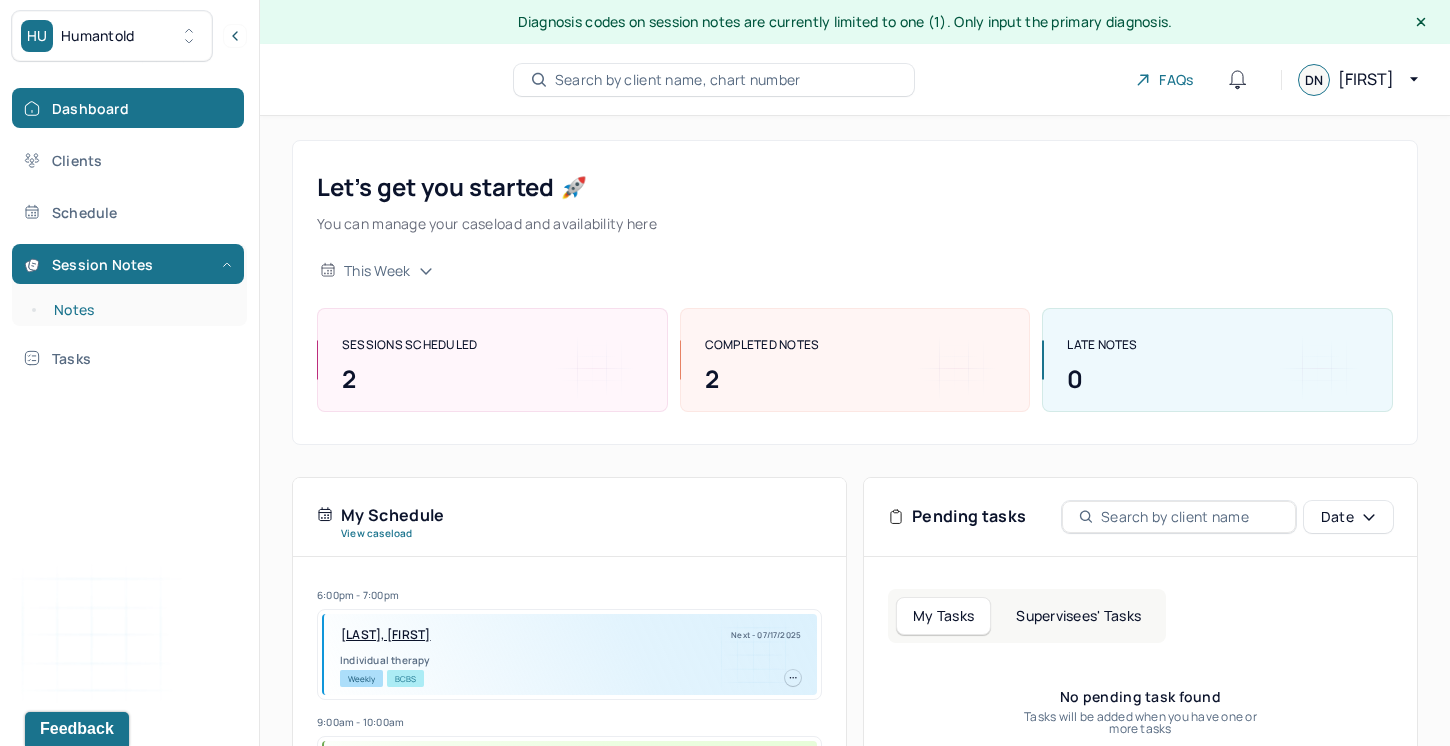 click on "Notes" at bounding box center [139, 310] 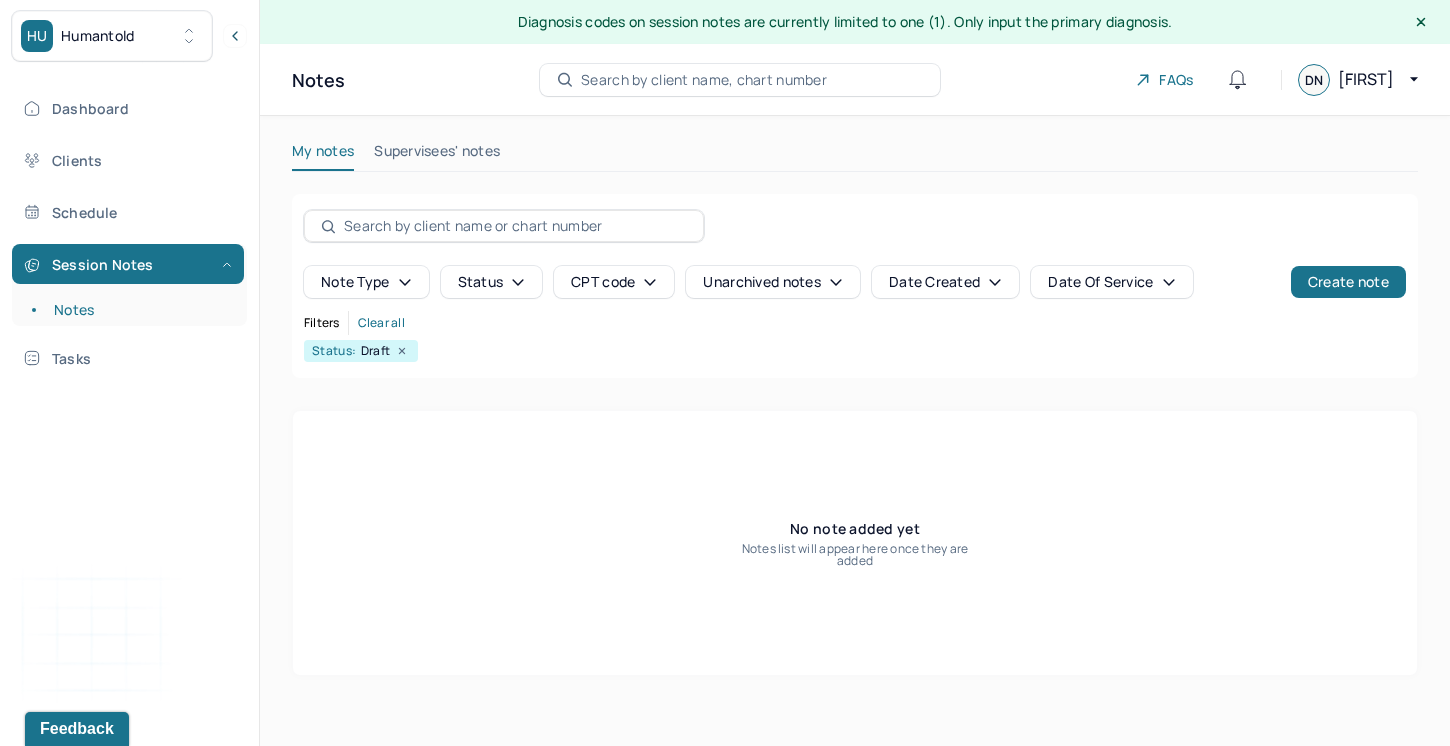 click on "Search by client name, chart number" at bounding box center (704, 80) 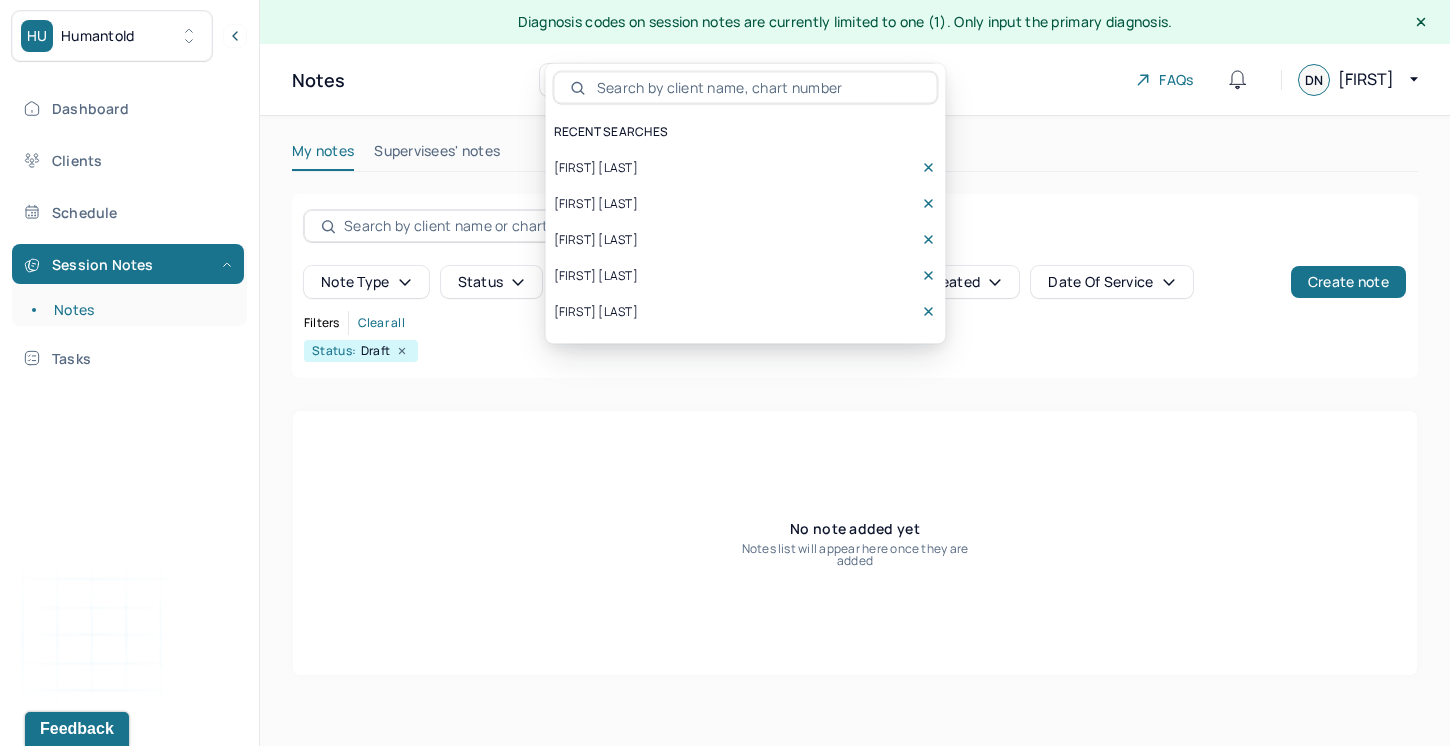 click on "[FIRST] [LAST]" at bounding box center [596, 204] 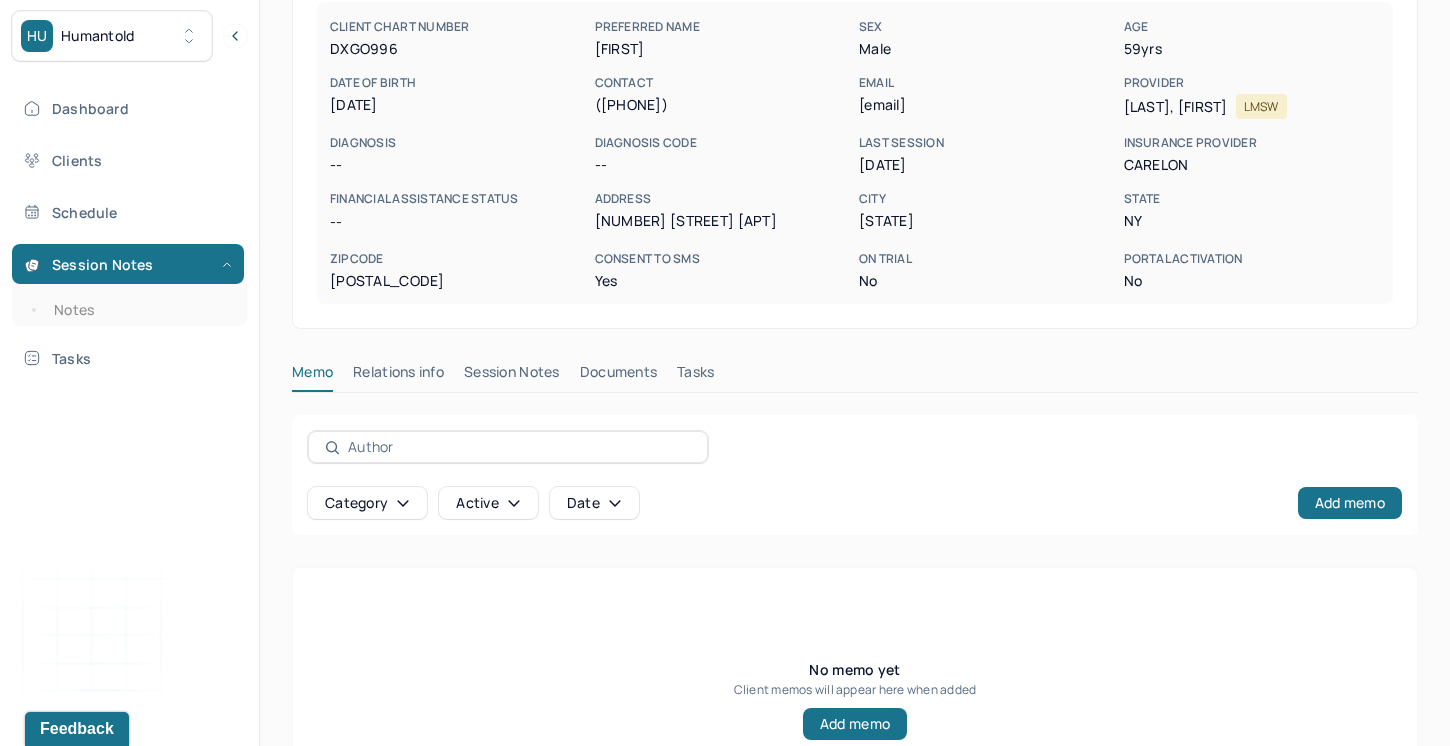 scroll, scrollTop: 239, scrollLeft: 0, axis: vertical 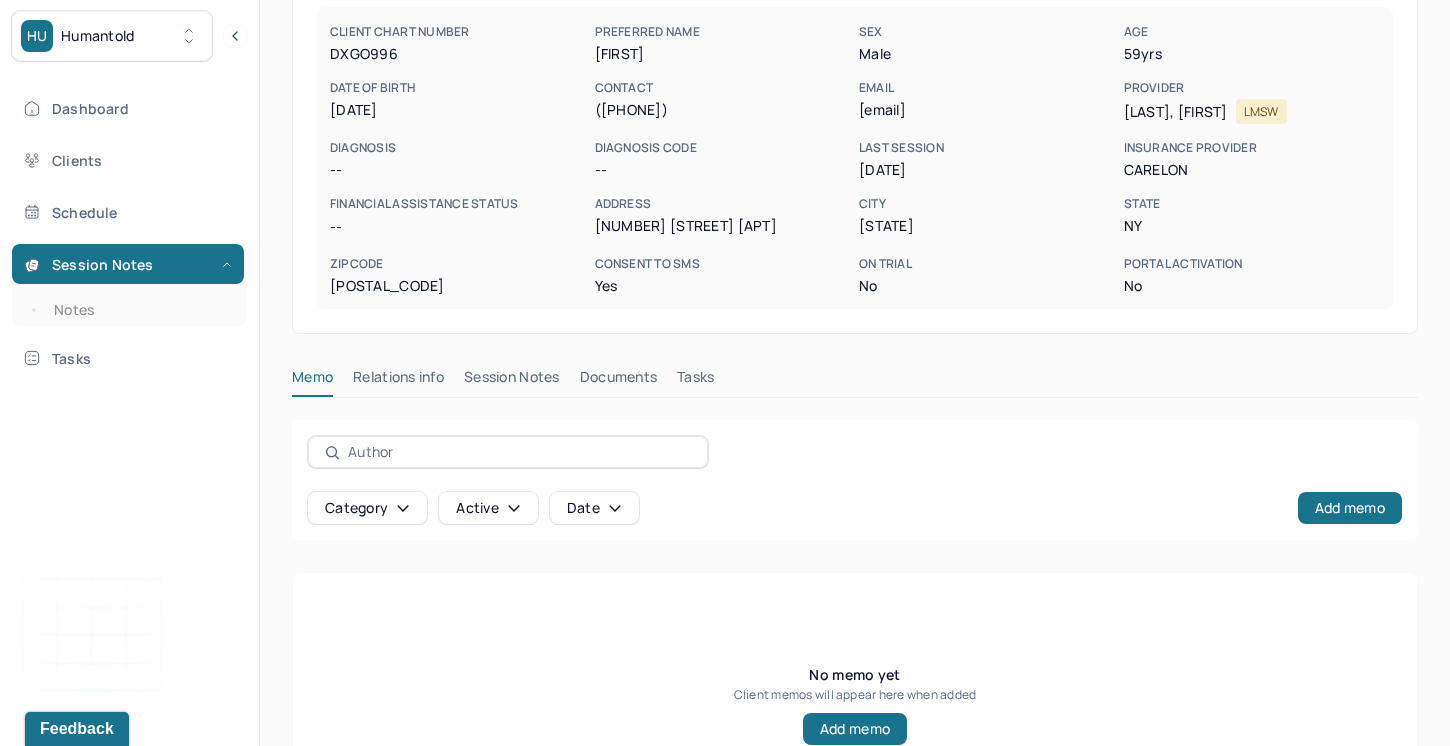 click on "Session Notes" at bounding box center [512, 381] 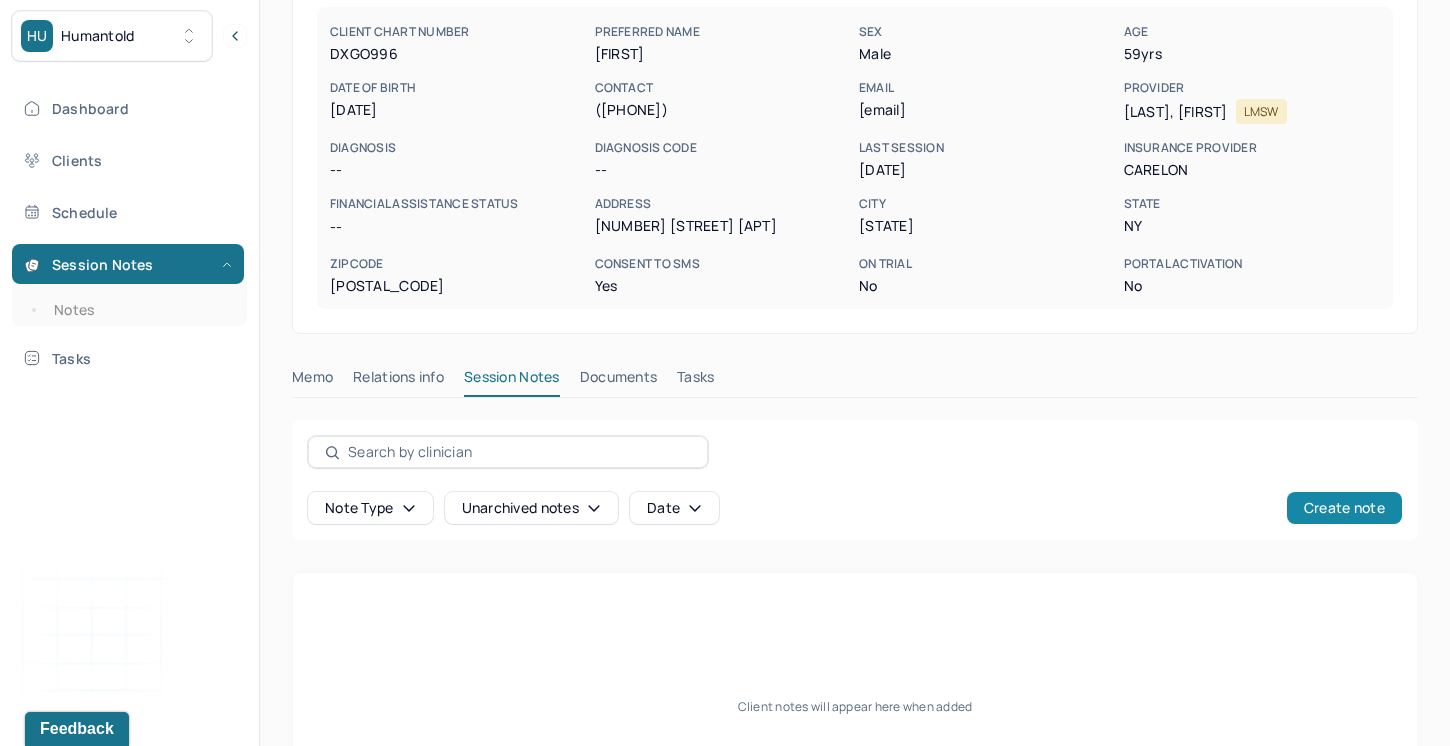 click on "Create note" at bounding box center (1344, 508) 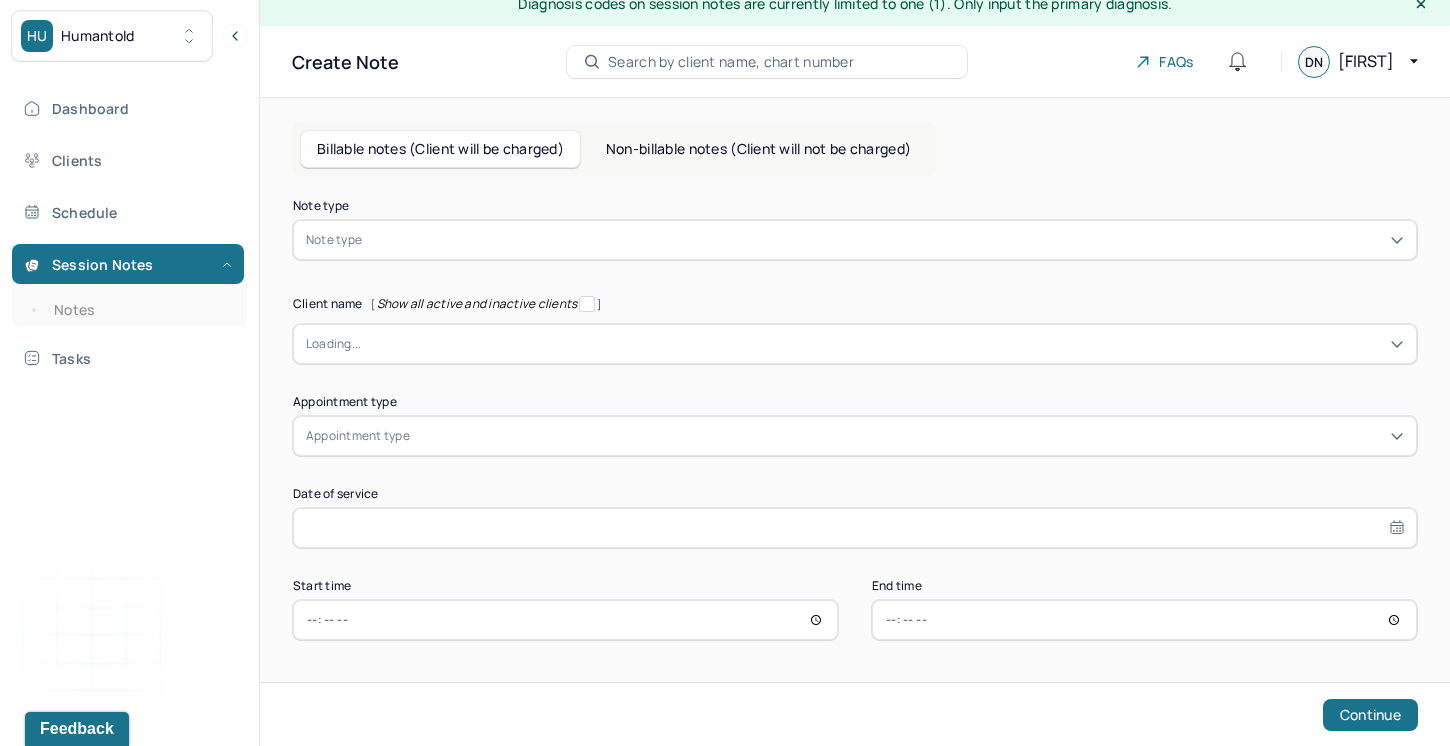click at bounding box center [885, 240] 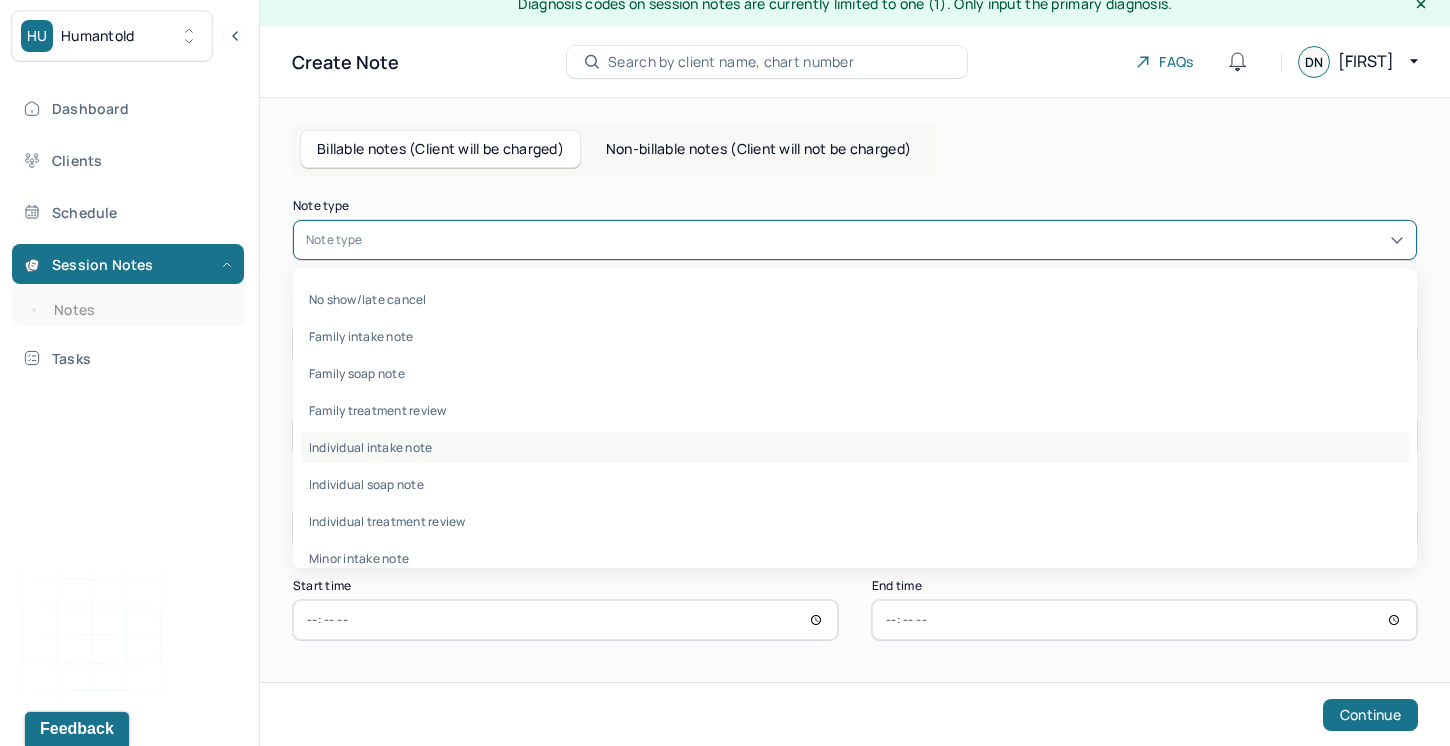 click on "Individual intake note" at bounding box center [855, 447] 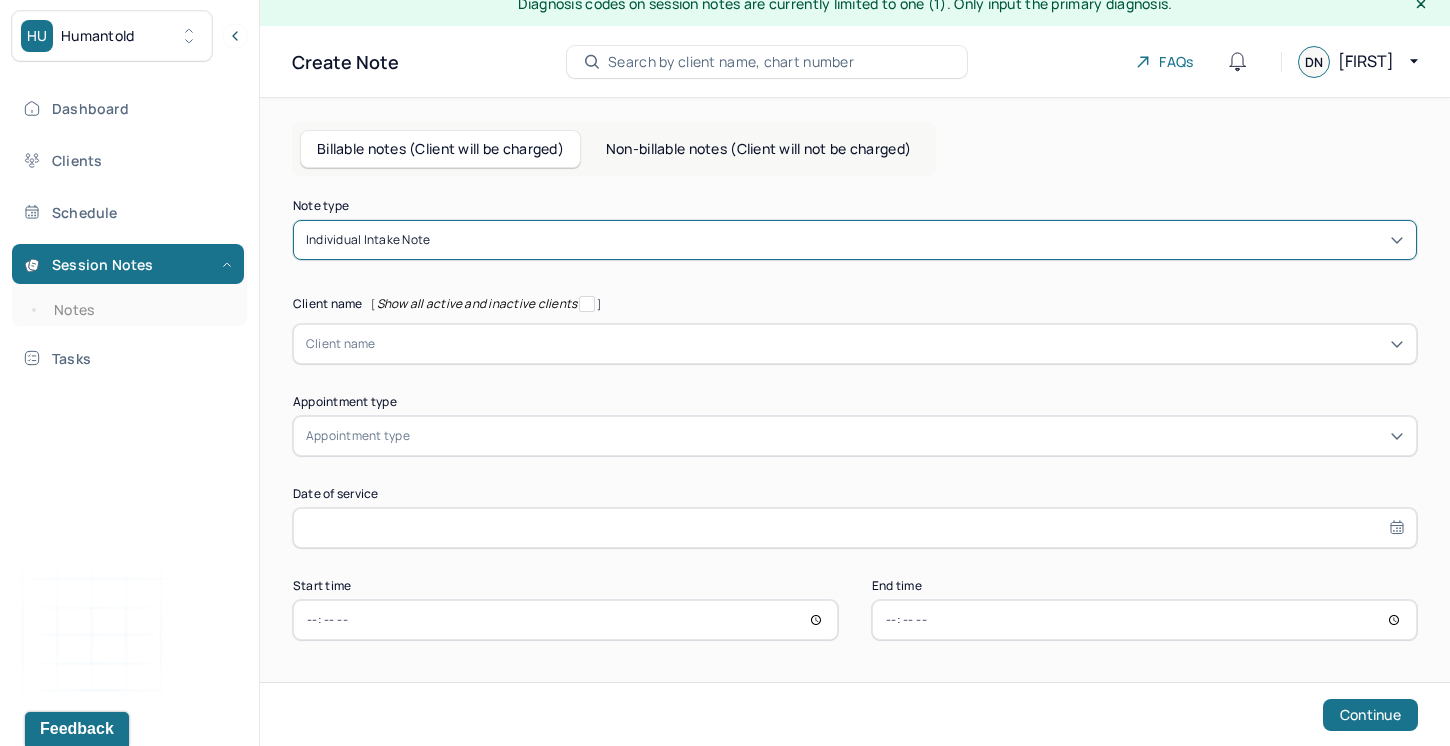 click at bounding box center [890, 344] 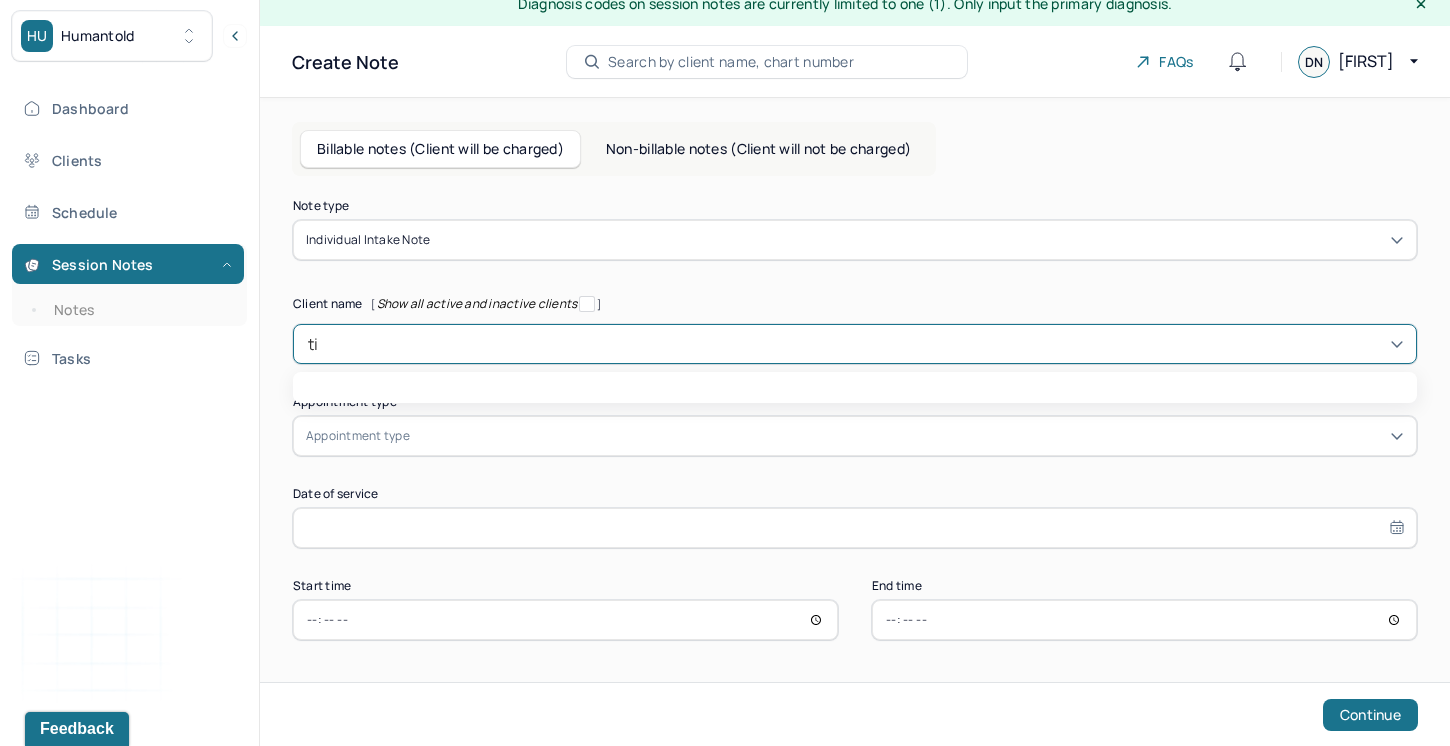 type on "[FIRST]" 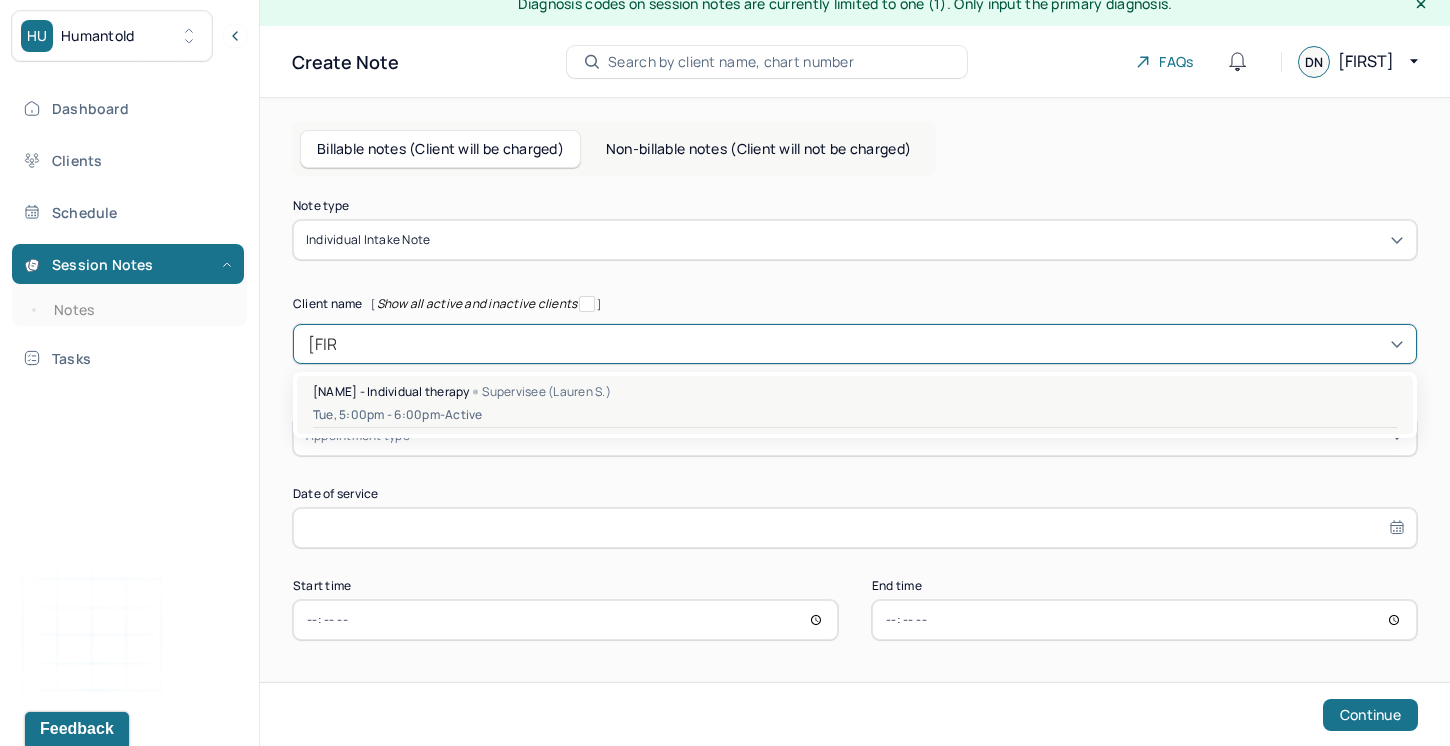 click on "[NAME] - Individual therapy" at bounding box center [391, 391] 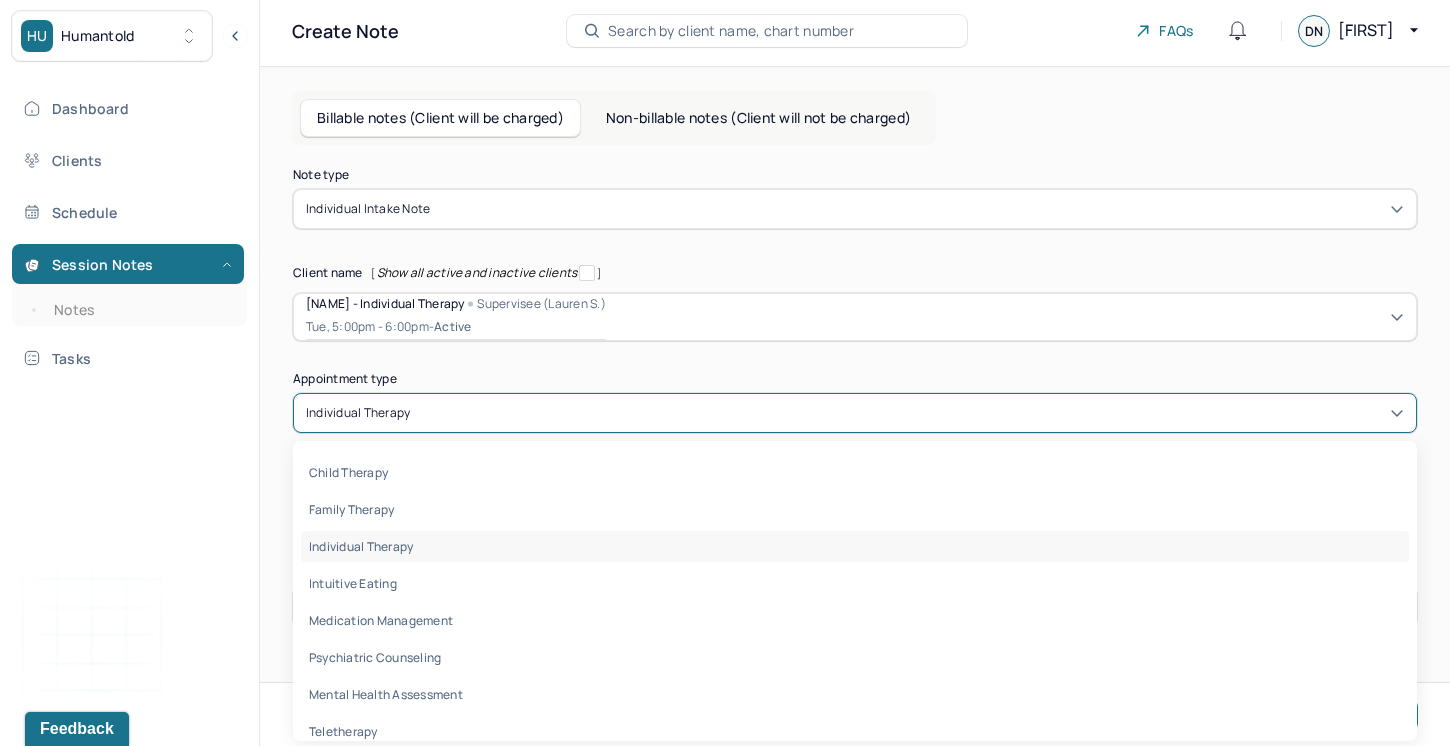 click on "Note type Individual intake note Client name [ Show all active and inactive clients ] [LAST] - Individual therapy Supervisee (Lauren S.)
Tue, 5:00pm - 6:00pm  -  active Supervisee name Lauren Salzano Appointment type [object Object] selected, 3 of 8. 8 results available. Use Up and Down to choose options, press Enter to select the currently focused option, press Escape to exit the menu, press Tab to select the option and exit the menu. individual therapy child therapy family therapy individual therapy intuitive eating medication management psychiatric counseling mental health assessment teletherapy Warning: Late Note The date of service you entered is more than 24 hours ago. Notes created after this timeframe will be flagged as late for the Audit team Date of service Jul 11, 2025 Start time 17:00 End time 18:00   Continue" at bounding box center (855, 444) 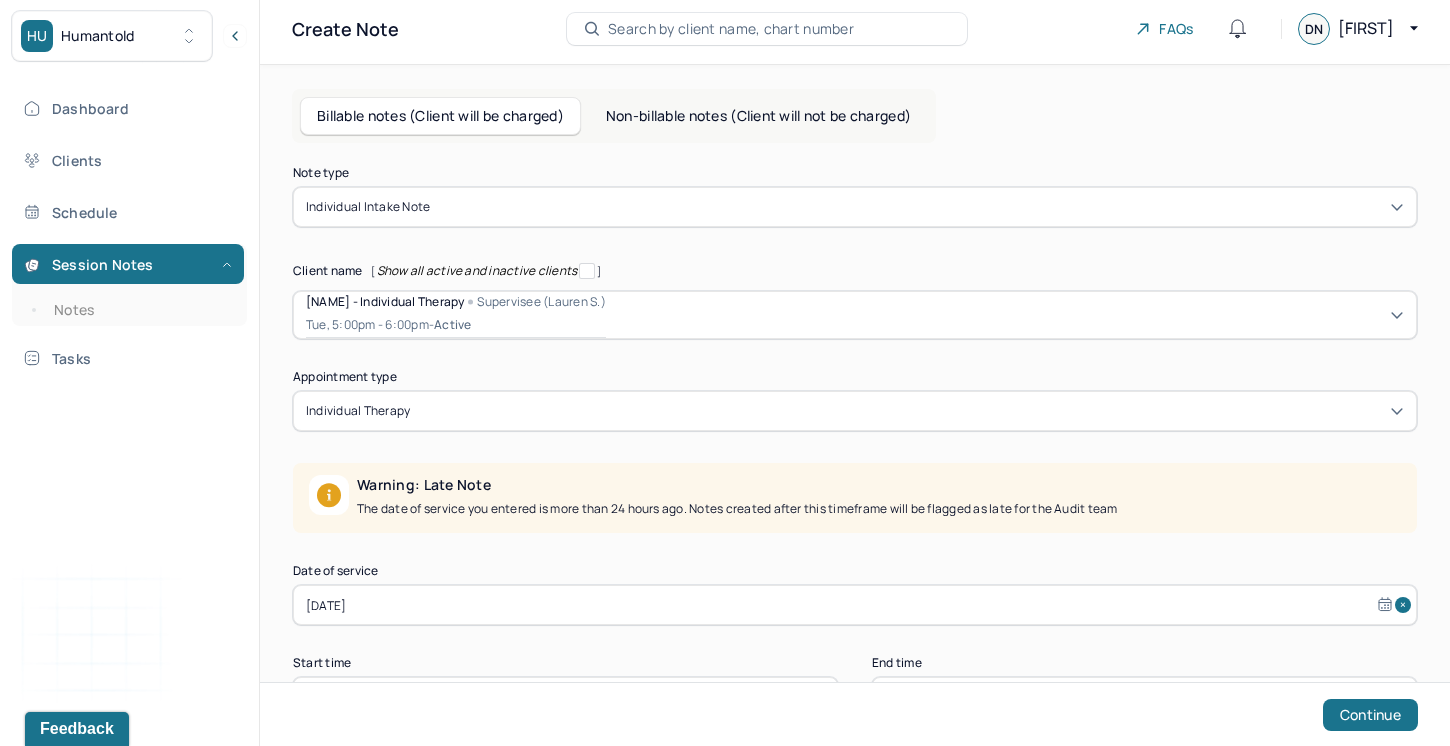 click on "Dashboard Clients Schedule Session Notes Notes Tasks DN [FIRST] [LAST] provider Logout" at bounding box center (129, 394) 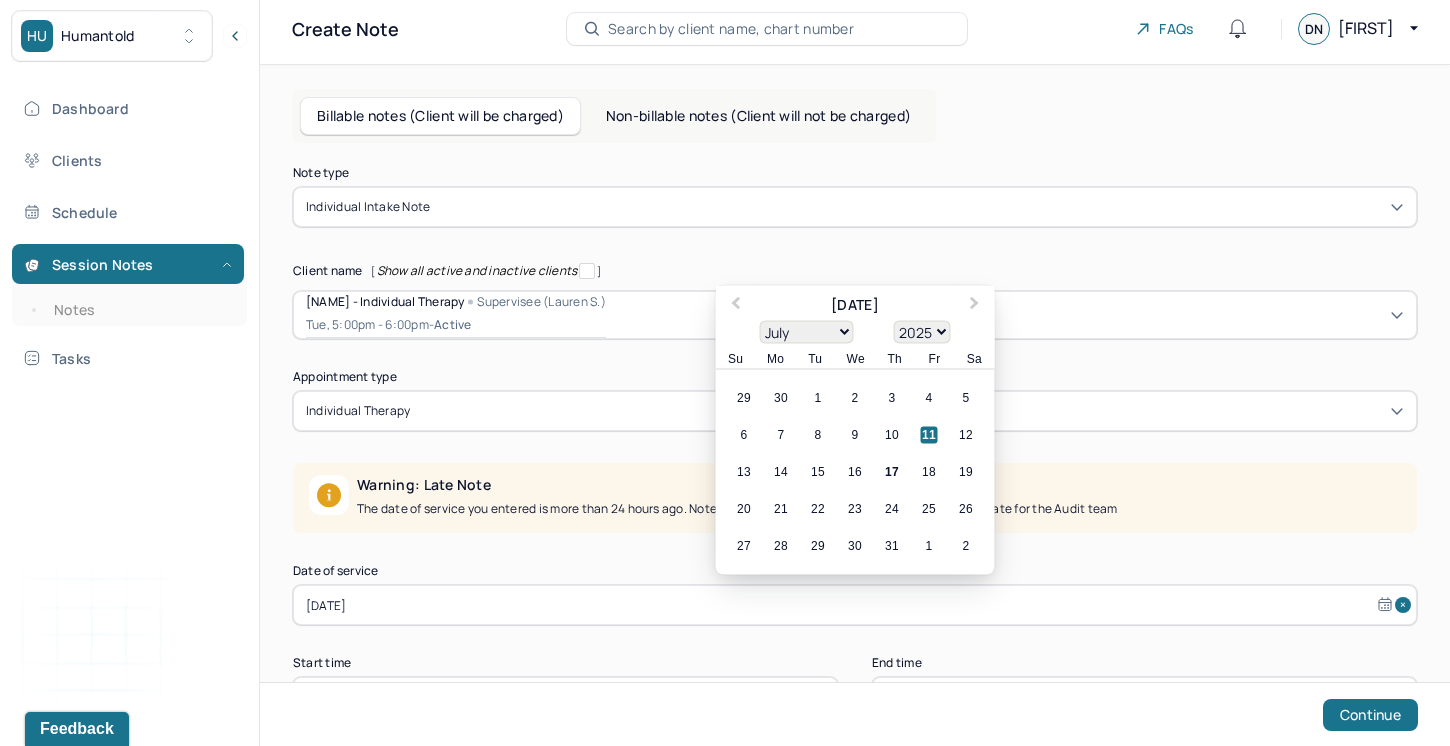 click on "[DATE]" at bounding box center [855, 605] 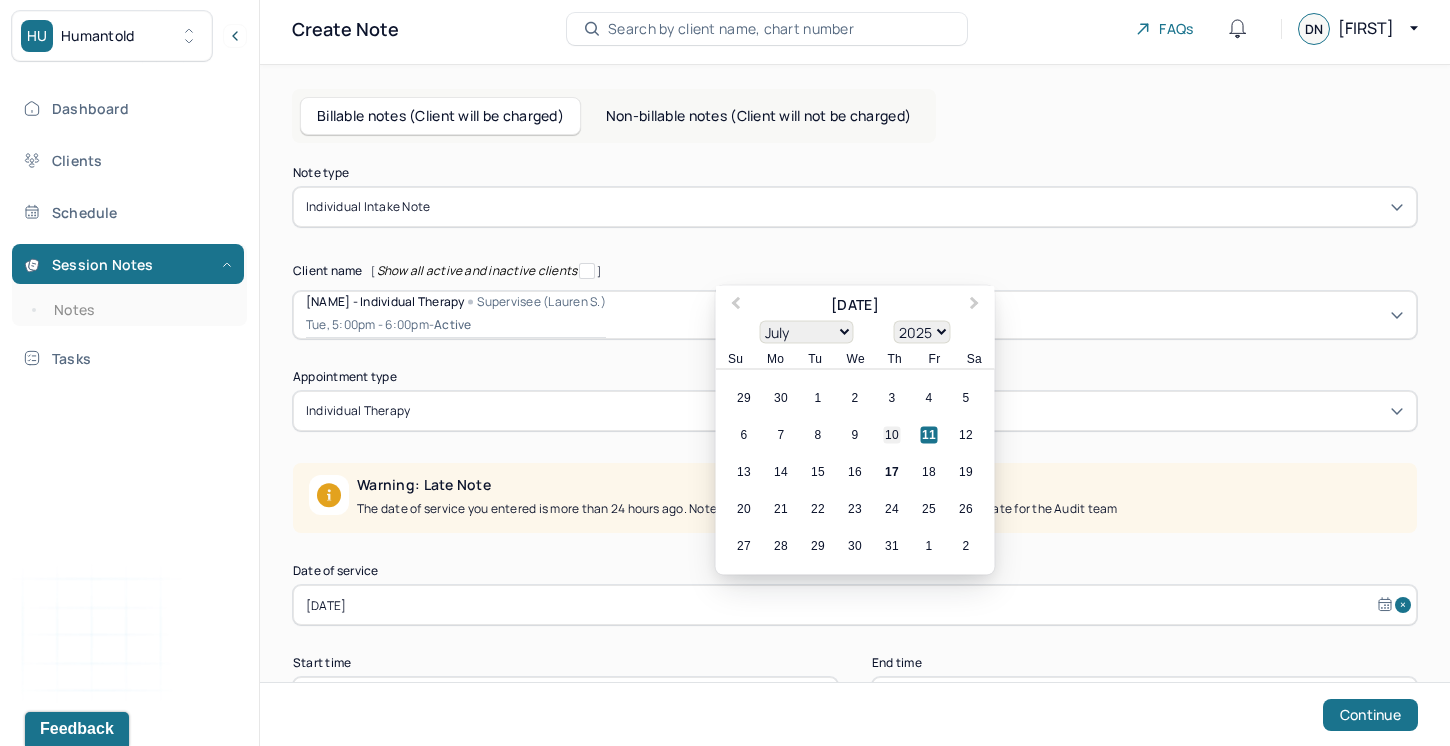 click on "10" at bounding box center [892, 435] 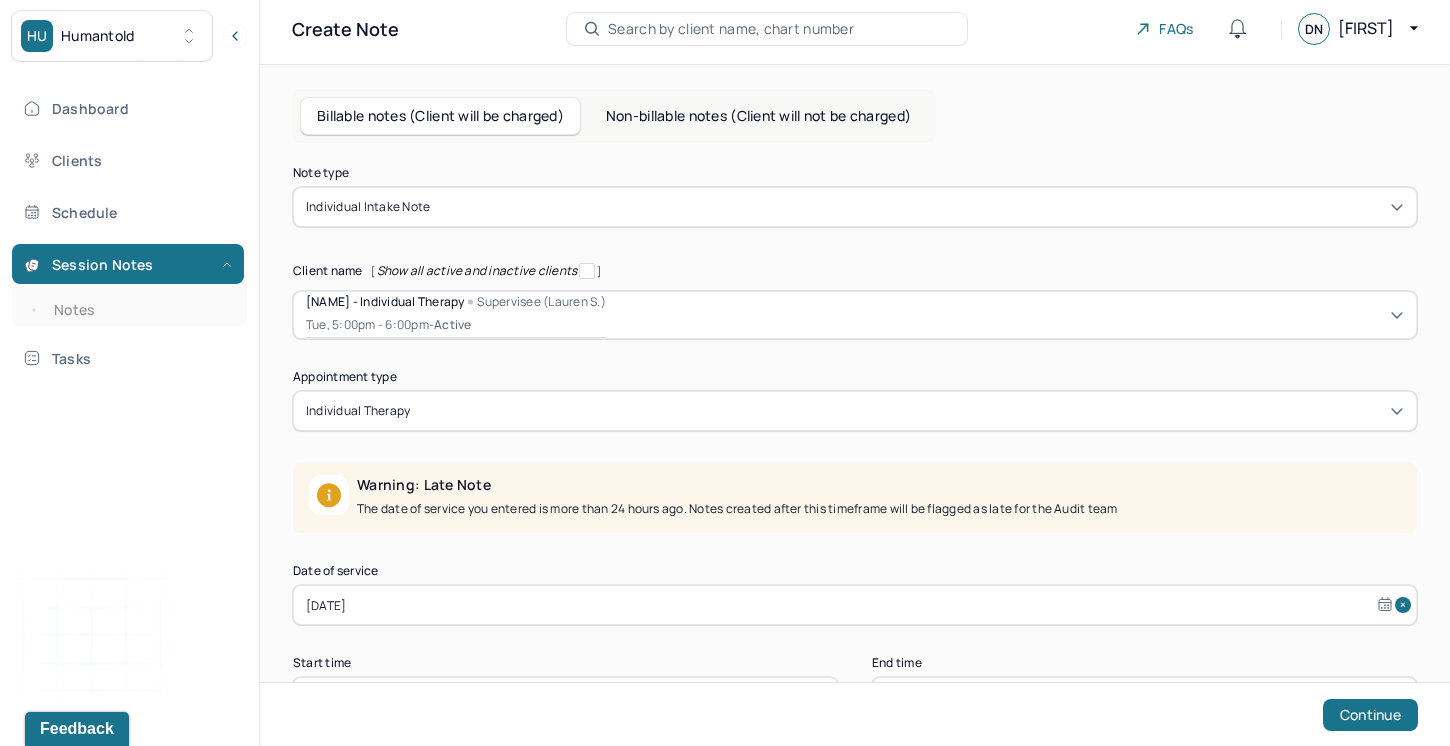 scroll, scrollTop: 127, scrollLeft: 0, axis: vertical 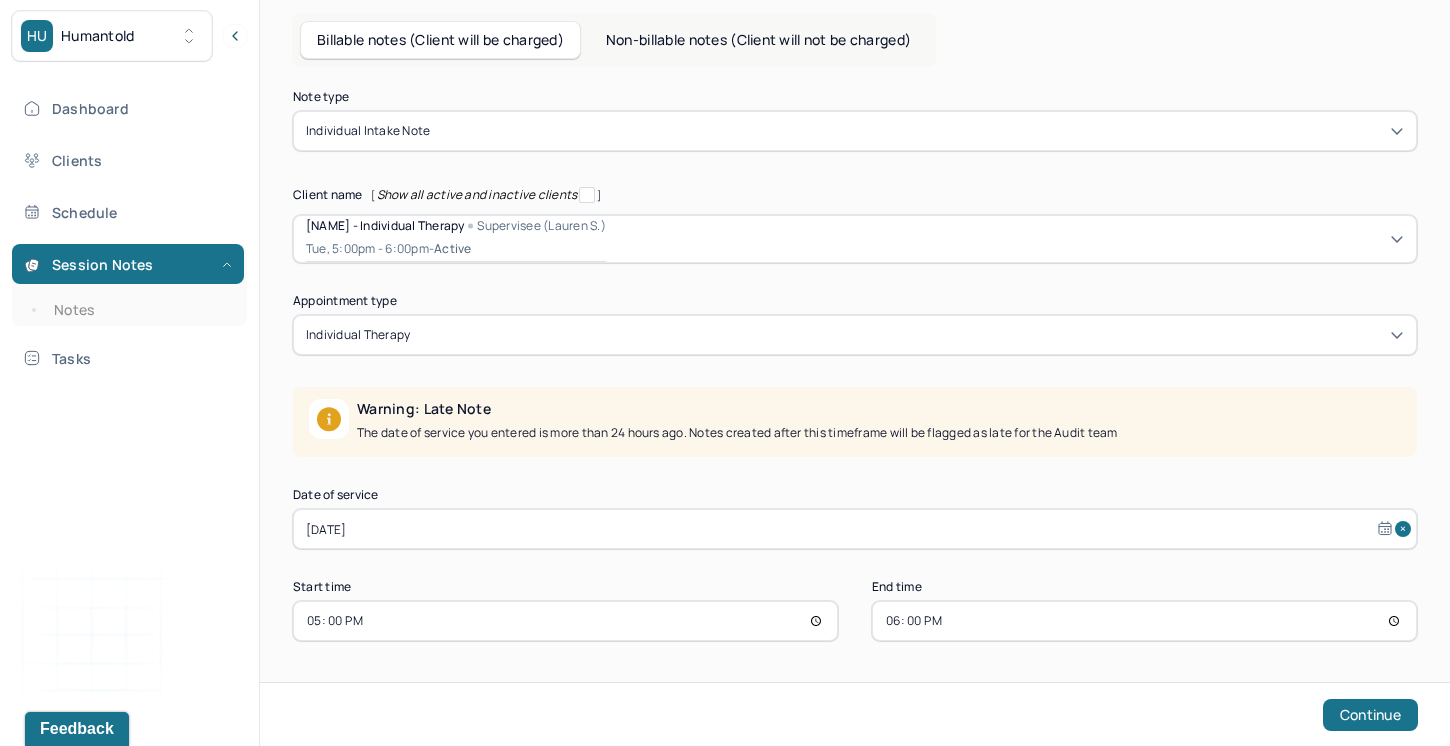 click on "17:00" at bounding box center [565, 621] 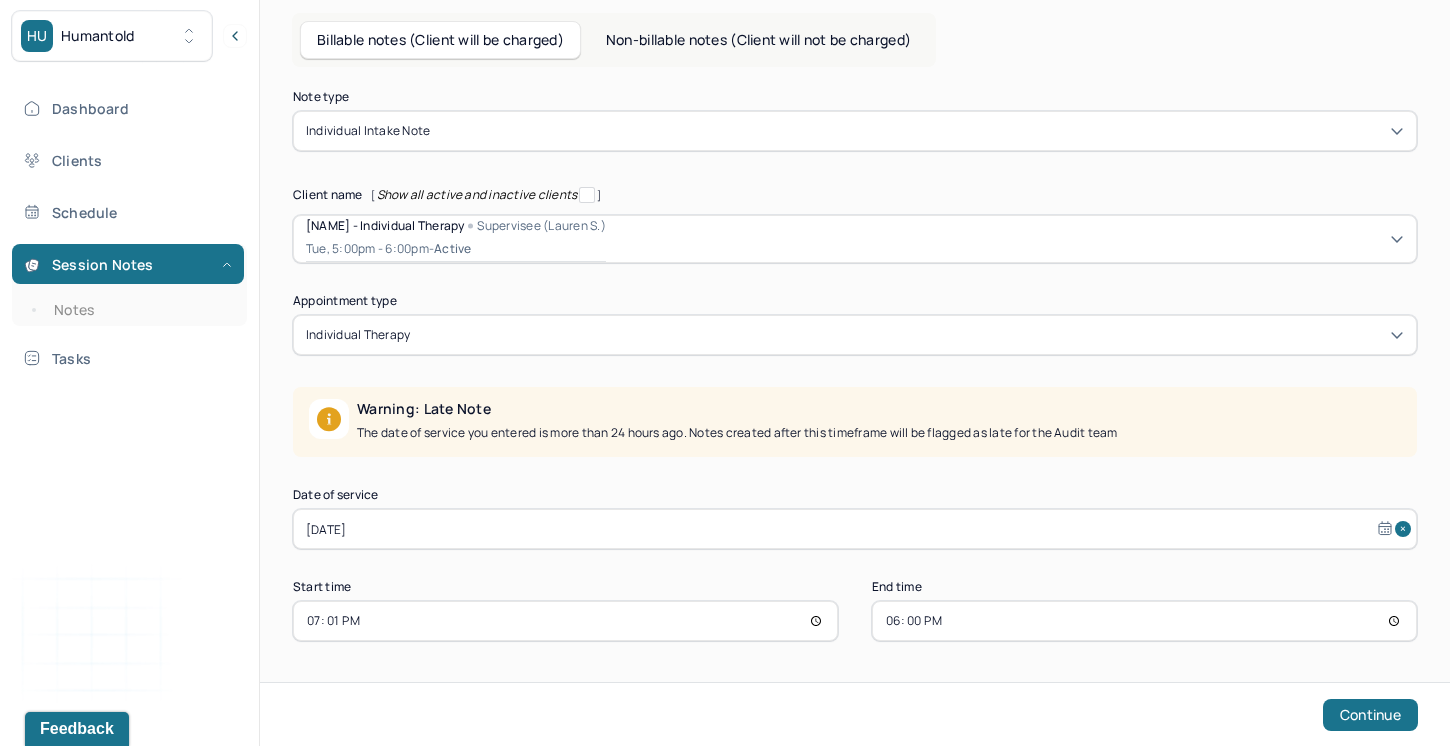 type on "19:15" 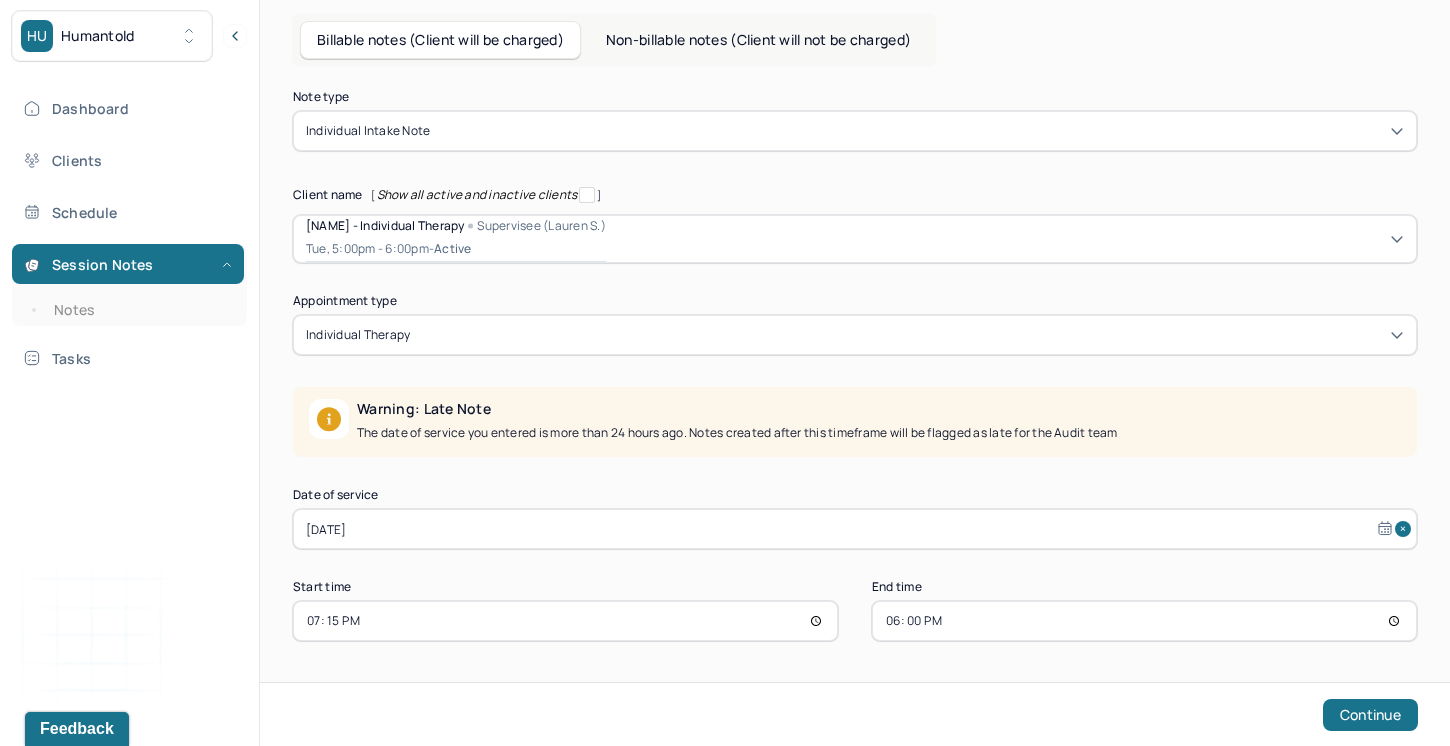 click on "18:00" at bounding box center [1144, 621] 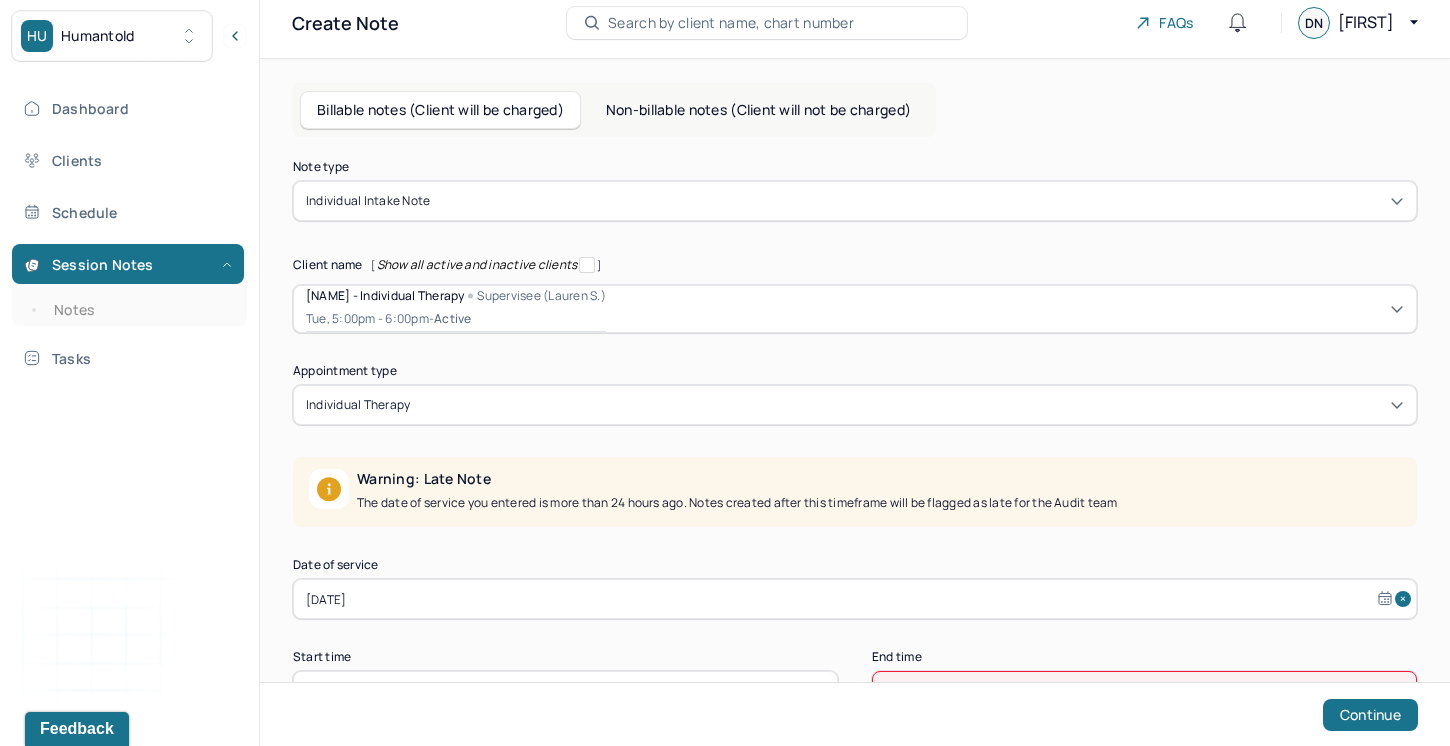 scroll, scrollTop: 127, scrollLeft: 0, axis: vertical 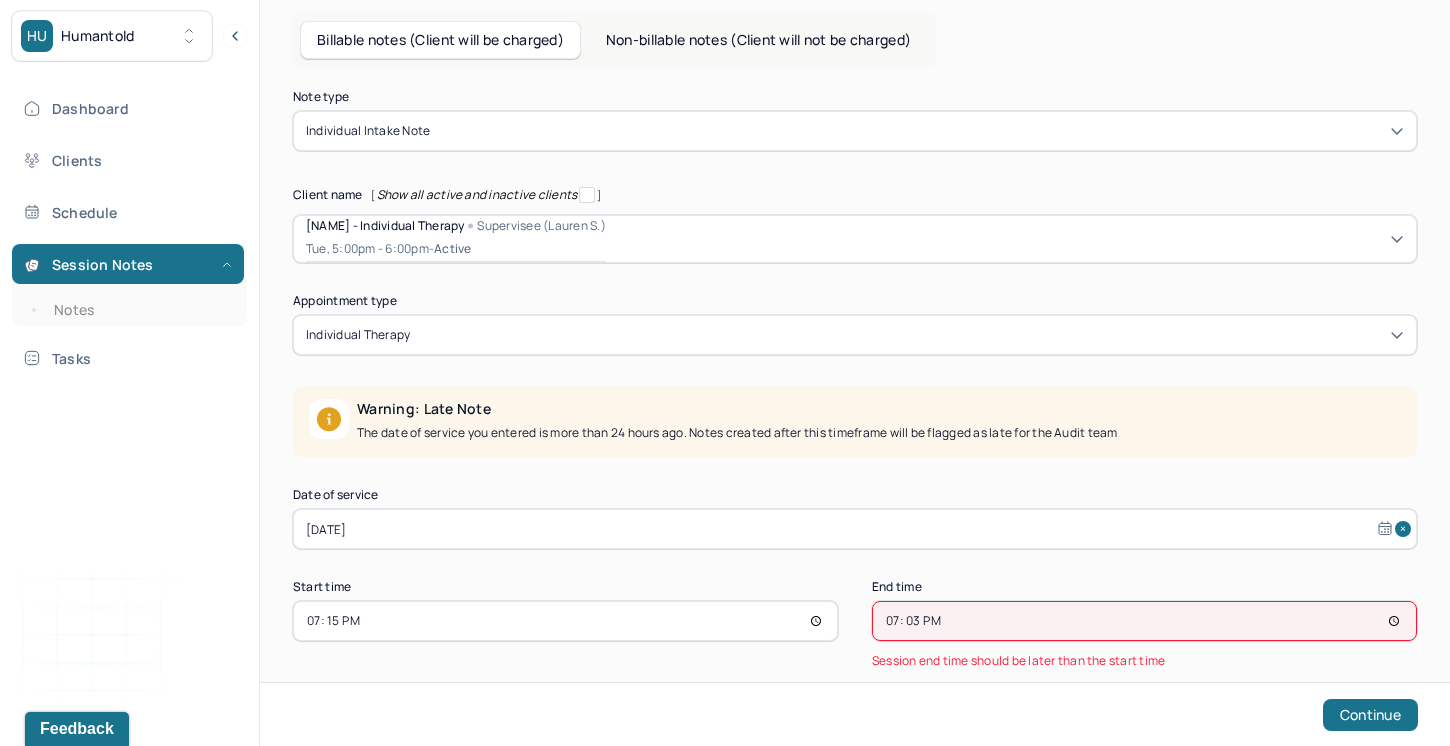 type on "19:31" 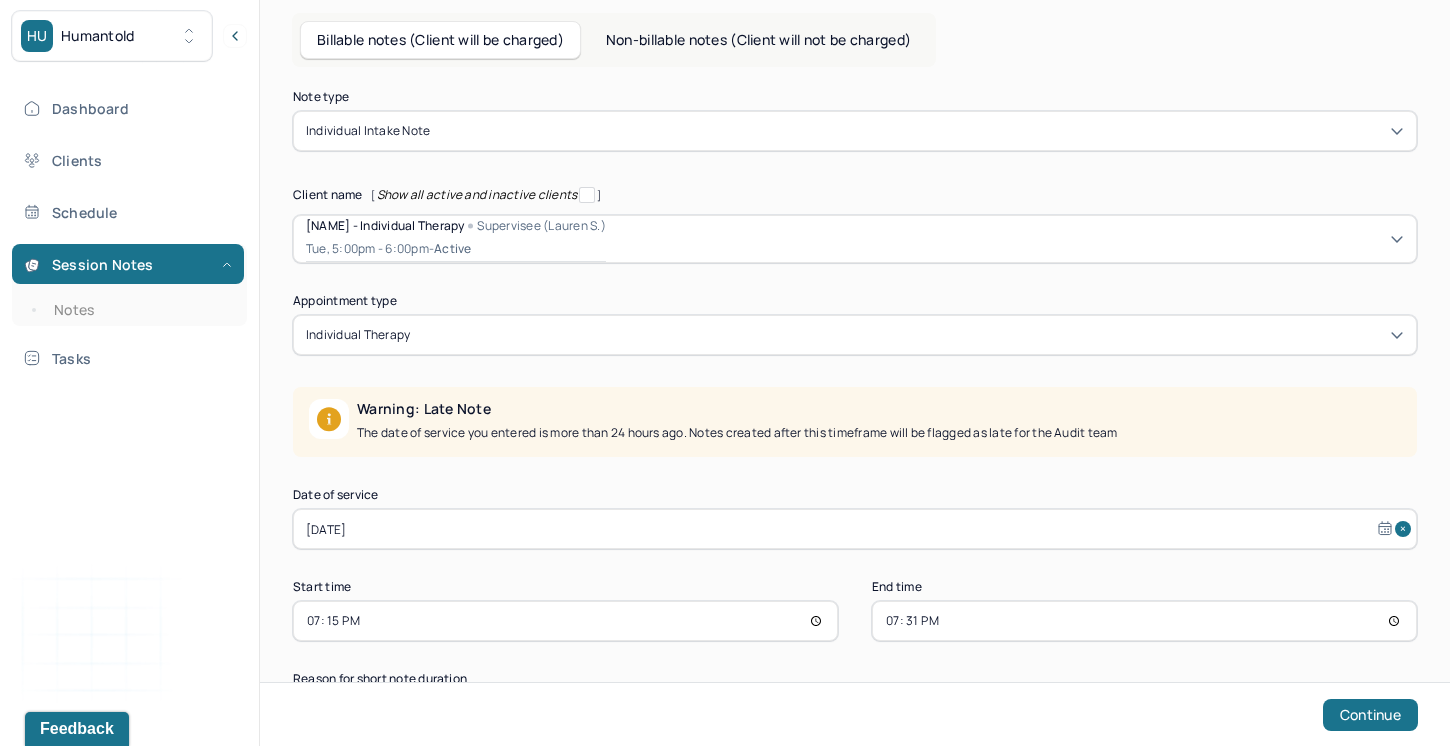 scroll, scrollTop: 187, scrollLeft: 0, axis: vertical 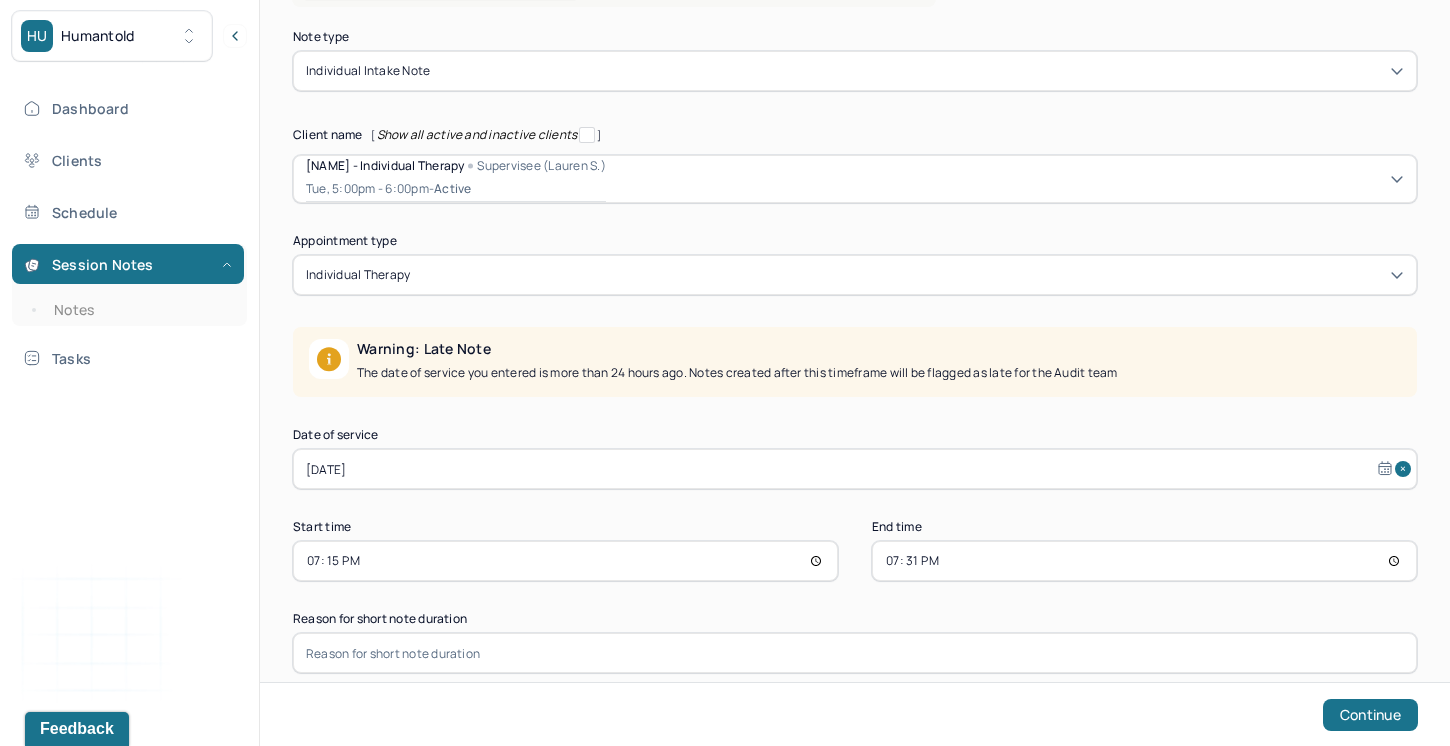 click on "Note type Individual intake note Client name [ Show all active and inactive clients ] [FIRST] [LAST] - Individual therapy Supervisee (Lauren S.)
Tue, 5:00pm - 6:00pm  -  active Supervisee name Lauren [LAST] Appointment type individual therapy Warning: Late Note The date of service you entered is more than 24 hours ago. Notes created after this timeframe will be flagged as late for the Audit team Date of service Jul 10, 2025 Start time 19:15 End time 19:31 Reason for short note duration   Continue" at bounding box center (855, 352) 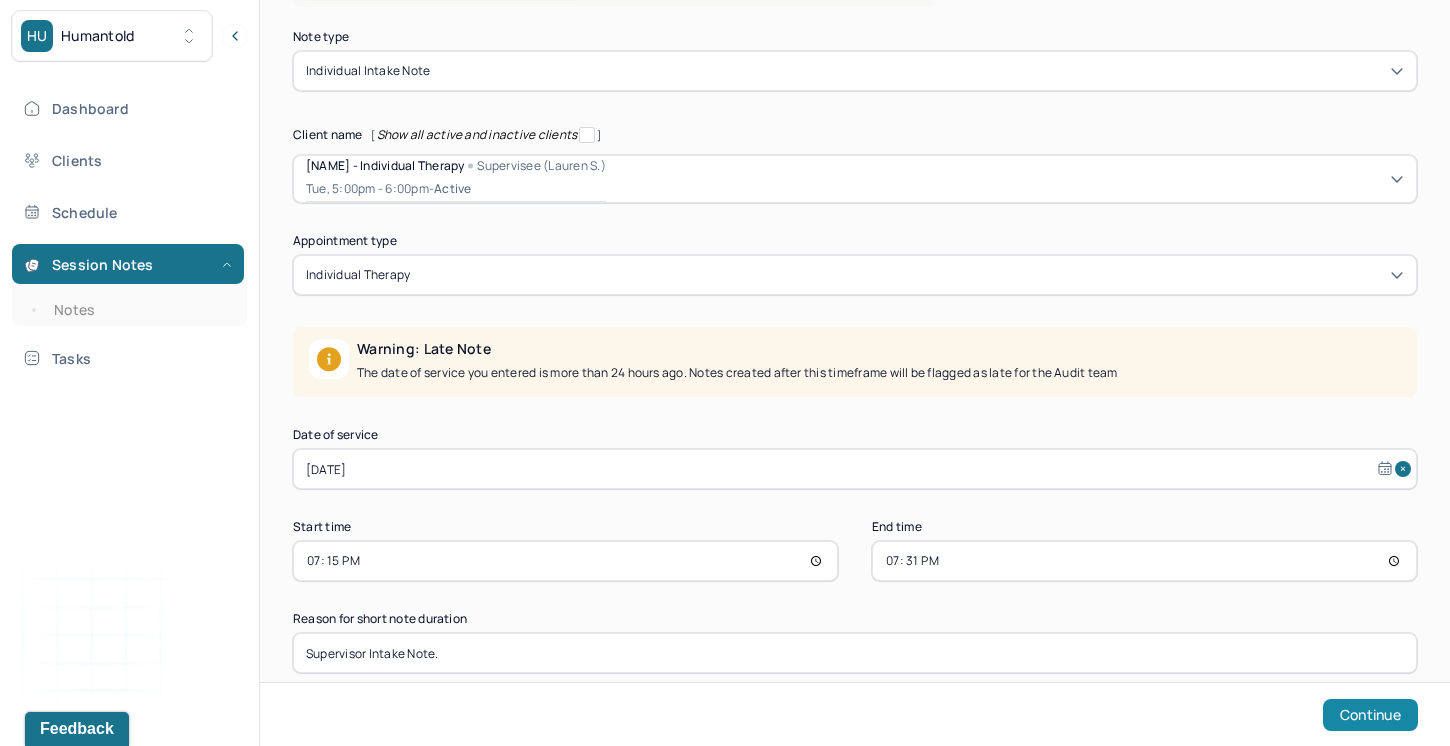 click on "Continue" at bounding box center (1370, 715) 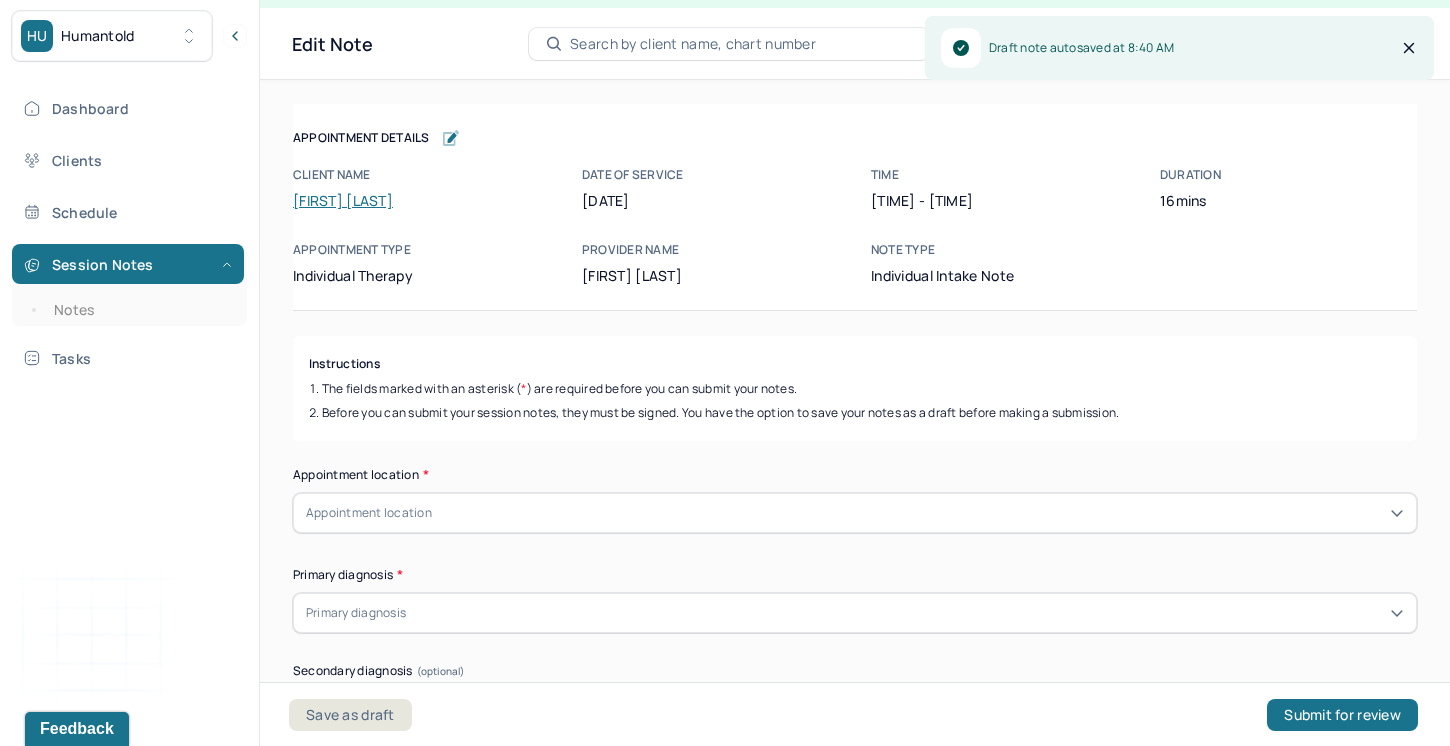 scroll, scrollTop: 36, scrollLeft: 0, axis: vertical 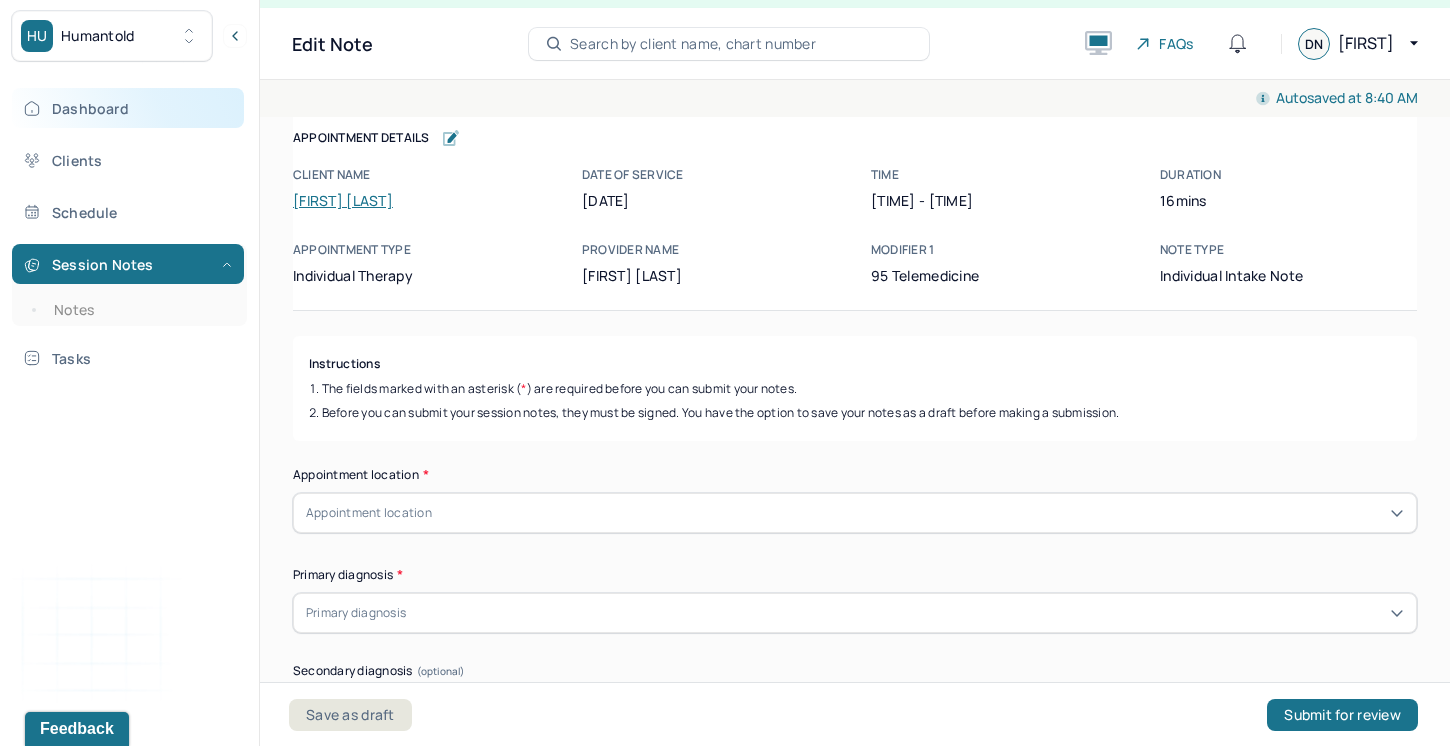 click on "Dashboard" at bounding box center (128, 108) 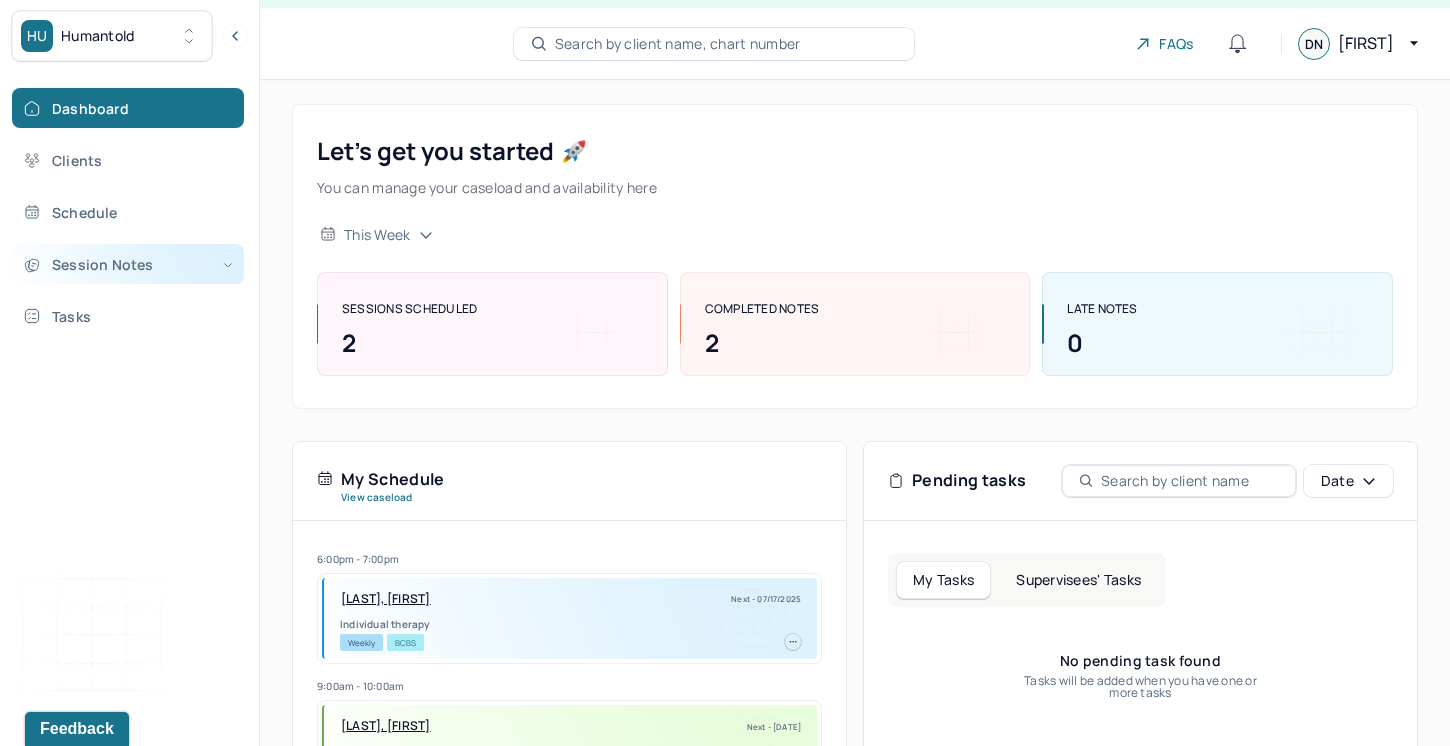 click on "Session Notes" at bounding box center (128, 264) 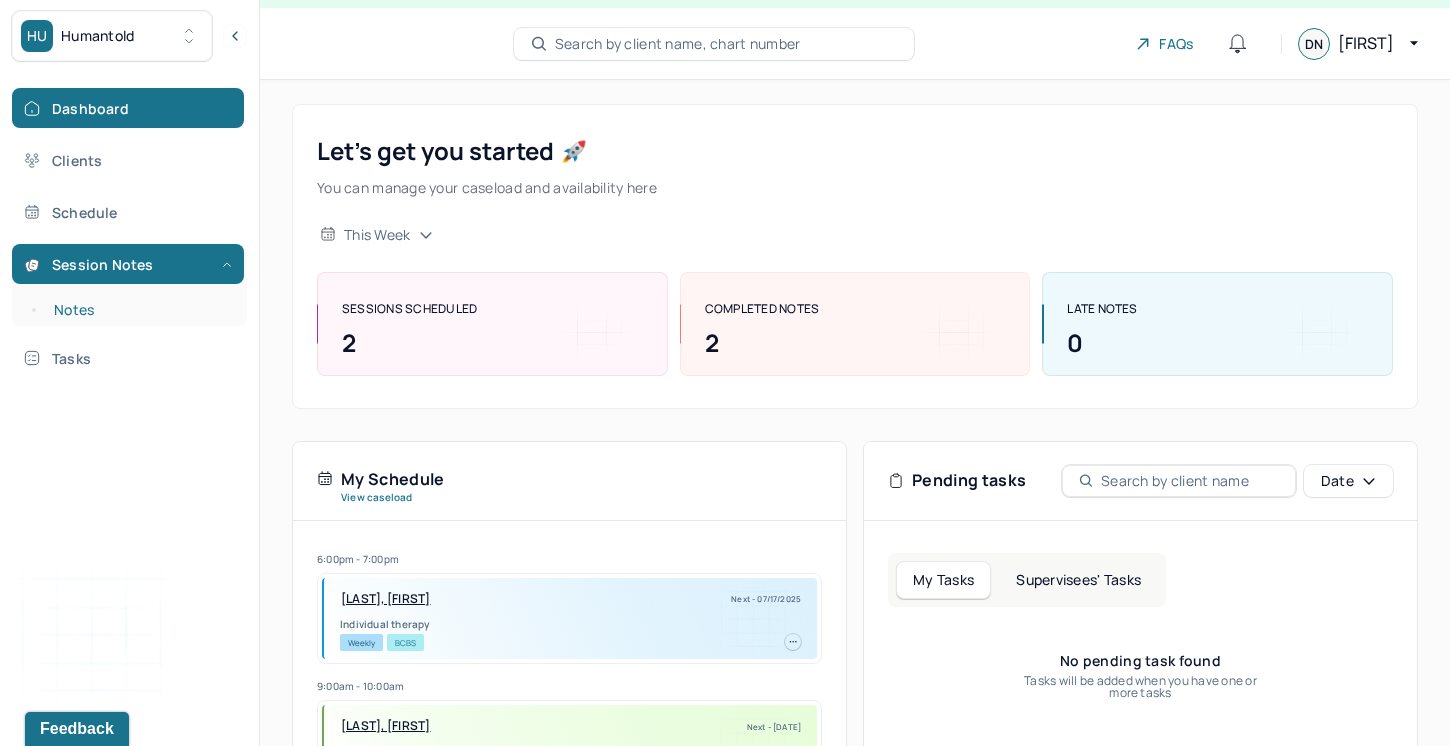 click on "Notes" at bounding box center [139, 310] 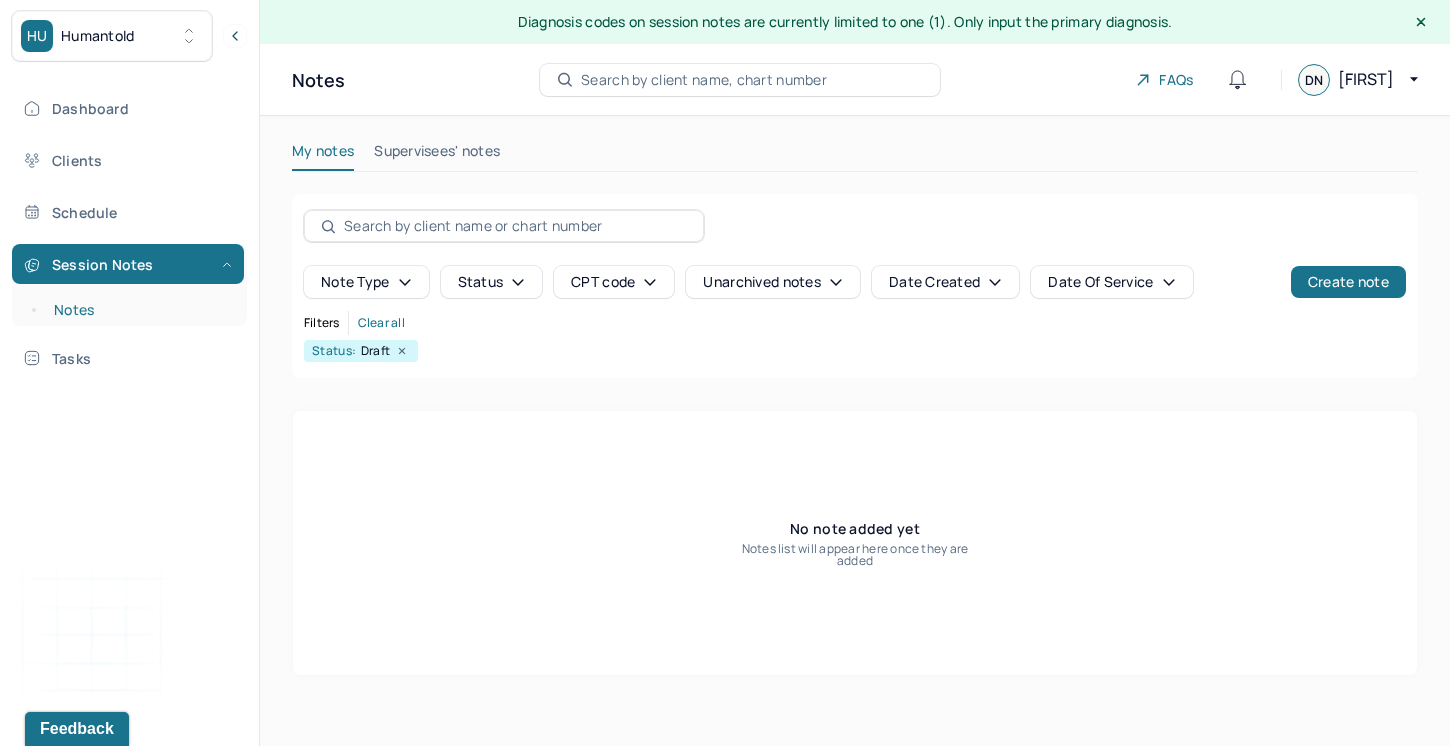 scroll, scrollTop: 0, scrollLeft: 0, axis: both 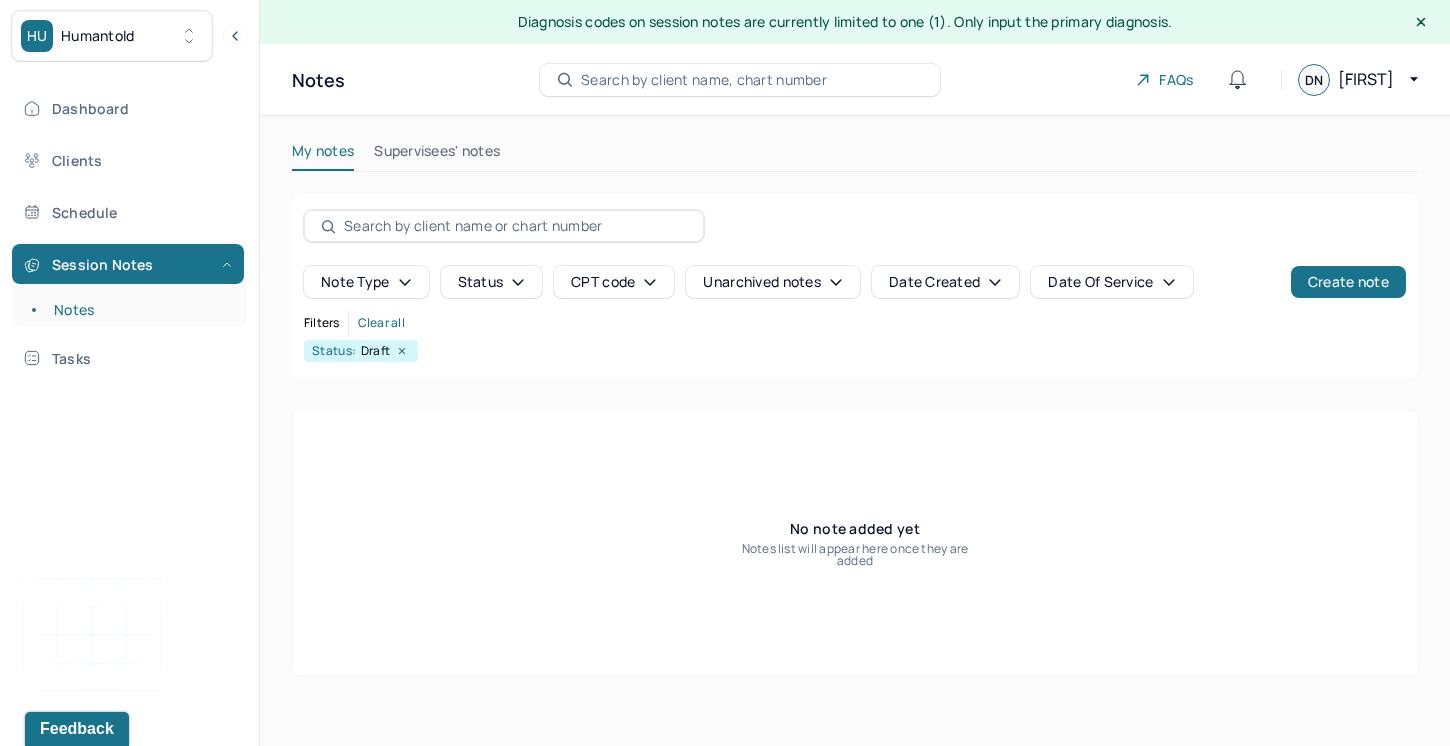 click on "Search by client name, chart number" at bounding box center (704, 80) 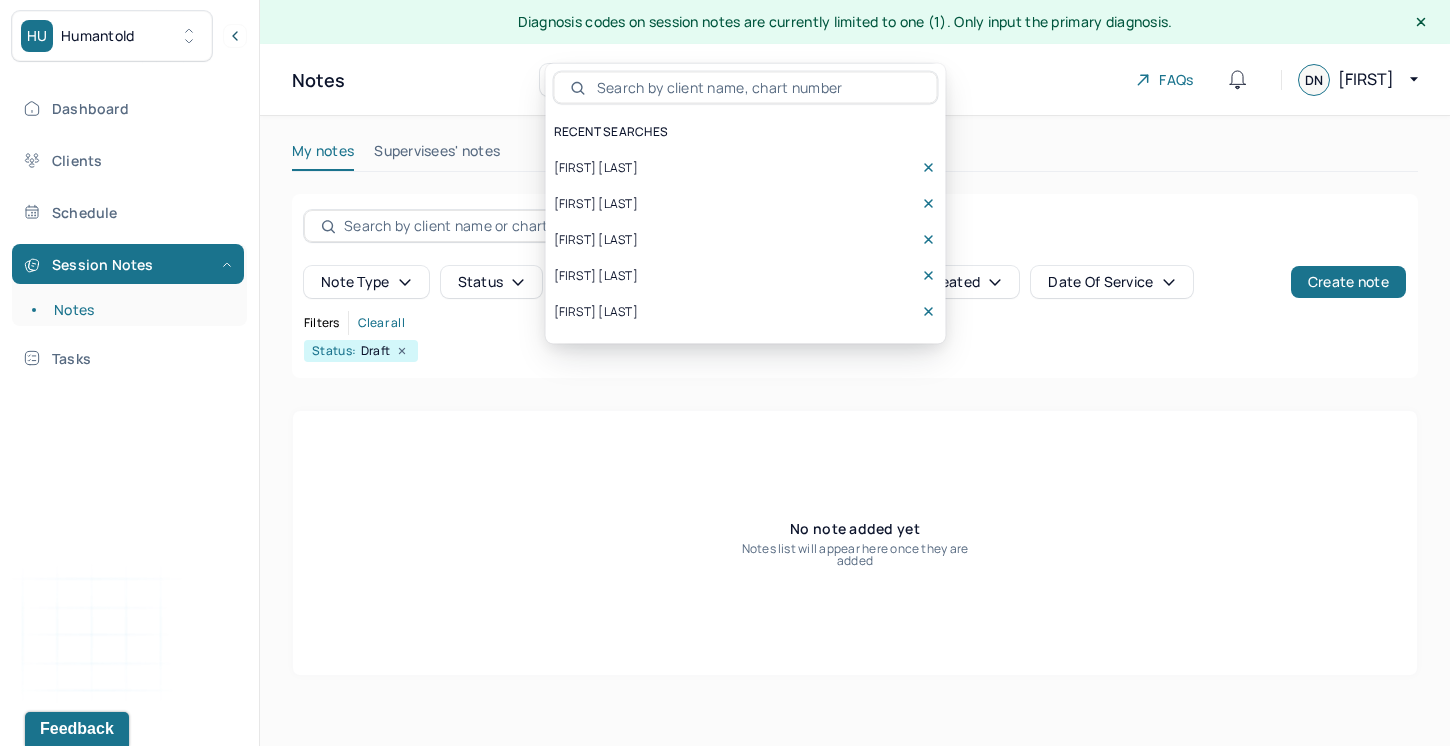 click on "[FIRST] [LAST]" at bounding box center [596, 204] 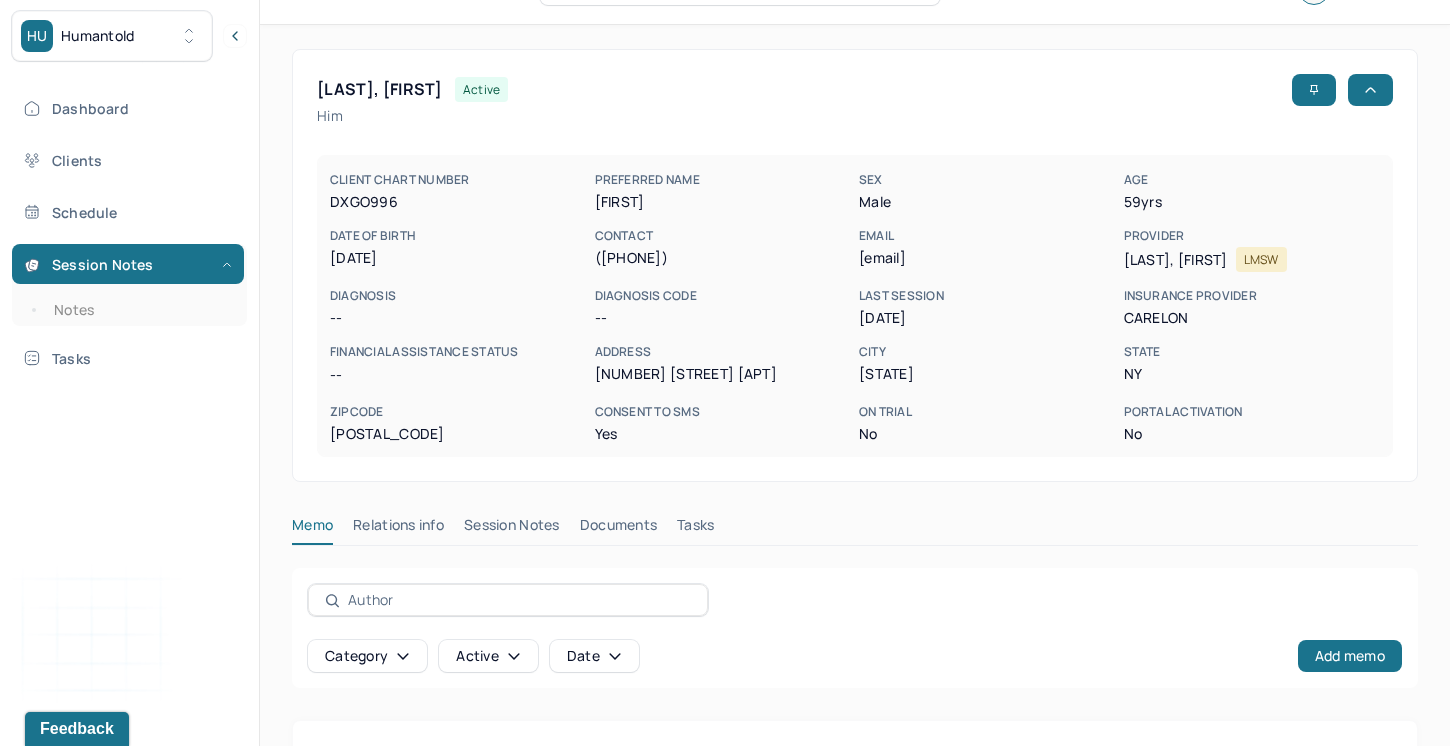 scroll, scrollTop: 134, scrollLeft: 0, axis: vertical 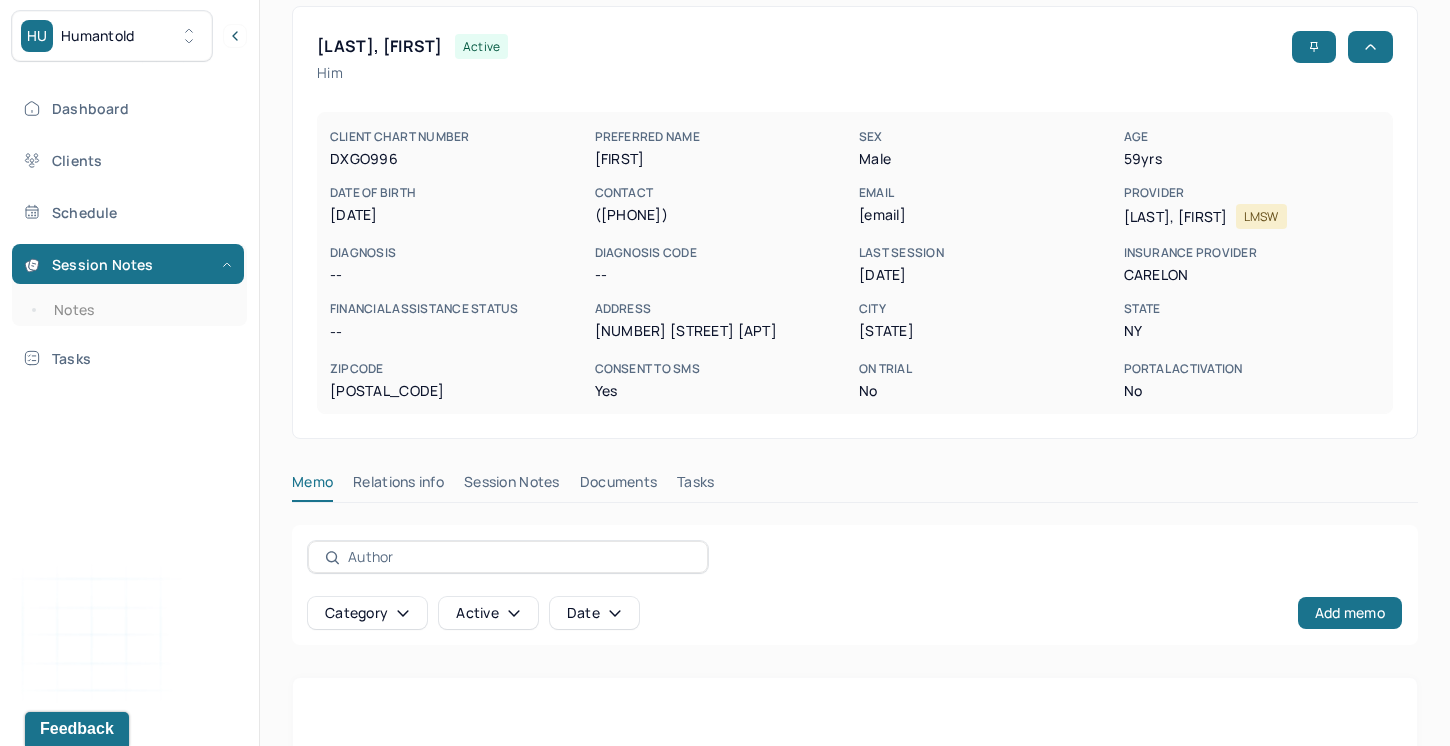 click on "[LAST], [FIRST] active         Him CLIENT CHART NUMBER DXGO996 PREFERRED NAME Tim SEX male AGE 59  yrs DATE OF BIRTH [DATE]  CONTACT [PHONE] EMAIL [EMAIL] PROVIDER SALZANO, LAUREN LMSW DIAGNOSIS -- DIAGNOSIS CODE -- LAST SESSION [DATE] insurance provider CARELON FINANCIAL ASSISTANCE STATUS -- Address [NUMBER] [STREET] APT [APT_NUMBER] City [CITY] State [STATE] Zipcode [ZIP] Consent to Sms Yes On Trial No Portal Activation No   Memo     Relations info     Session Notes     Documents     Tasks     Category     active     Date     Add memo   No memo yet Client memos will appear here when added   Add memo" at bounding box center [855, 474] 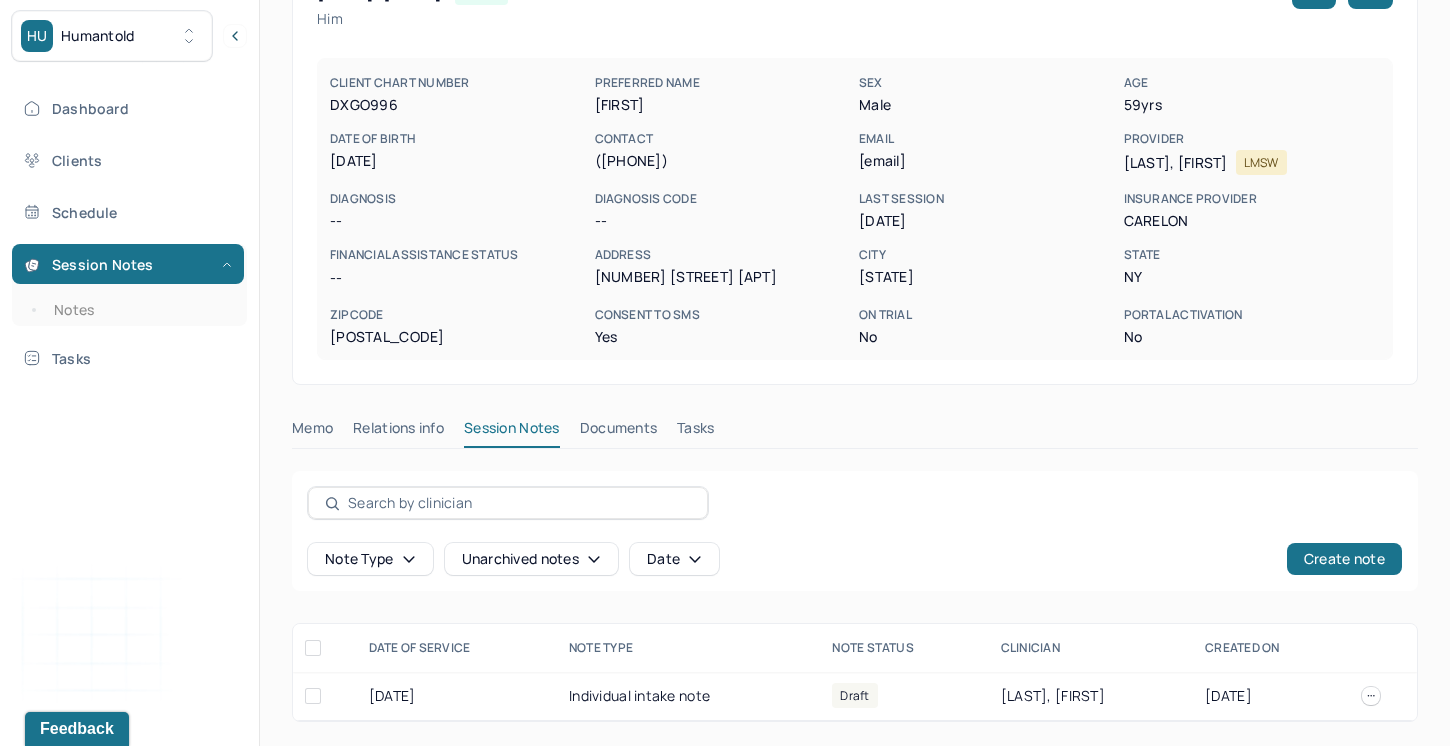 scroll, scrollTop: 188, scrollLeft: 0, axis: vertical 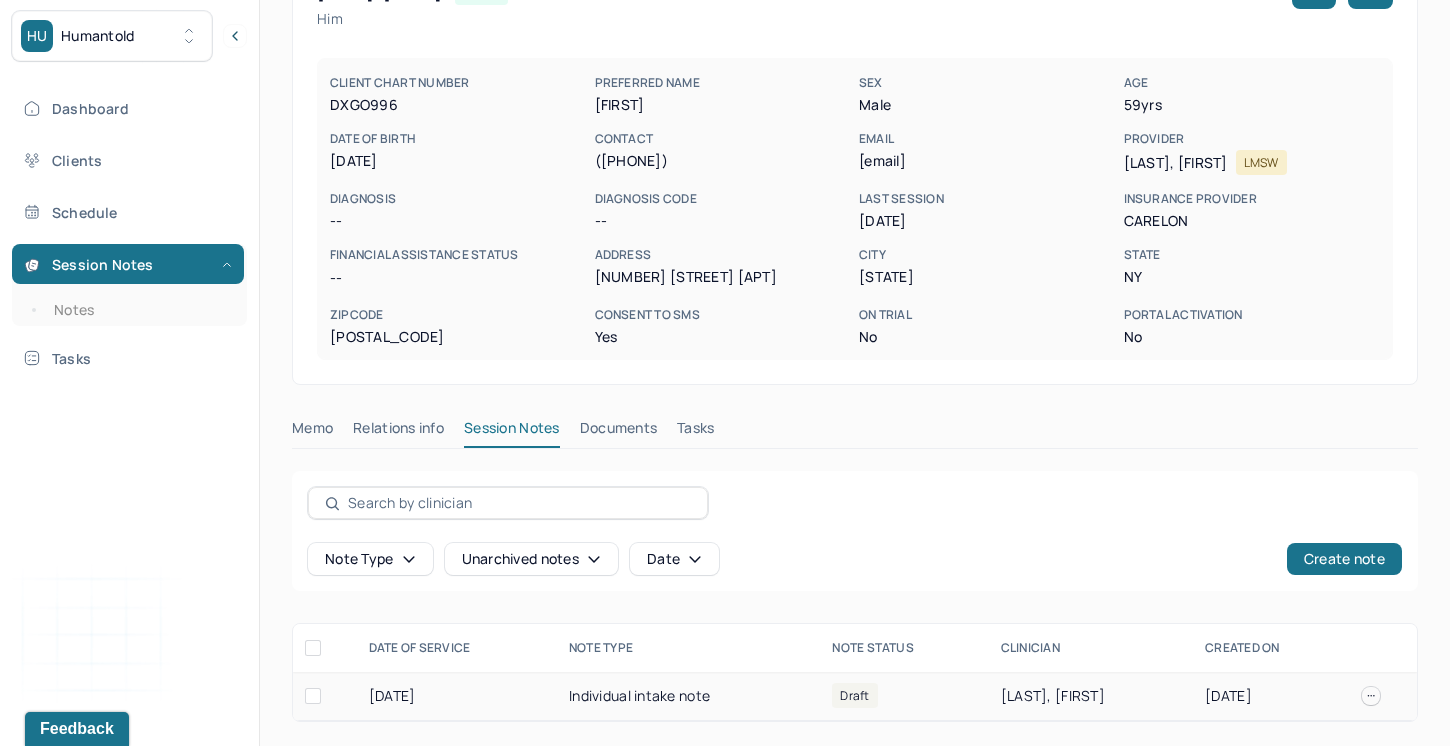 click on "[DATE]" at bounding box center (457, 696) 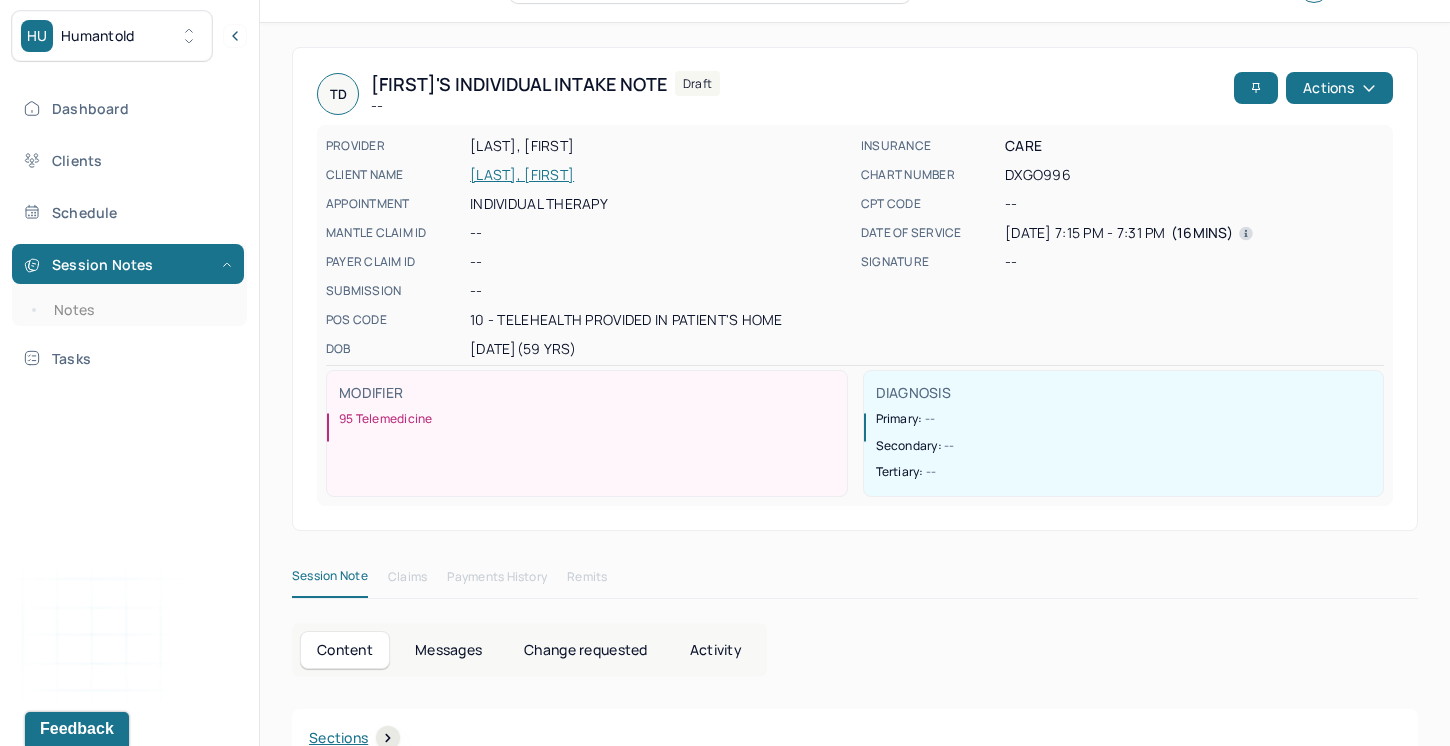 scroll, scrollTop: 0, scrollLeft: 0, axis: both 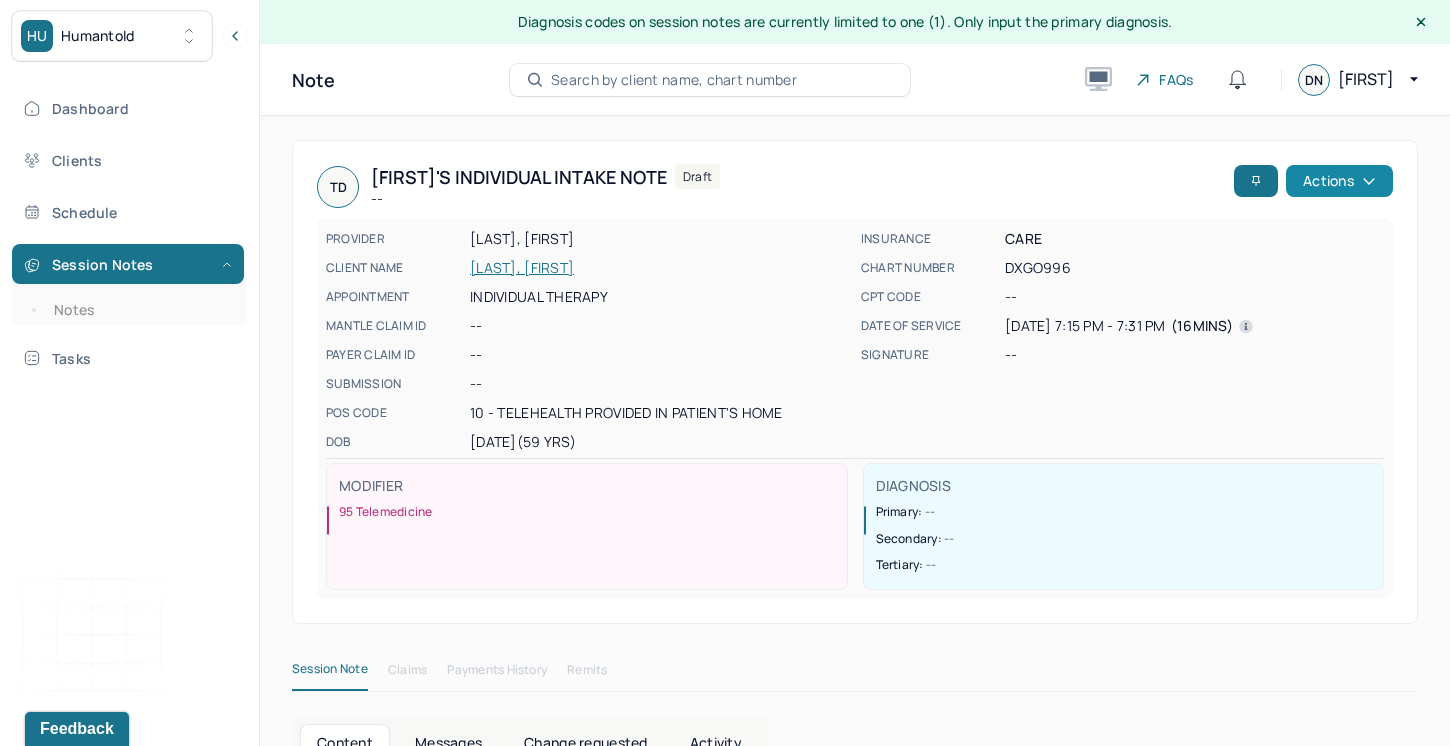 click on "Actions" at bounding box center [1339, 181] 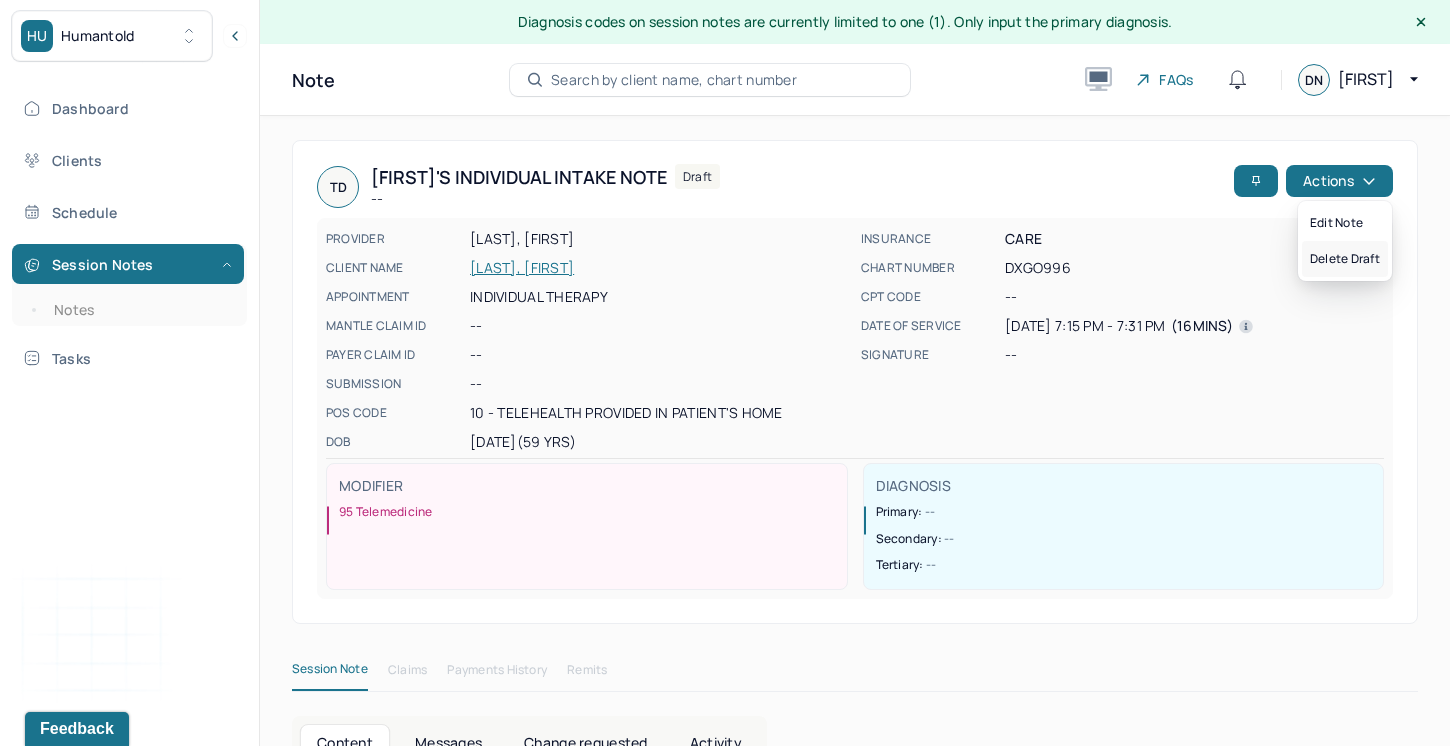 click on "Delete draft" at bounding box center [1345, 259] 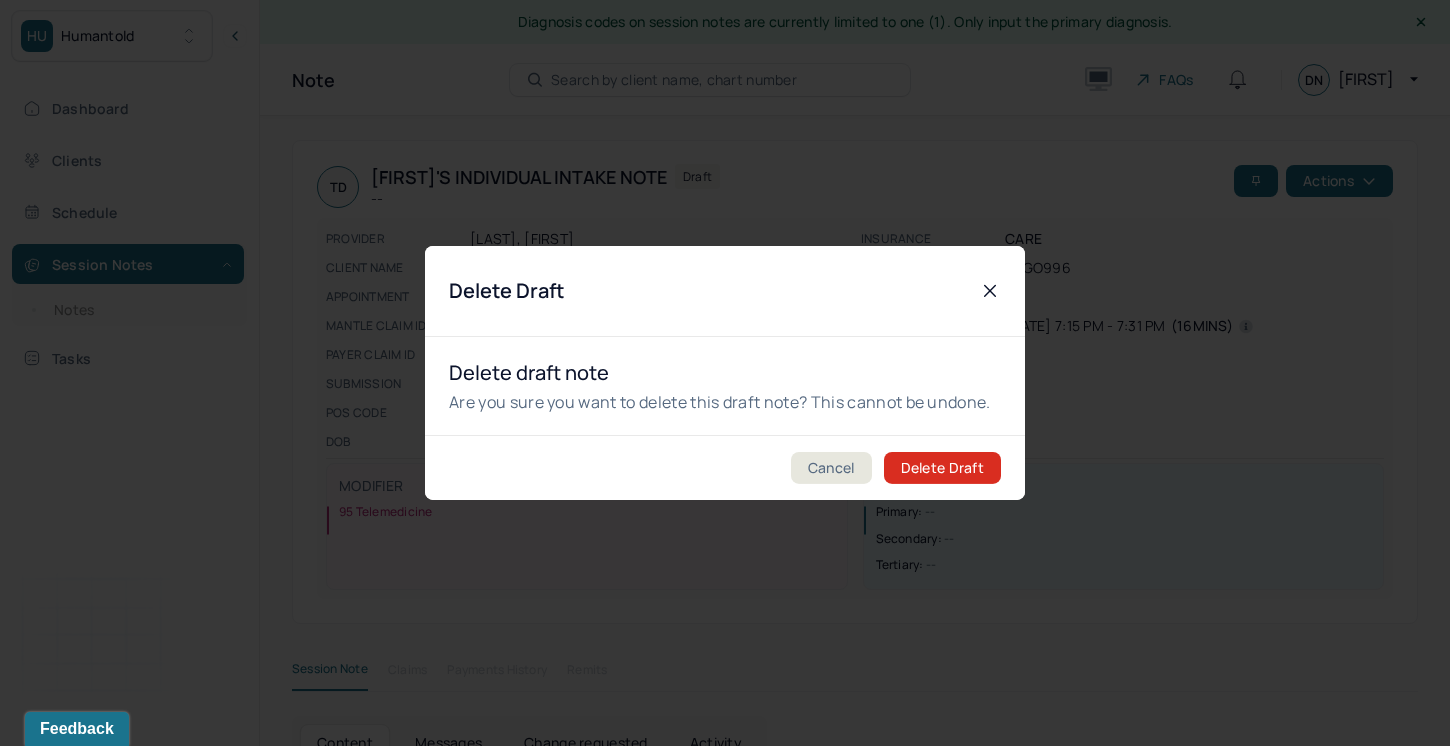 click on "Delete Draft" at bounding box center [942, 468] 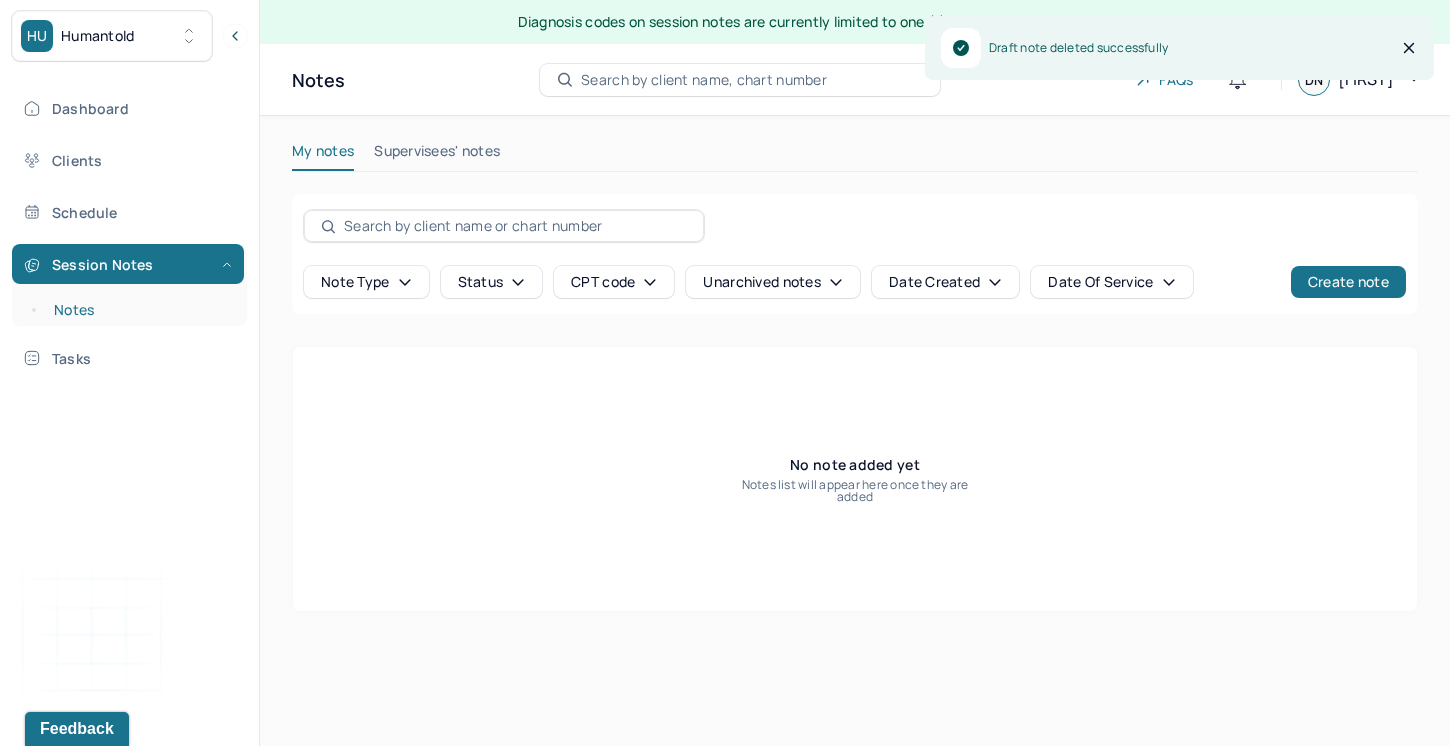 click on "Notes" at bounding box center (139, 310) 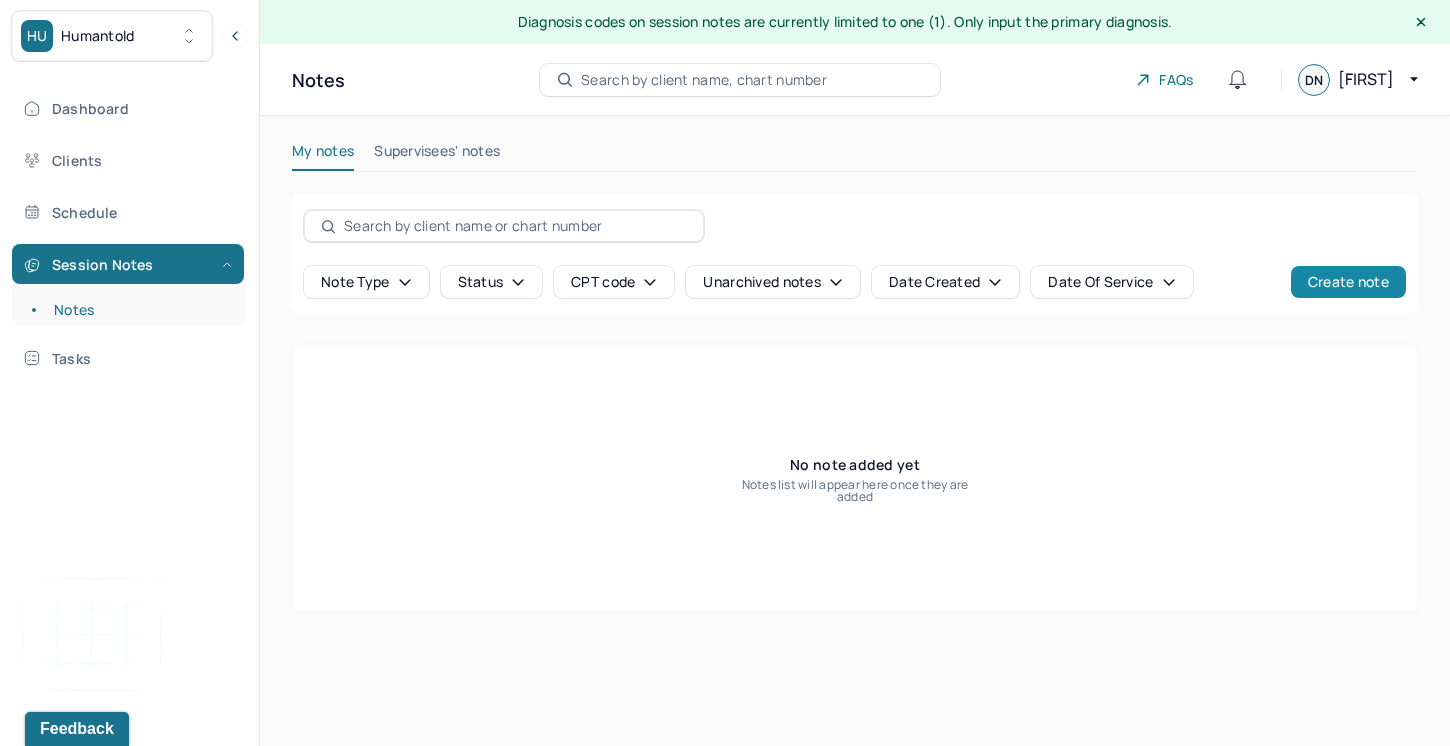 click on "Create note" at bounding box center [1348, 282] 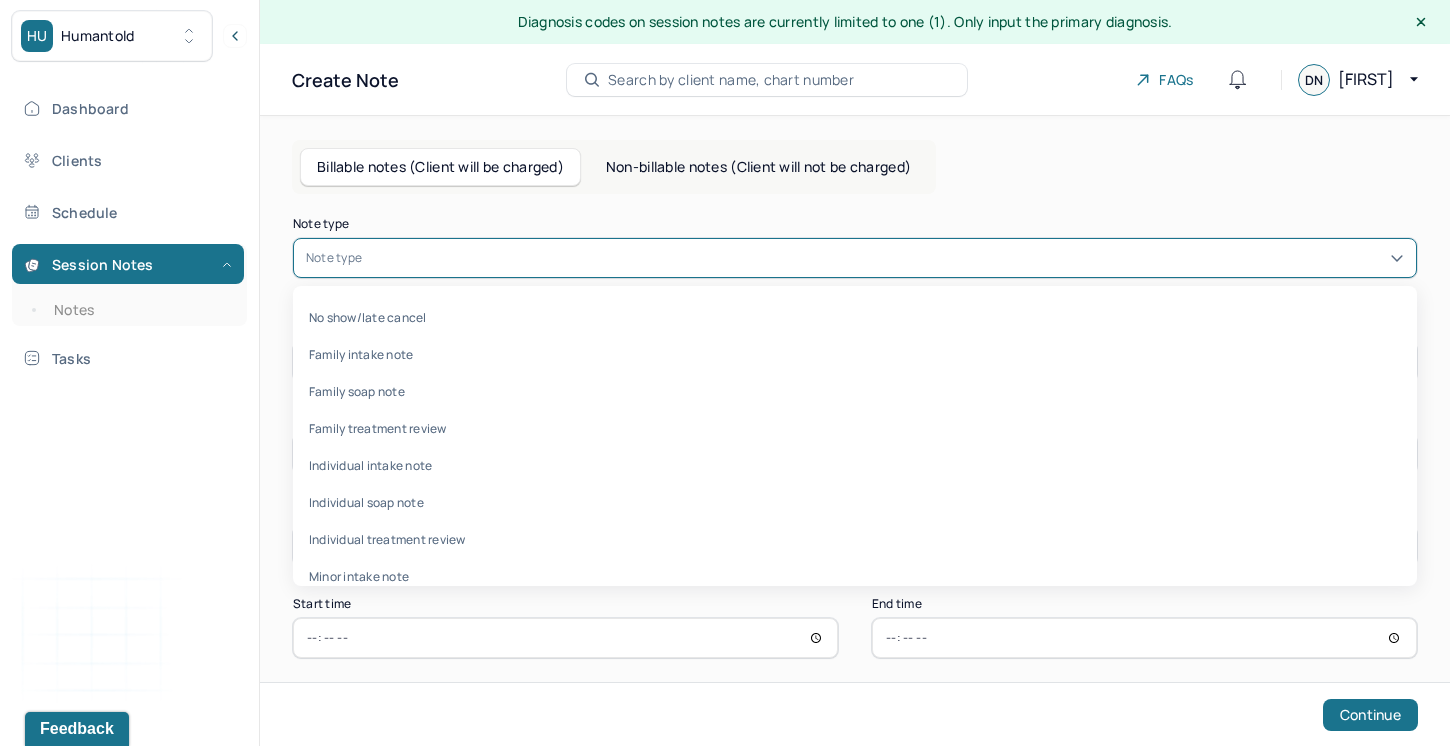 click on "Note type" at bounding box center (855, 258) 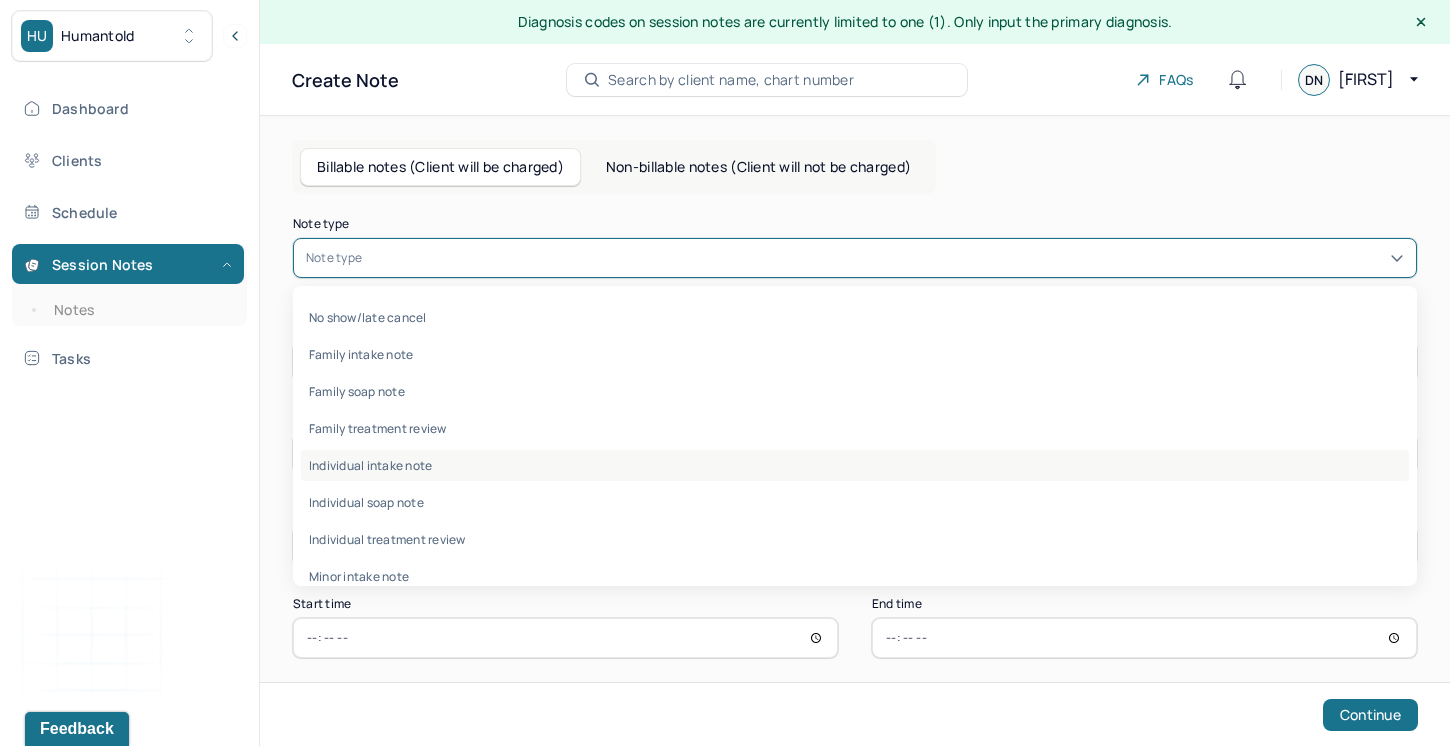 click on "Individual intake note" at bounding box center (855, 465) 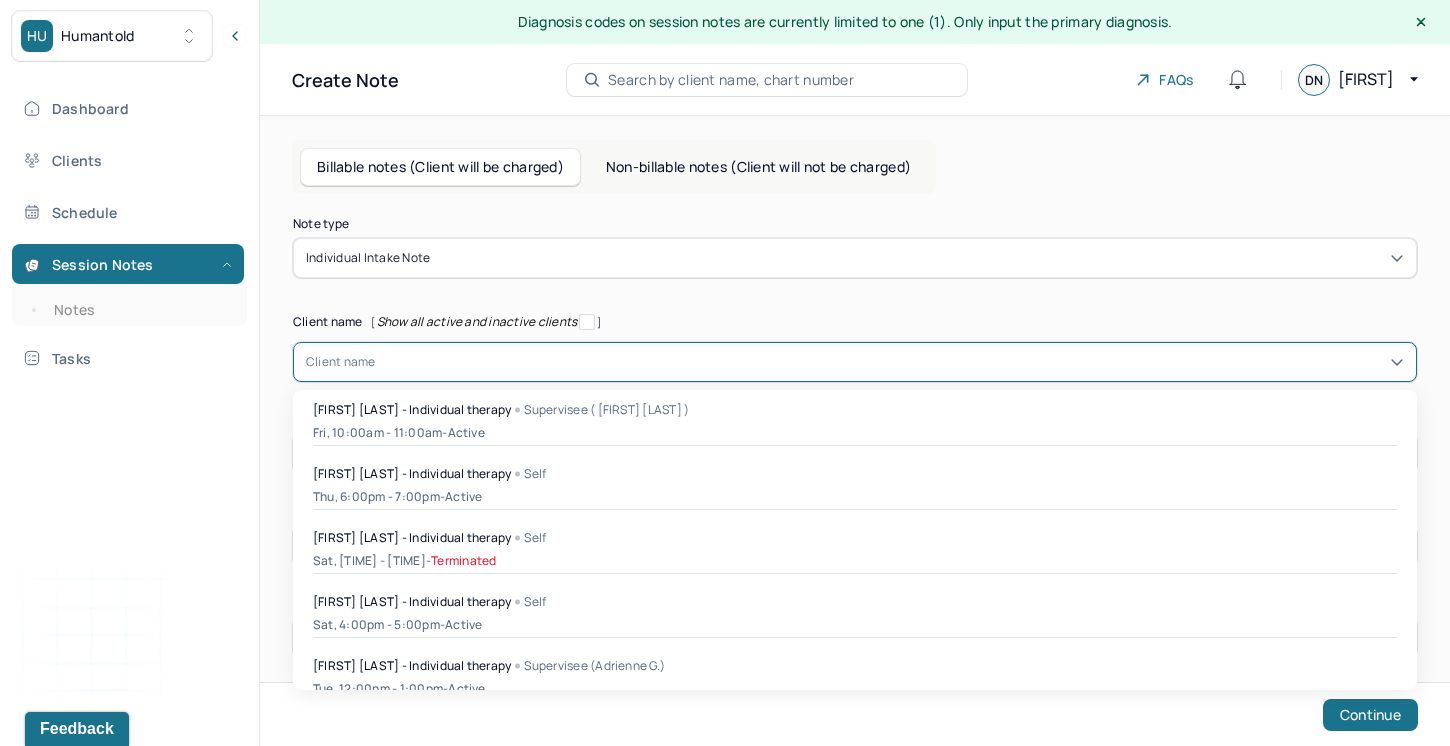 click at bounding box center (890, 362) 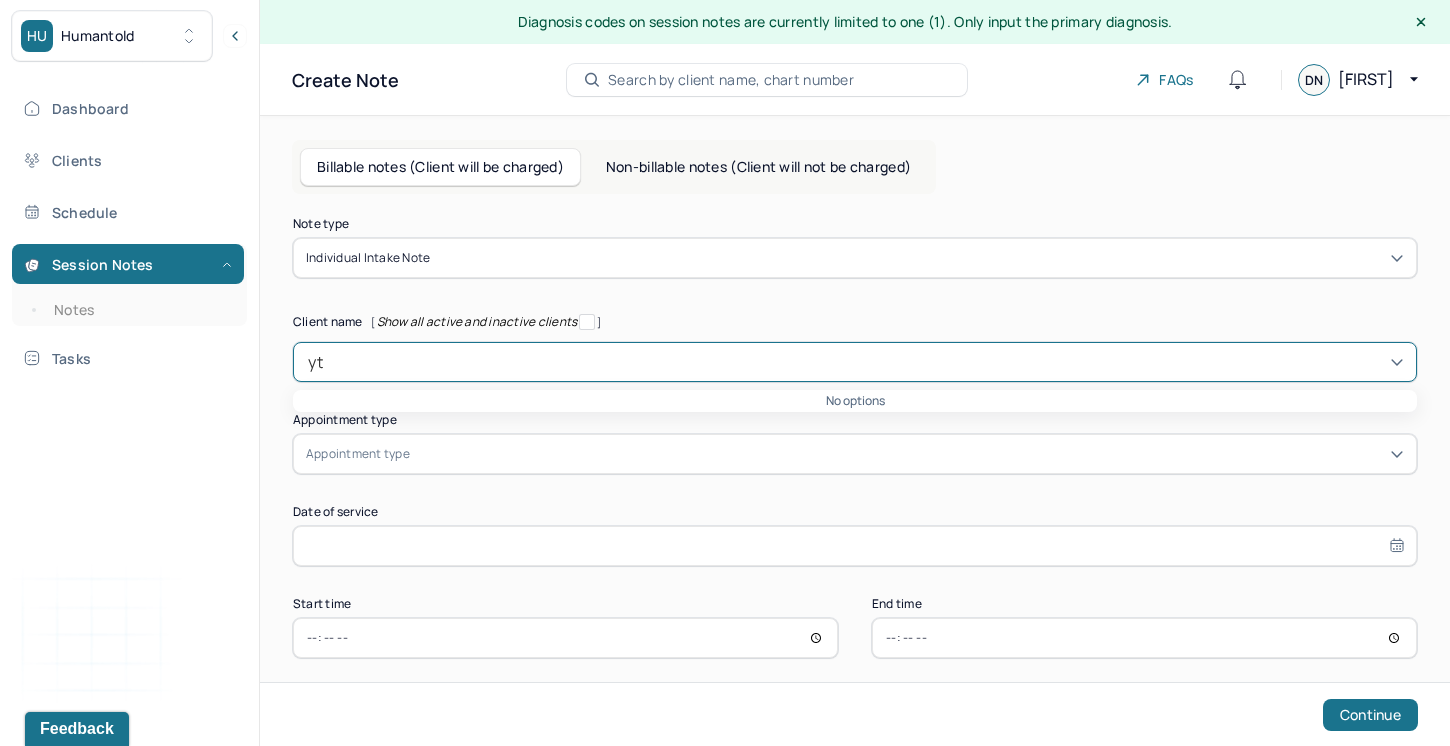 type on "y" 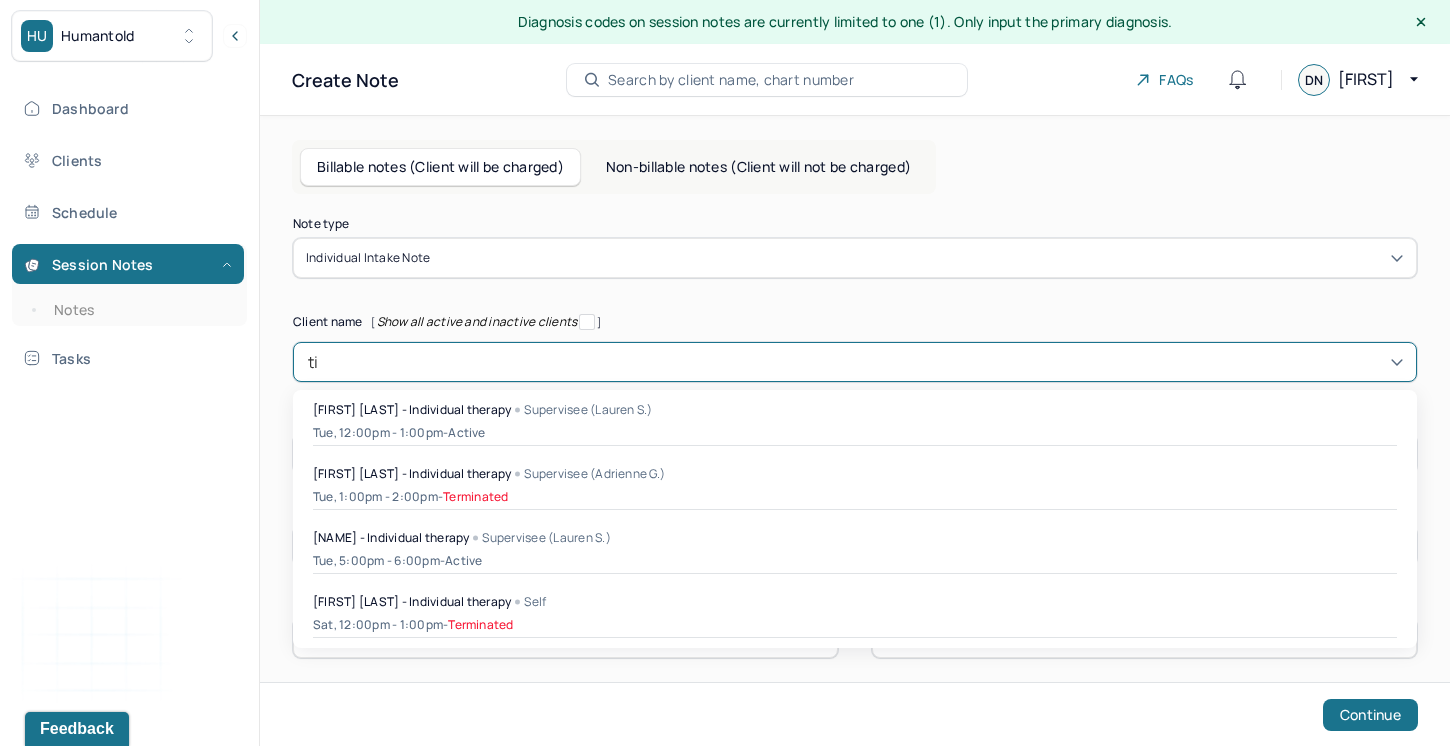 type on "[FIRST]" 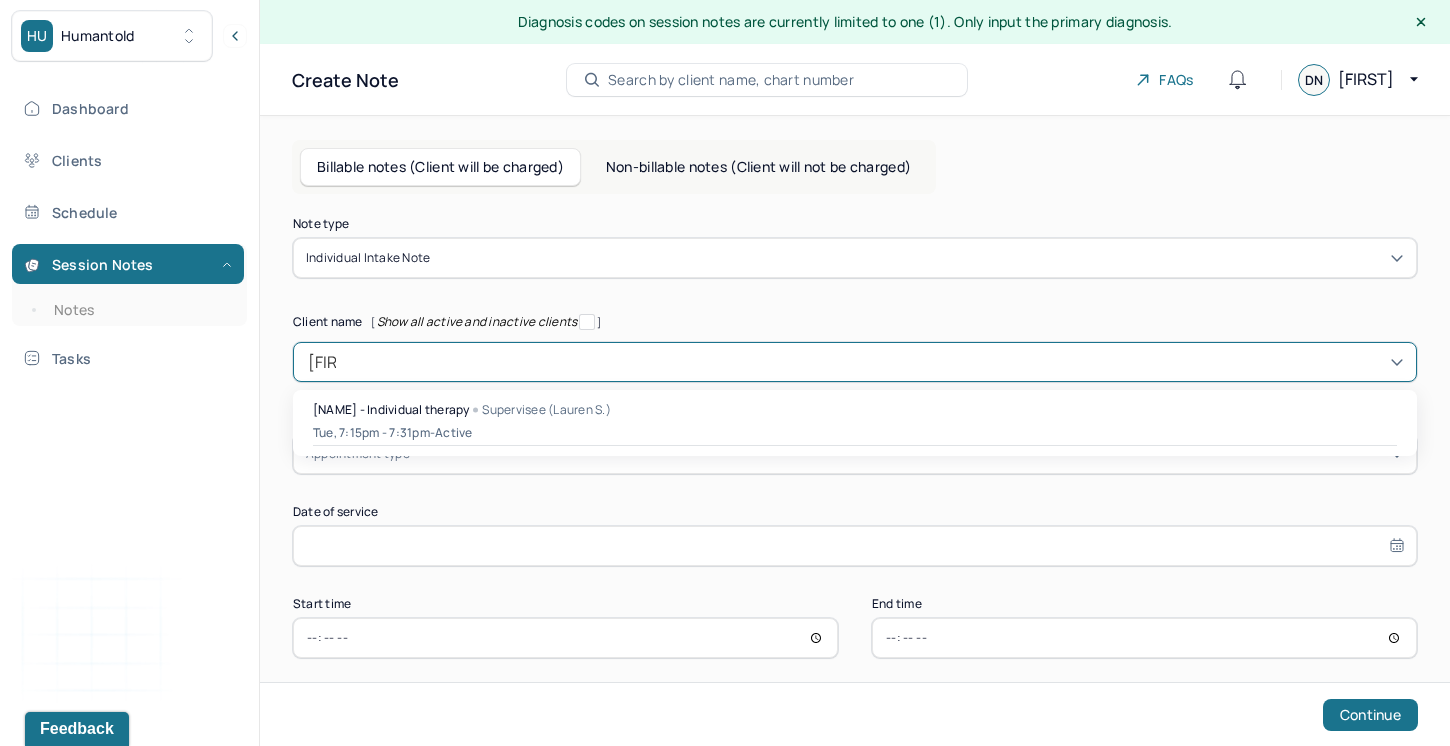 click on "[NAME] - Individual therapy" at bounding box center (391, 409) 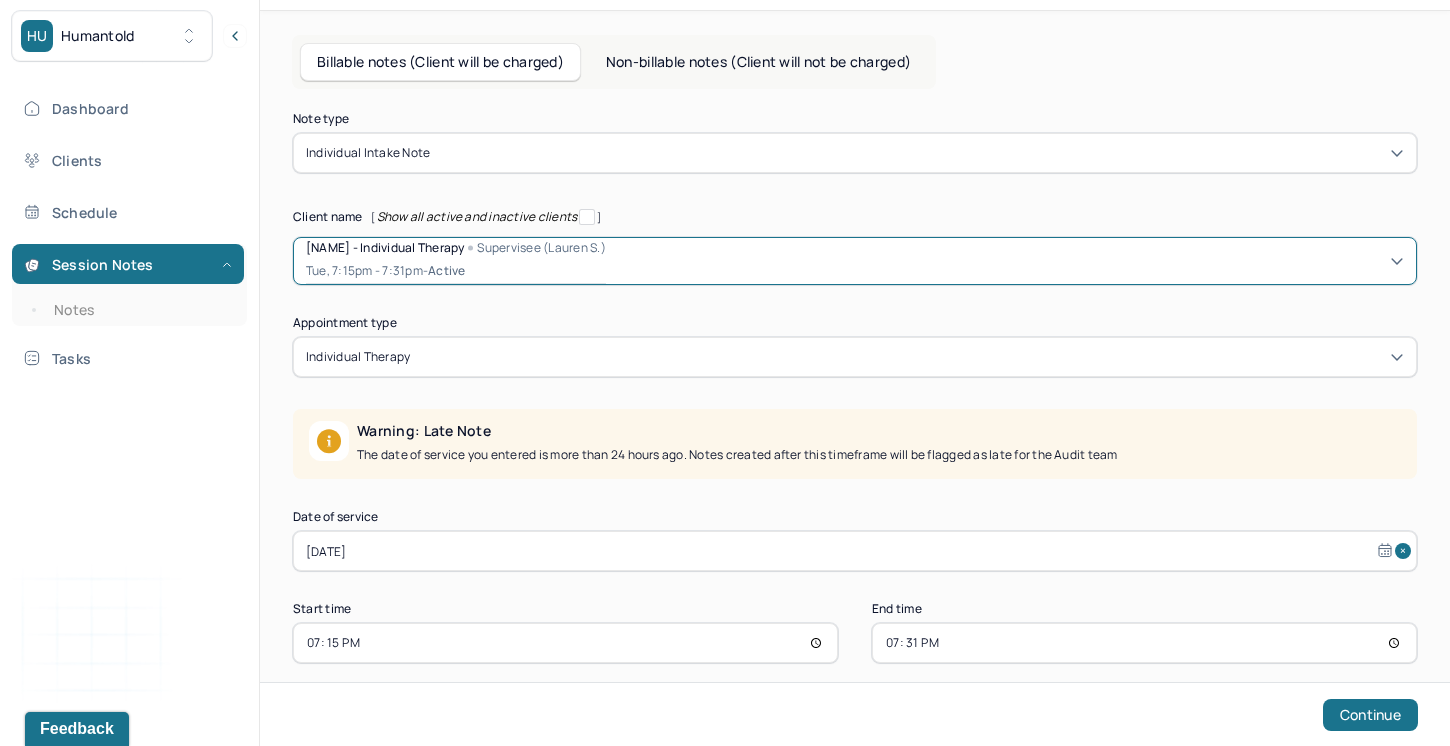 scroll, scrollTop: 147, scrollLeft: 0, axis: vertical 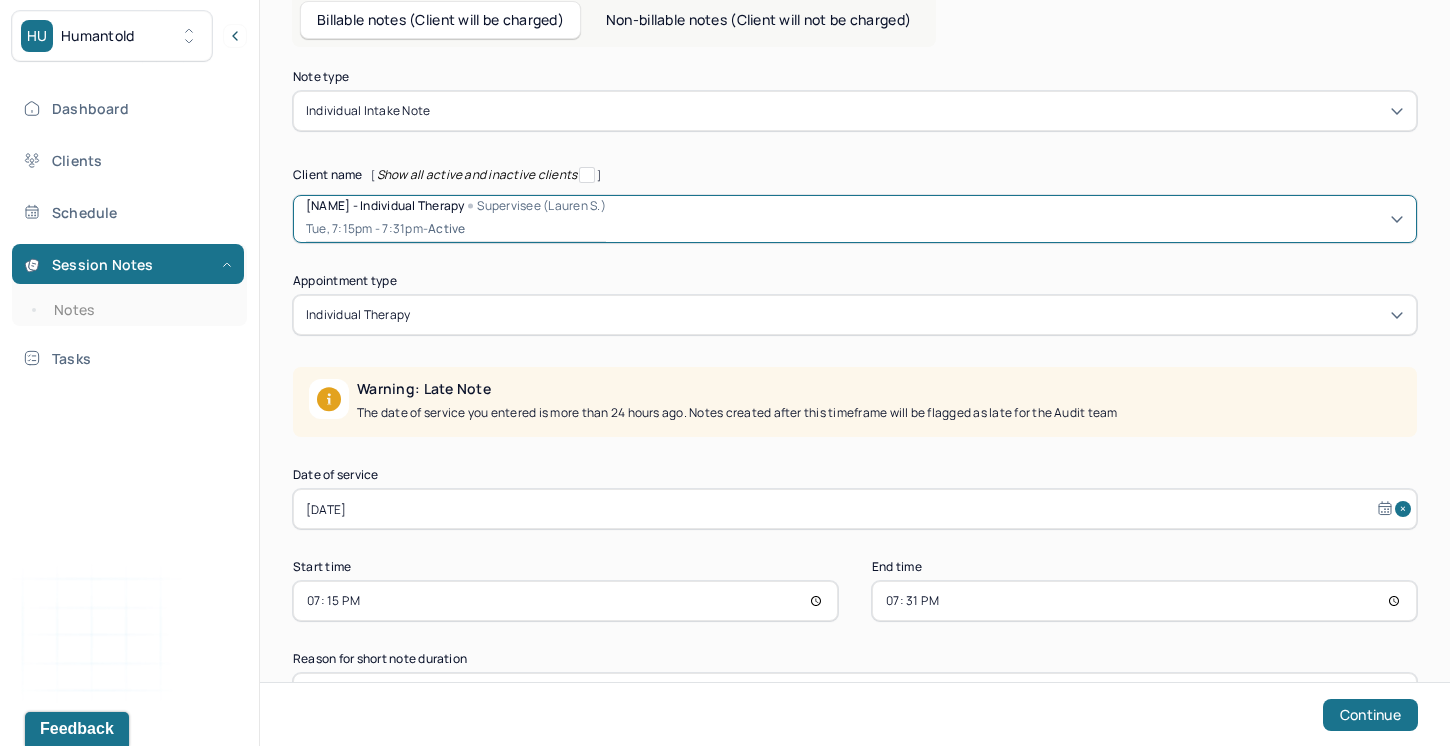 click on "[DATE]" at bounding box center [855, 509] 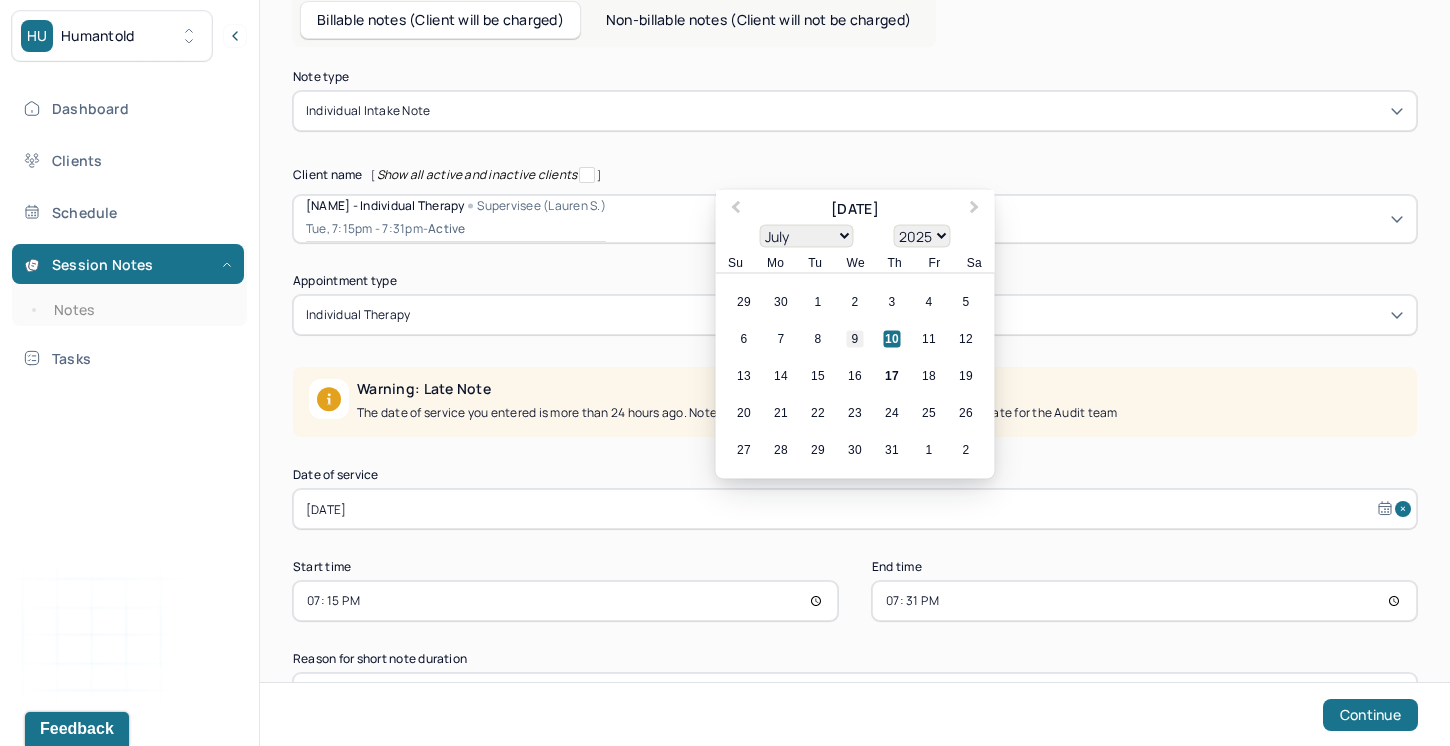 click on "9" at bounding box center (855, 339) 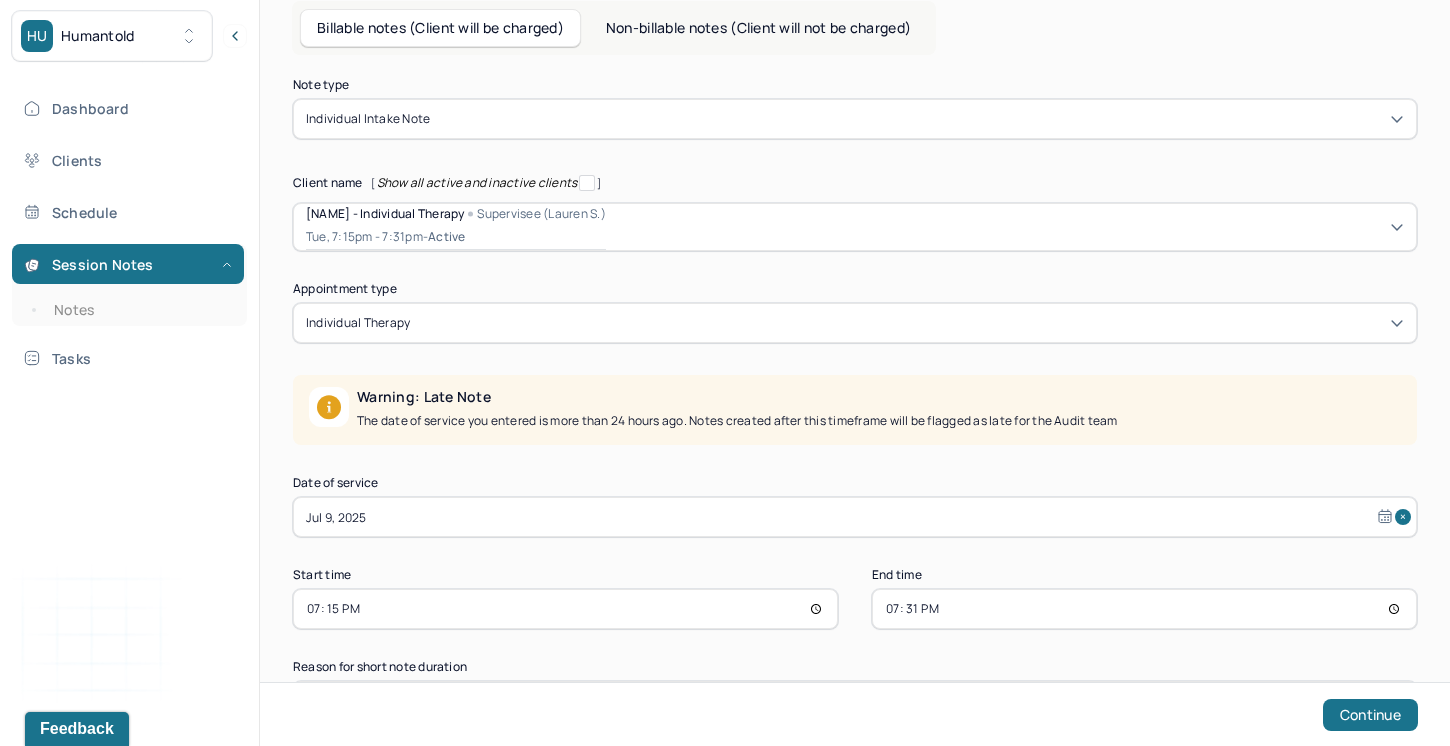 scroll, scrollTop: 140, scrollLeft: 0, axis: vertical 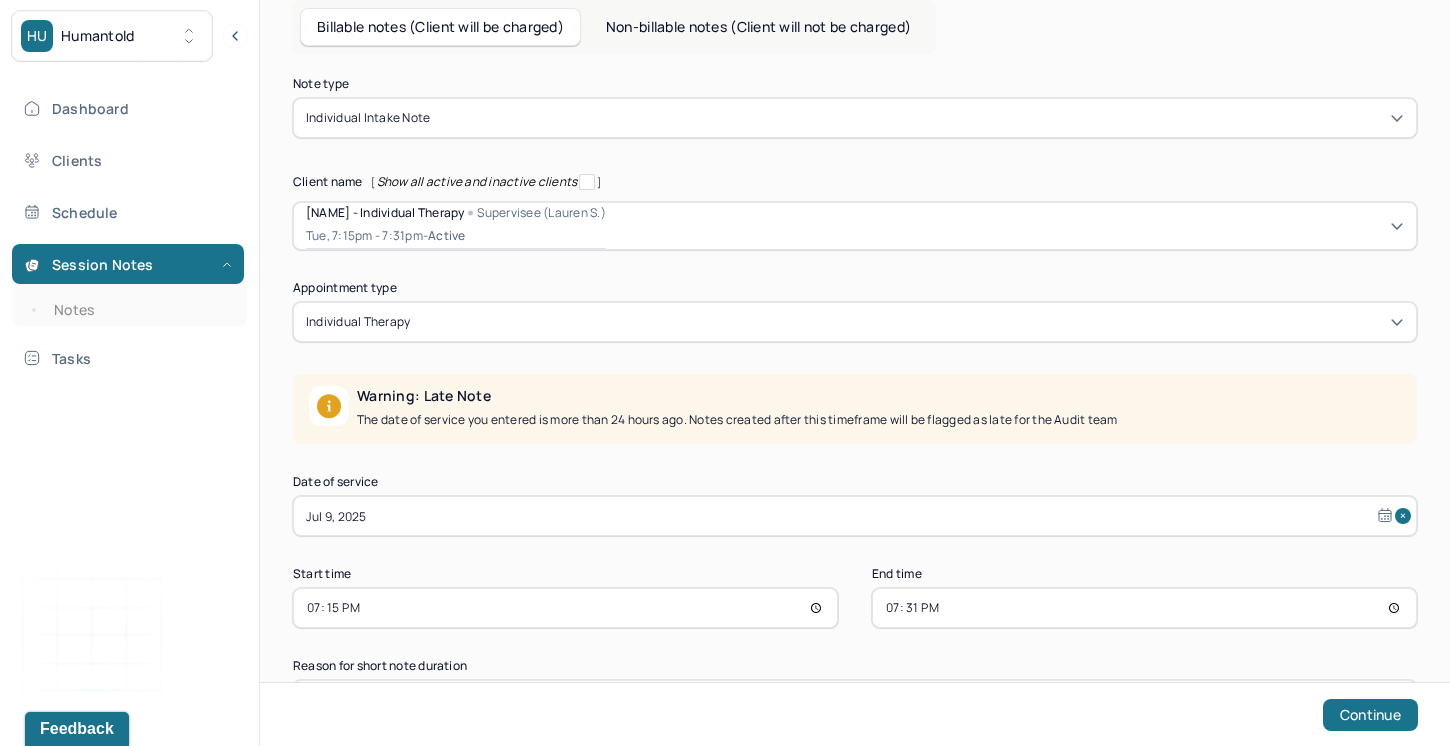 click on "[DAY], [TIME] - [TIME]  -  active" at bounding box center [456, 236] 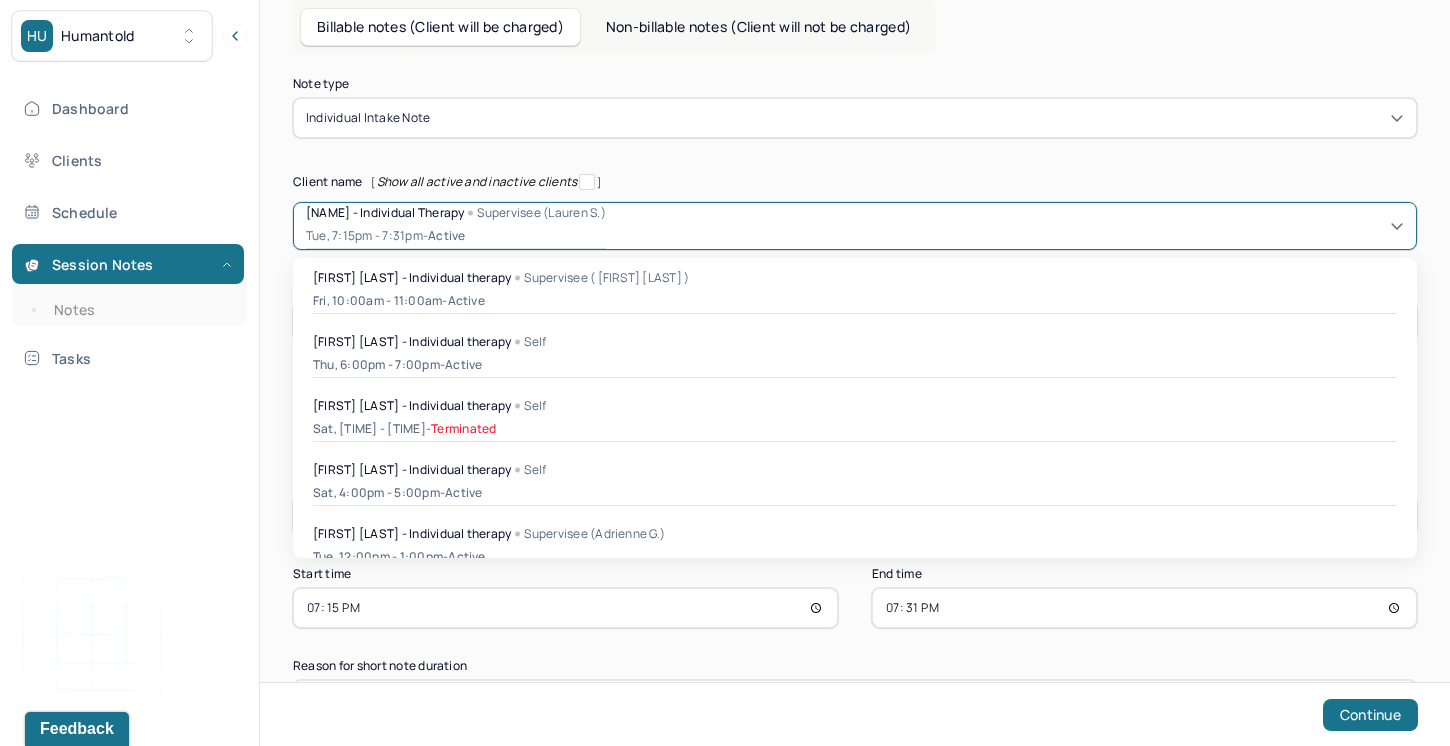 click on "Note type Individual intake note Client name [ Show all active and inactive clients ] [object Object], 1 of 47. 47 results available. Use Up and Down to choose options, press Enter to select the currently focused option, press Escape to exit the menu, press Tab to select the option and exit the menu. [FIRST] [LAST] - Individual therapy Supervisee (Lauren S.)
Tue, 7:15pm - 7:31pm  -  active Amber Van Alstyne - Individual therapy Supervisee (Amelia H.)
Fri, 10:00am - 11:00am  -  active Amy Nardi - Individual therapy Self
Thu, 6:00pm - 7:00pm  -  active Amy Bettys - Individual therapy Self
Sat, 5:48pm - 6:00pm  -  Terminated Angelique Ahmed - Individual therapy Self
Sat, 4:00pm - 5:00pm  -  active Anita Mahar - Individual therapy Supervisee (Adrienne G.)
Tue, 12:00pm - 1:00pm  -  active Ariana Valdez - Individual therapy Supervisee (Amelia H.)
Mon, 5:00pm - 6:00pm  -" at bounding box center [855, 399] 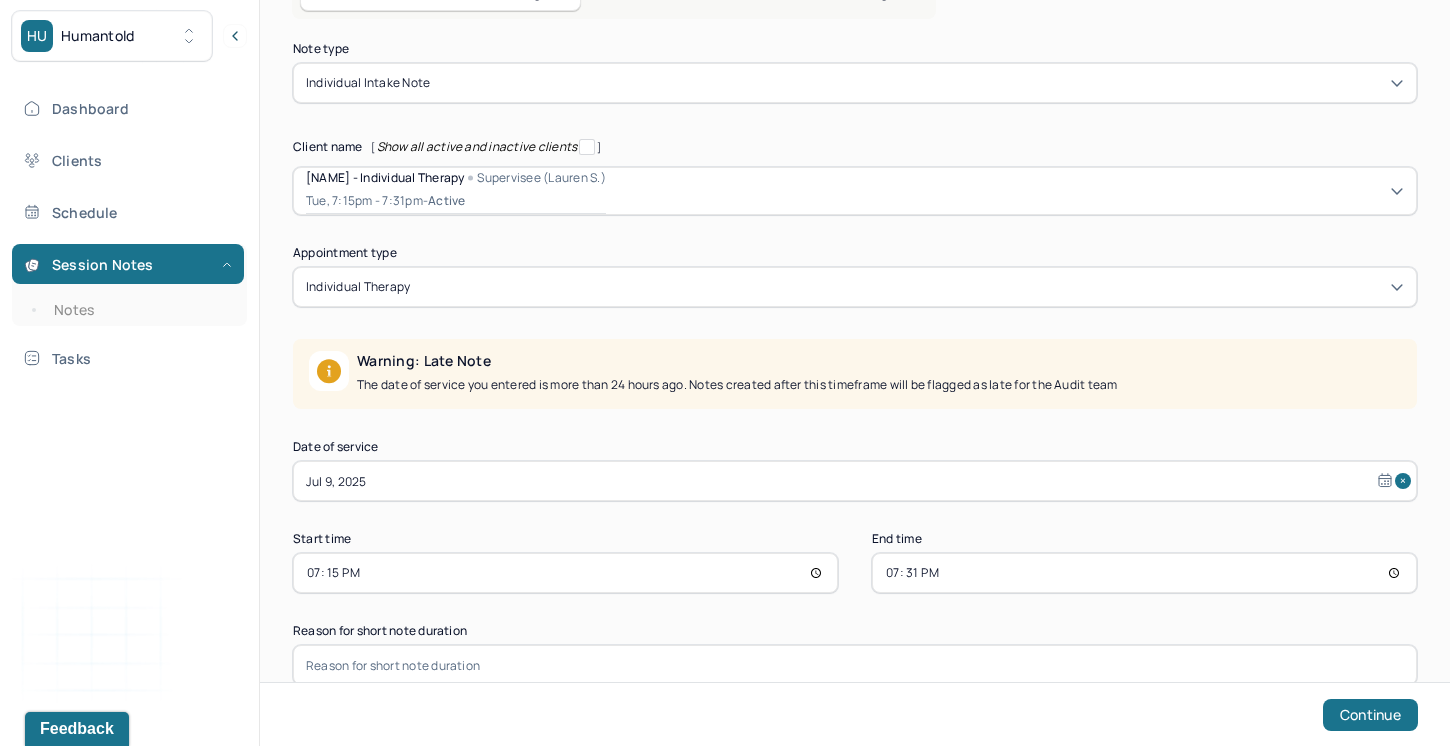 scroll, scrollTop: 174, scrollLeft: 0, axis: vertical 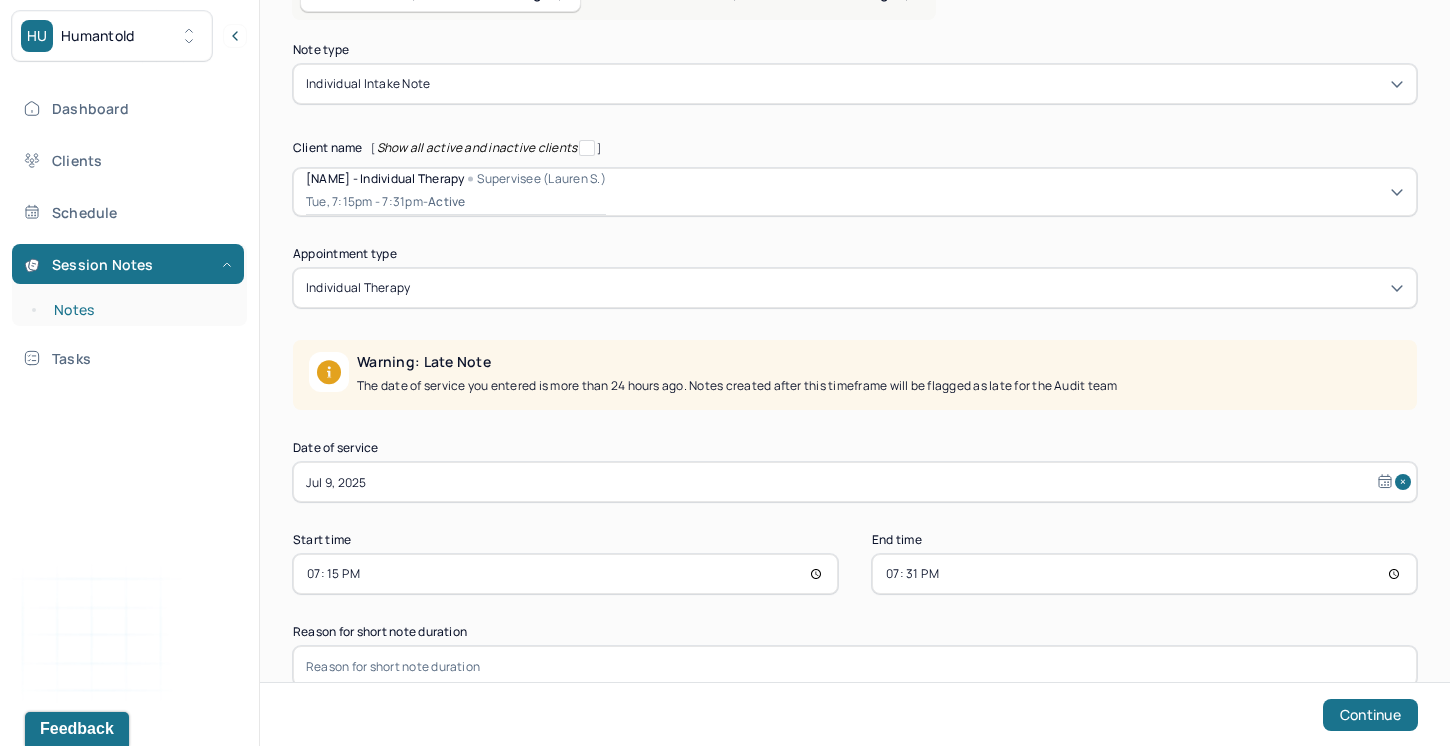 click on "Notes" at bounding box center [139, 310] 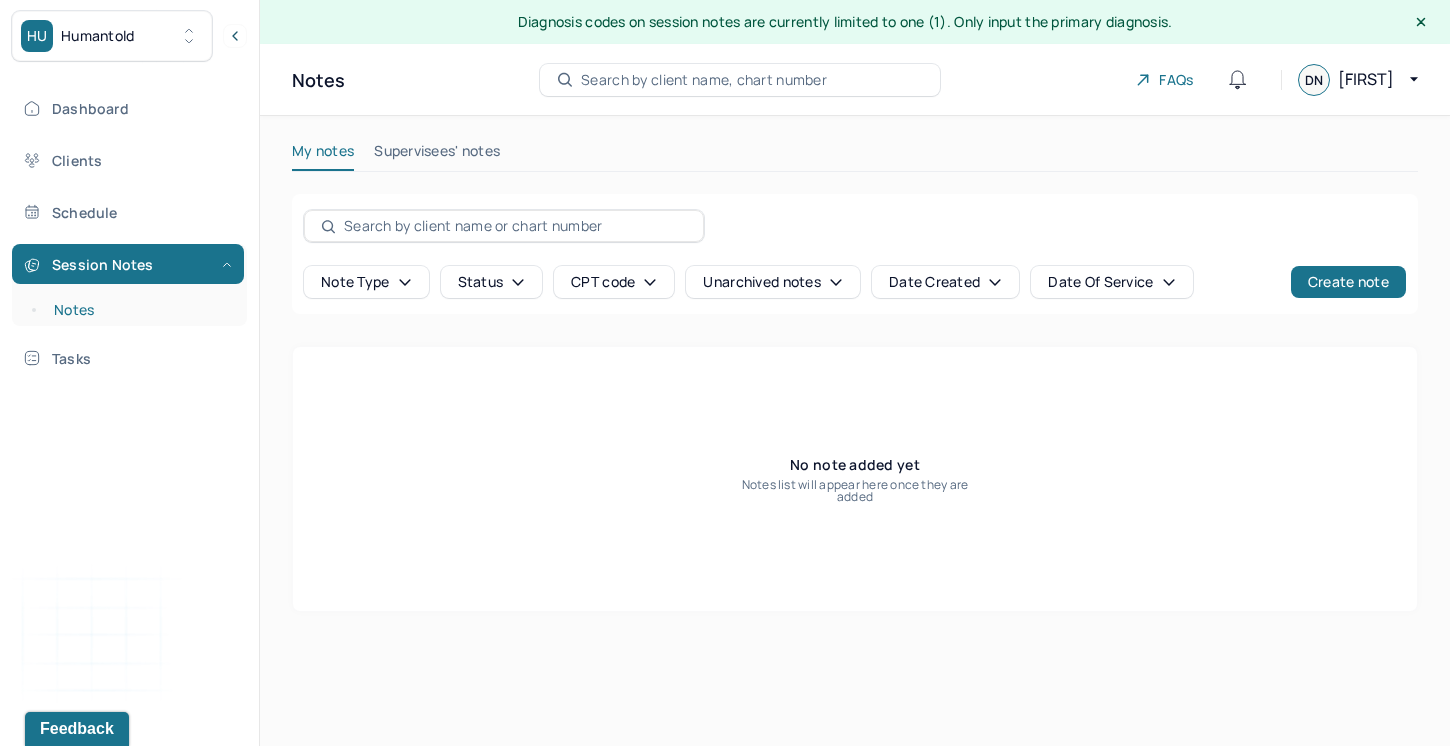 click on "Notes" at bounding box center (139, 310) 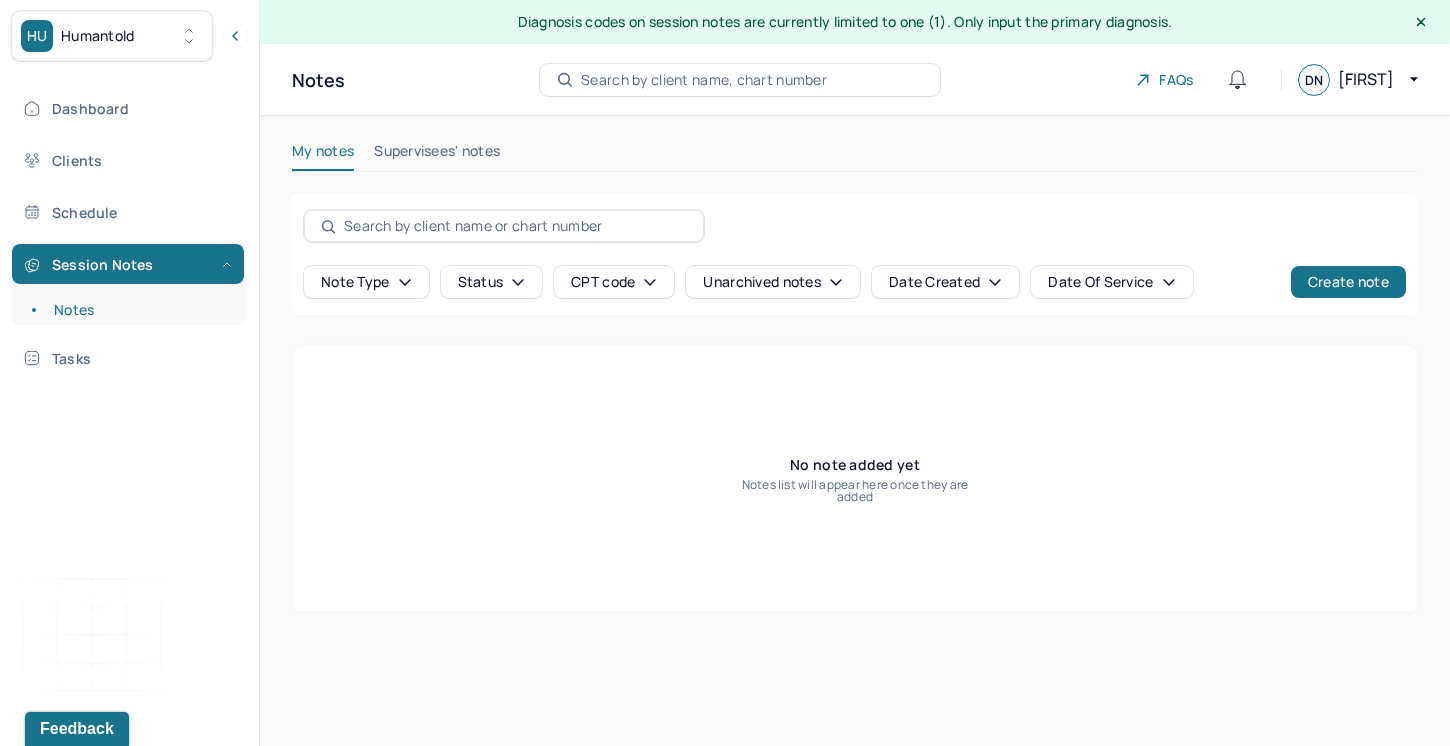 click on "Search by client name, chart number" at bounding box center (704, 80) 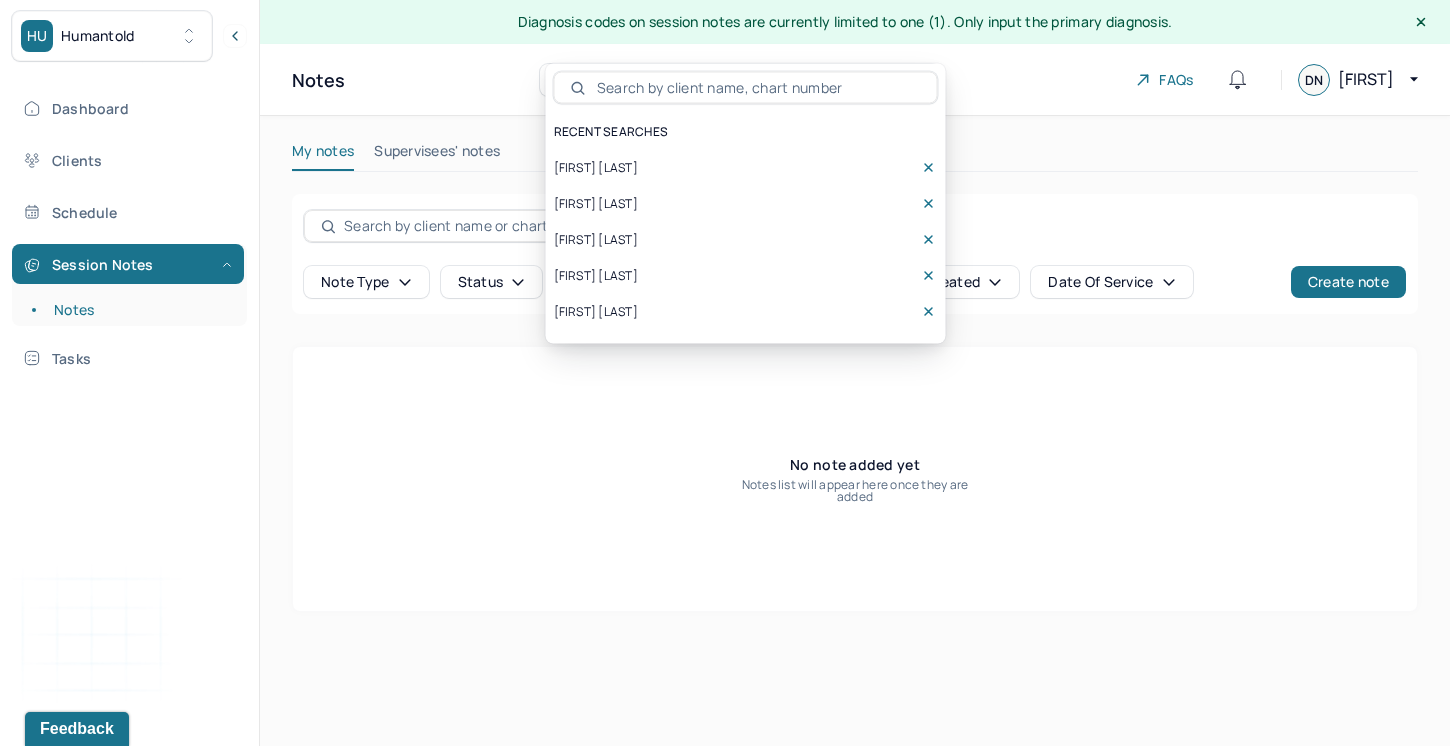 click on "[FIRST] [LAST]" at bounding box center [596, 204] 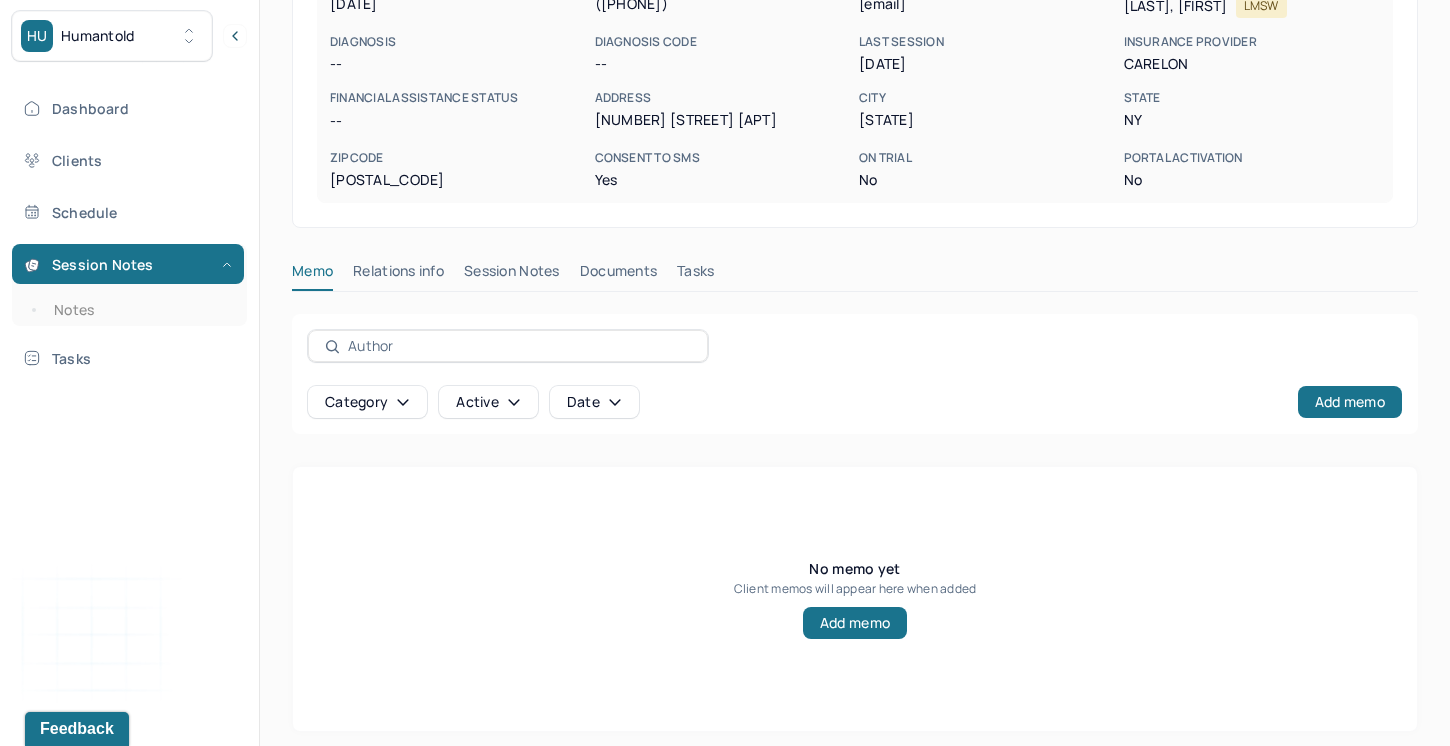 click on "Session Notes" at bounding box center (512, 275) 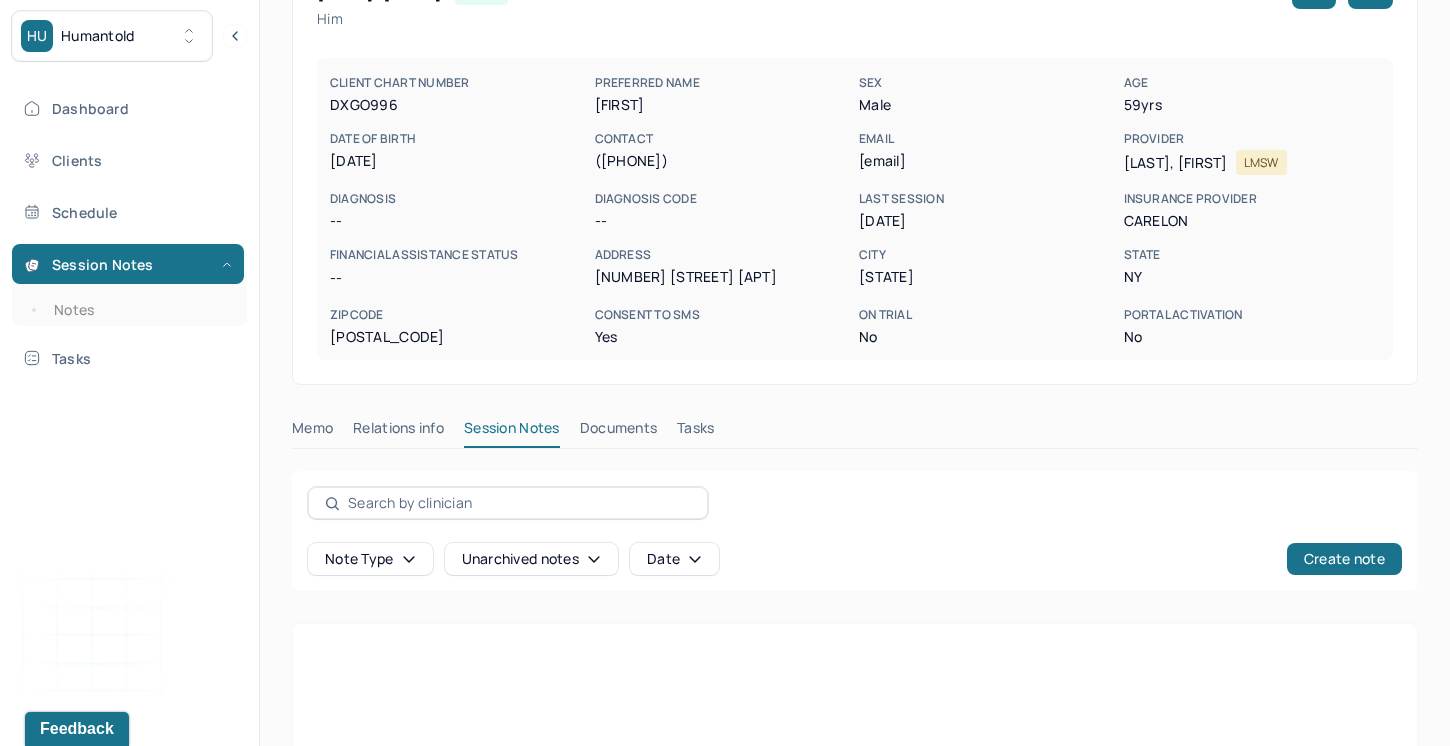 scroll, scrollTop: 345, scrollLeft: 0, axis: vertical 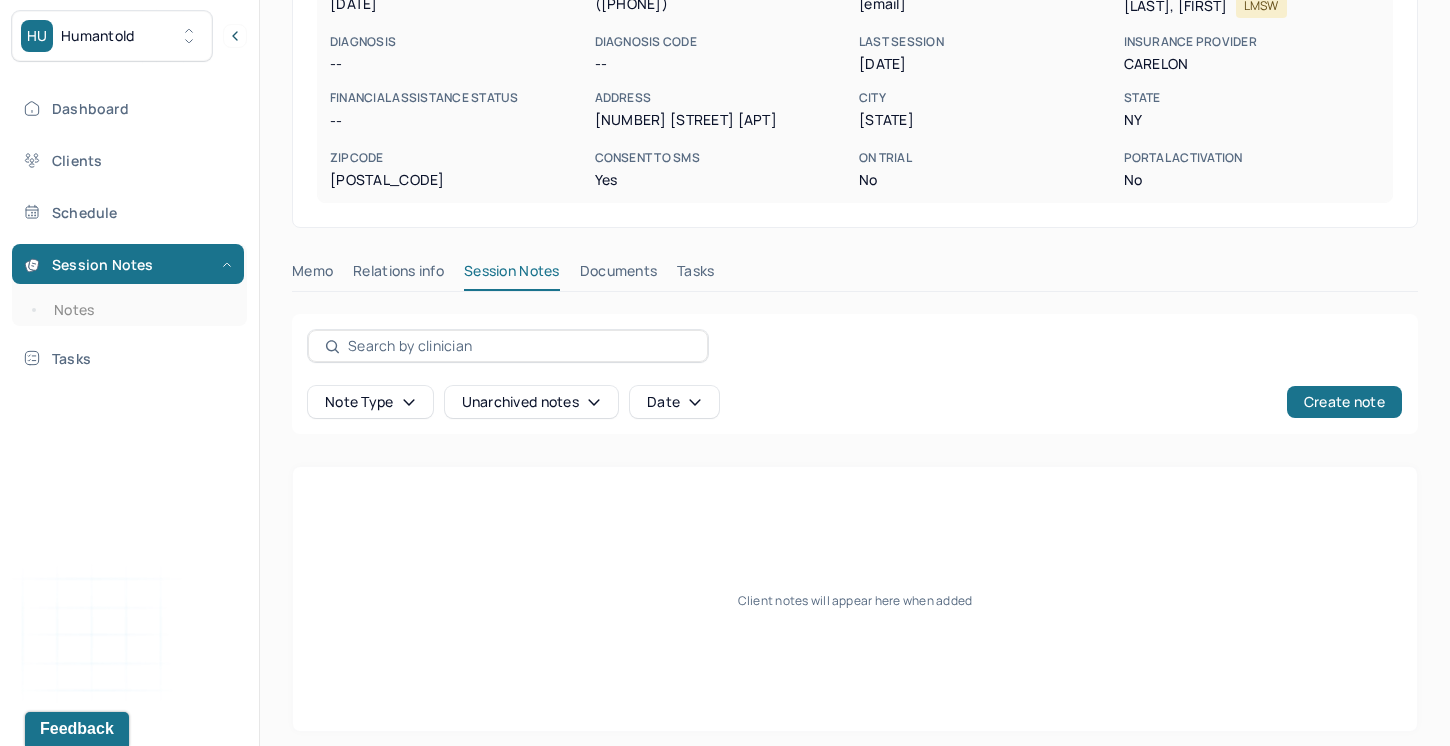 click on "Note type" at bounding box center [370, 402] 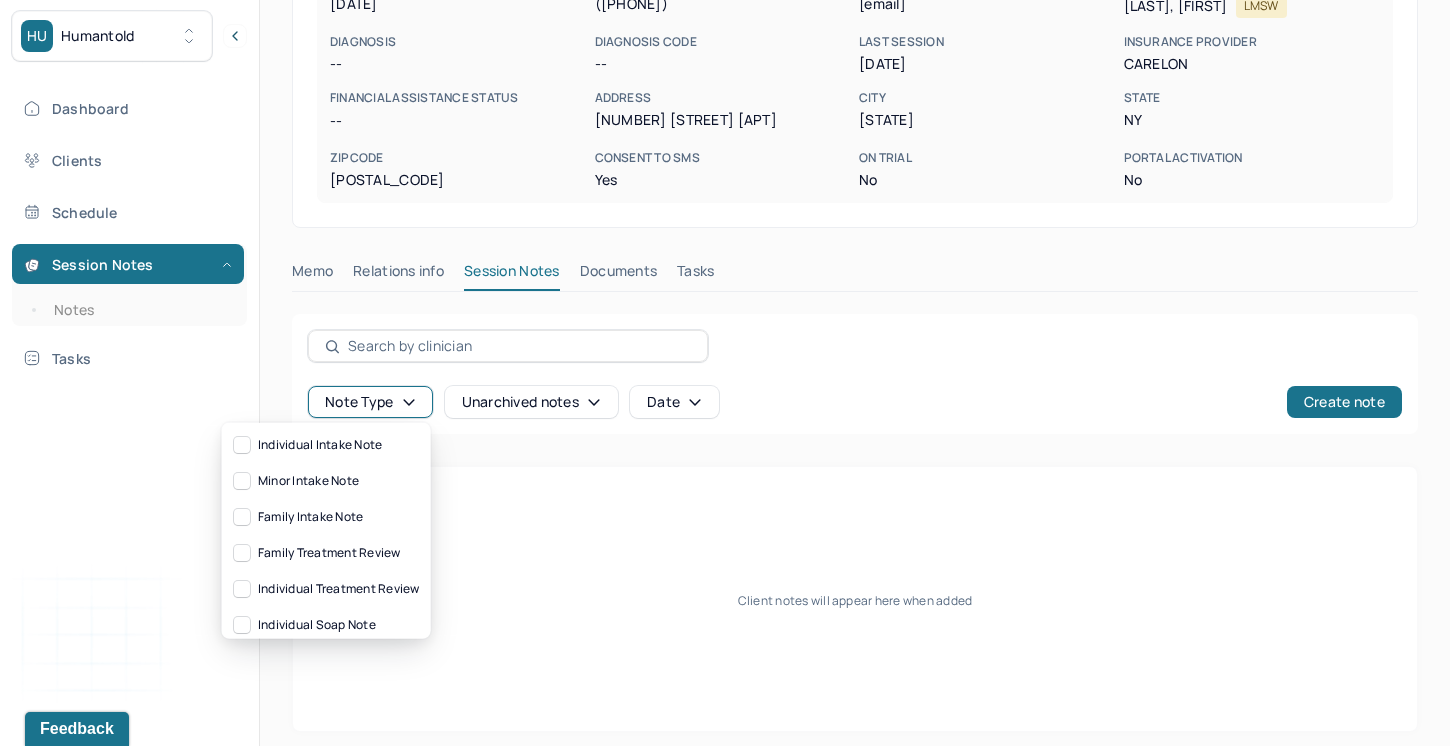 click on "Note type     Unarchived notes     Date     Create note   Client notes will appear here when added" at bounding box center [855, 523] 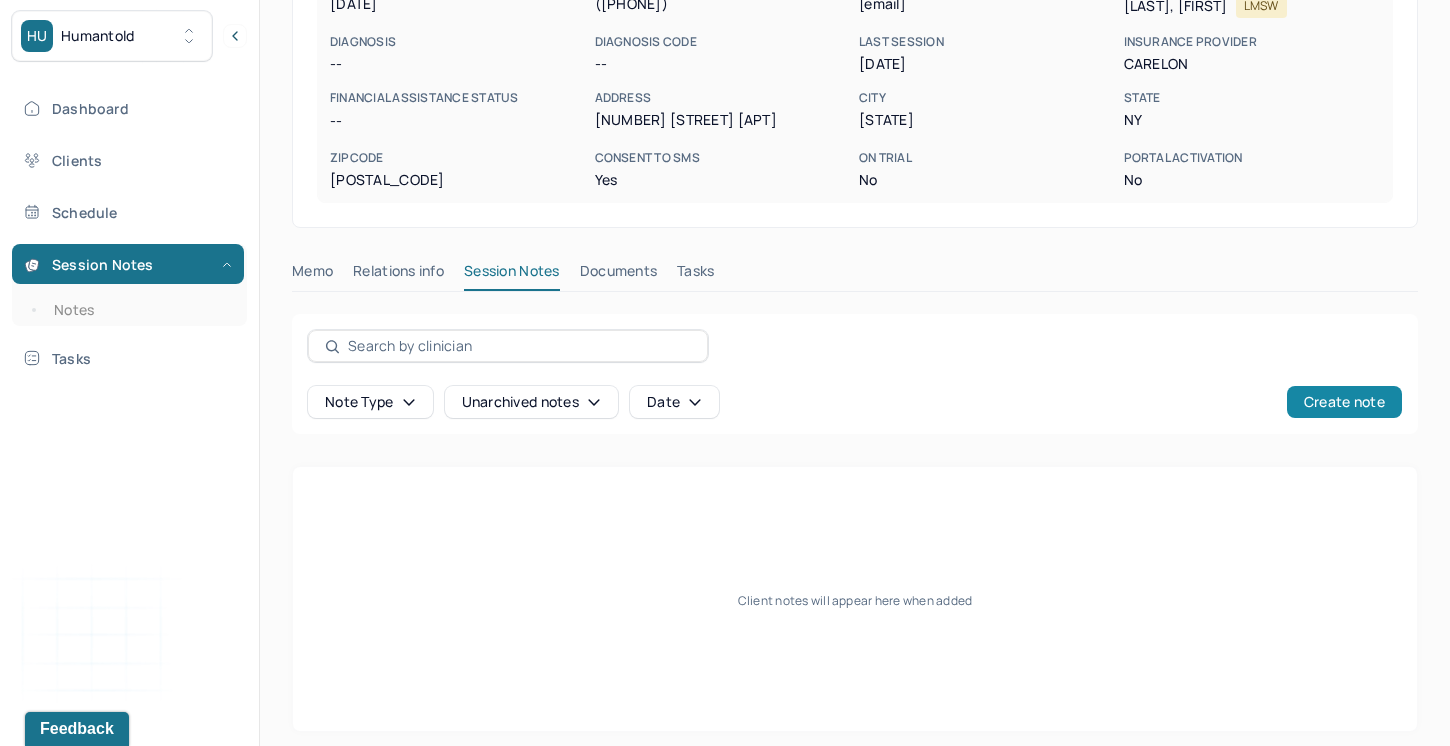 click on "Create note" at bounding box center [1344, 402] 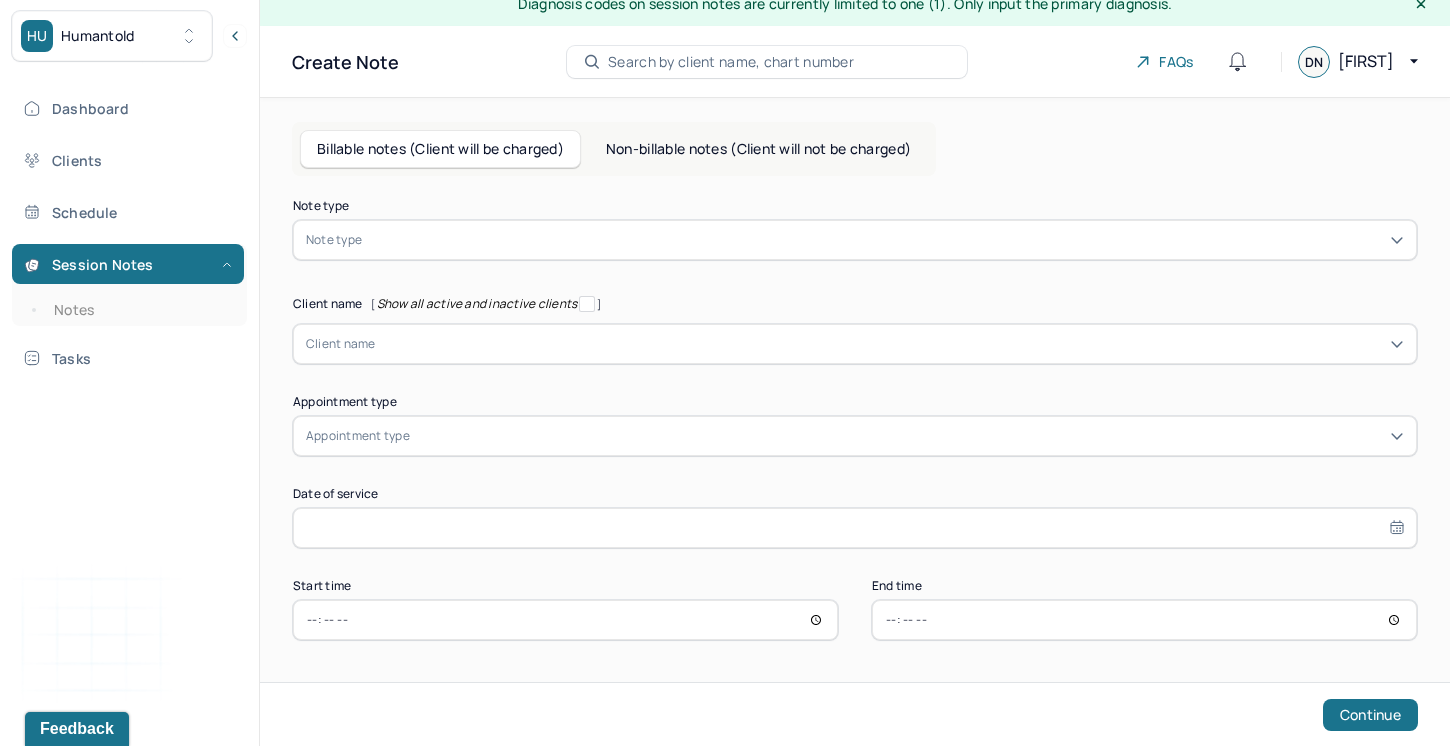 scroll, scrollTop: 19, scrollLeft: 0, axis: vertical 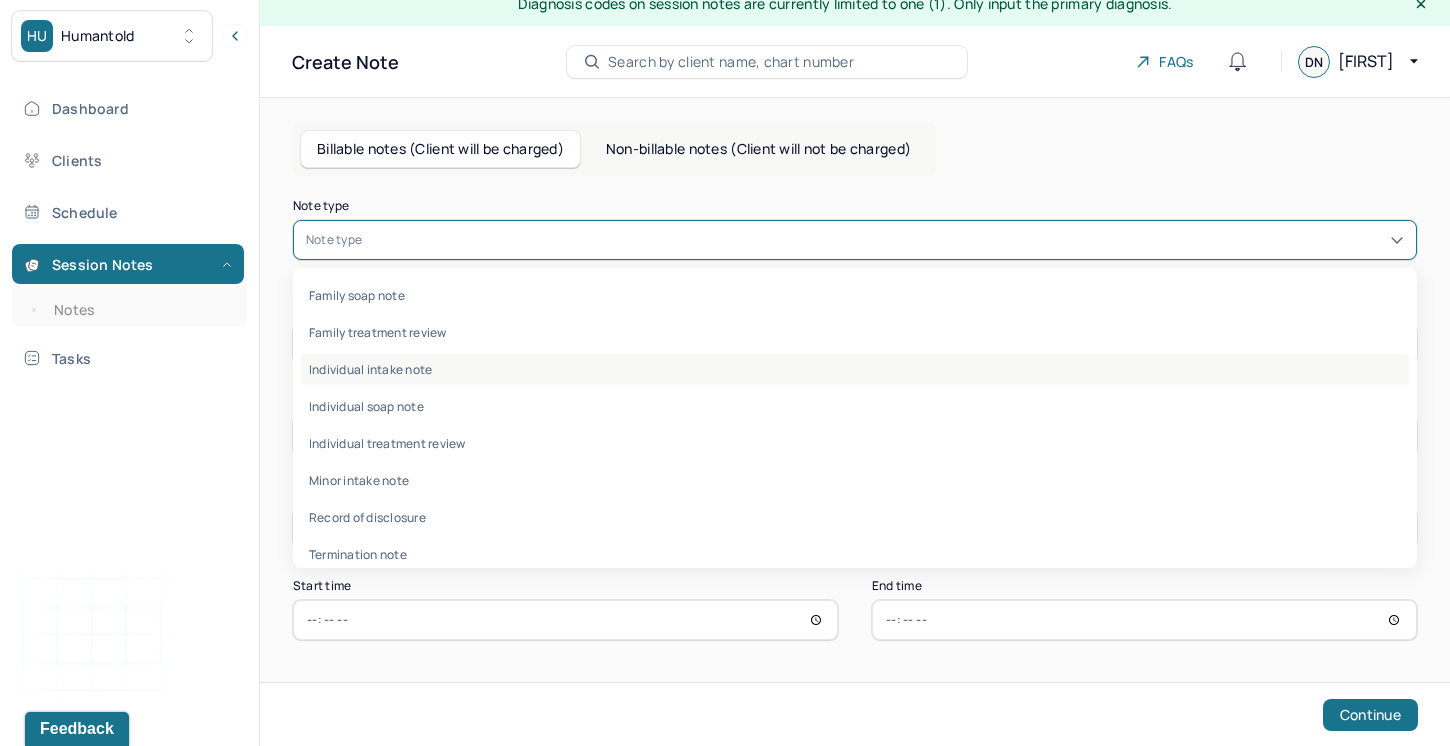 click on "Individual intake note" at bounding box center (855, 369) 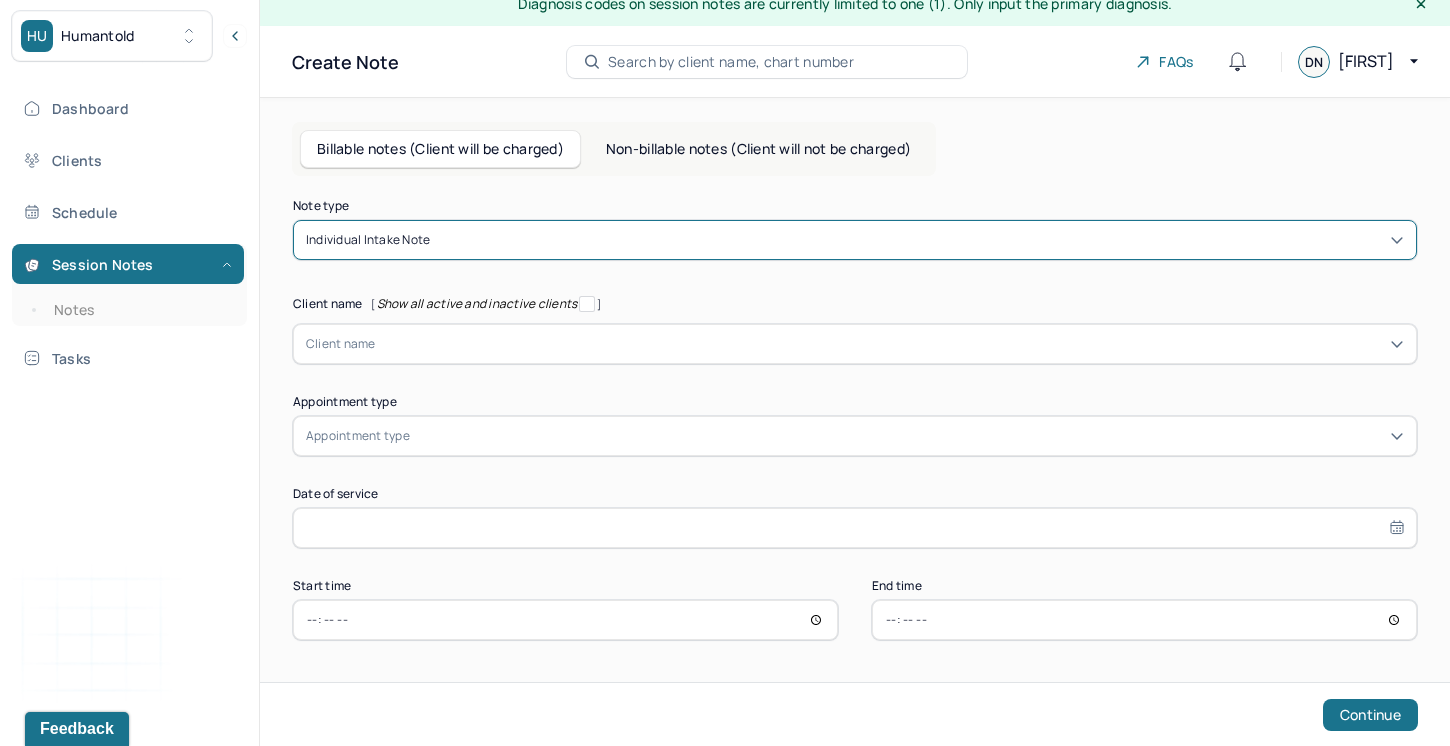 scroll, scrollTop: 37, scrollLeft: 0, axis: vertical 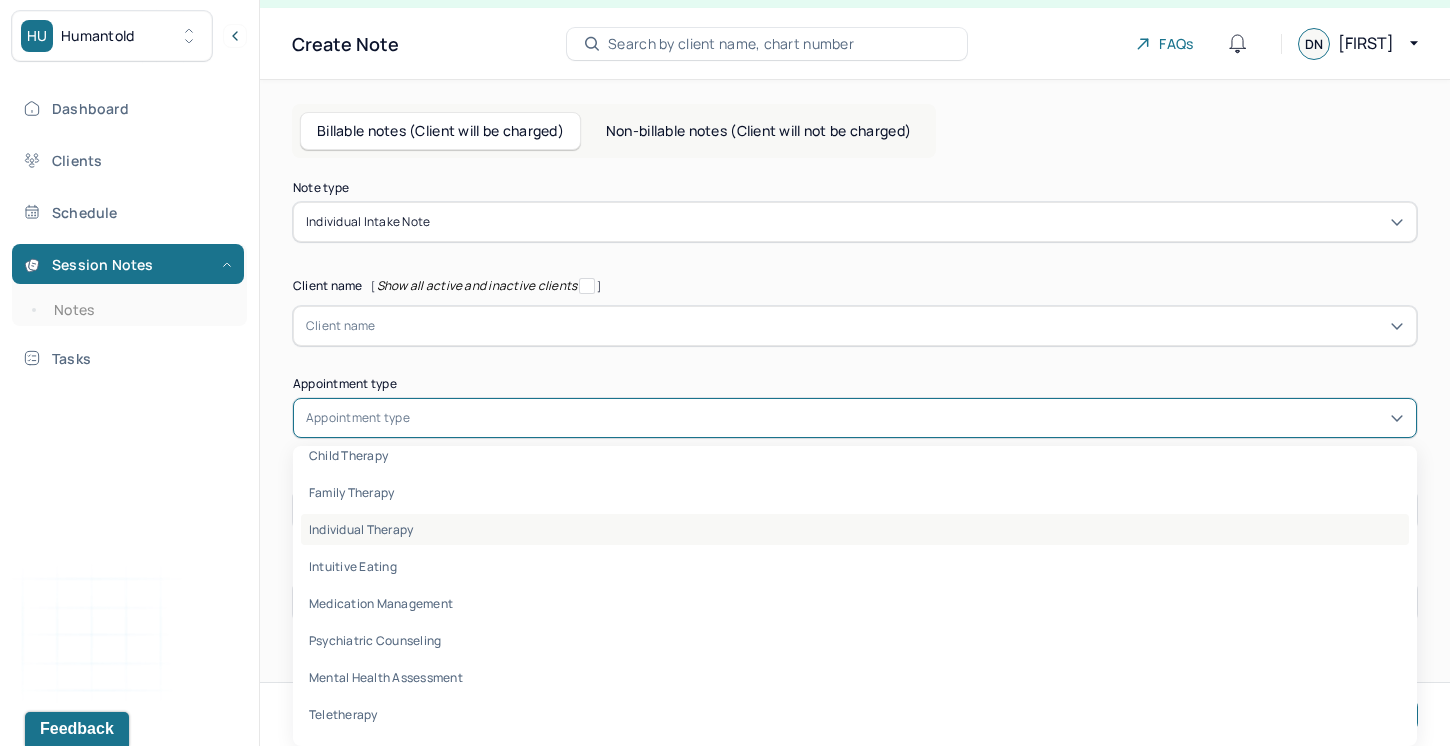 click on "individual therapy" at bounding box center [361, 529] 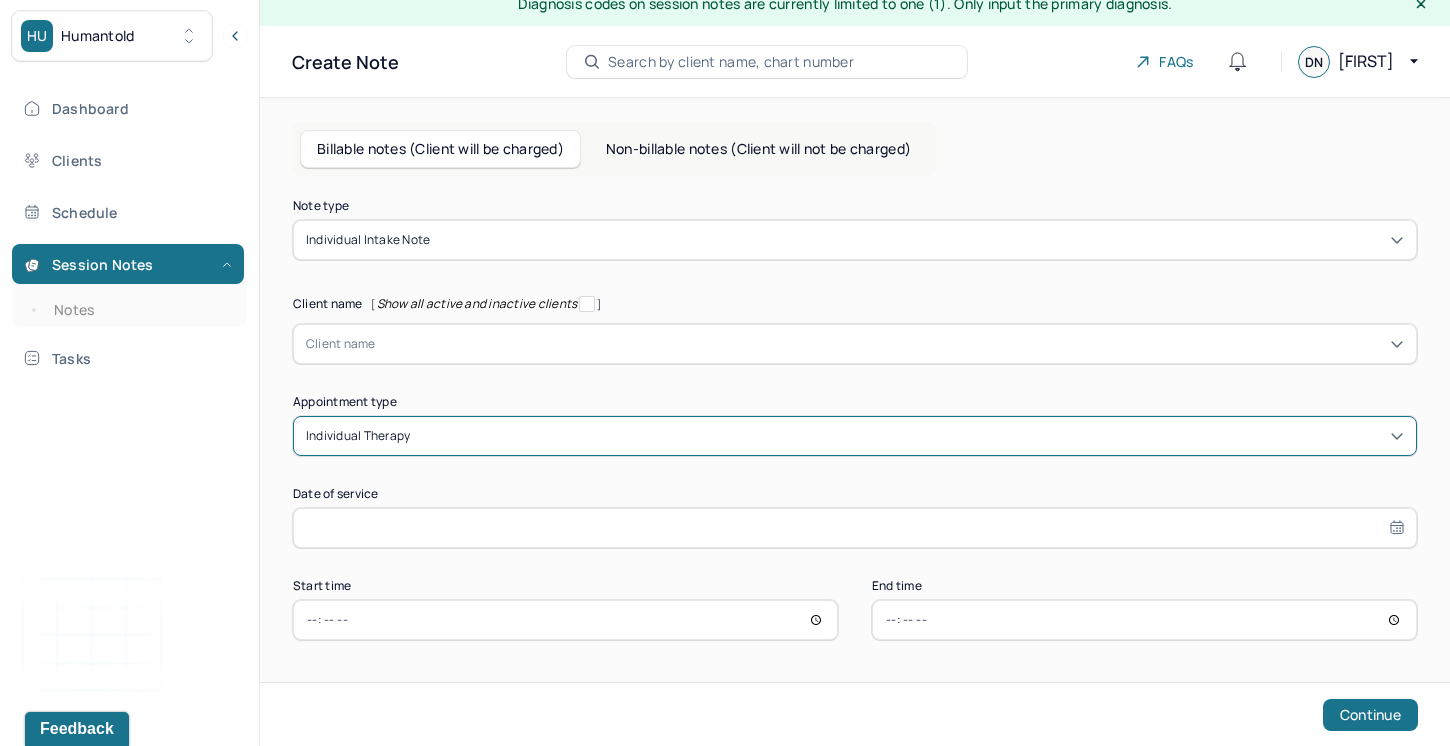 click at bounding box center (855, 528) 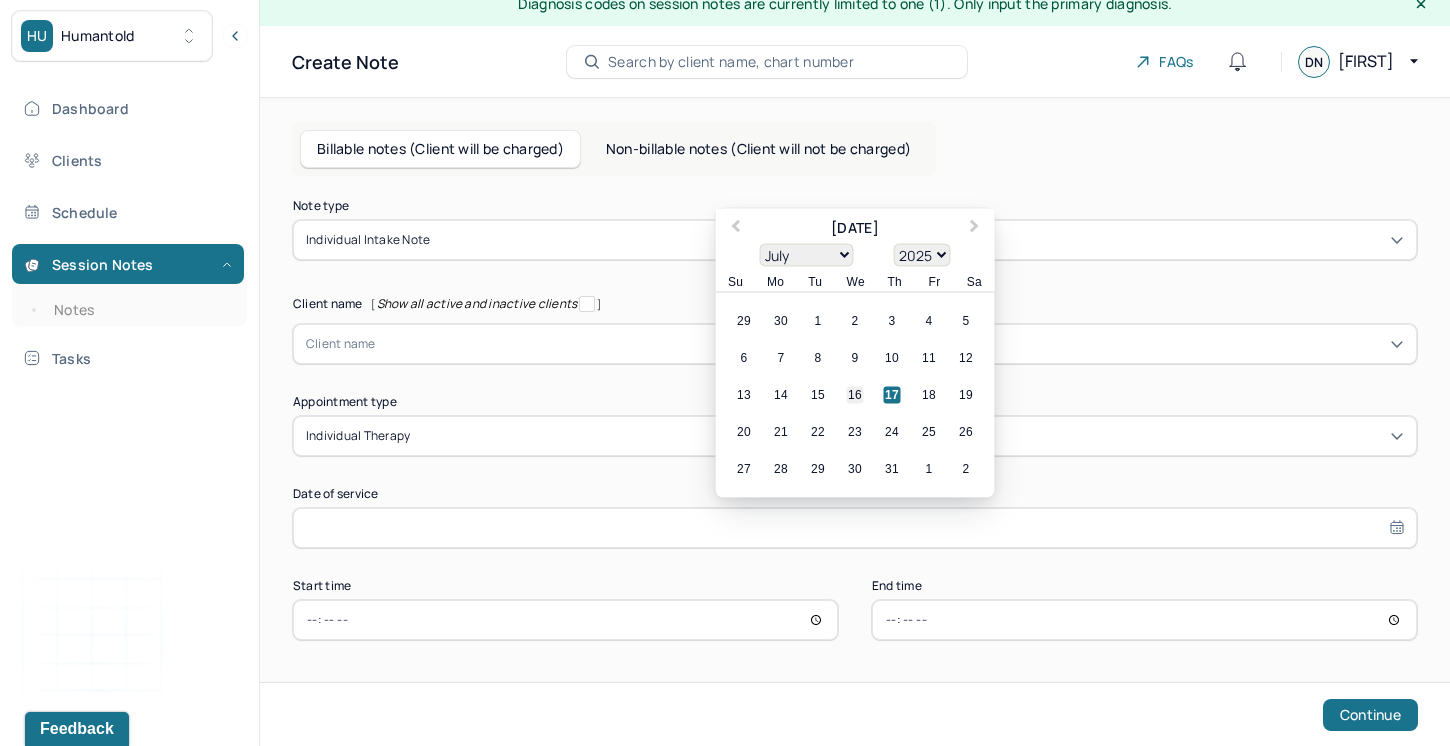 click on "16" at bounding box center (855, 395) 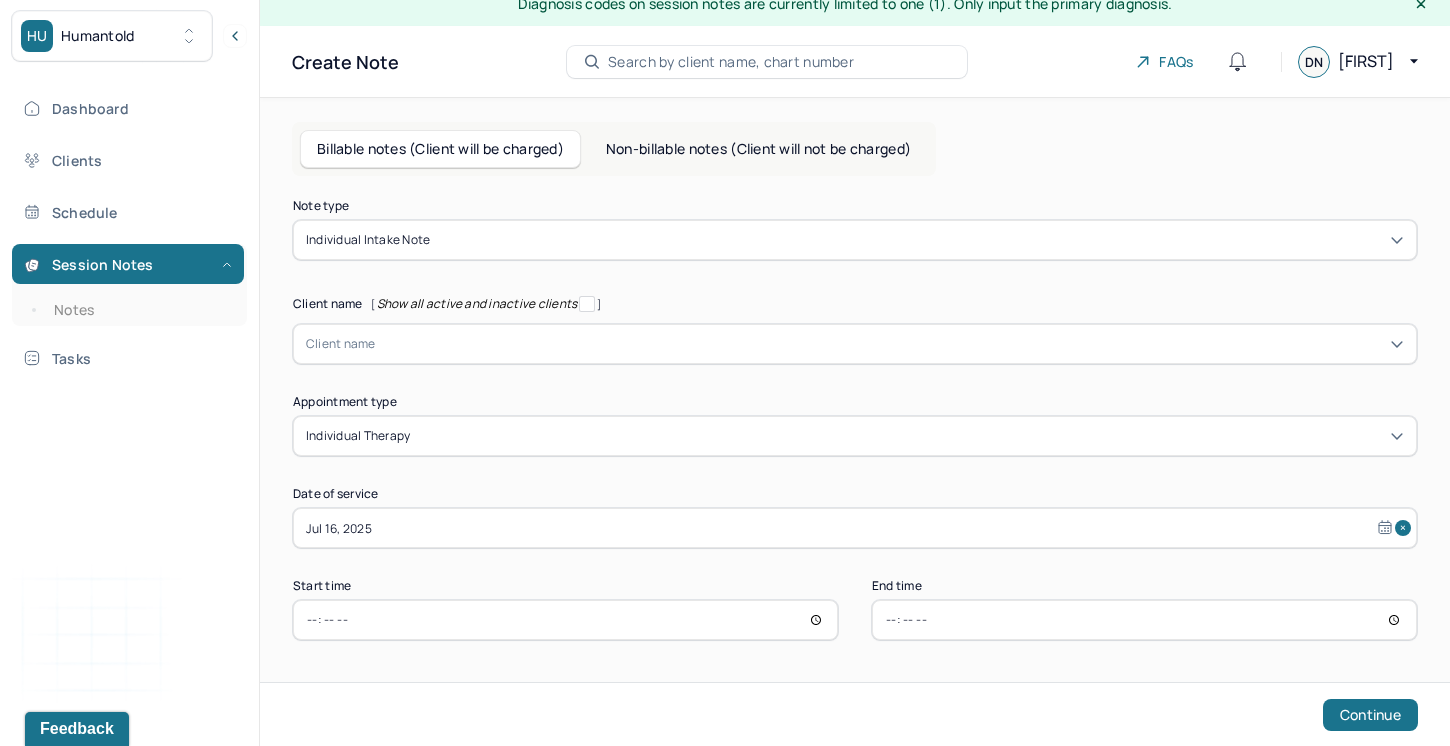 type on "Jul 16, 2025" 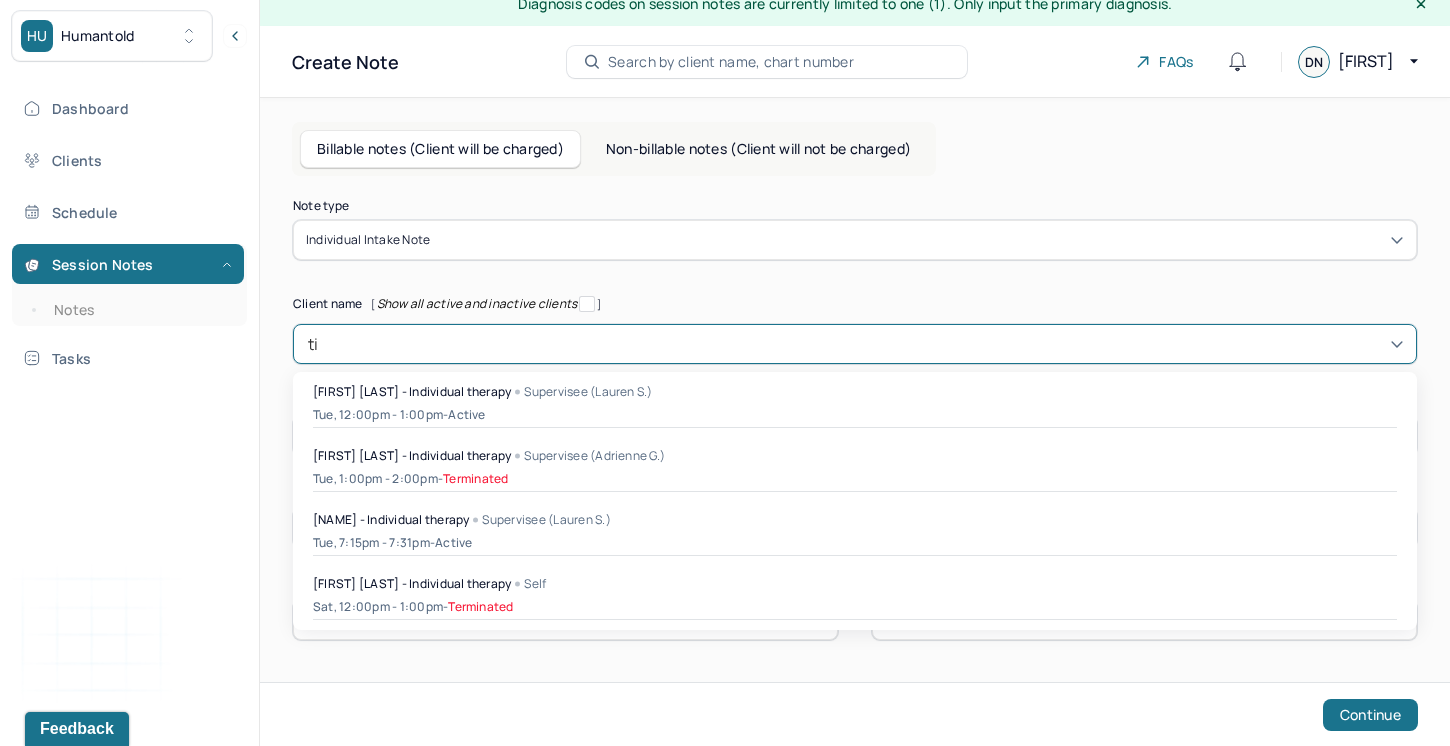 type on "[FIRST]" 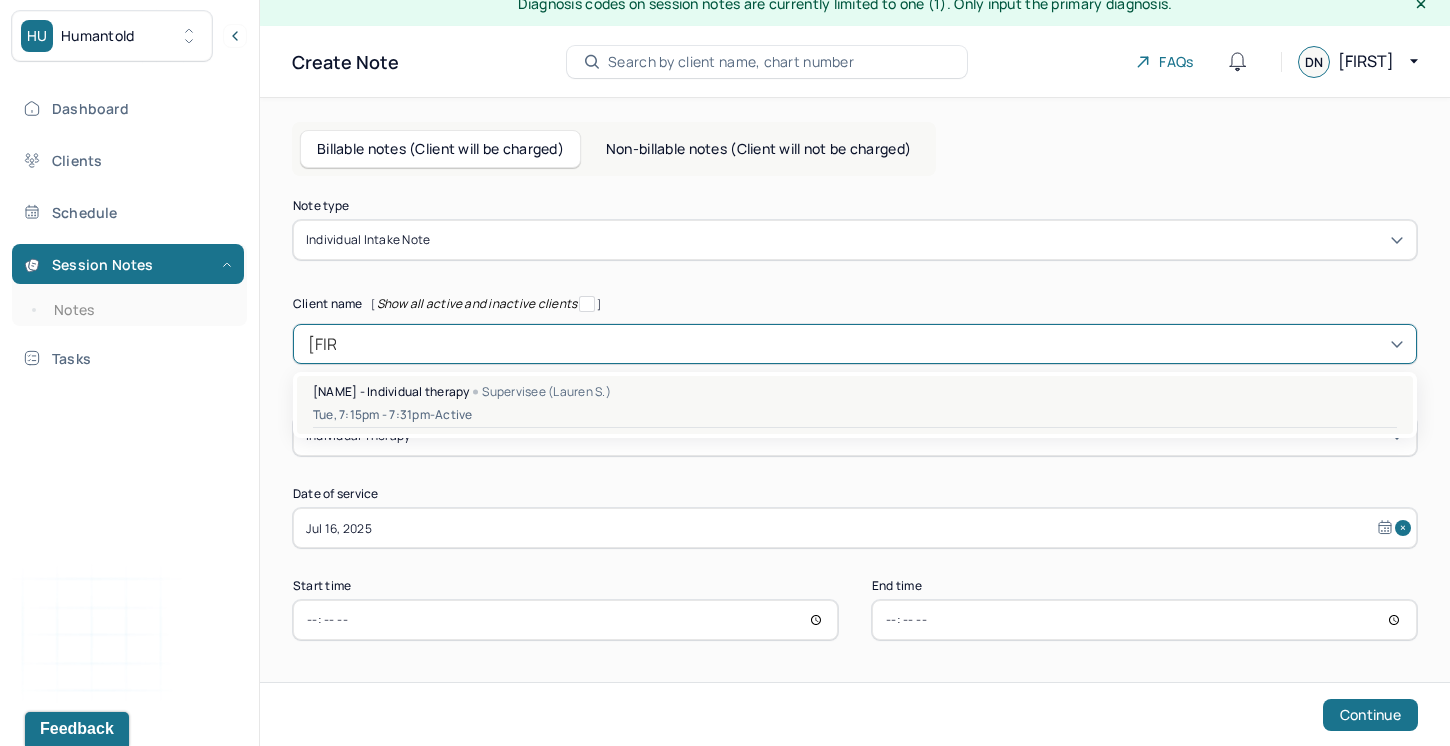 click on "[FIRST] [LAST] - Individual therapy Supervisee (Lauren S.)" at bounding box center (855, 391) 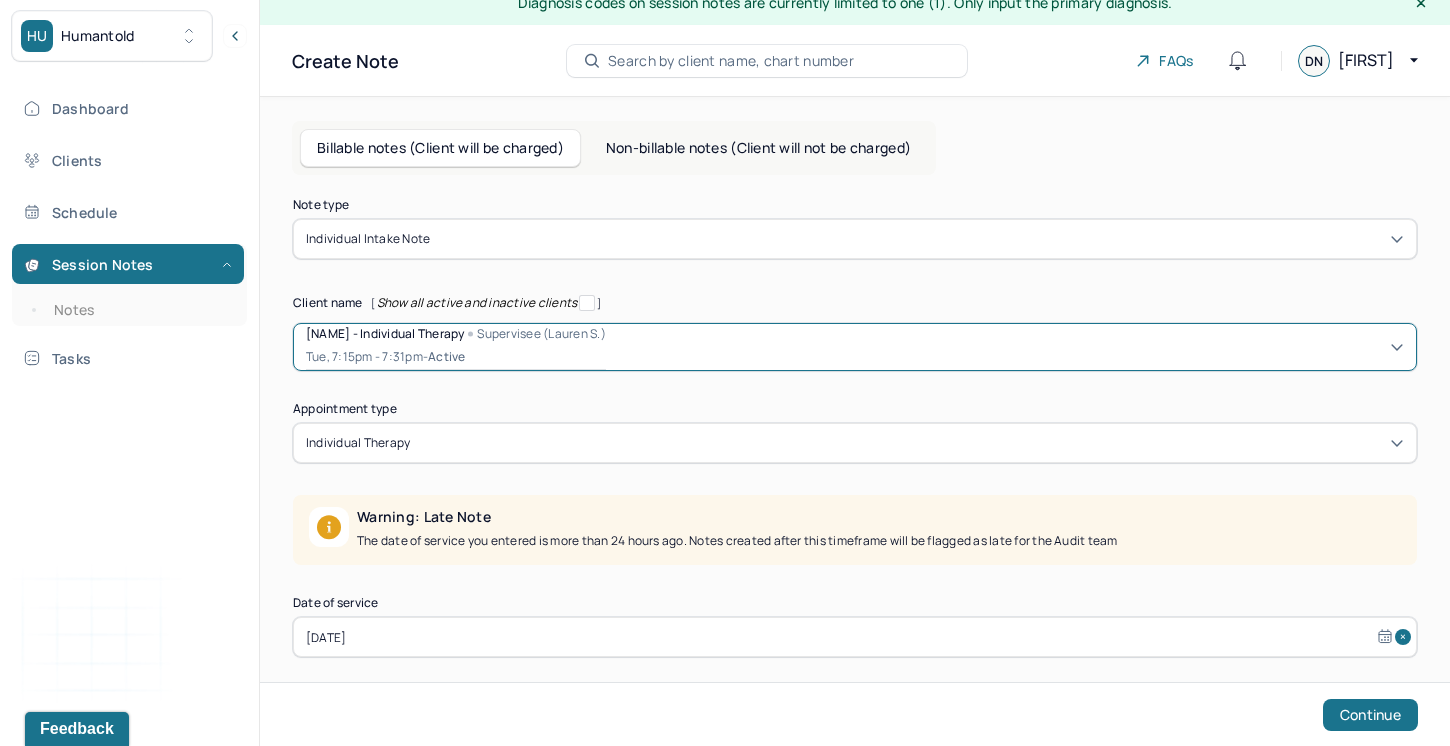 select on "6" 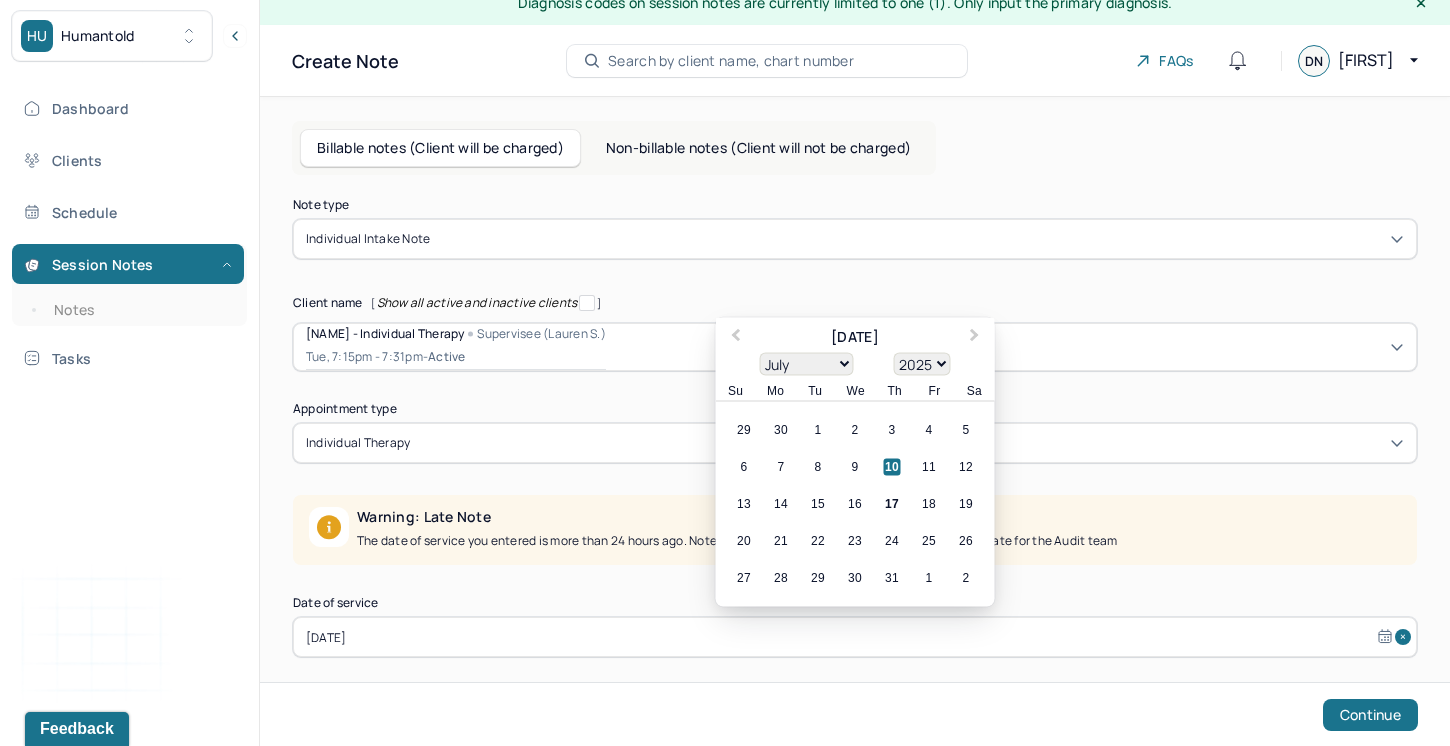 click on "[DATE]" at bounding box center [855, 637] 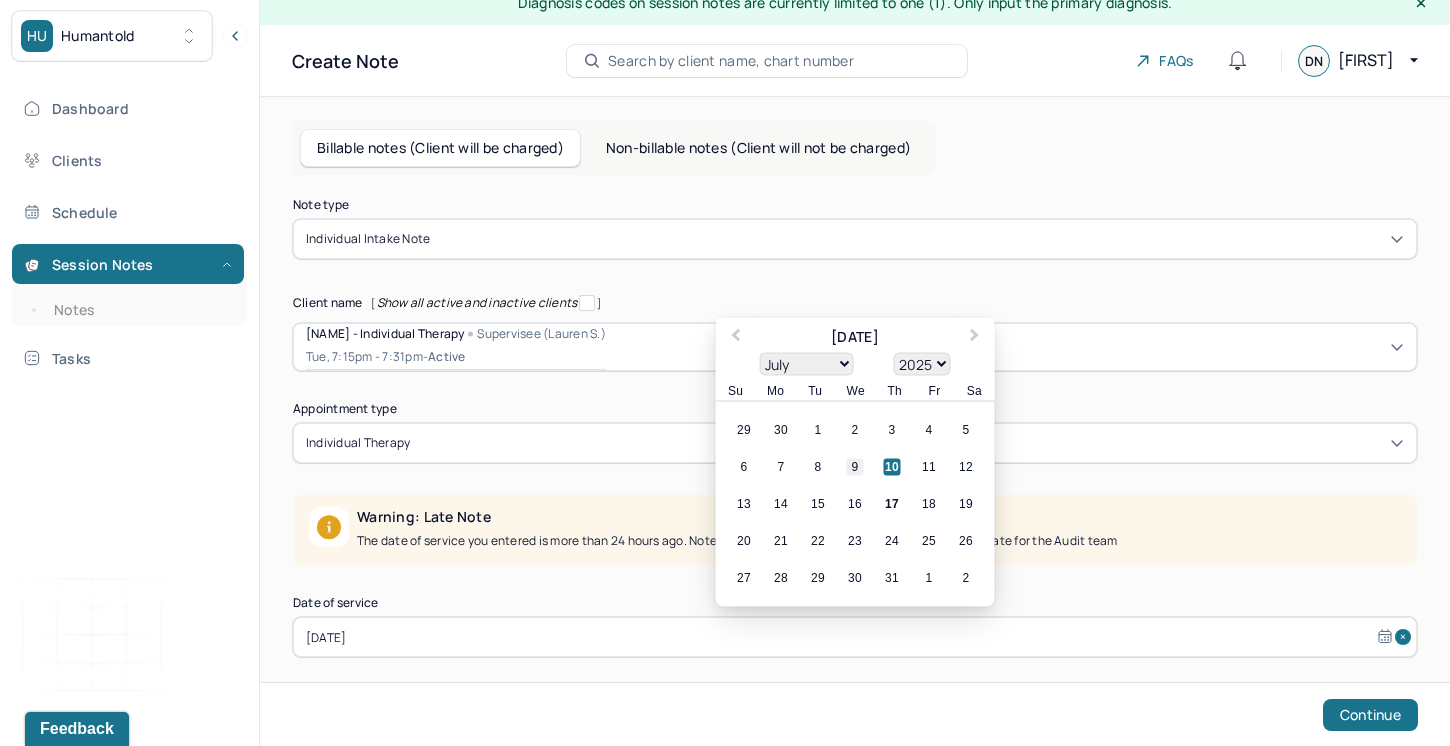 click on "9" at bounding box center [855, 467] 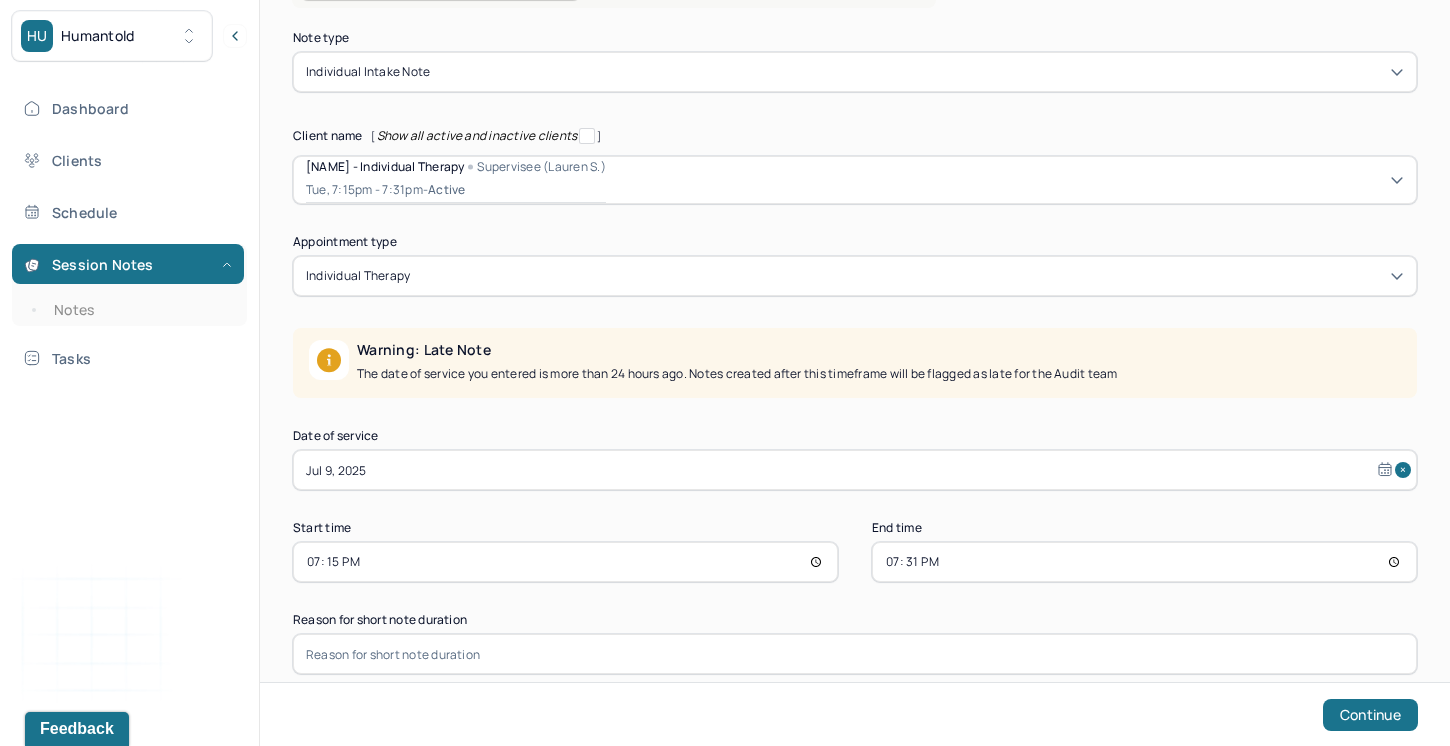 scroll, scrollTop: 187, scrollLeft: 0, axis: vertical 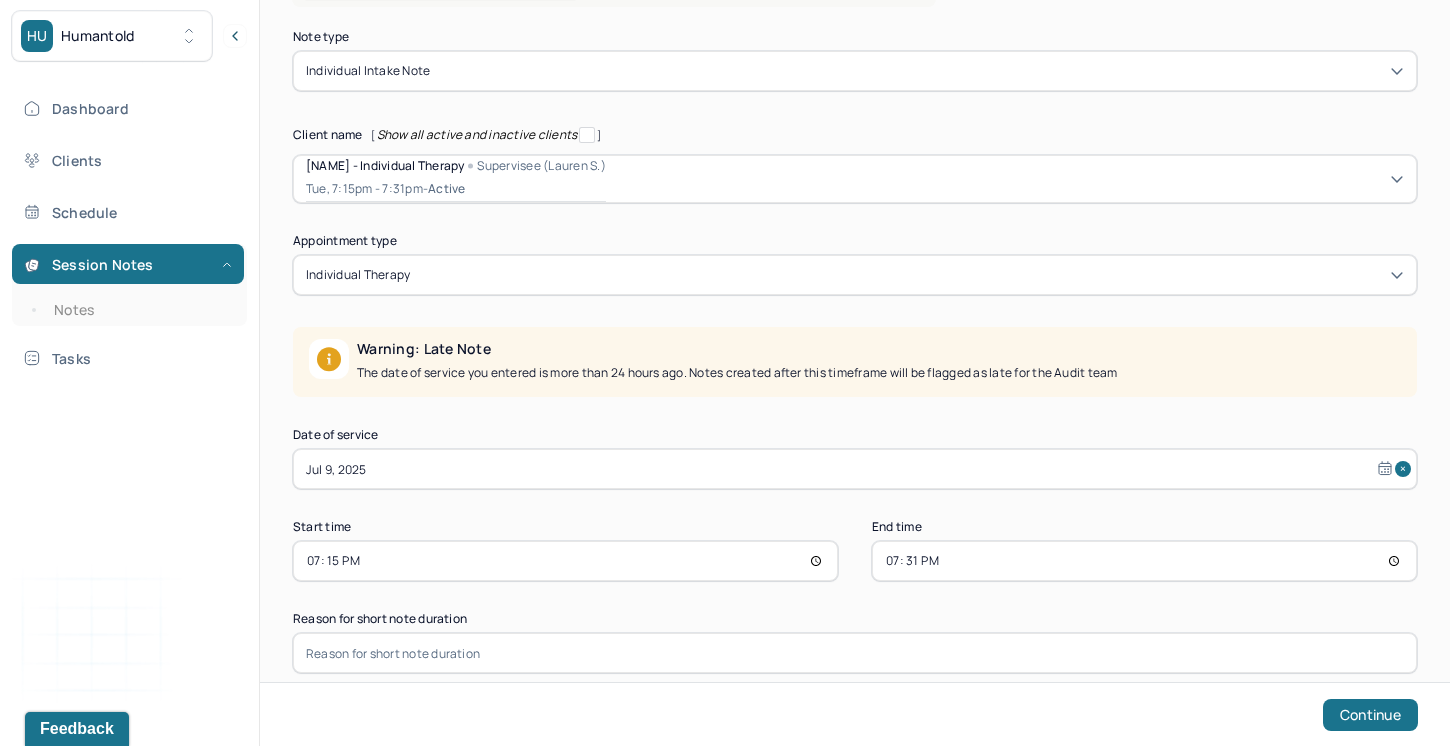 click at bounding box center (855, 653) 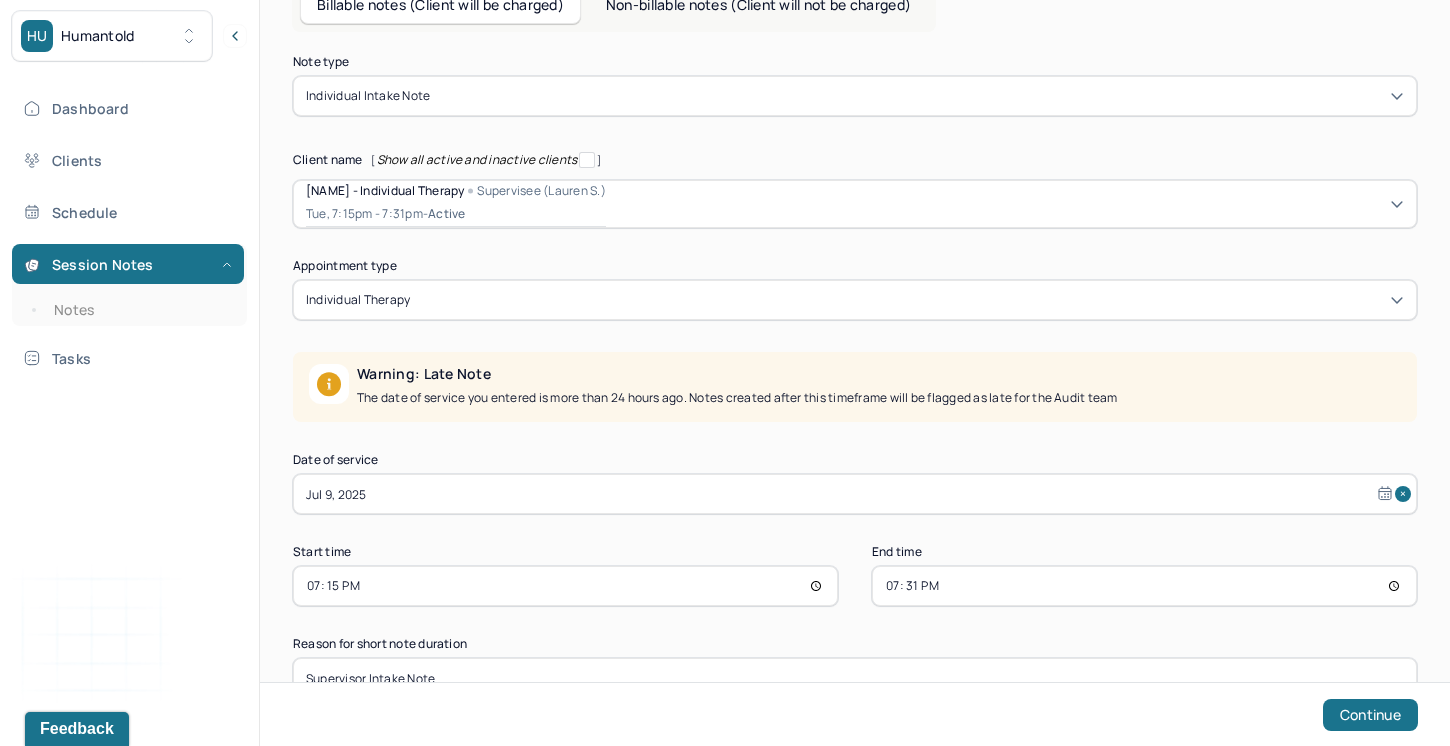 scroll, scrollTop: 187, scrollLeft: 0, axis: vertical 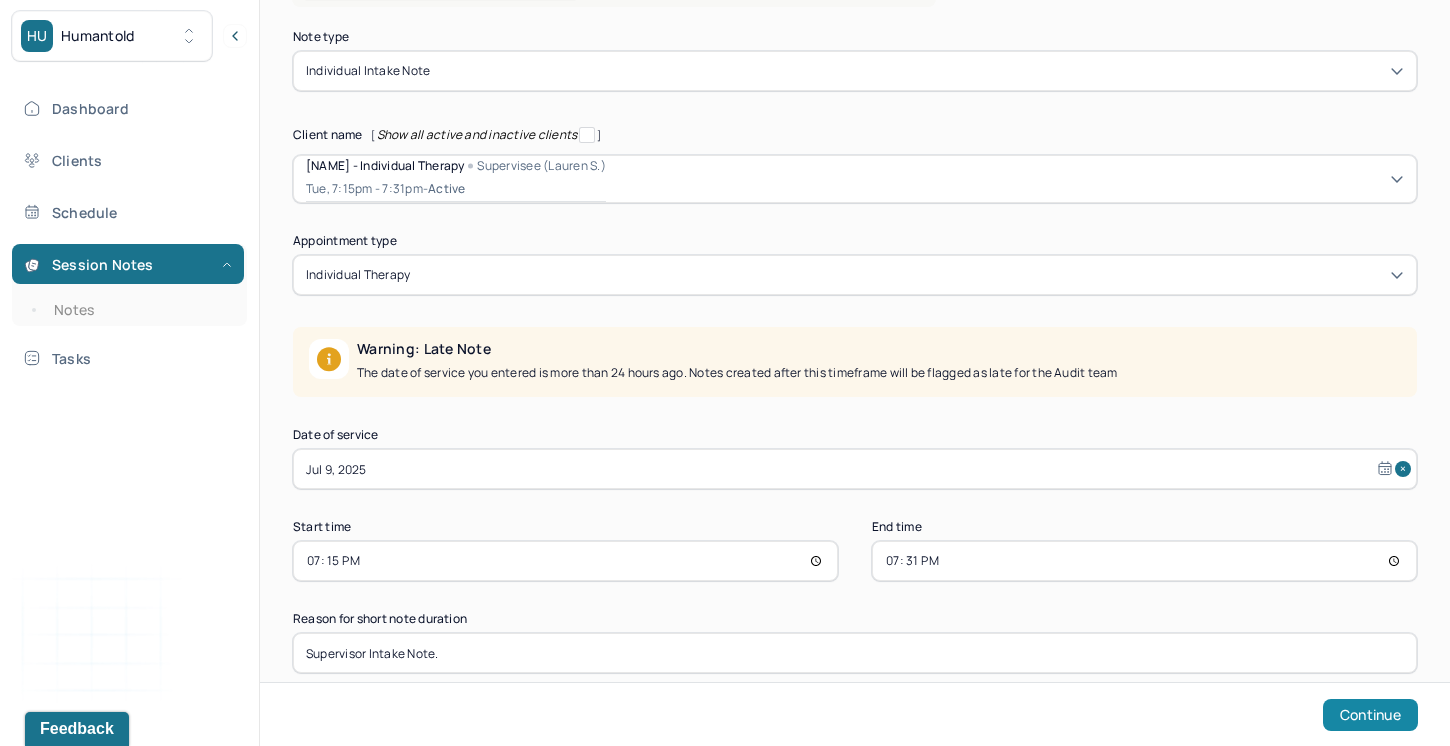 click on "Continue" at bounding box center [1370, 715] 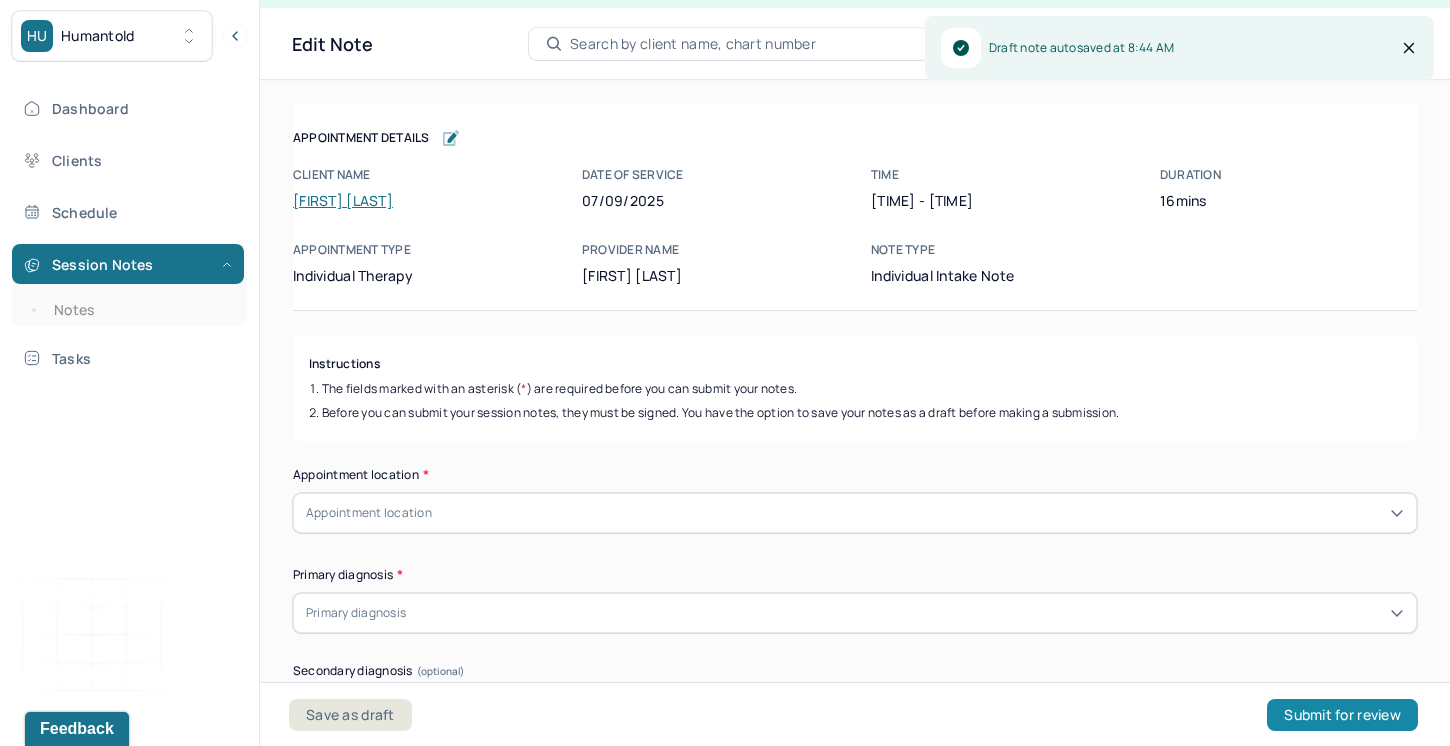 scroll, scrollTop: 36, scrollLeft: 0, axis: vertical 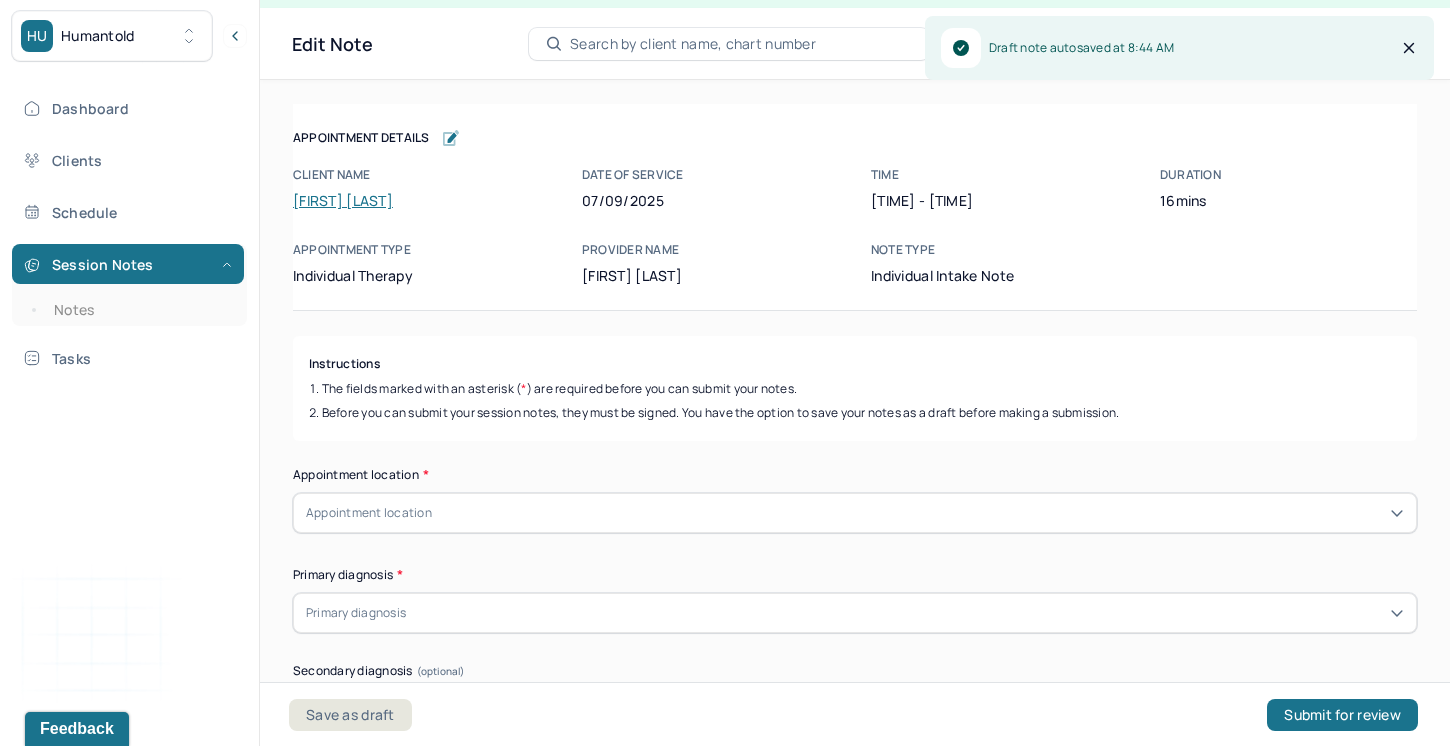 click on "Appointment location" at bounding box center (369, 513) 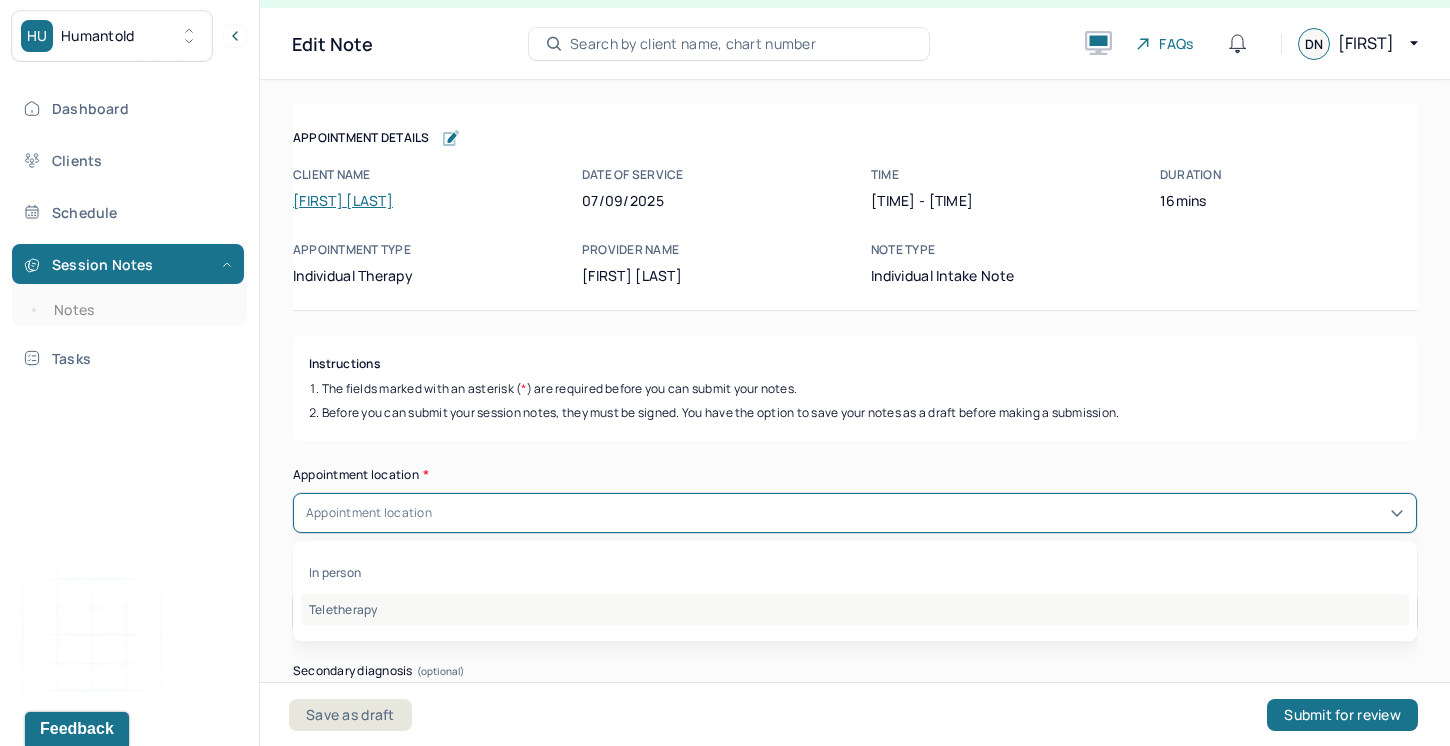 click on "Teletherapy" at bounding box center (855, 609) 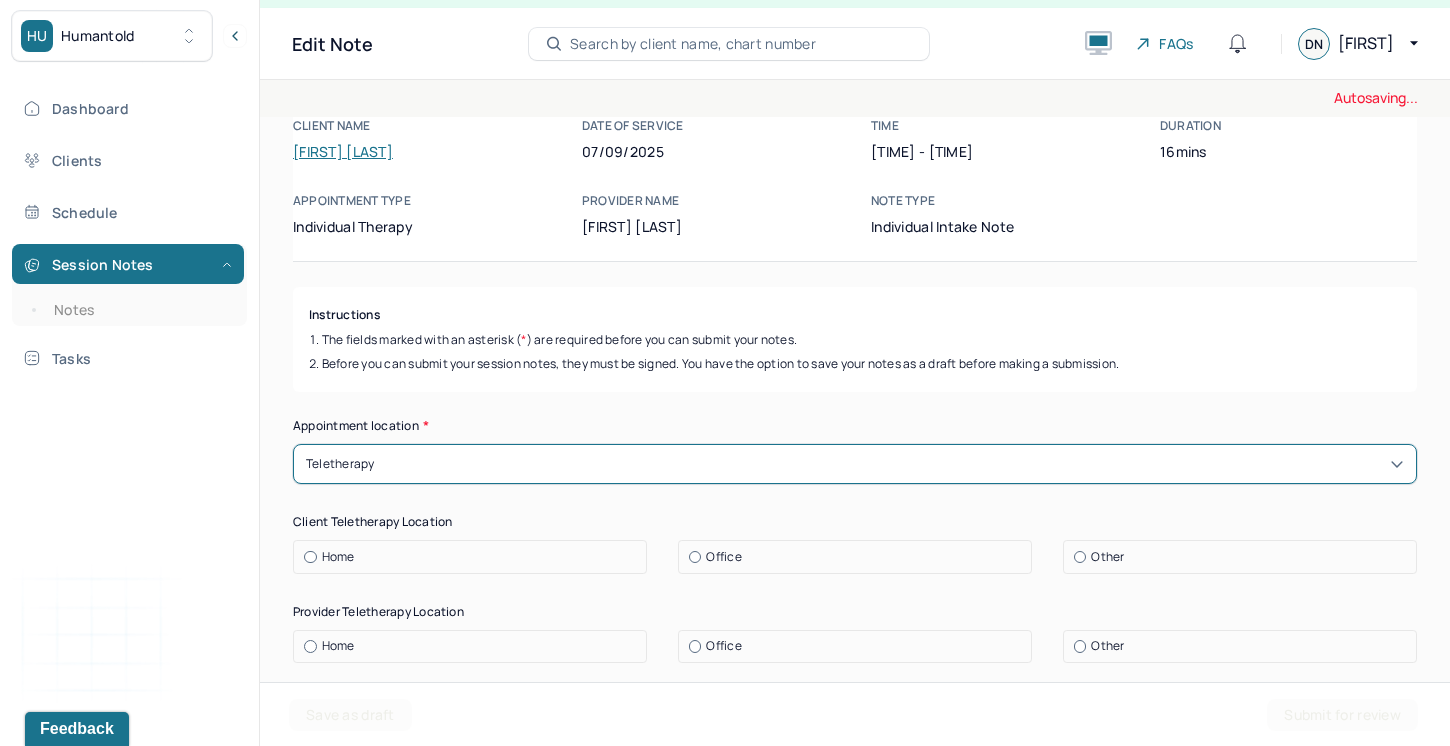 scroll, scrollTop: 62, scrollLeft: 0, axis: vertical 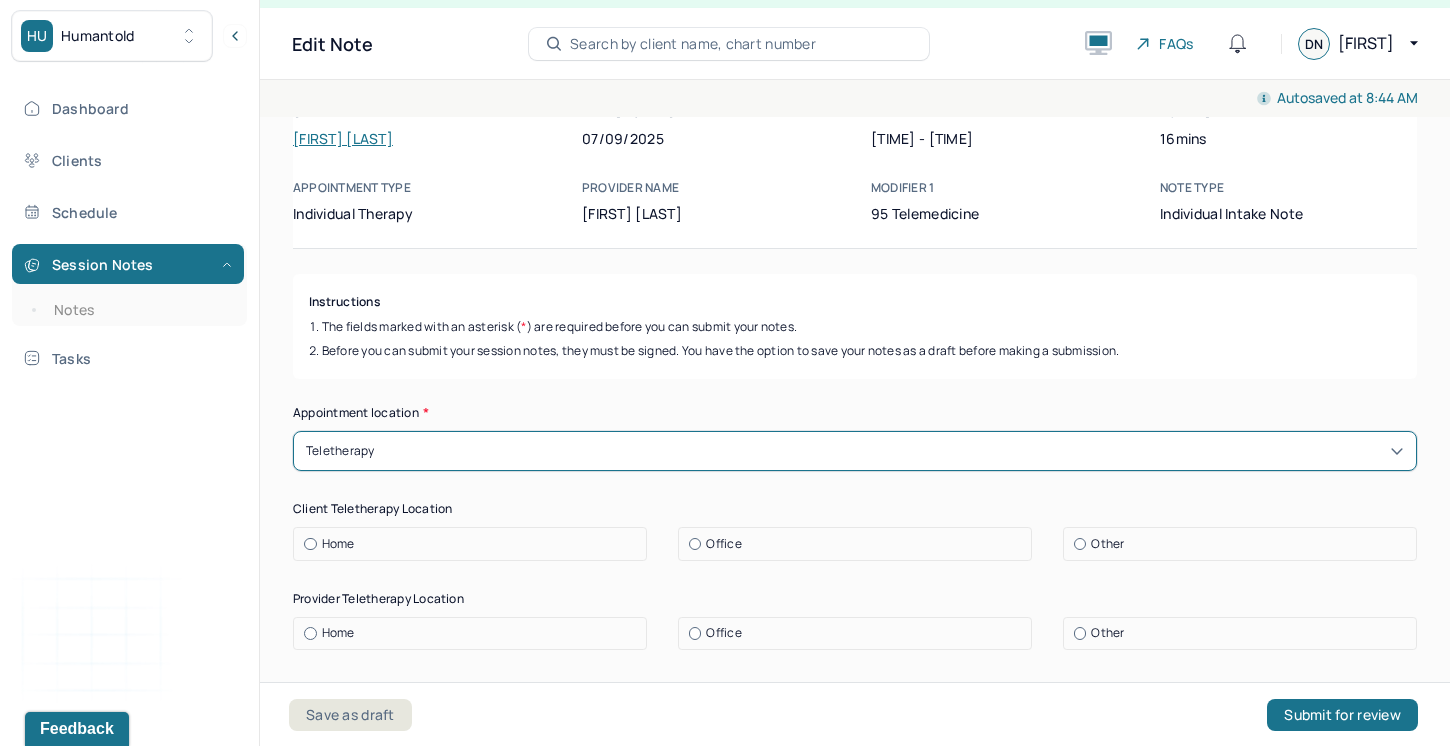 click on "Home" at bounding box center (475, 544) 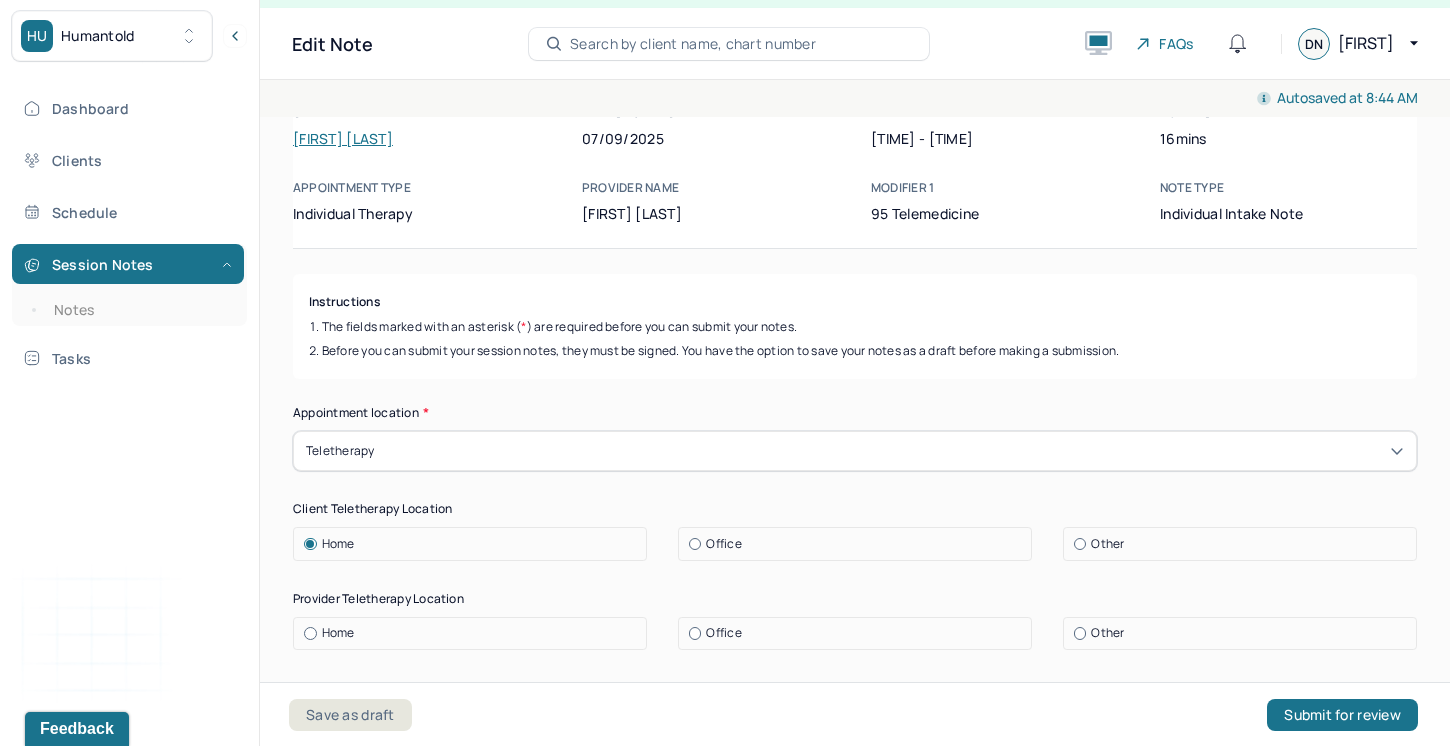 click at bounding box center (310, 633) 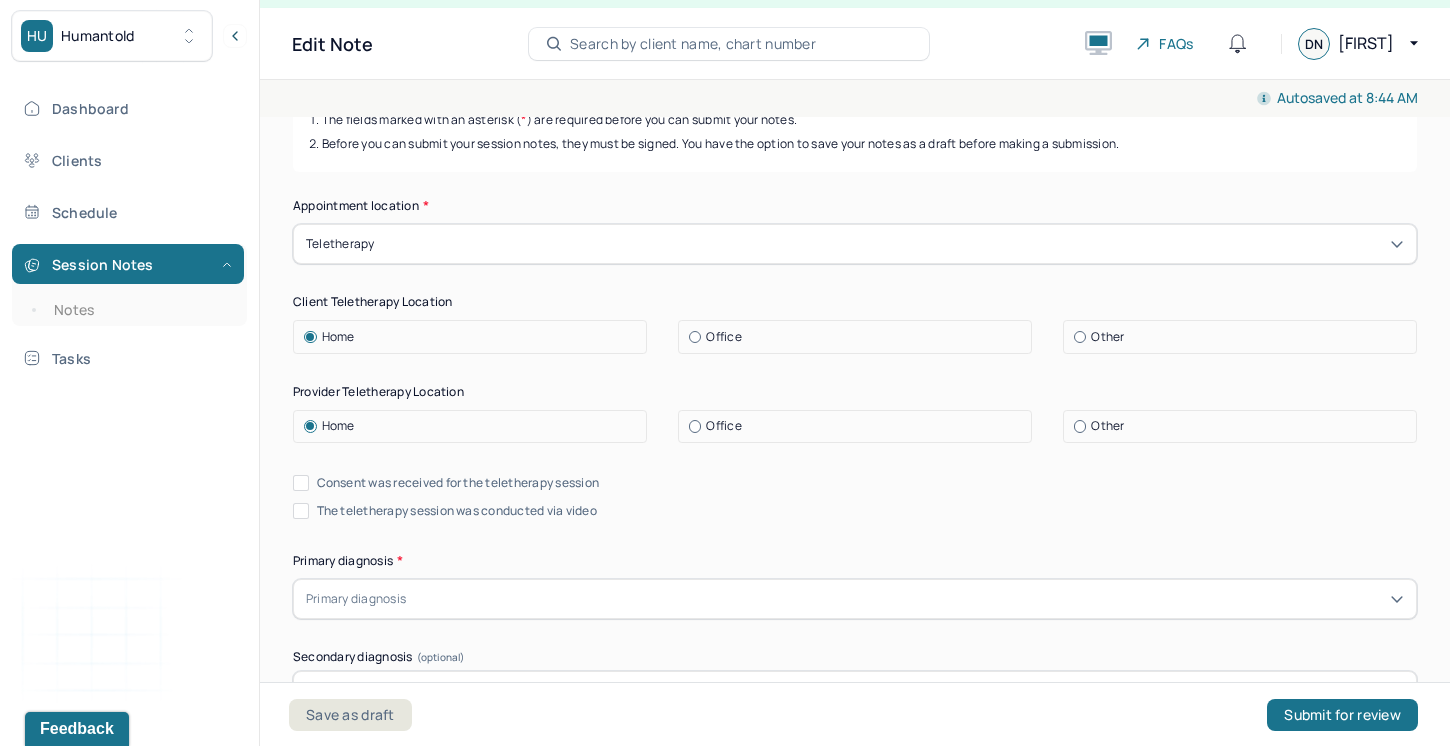 scroll, scrollTop: 293, scrollLeft: 0, axis: vertical 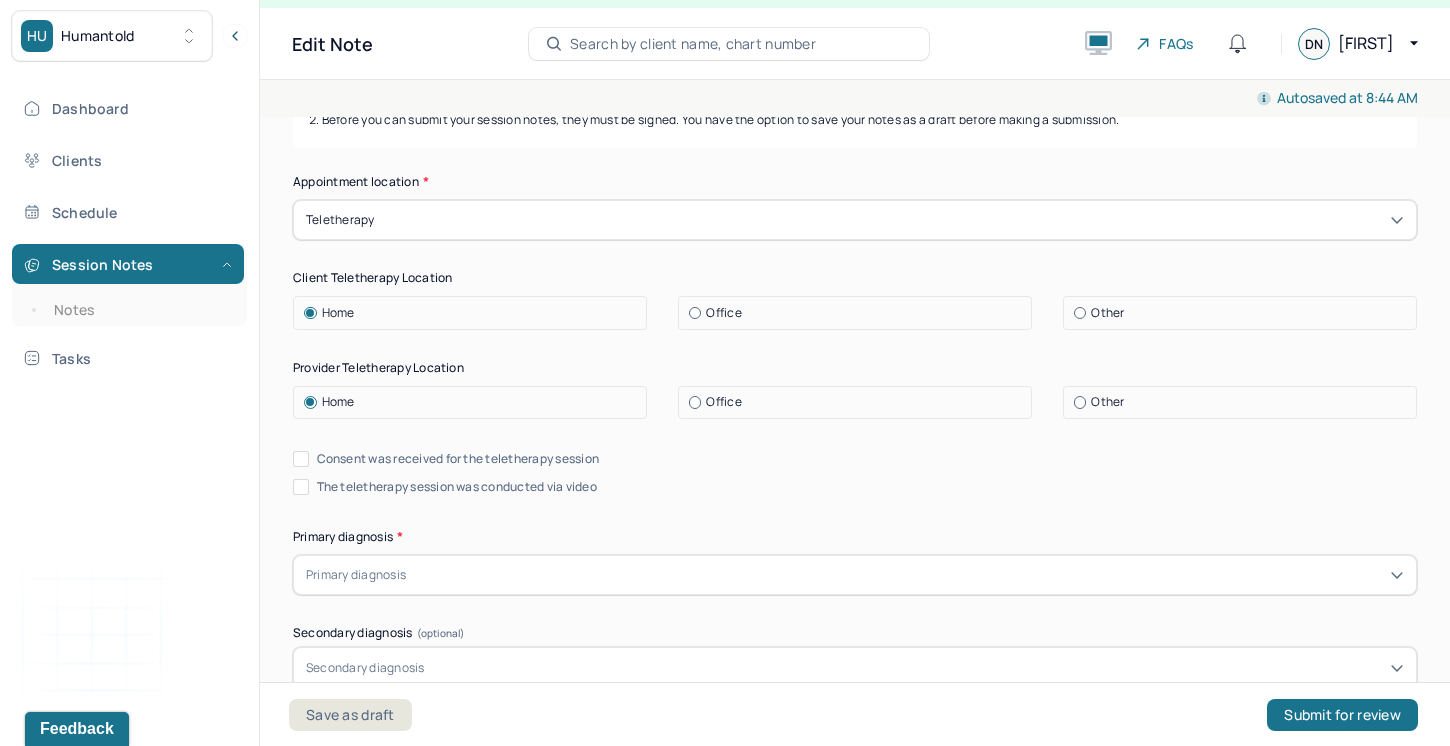 click on "Consent was received for the teletherapy session" at bounding box center [301, 459] 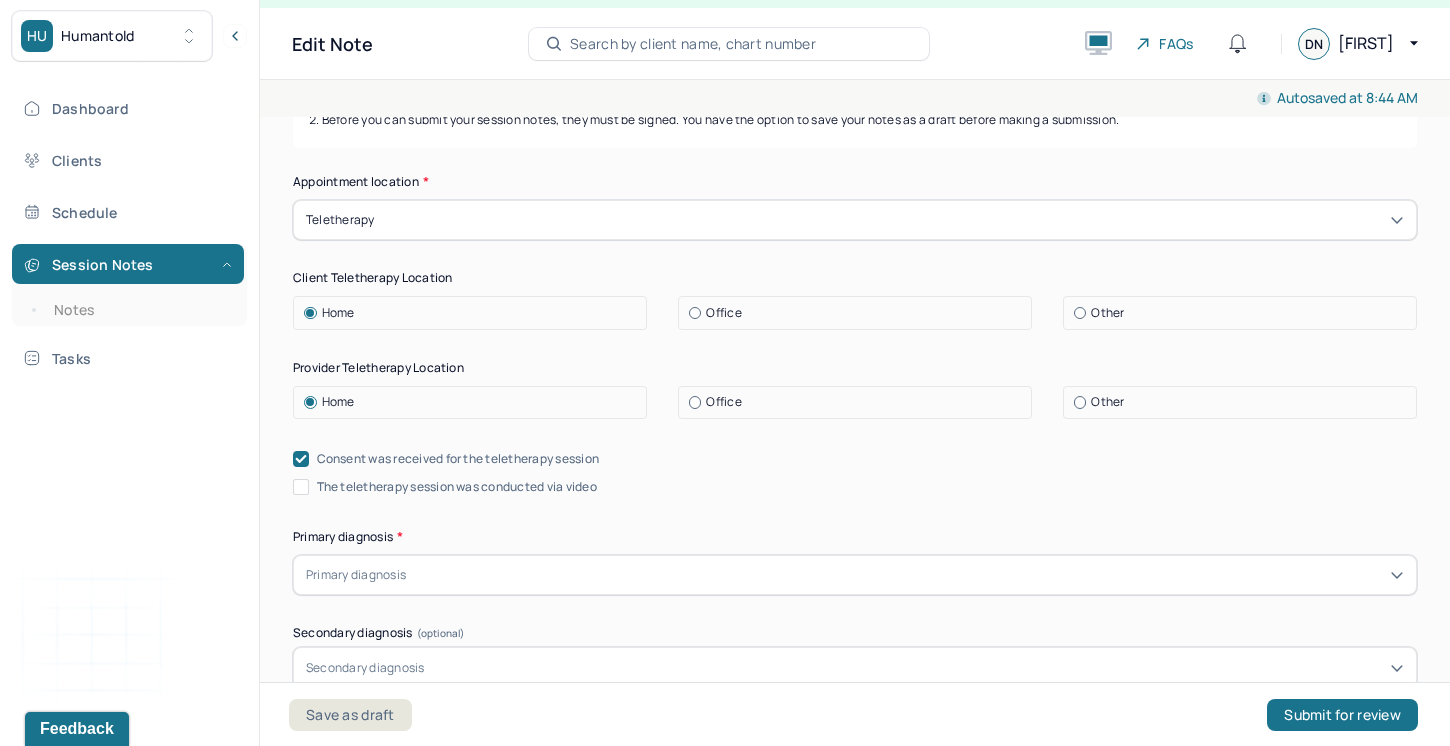 click on "The teletherapy session was conducted via video" at bounding box center (301, 487) 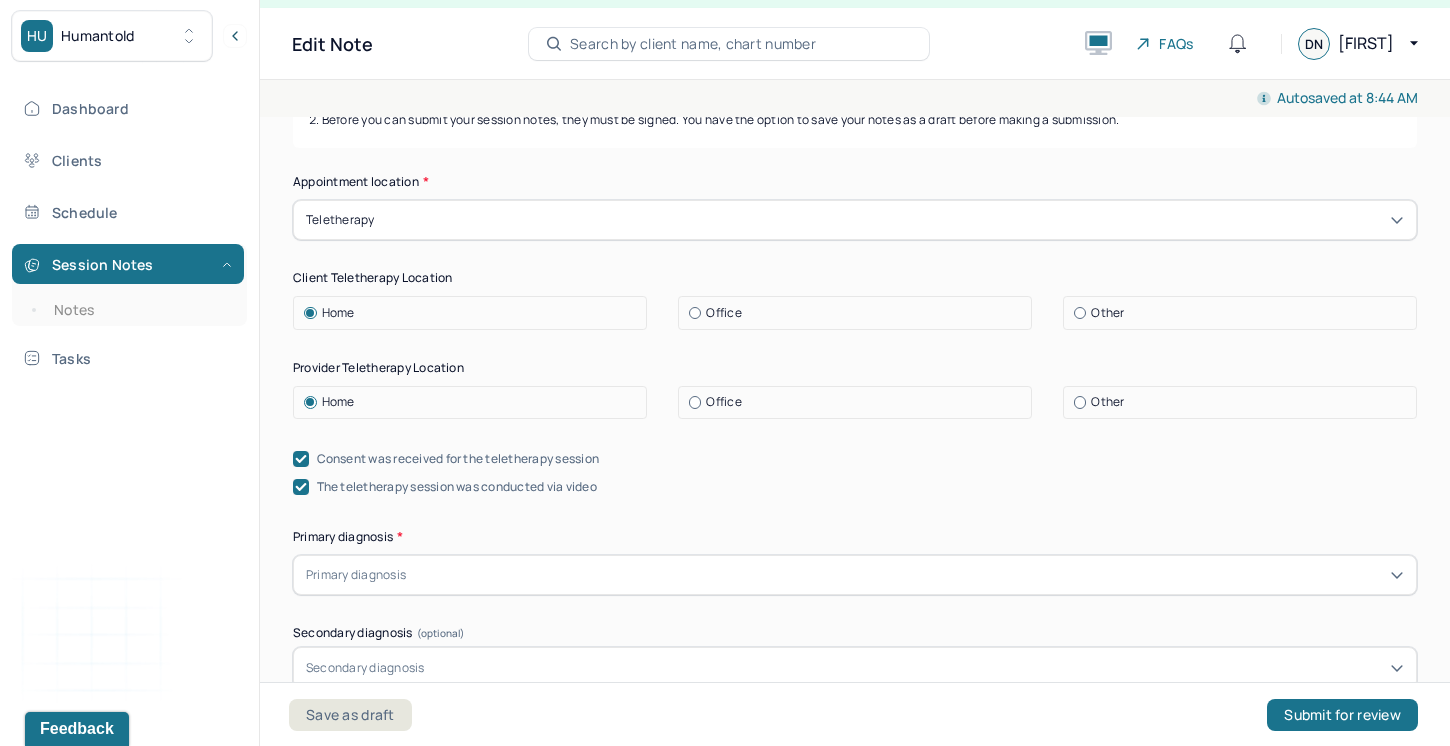 click on "Primary diagnosis" at bounding box center (356, 575) 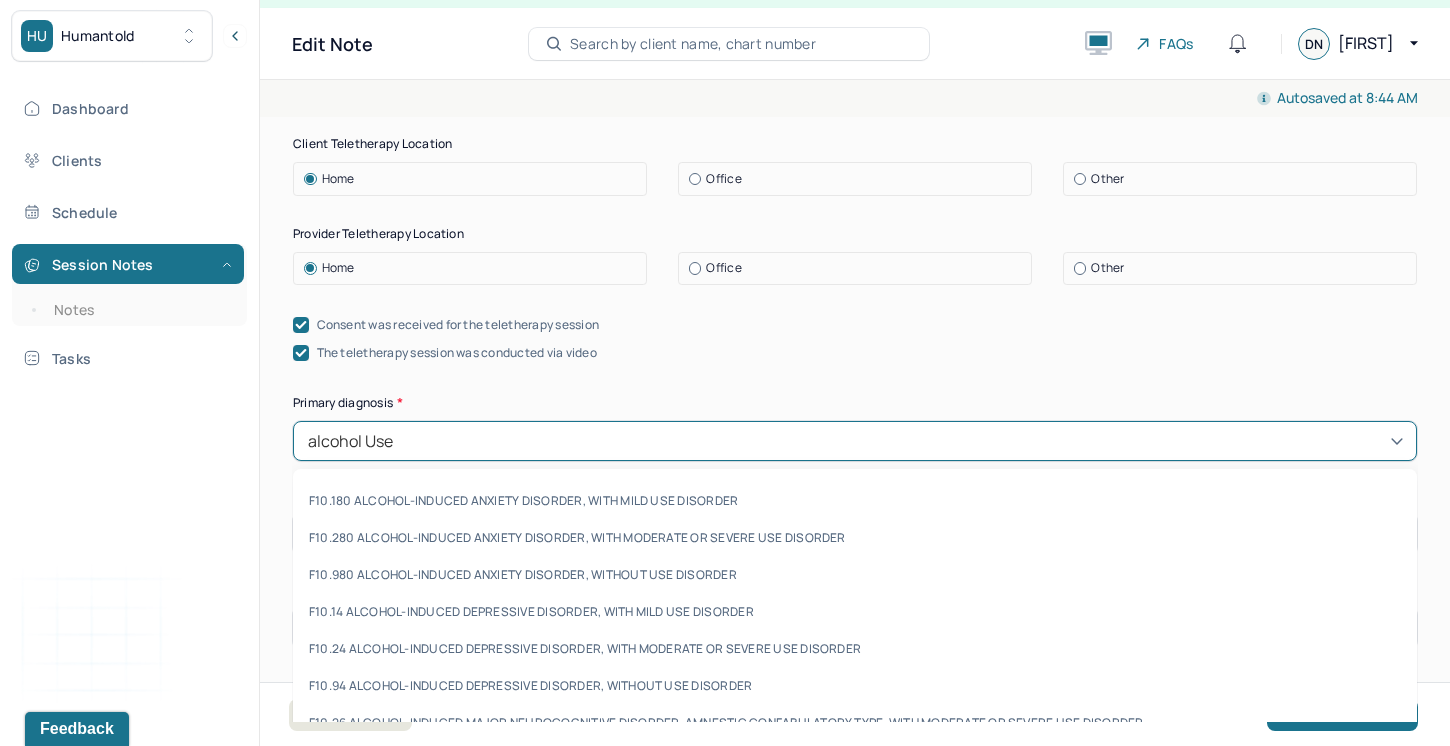 scroll, scrollTop: 431, scrollLeft: 0, axis: vertical 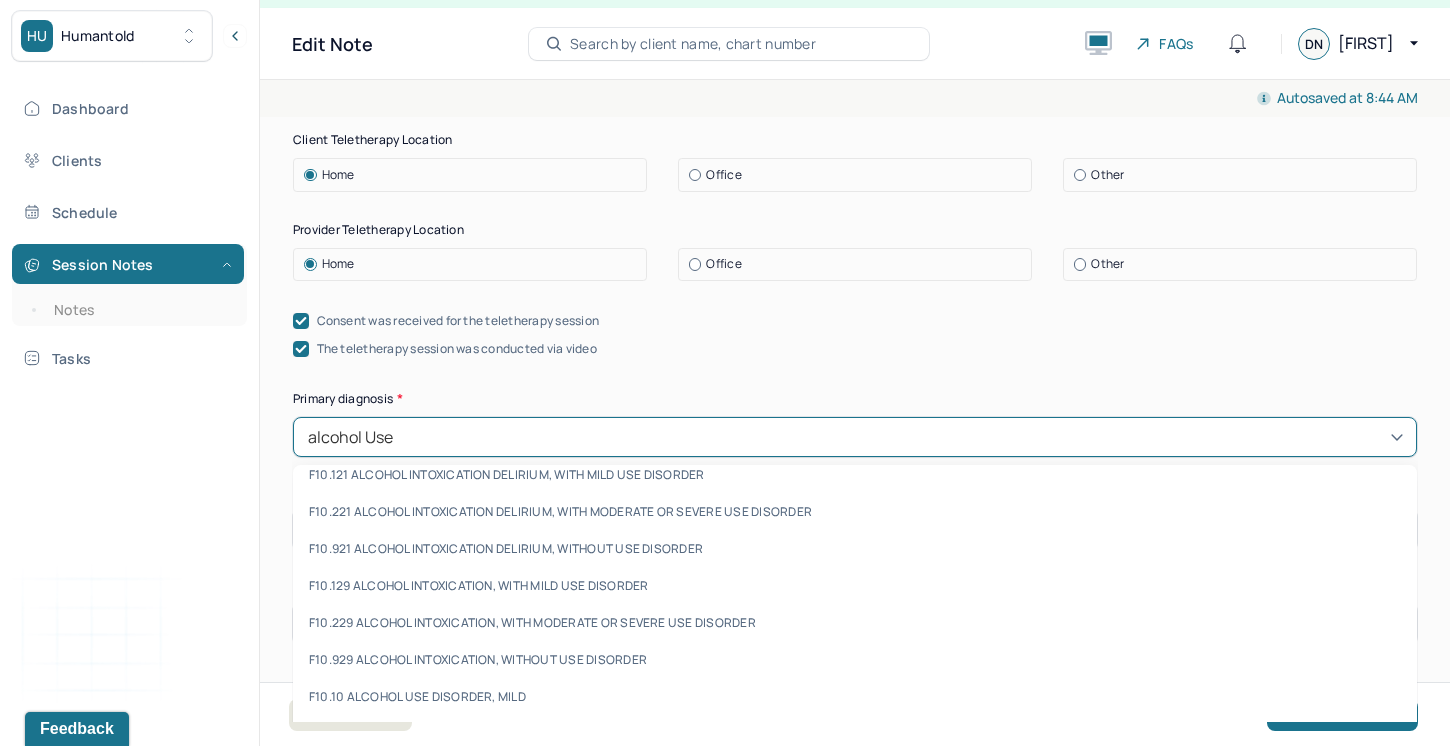 drag, startPoint x: 313, startPoint y: 433, endPoint x: 296, endPoint y: 432, distance: 17.029387 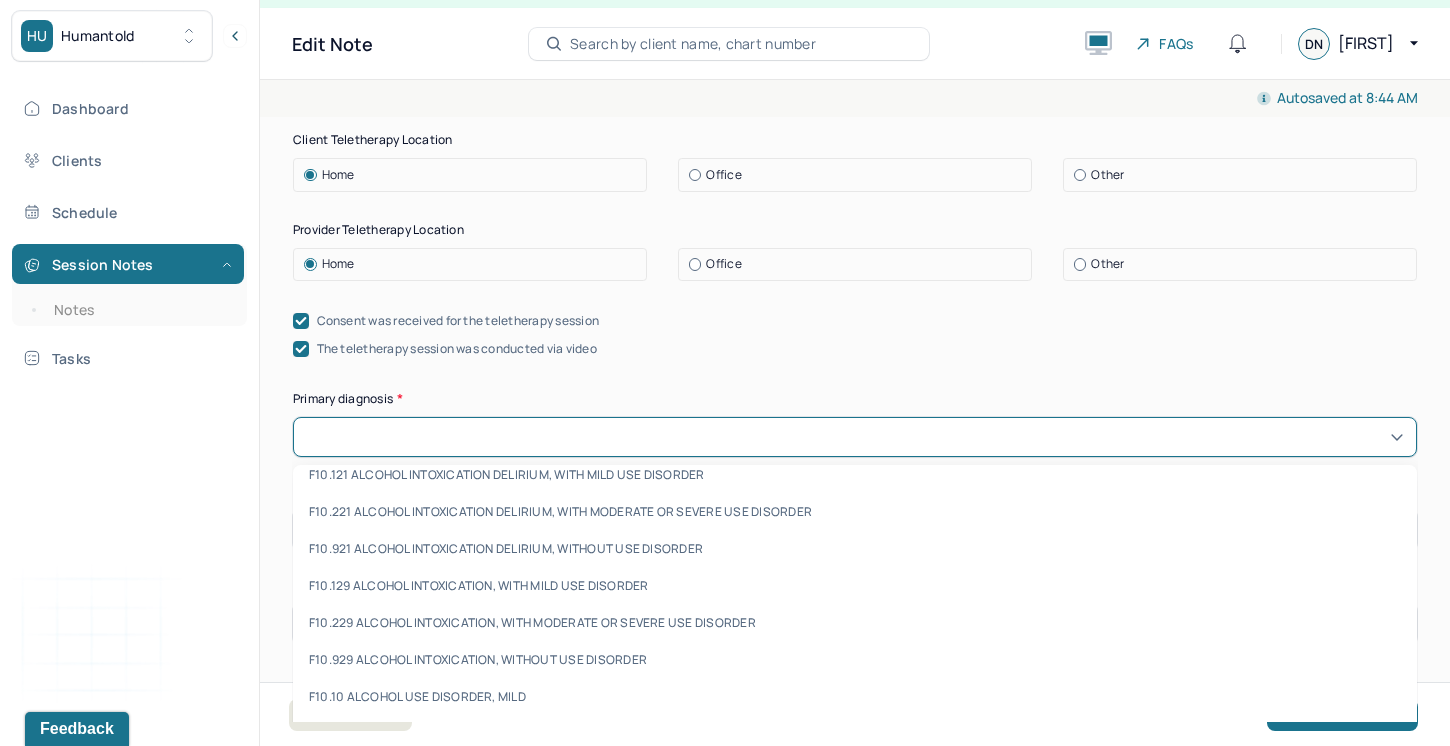 click at bounding box center (855, 437) 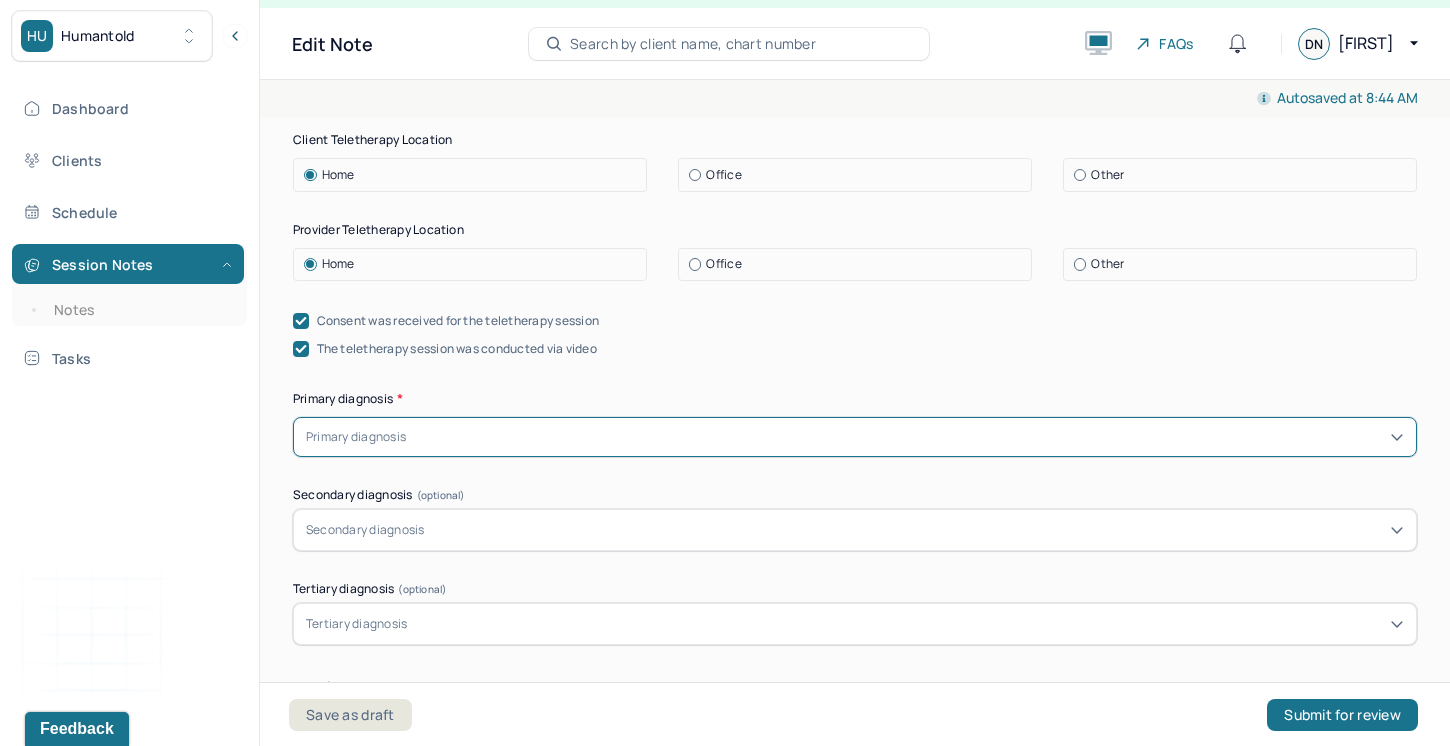 click at bounding box center [907, 437] 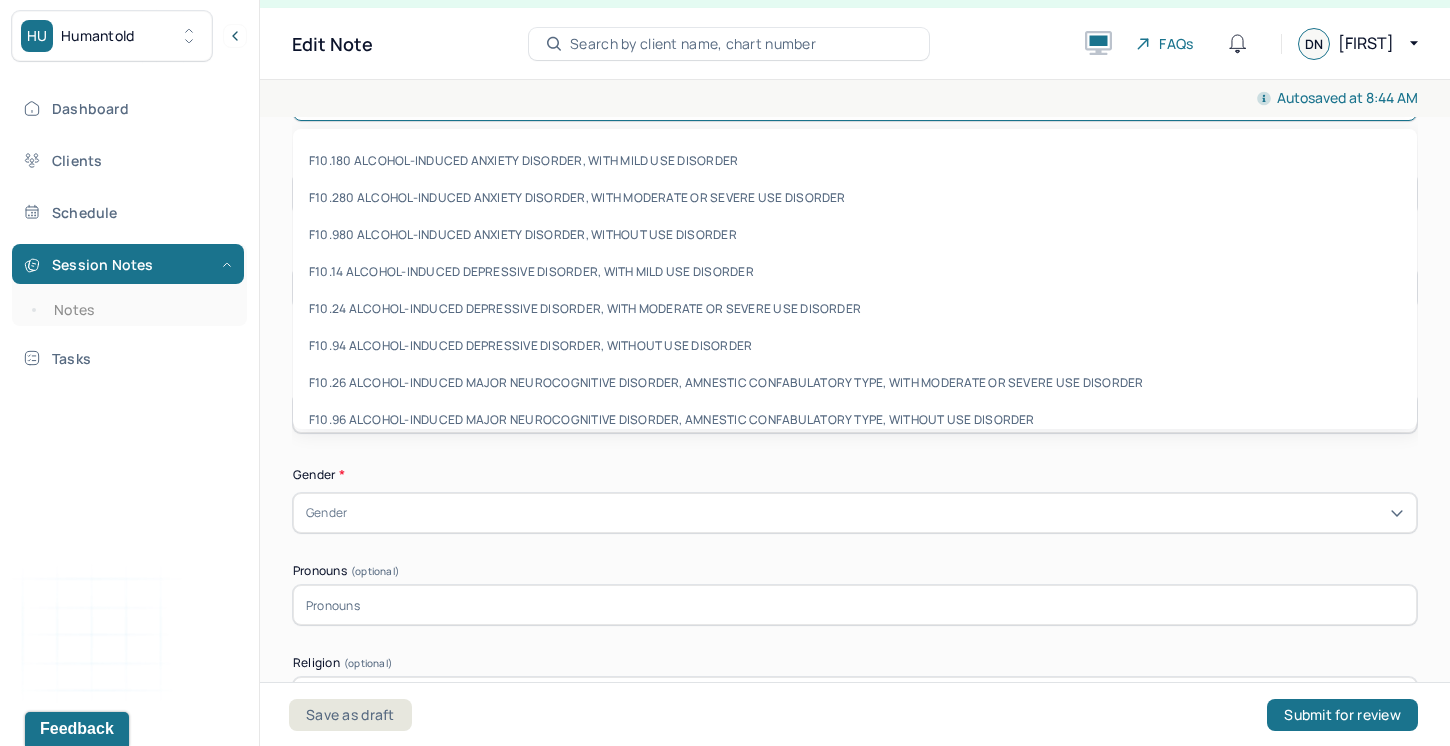 scroll, scrollTop: 782, scrollLeft: 0, axis: vertical 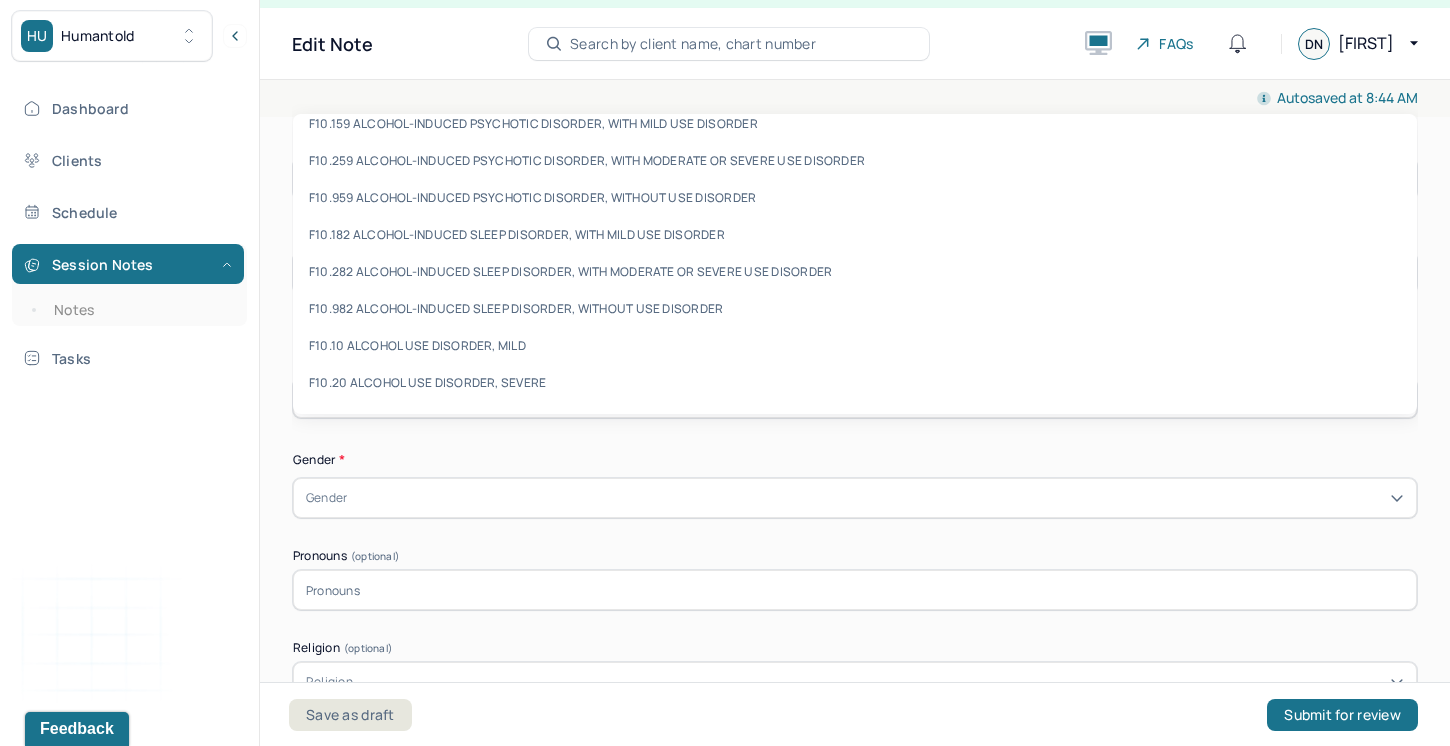 type on "Alcohol Use Disorder," 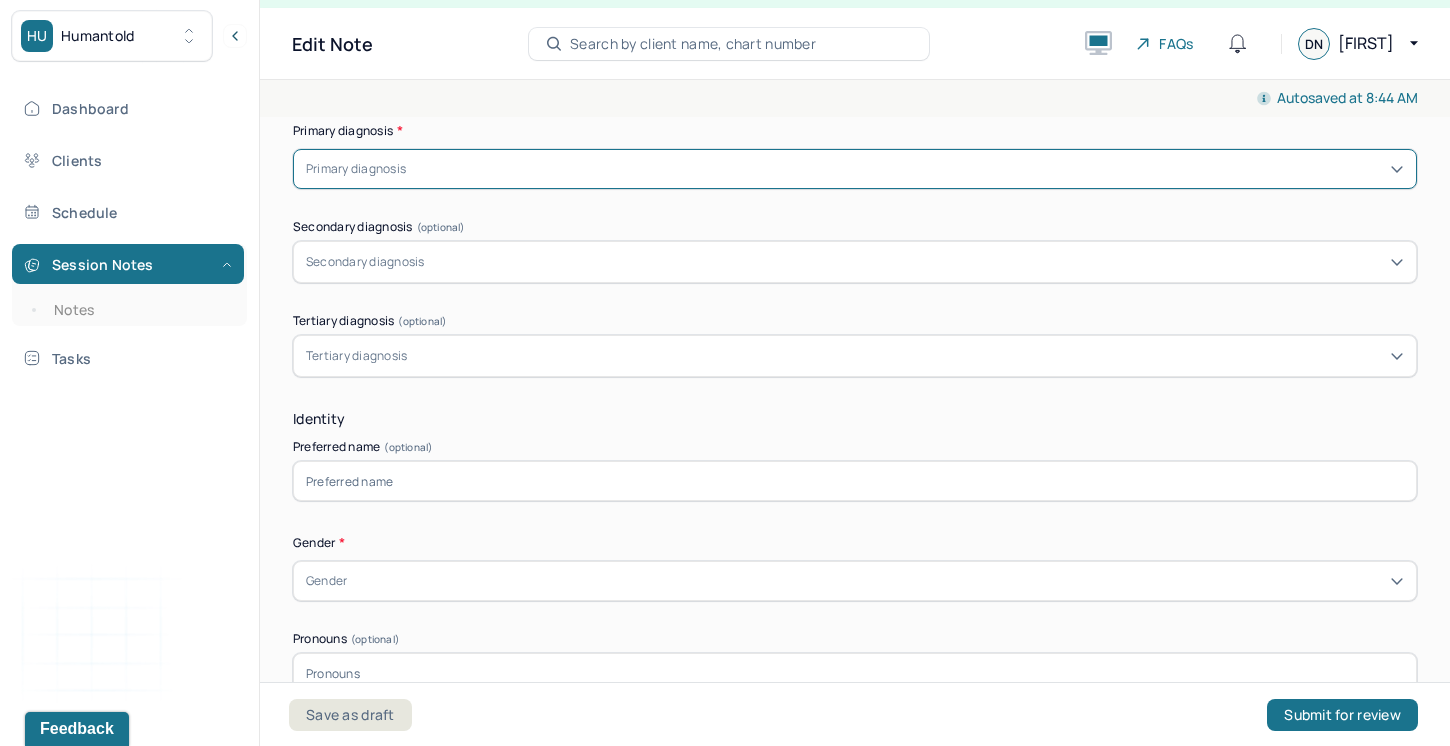 scroll, scrollTop: 702, scrollLeft: 0, axis: vertical 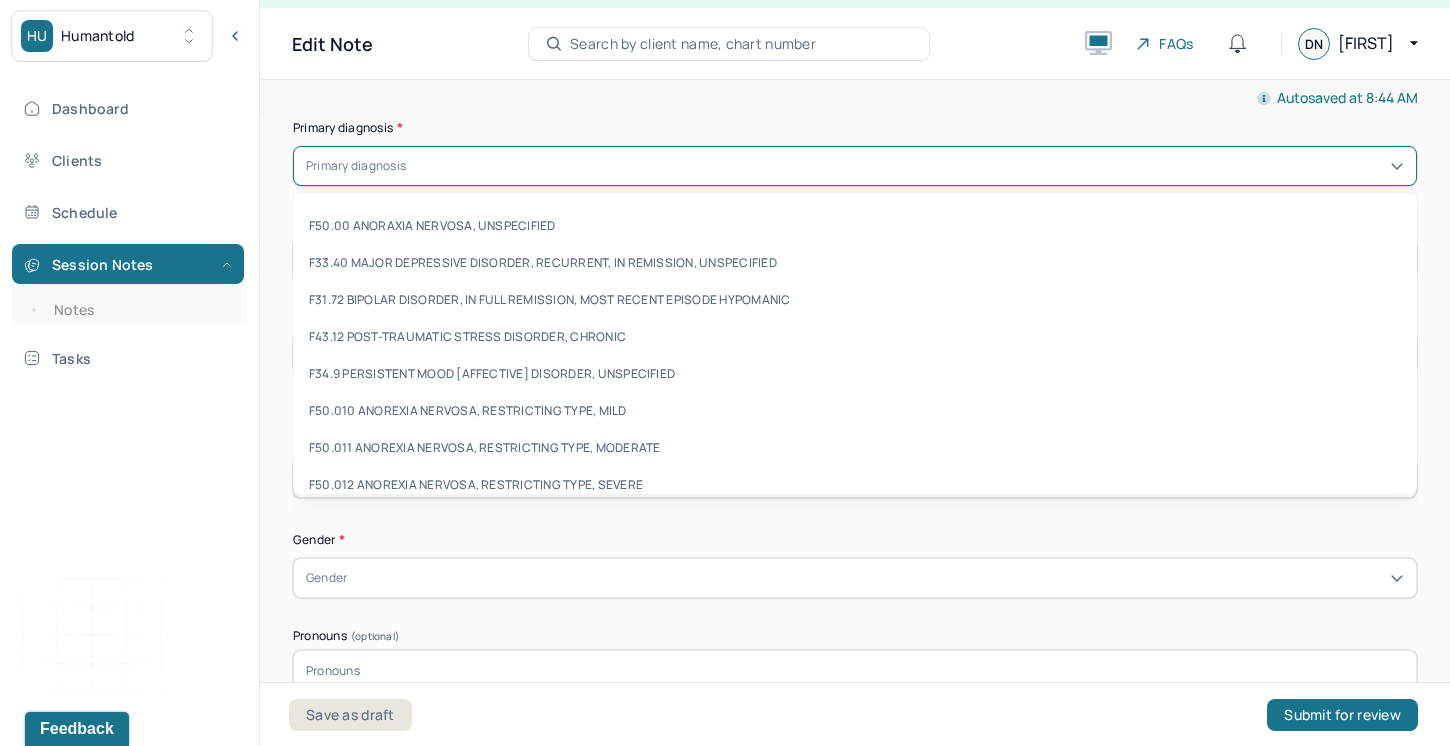 click at bounding box center [907, 166] 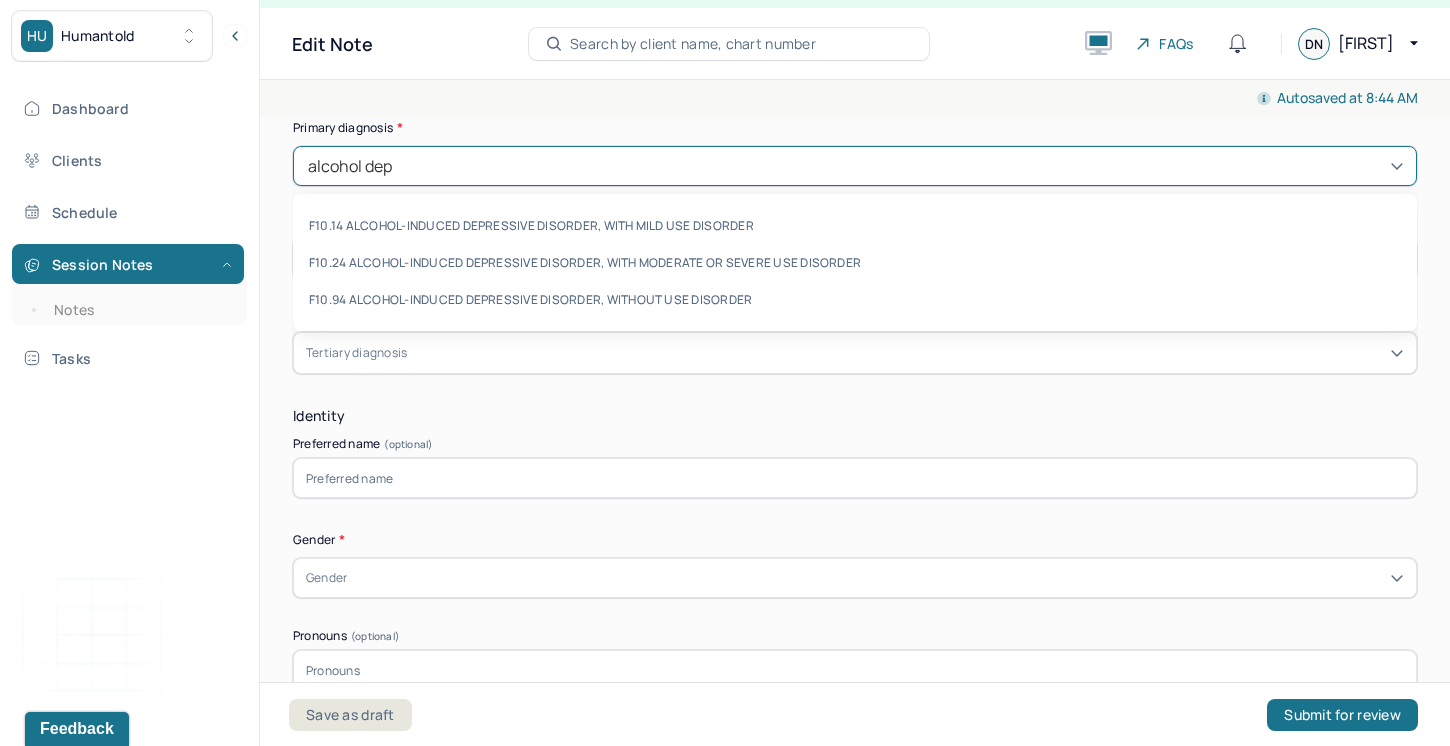 type on "alcohol de" 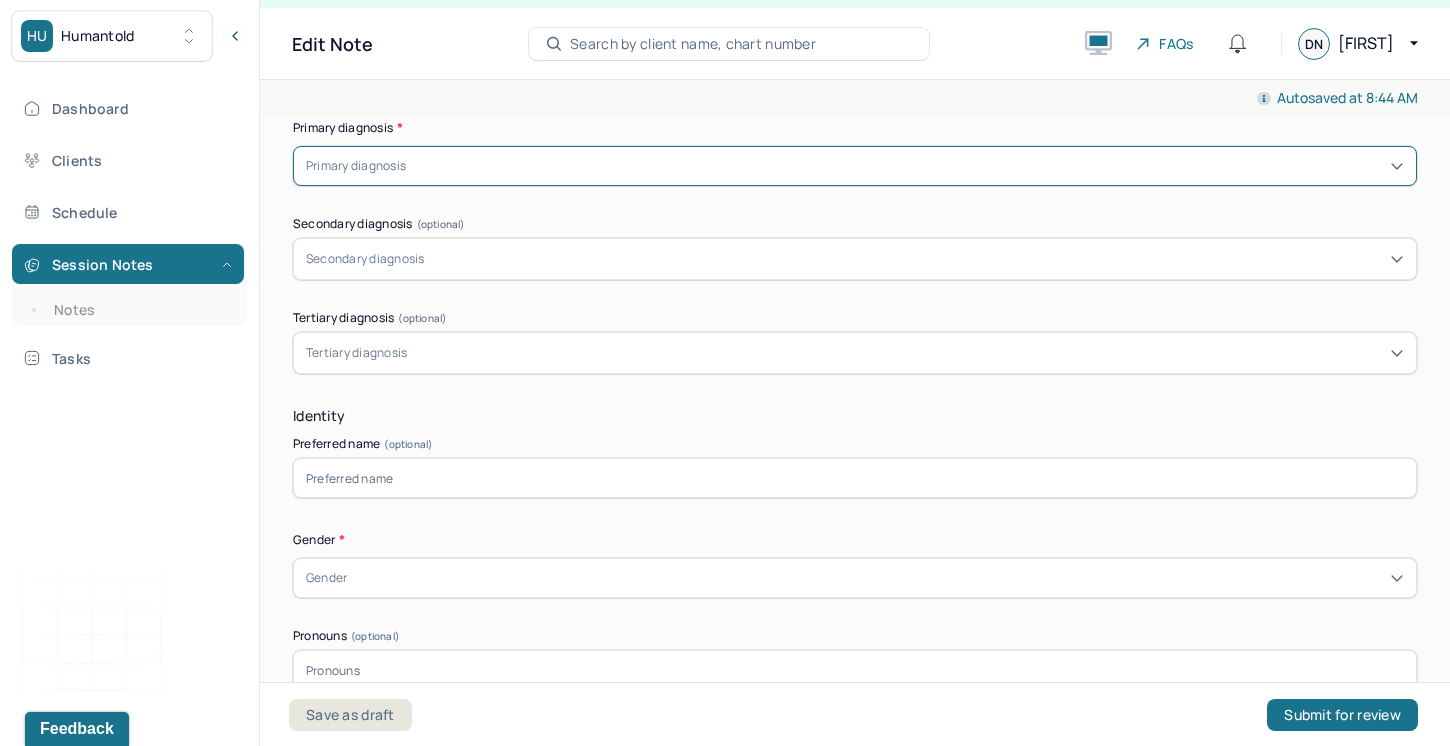 click on "Primary diagnosis" at bounding box center [855, 166] 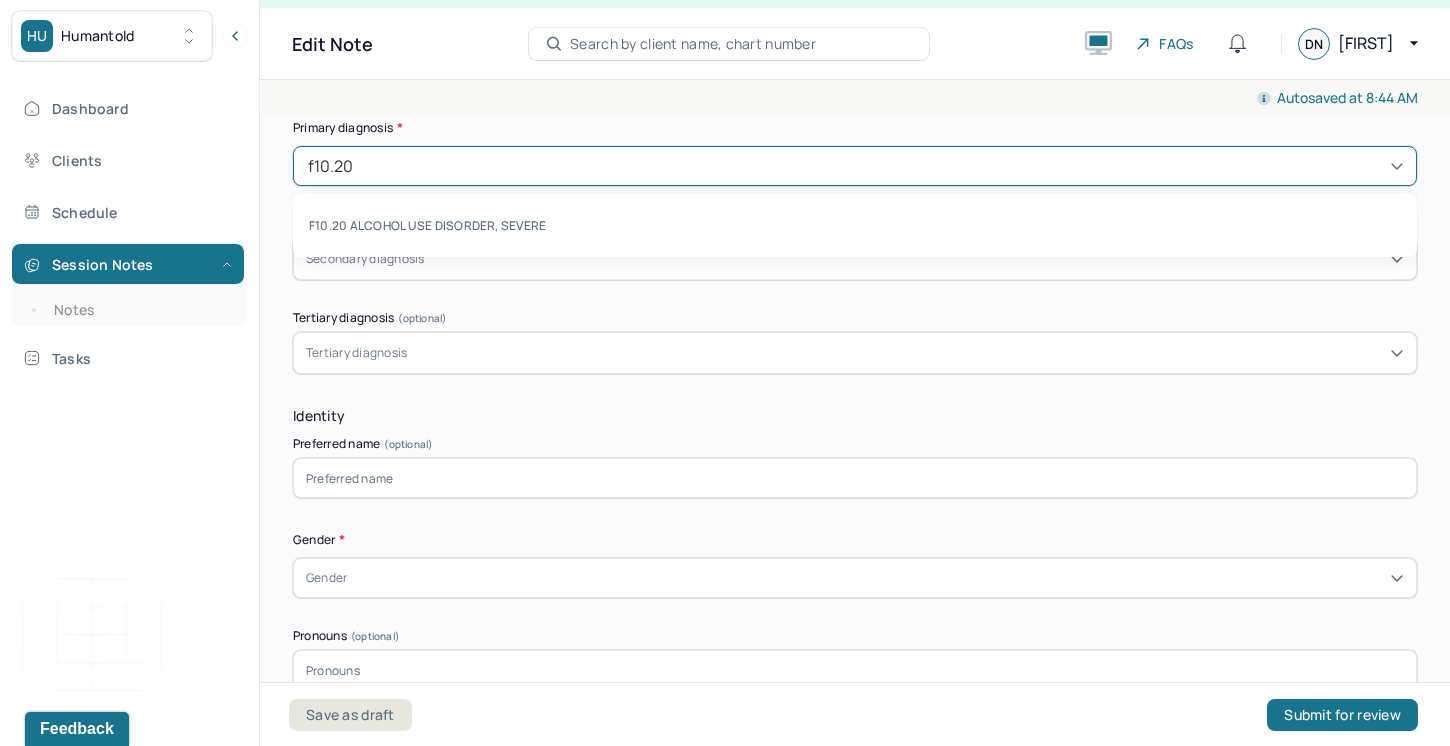 type on "f10.20" 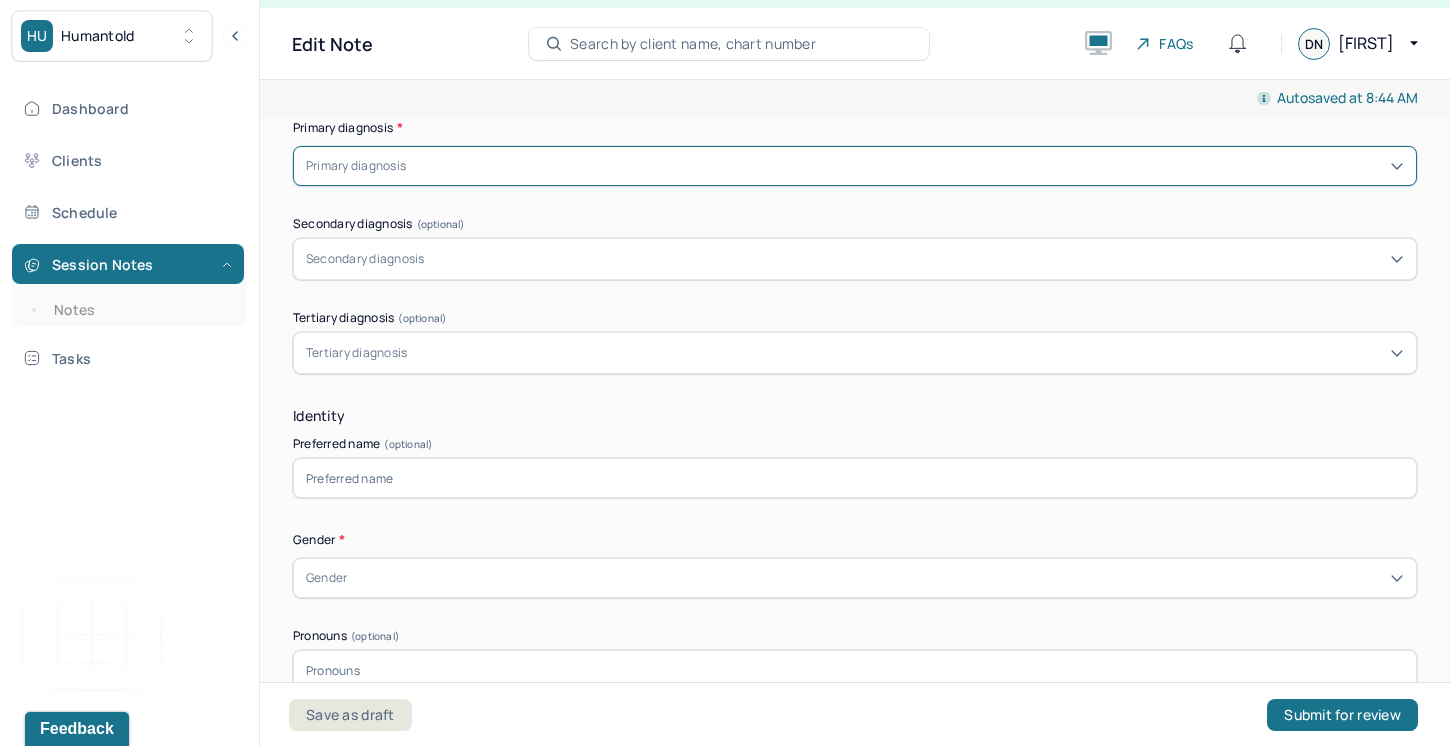 click at bounding box center [907, 166] 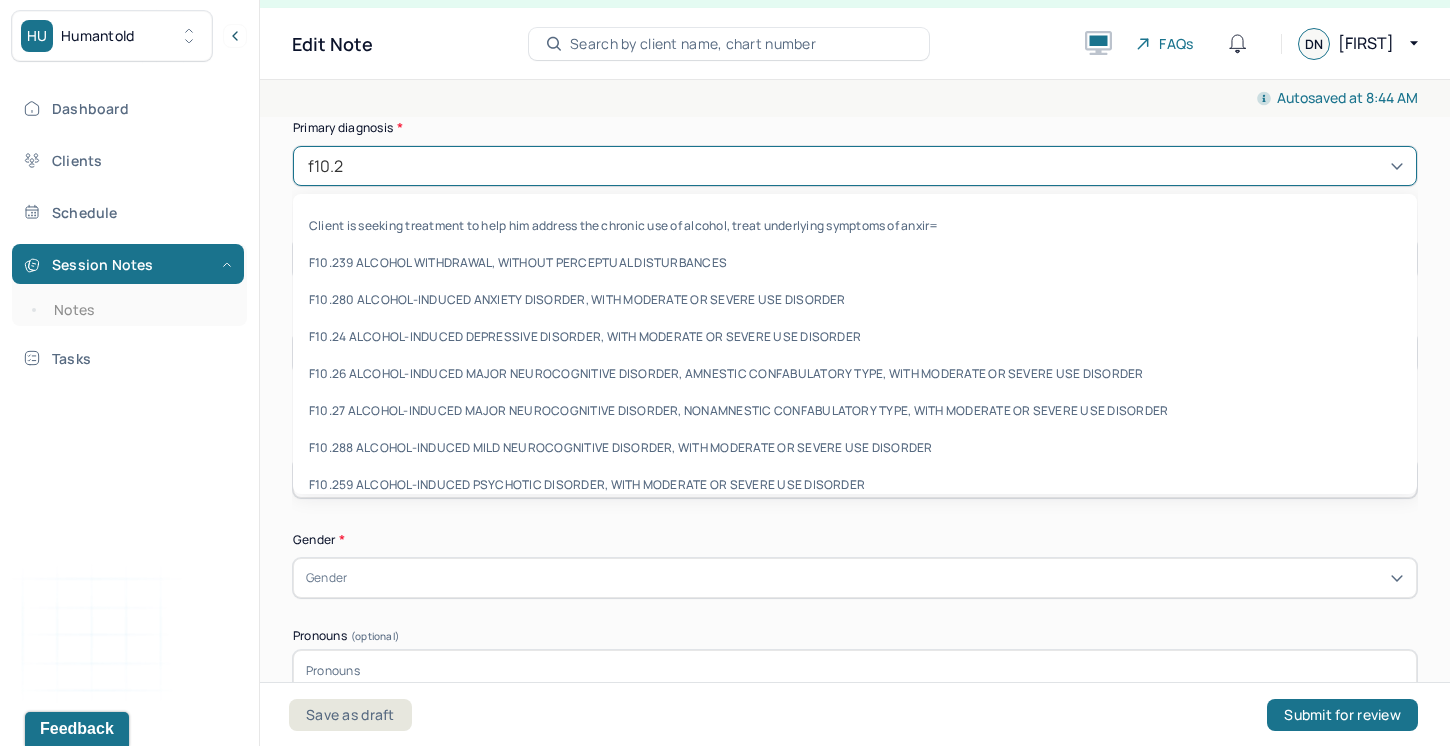 type on "f10.20" 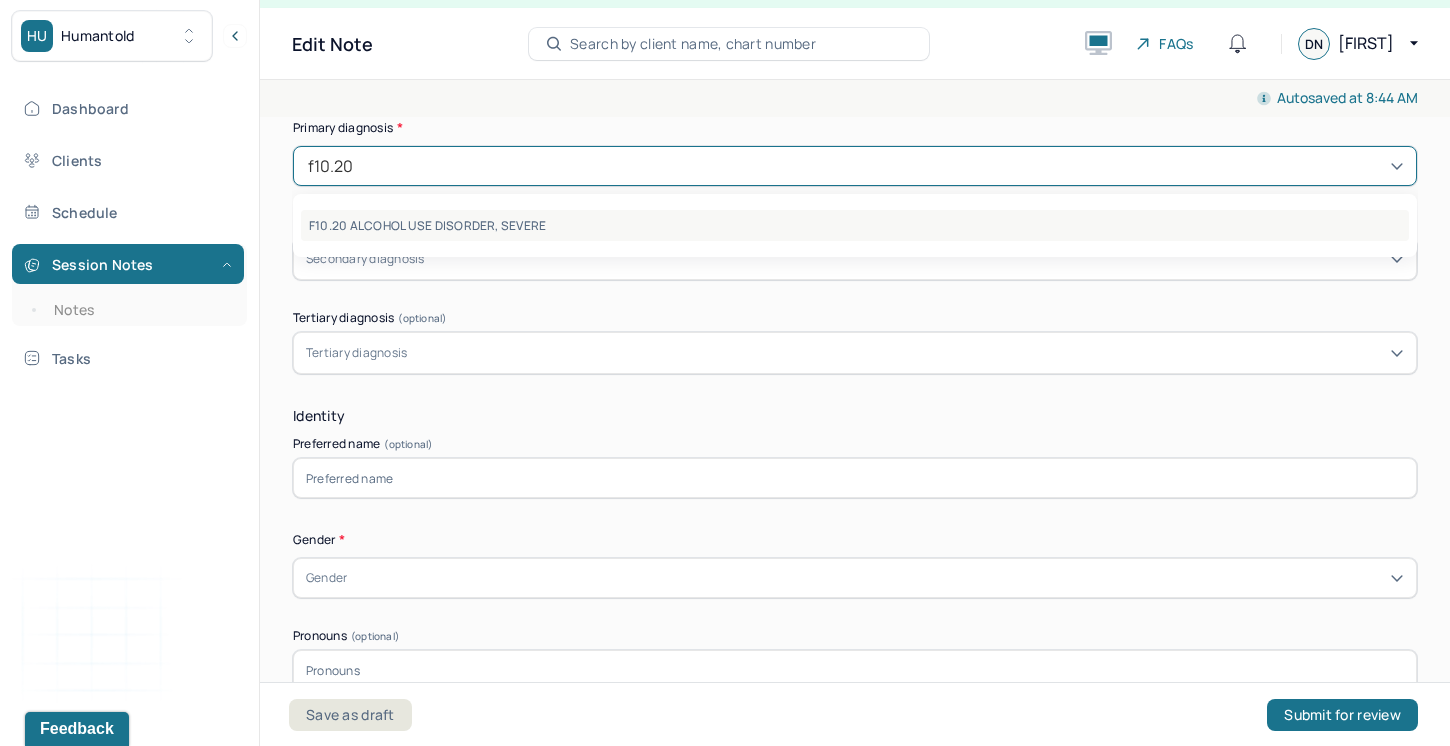 click on "F10.20 ALCOHOL USE DISORDER, SEVERE" at bounding box center [855, 225] 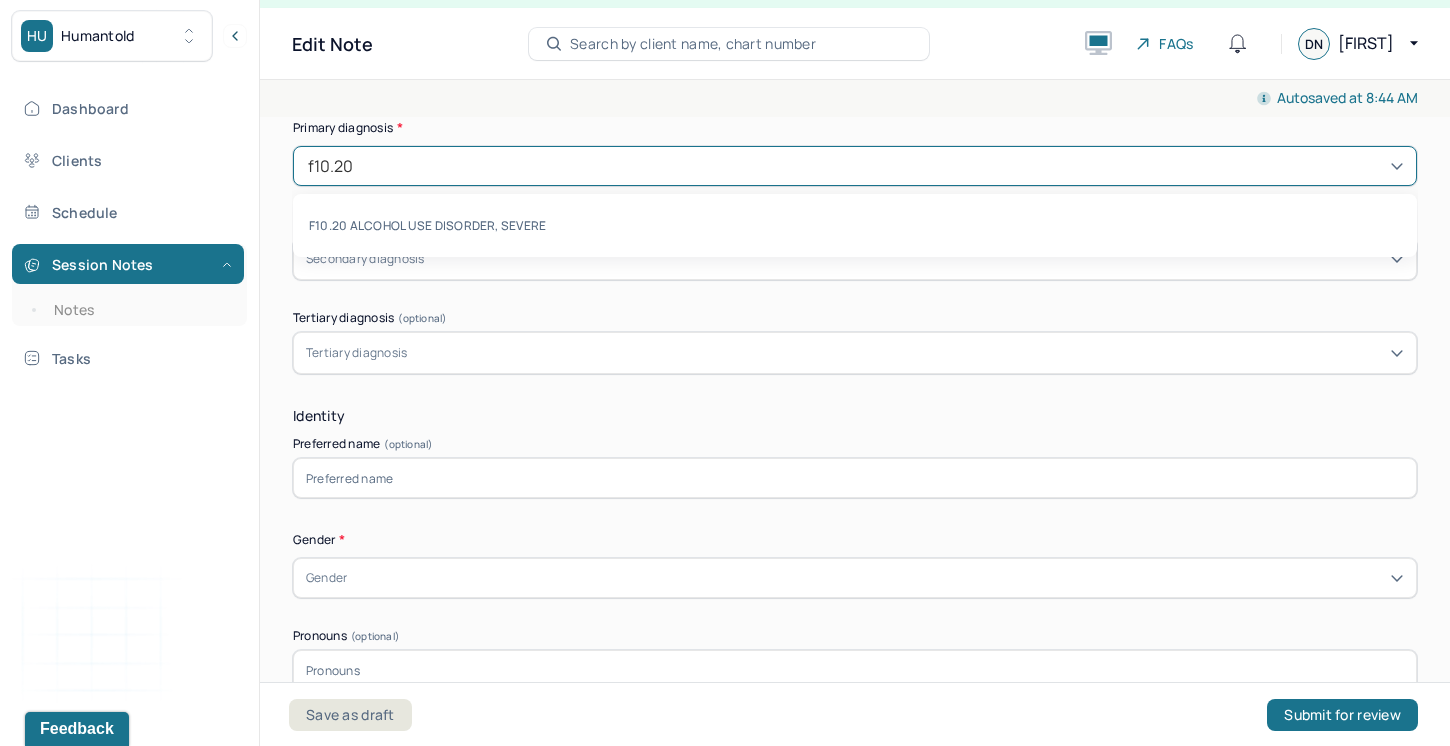 type 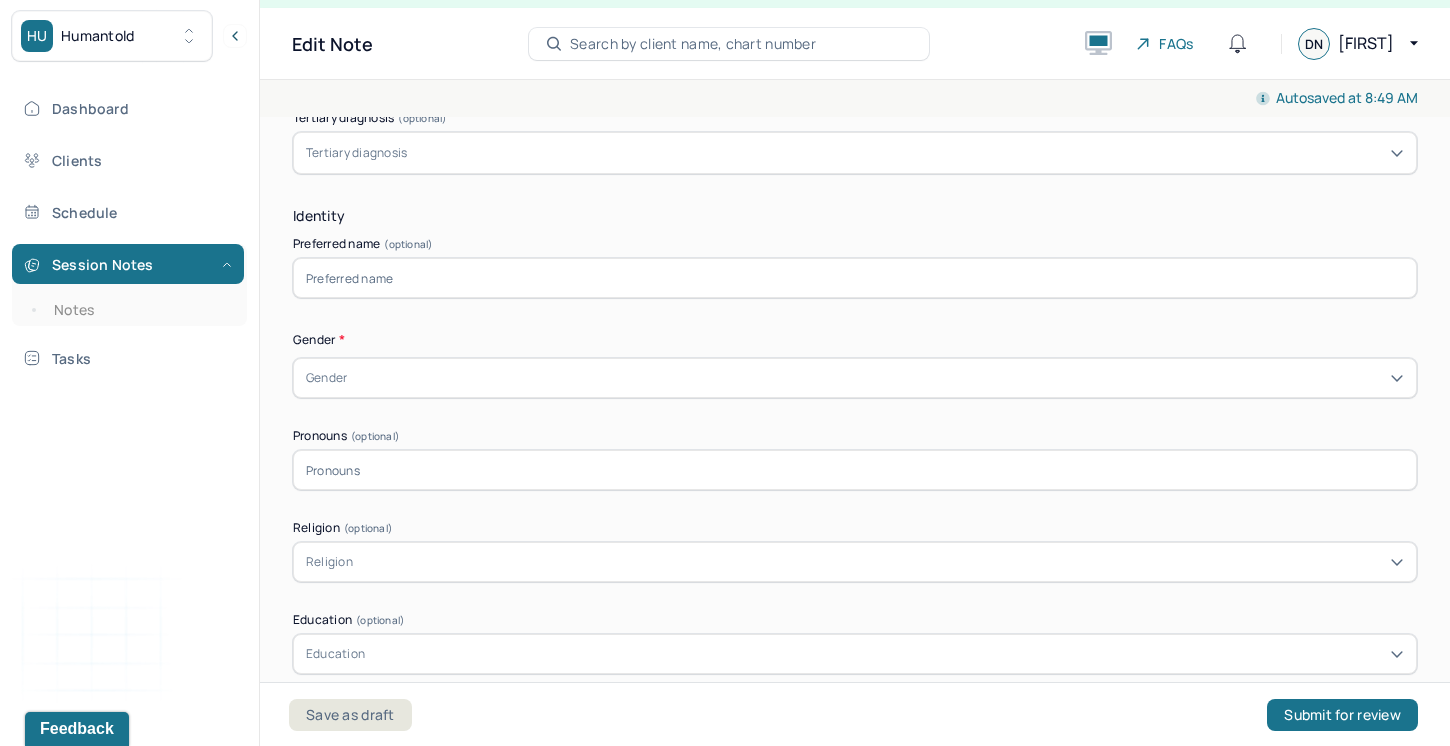 scroll, scrollTop: 897, scrollLeft: 0, axis: vertical 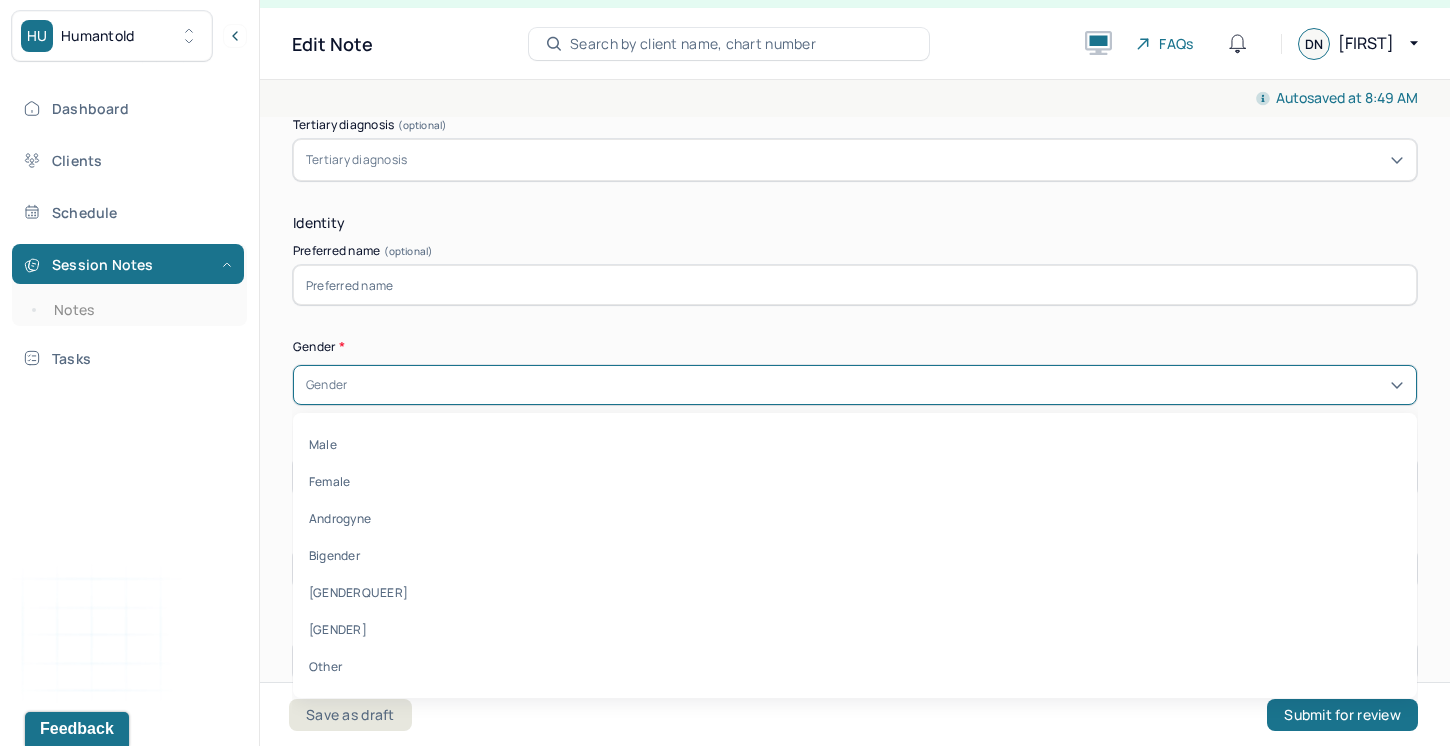 click on "Gender" at bounding box center [855, 385] 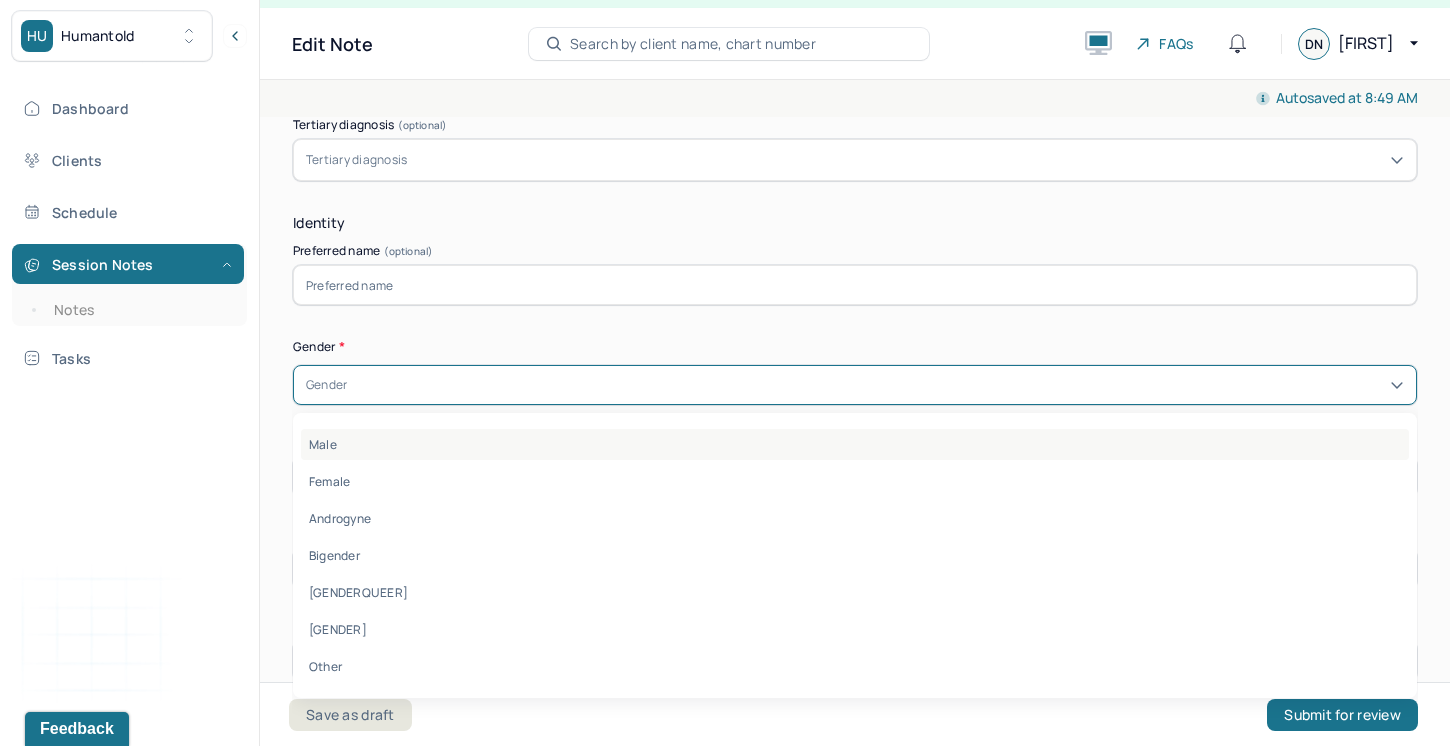 click on "Male" at bounding box center (855, 444) 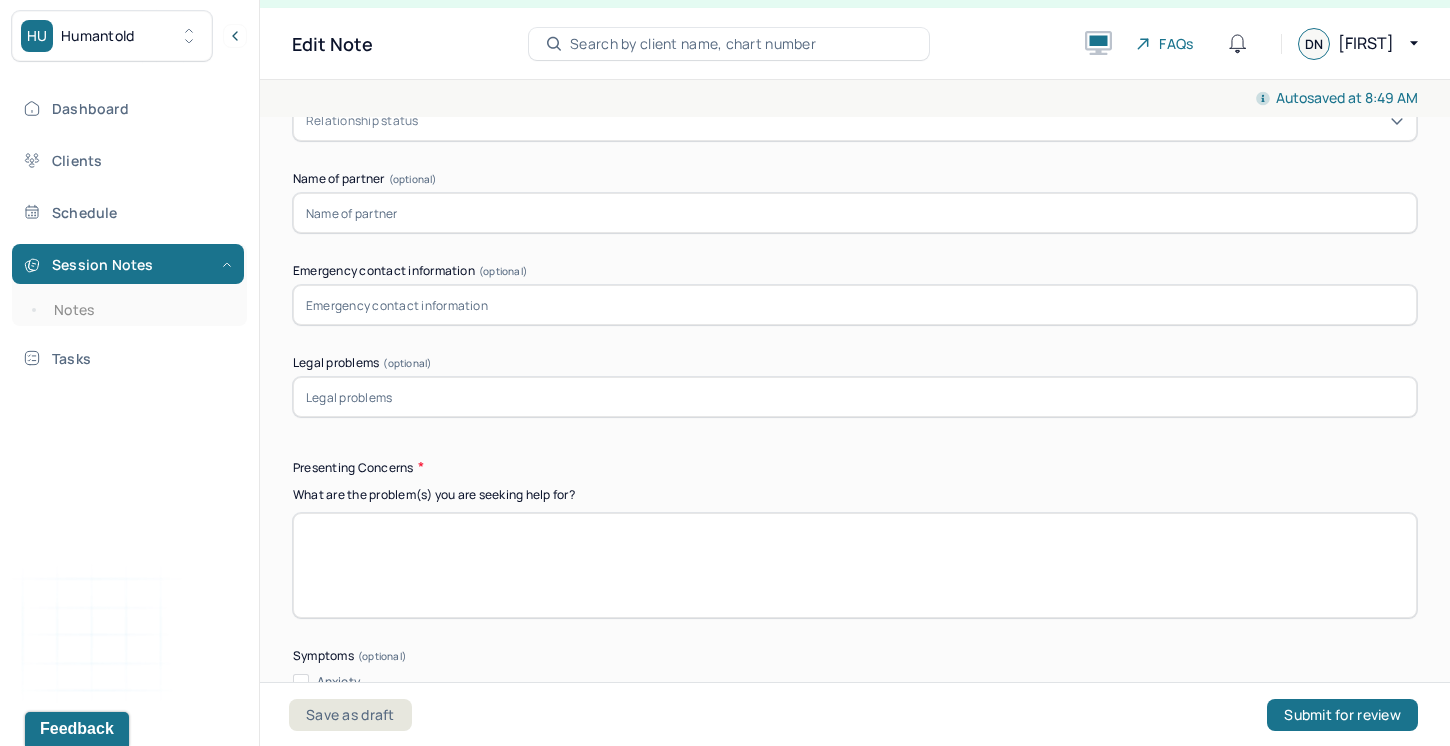scroll, scrollTop: 2072, scrollLeft: 0, axis: vertical 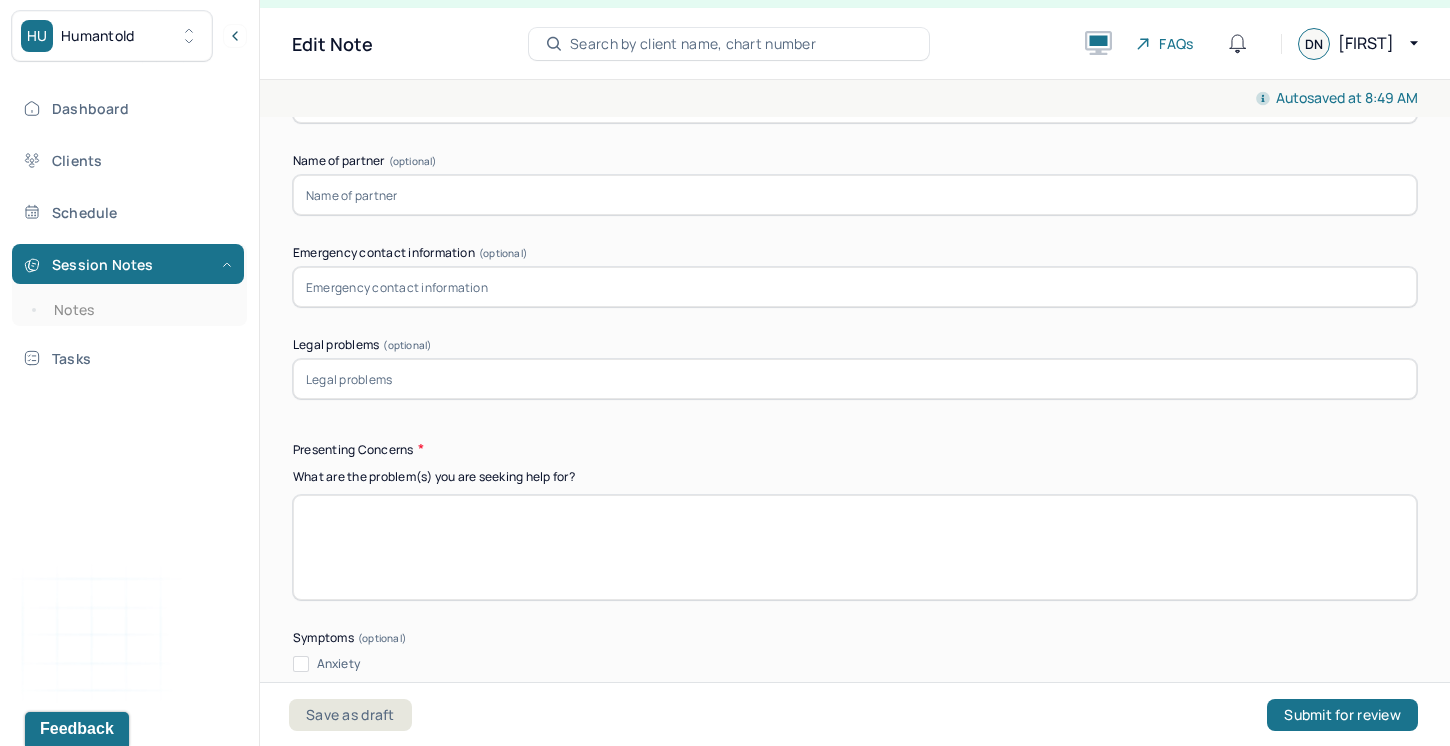 click at bounding box center [855, 547] 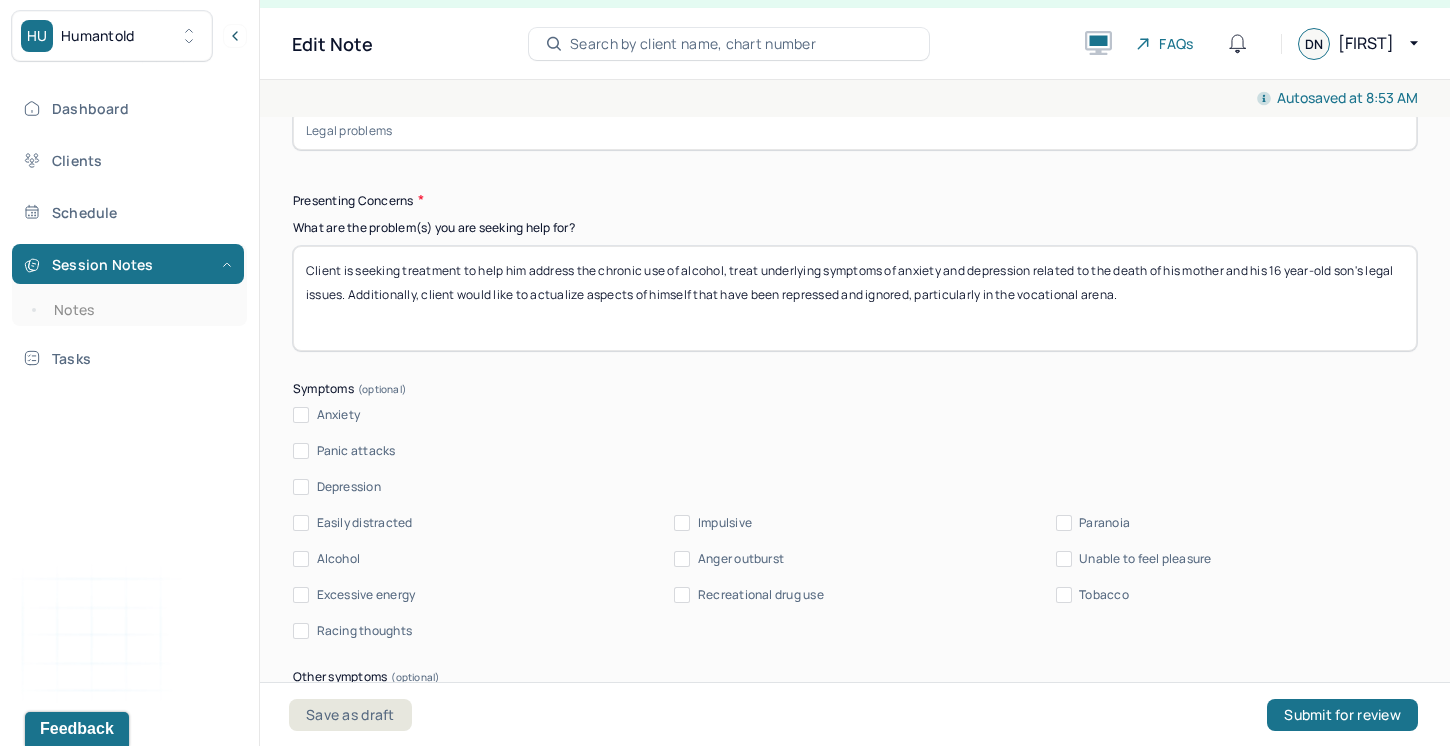 scroll, scrollTop: 2323, scrollLeft: 0, axis: vertical 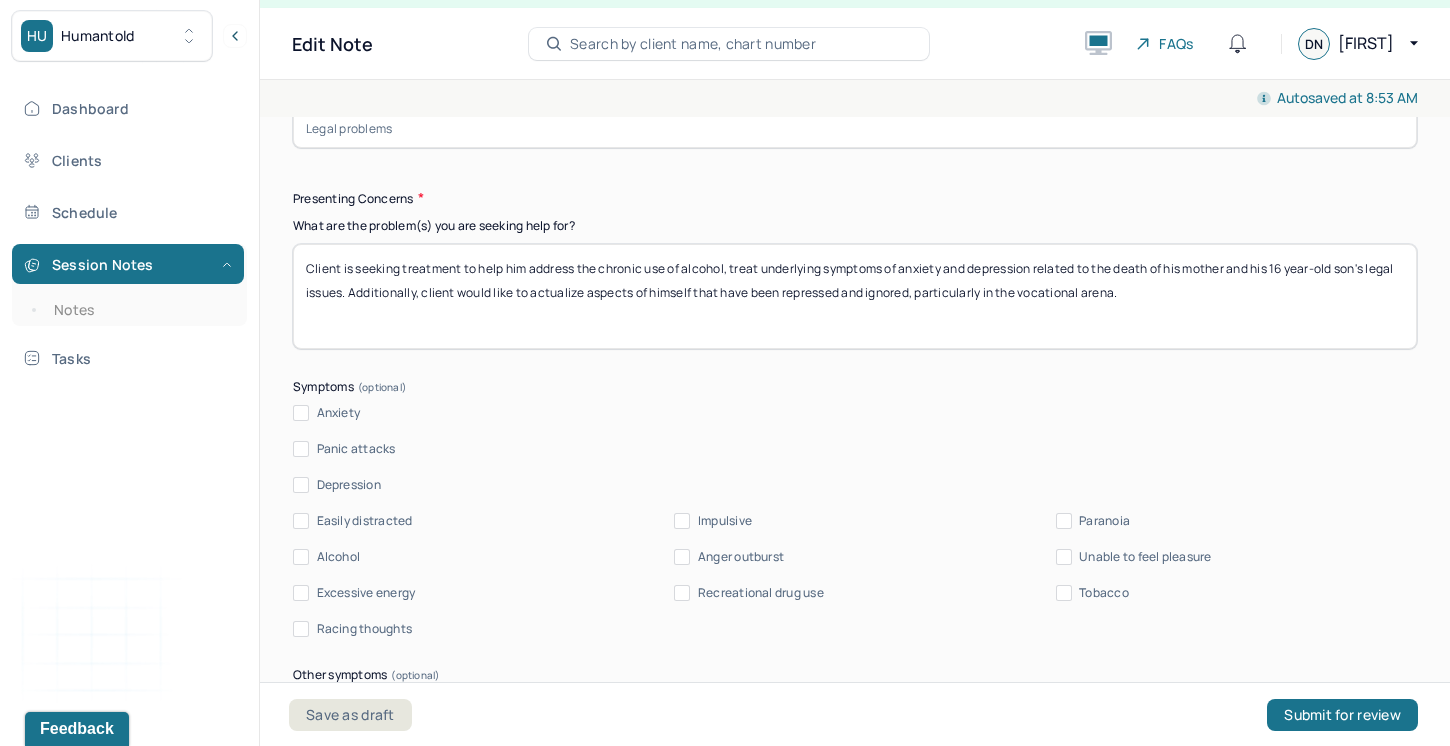 type on "Client is seeking treatment to help him address the chronic use of alcohol, treat underlying symptoms of anxiety and depression related to the death of his mother and his 16 year-old son's legal issues. Additionally, client would like to actualize aspects of himself that have been repressed and ignored, particularly in the vocational arena." 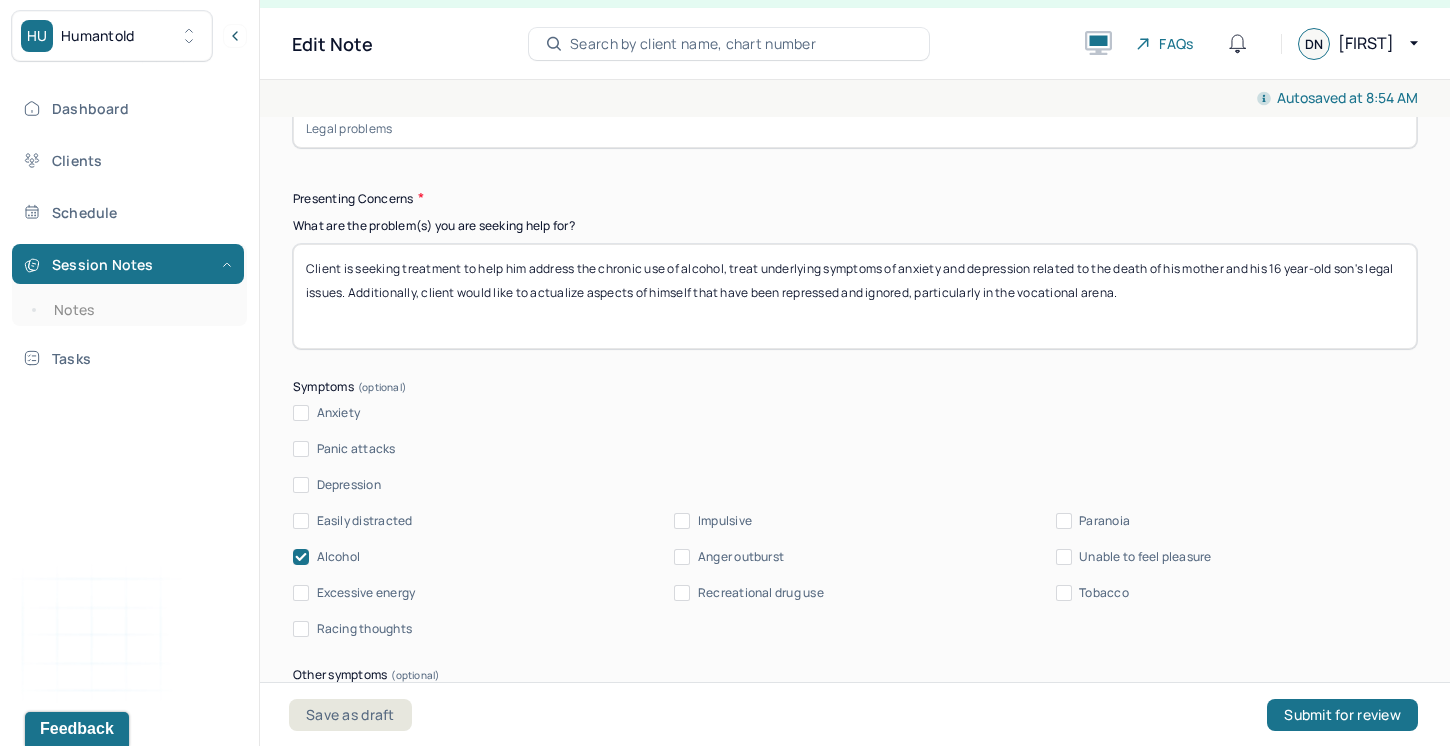 click 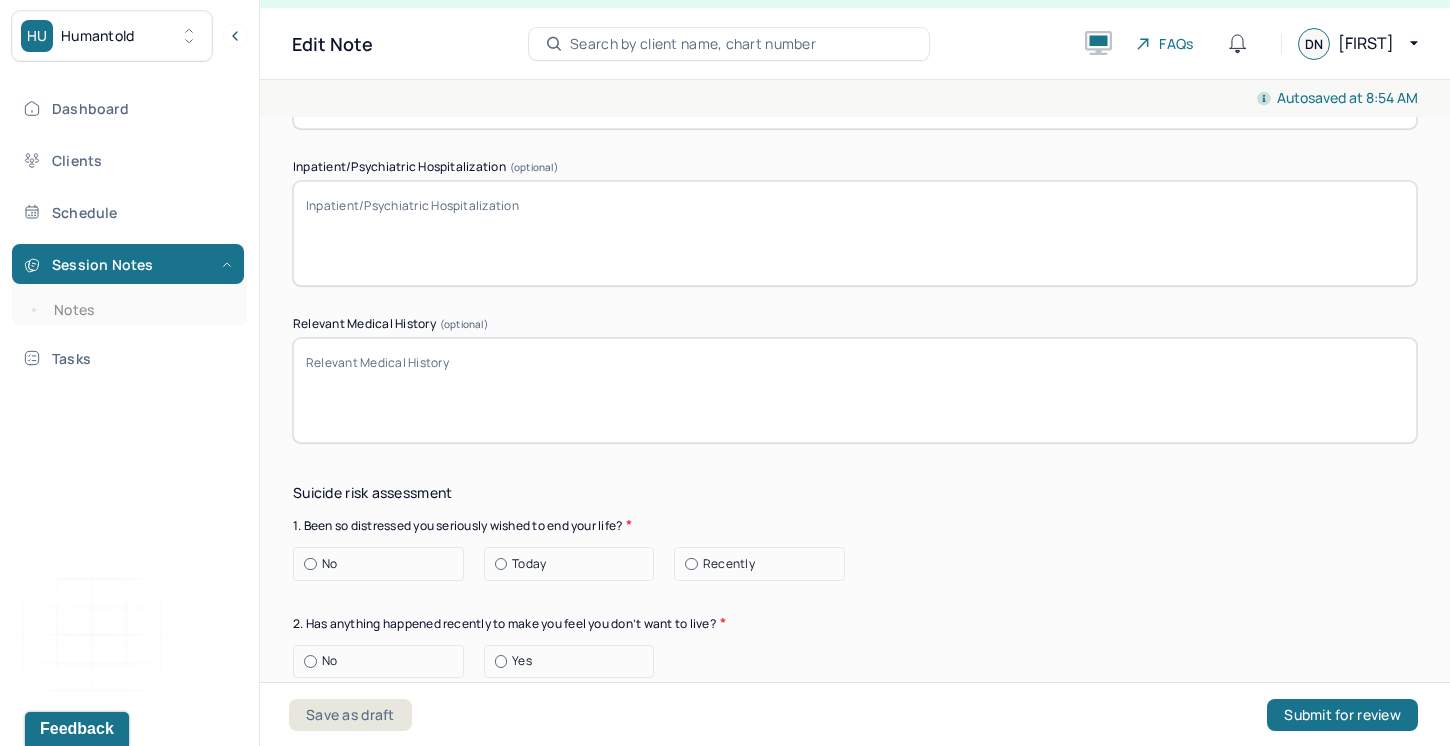 scroll, scrollTop: 5981, scrollLeft: 0, axis: vertical 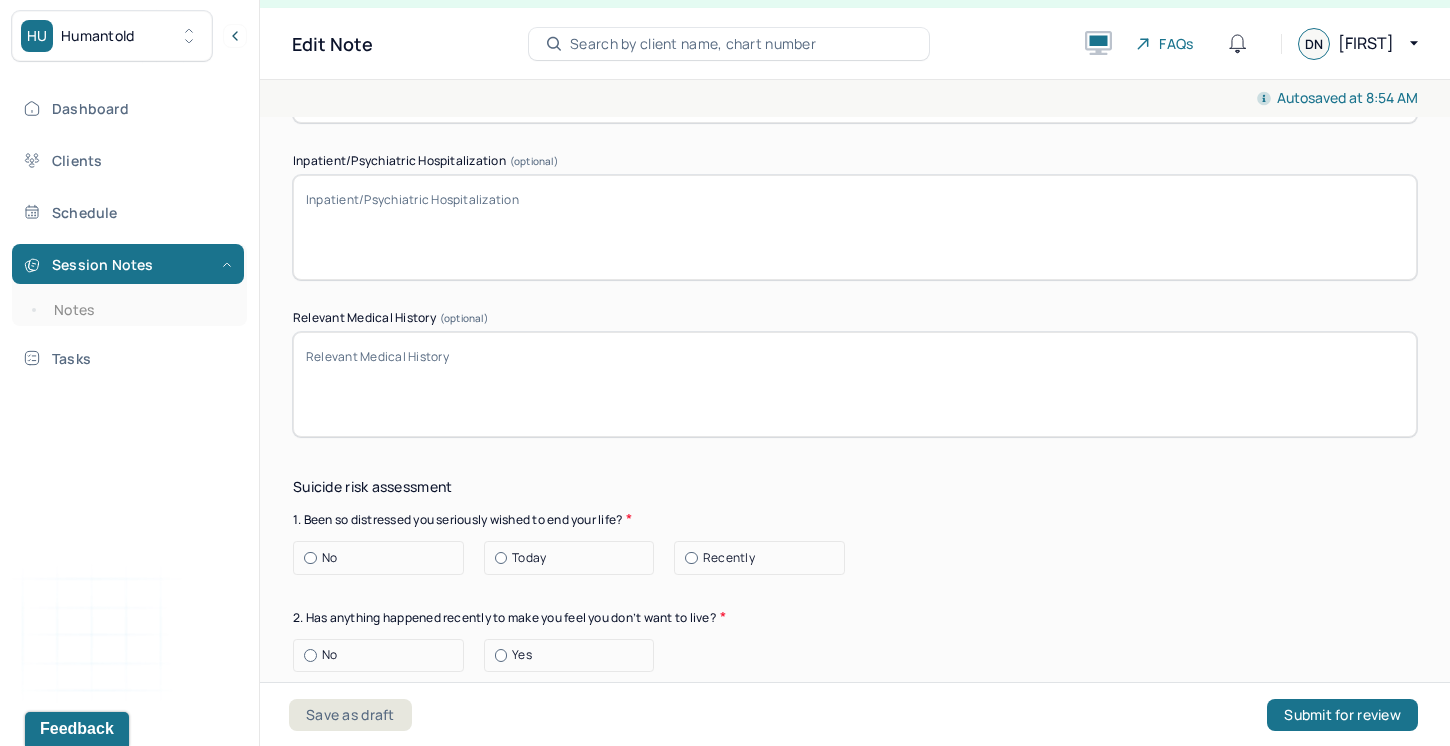click at bounding box center (310, 558) 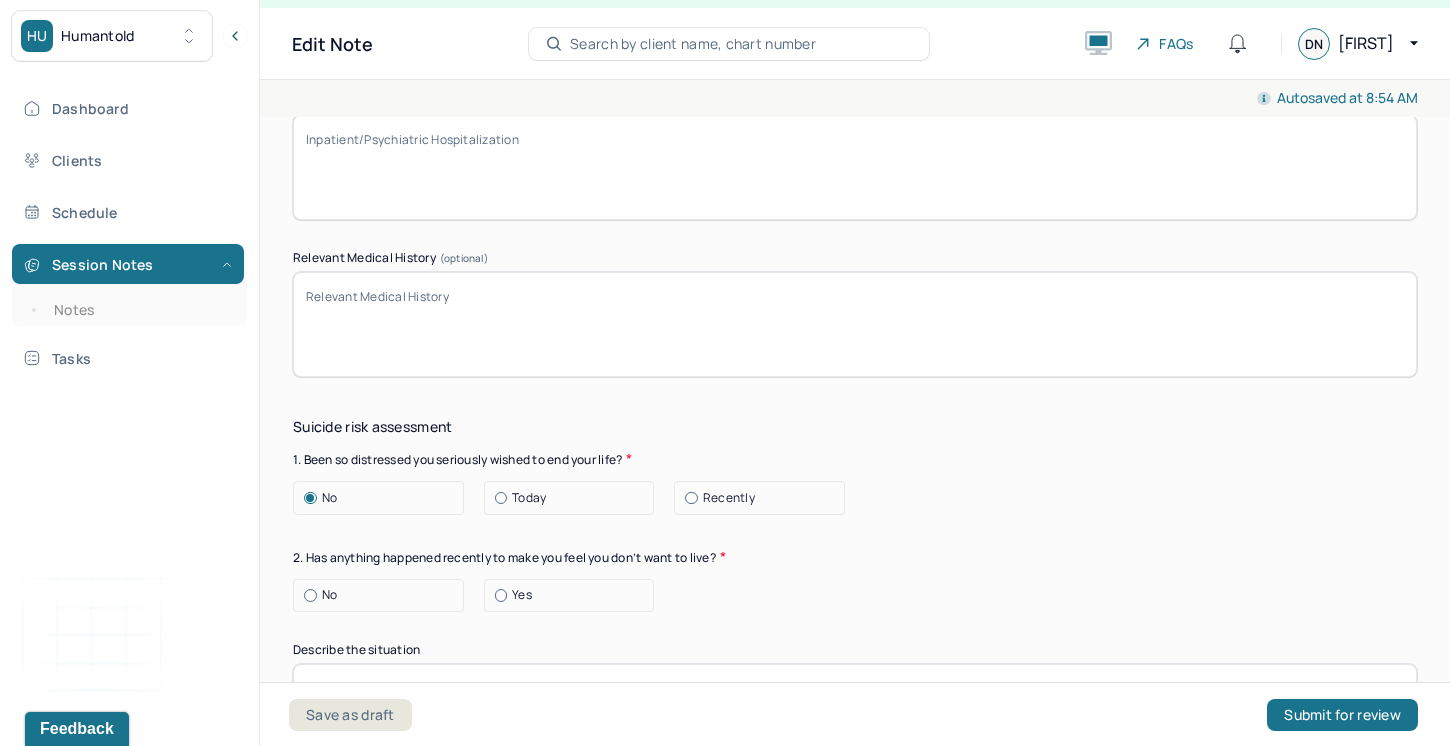 scroll, scrollTop: 6042, scrollLeft: 0, axis: vertical 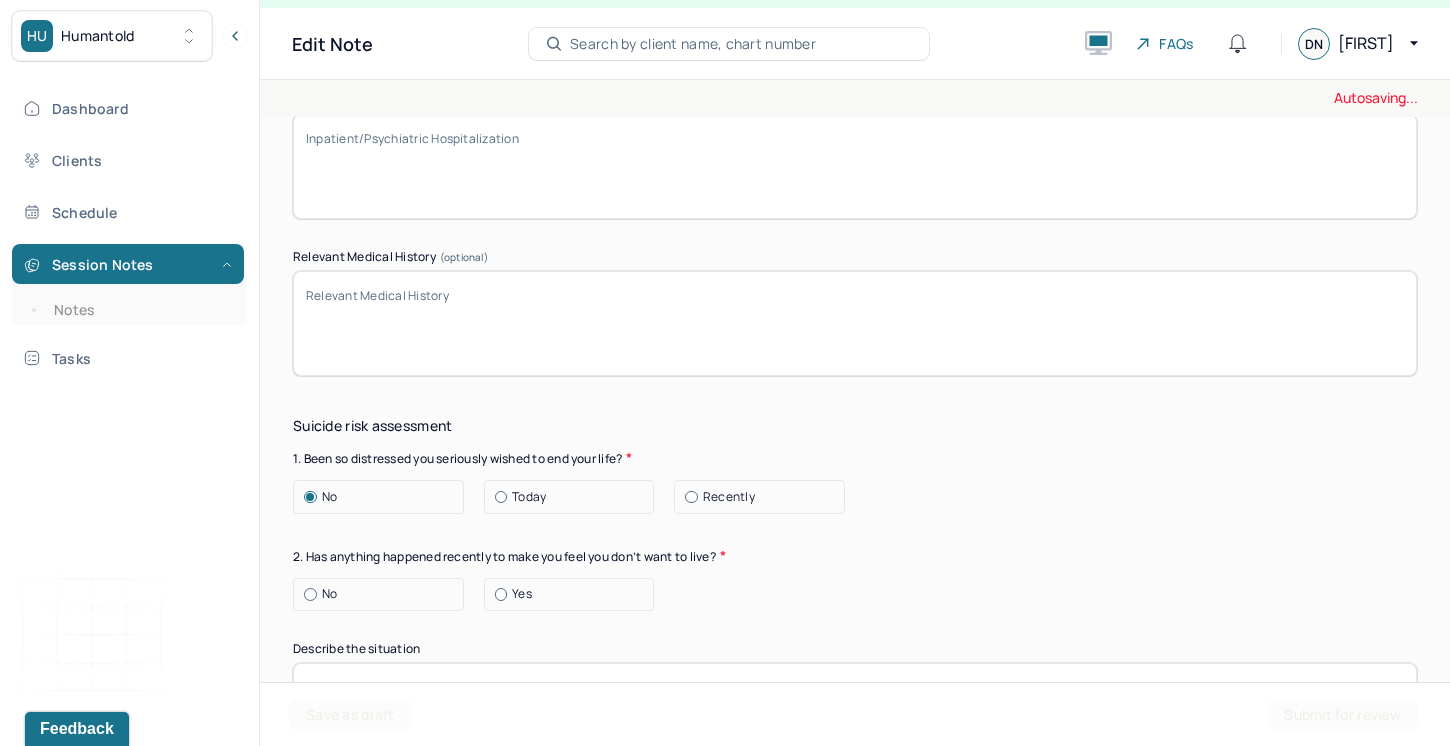 click at bounding box center (310, 594) 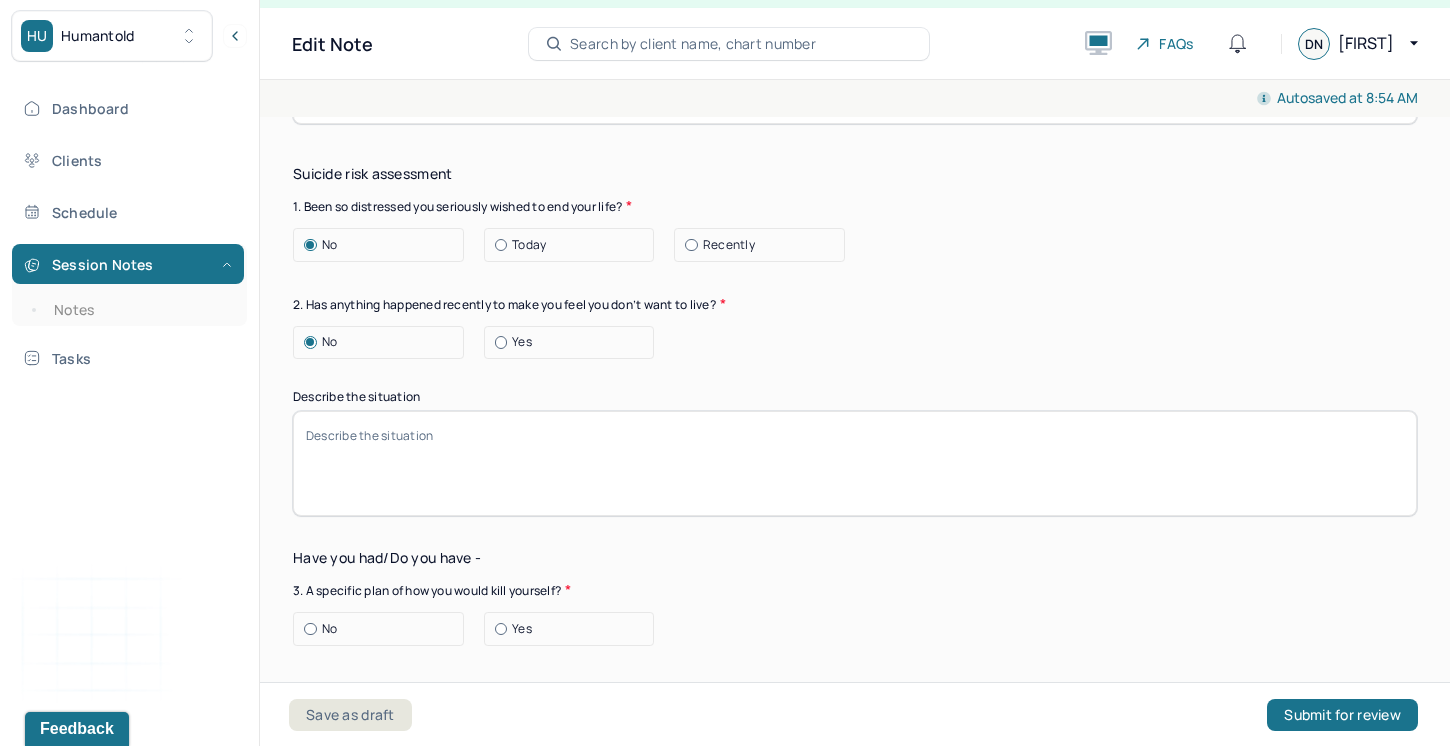 scroll, scrollTop: 6295, scrollLeft: 0, axis: vertical 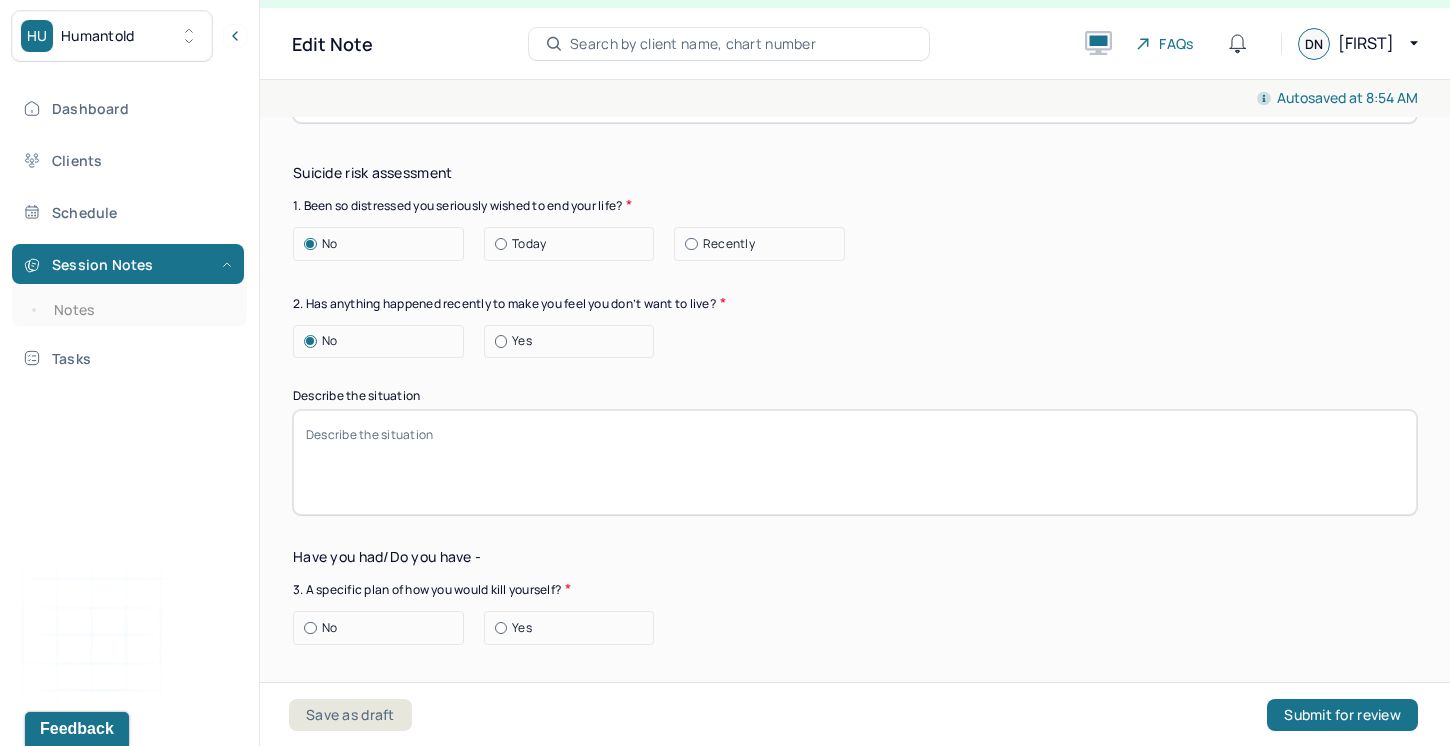click at bounding box center (310, 628) 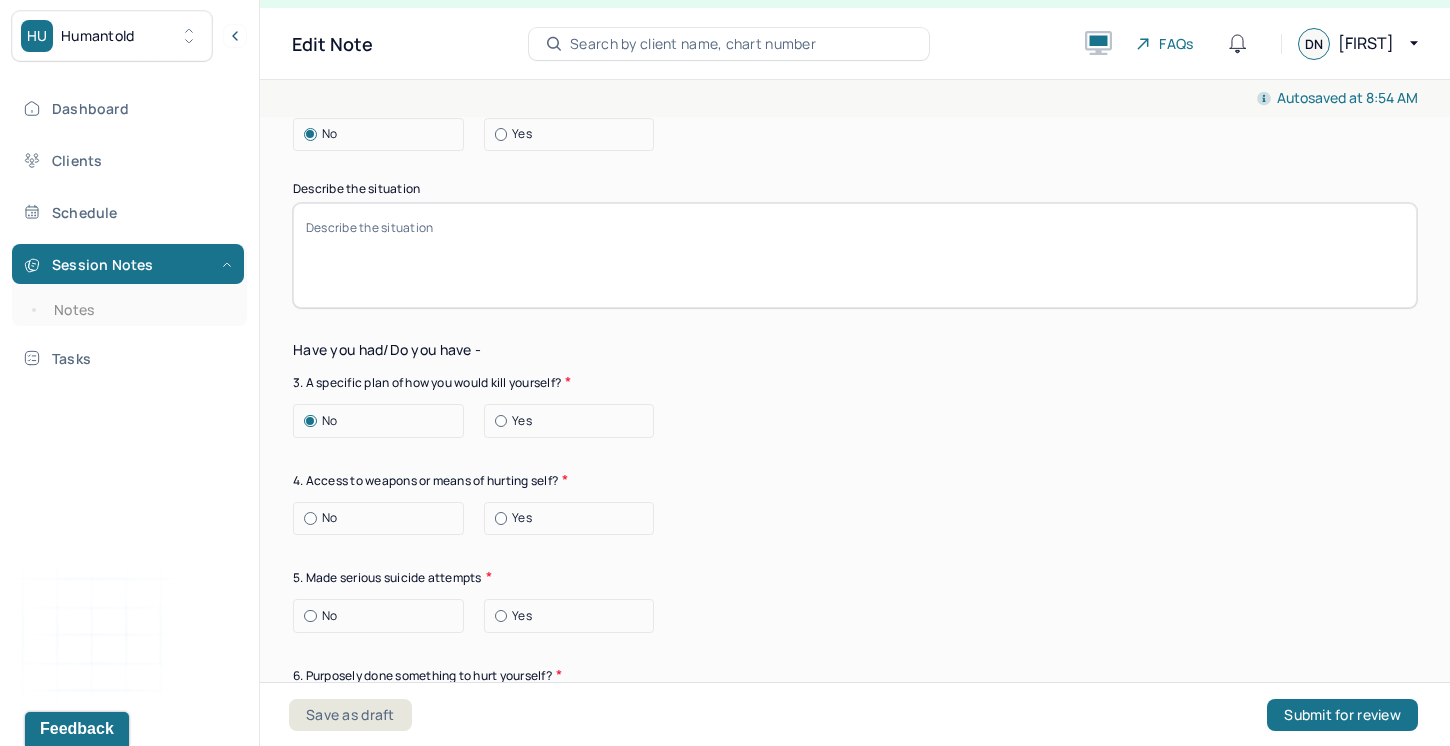 scroll, scrollTop: 6512, scrollLeft: 0, axis: vertical 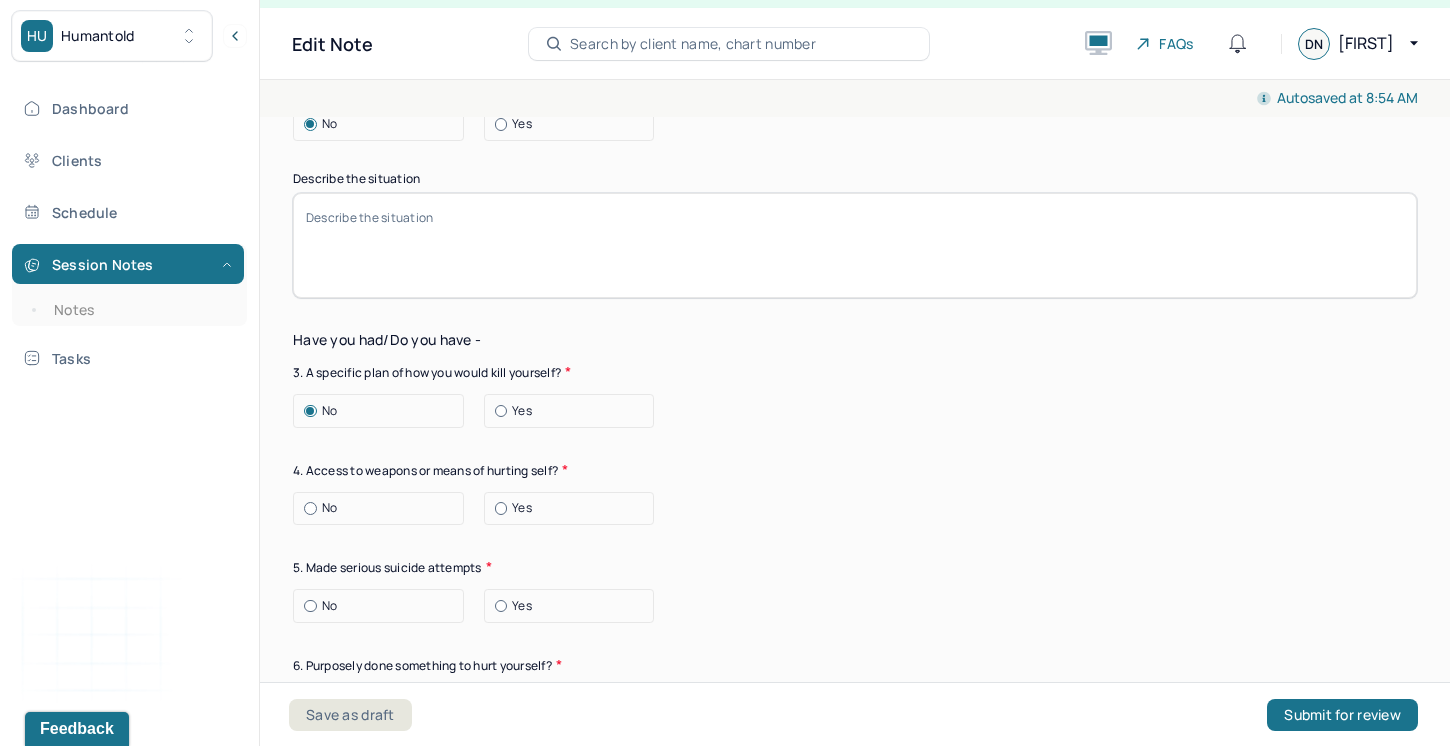 click at bounding box center (310, 508) 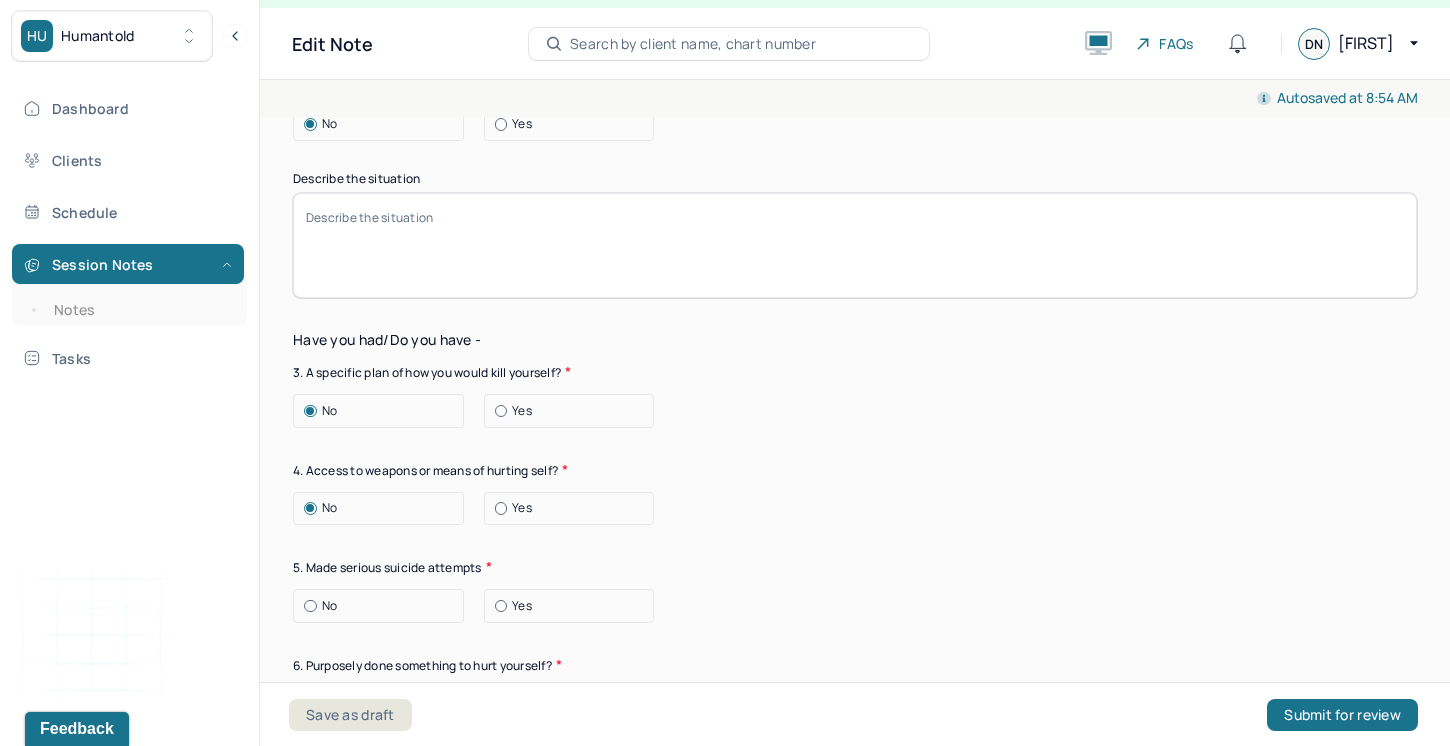 click at bounding box center [310, 606] 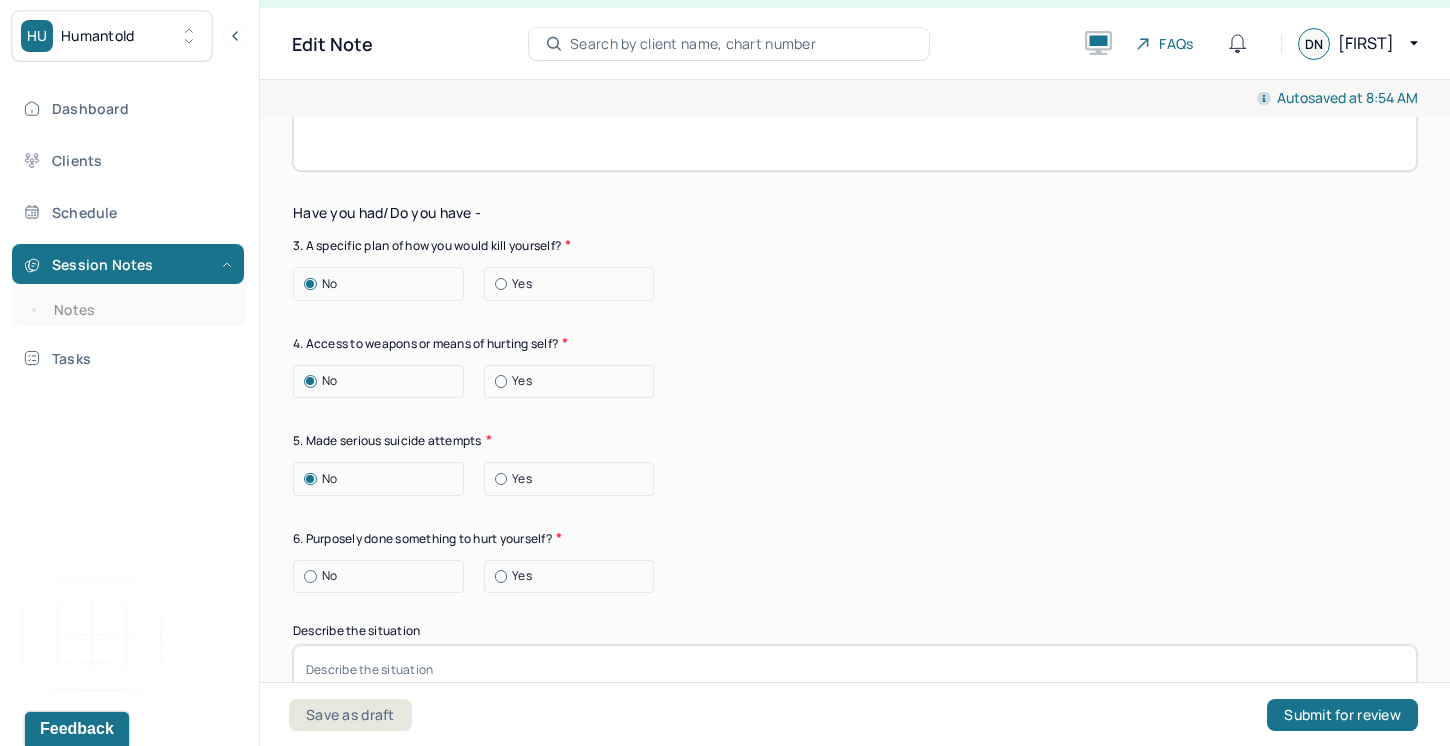 scroll, scrollTop: 6664, scrollLeft: 0, axis: vertical 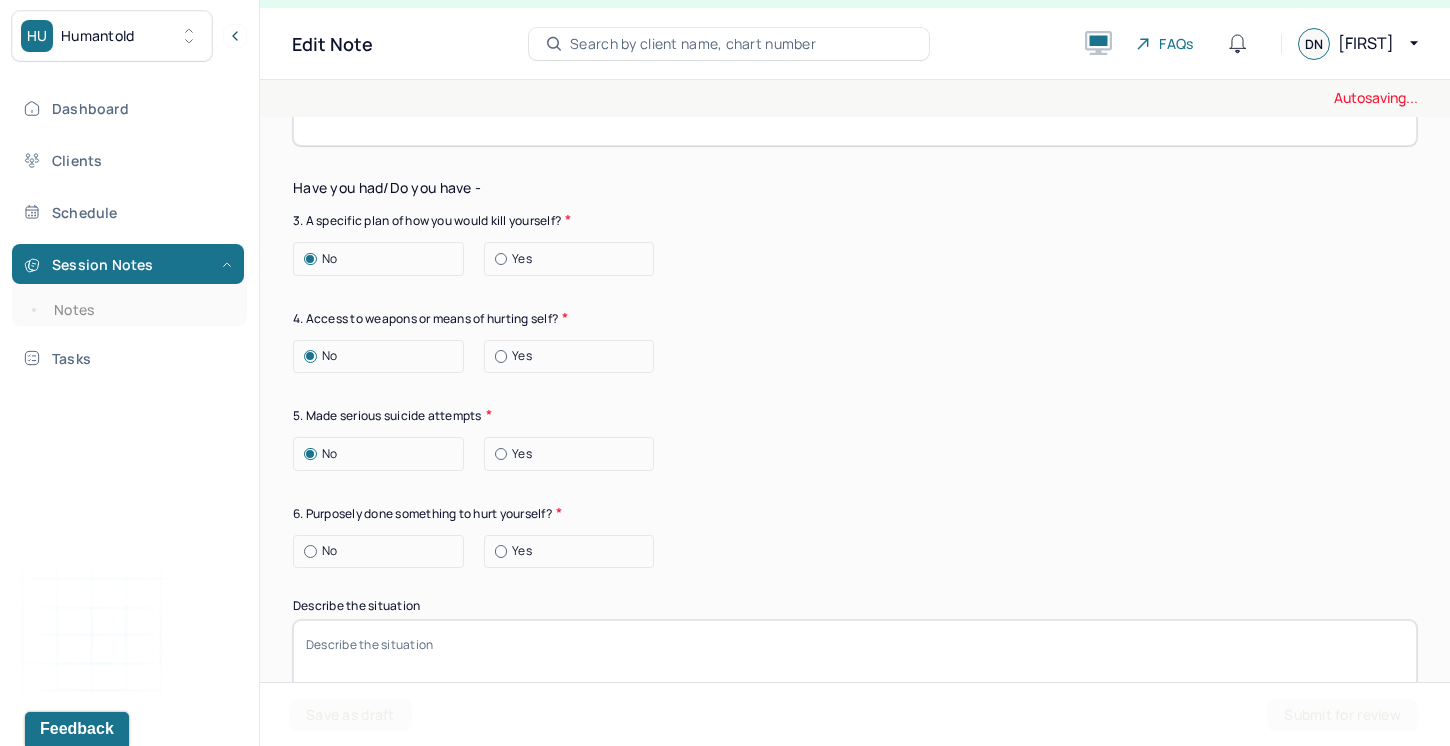 click at bounding box center [310, 551] 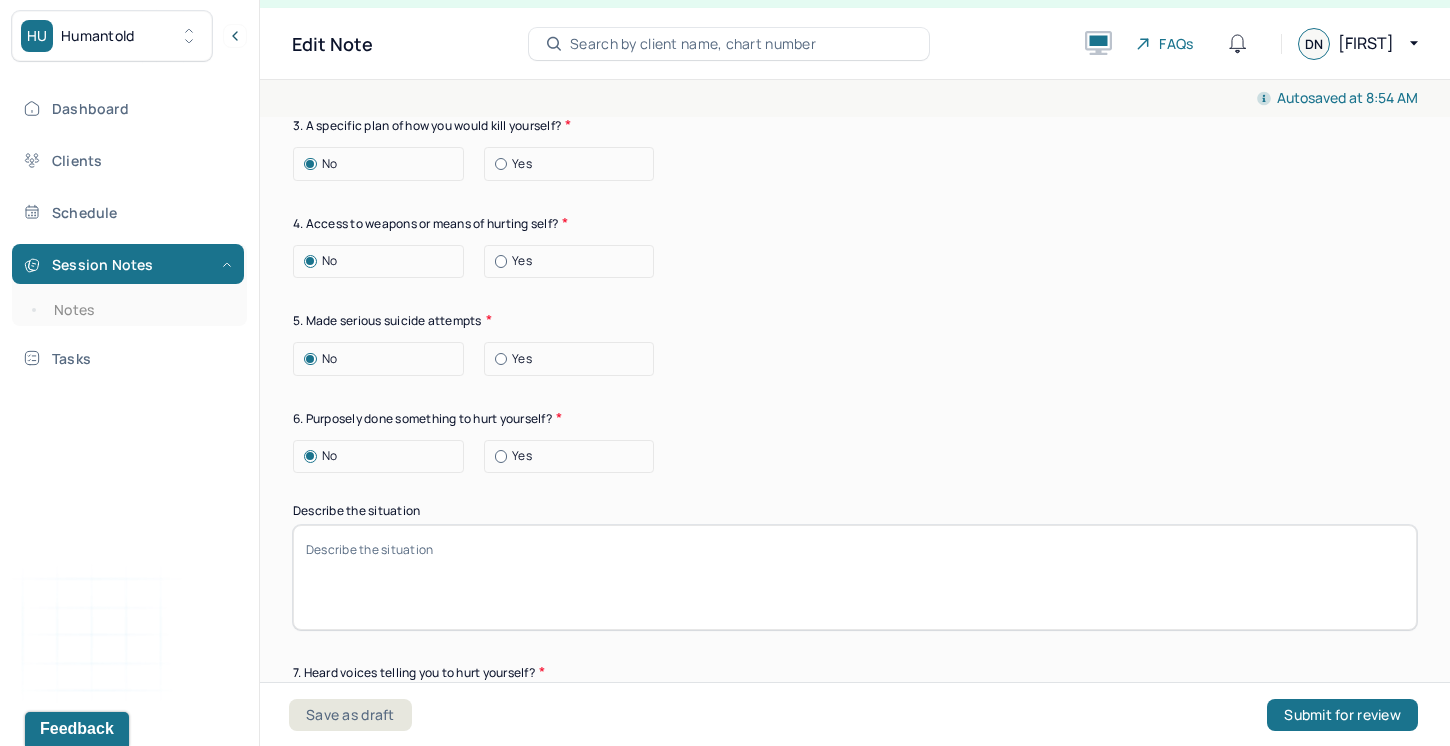 scroll, scrollTop: 6846, scrollLeft: 0, axis: vertical 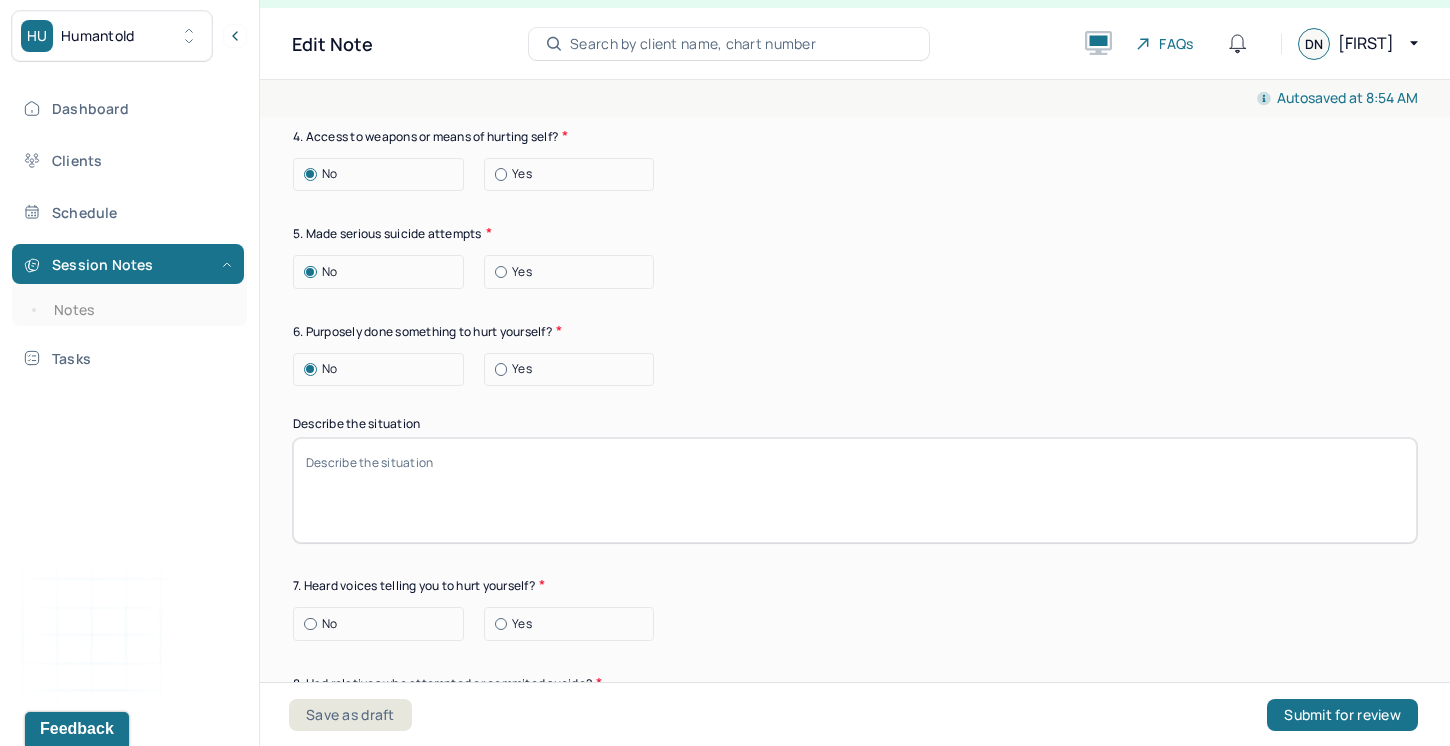 click at bounding box center [310, 624] 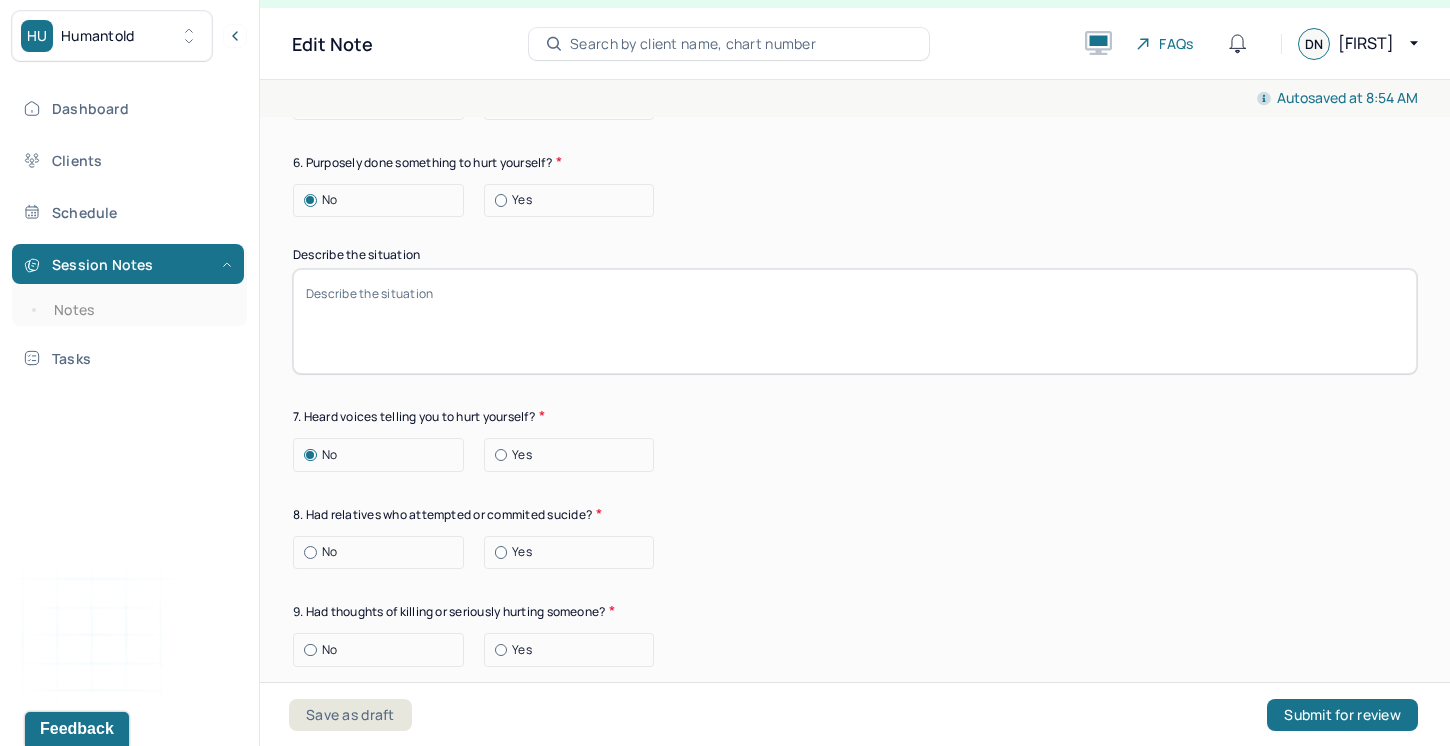 scroll, scrollTop: 7023, scrollLeft: 0, axis: vertical 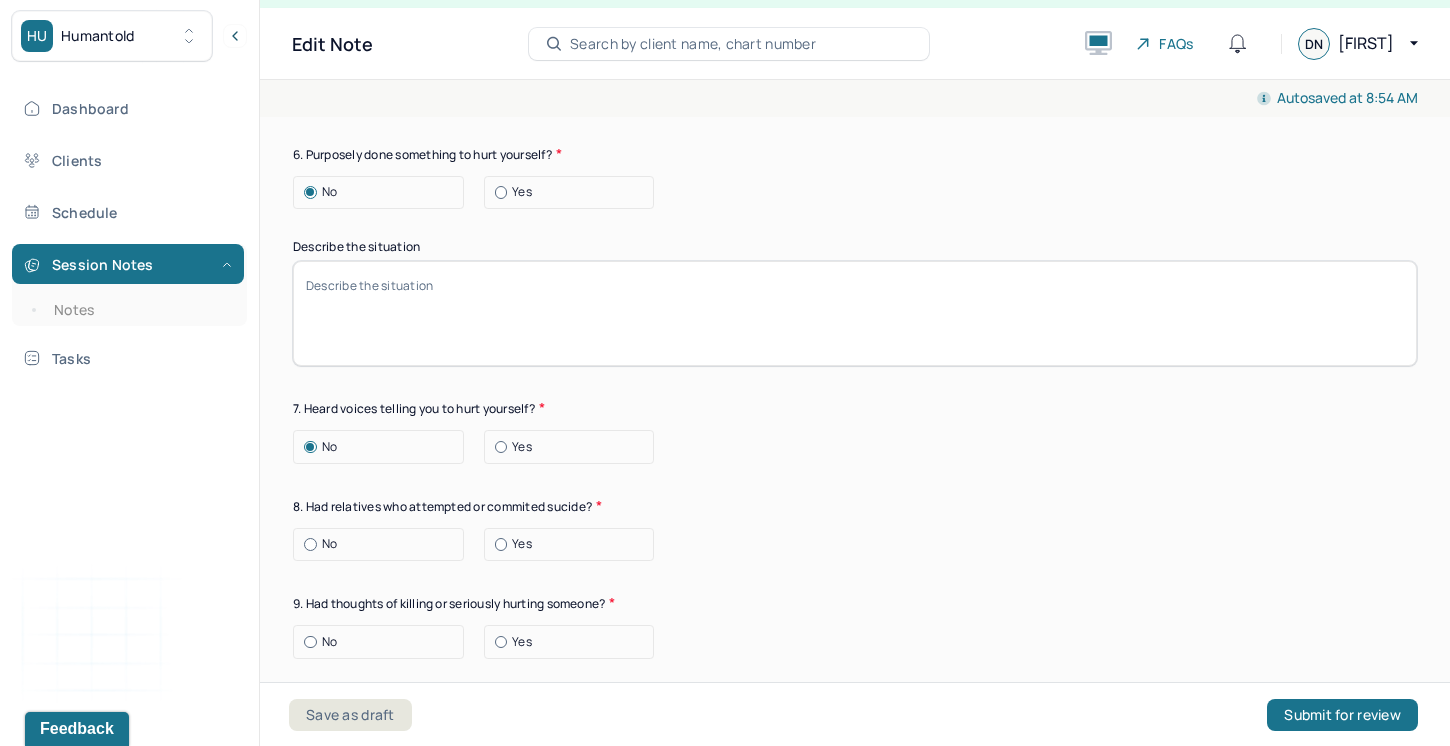 click at bounding box center [310, 544] 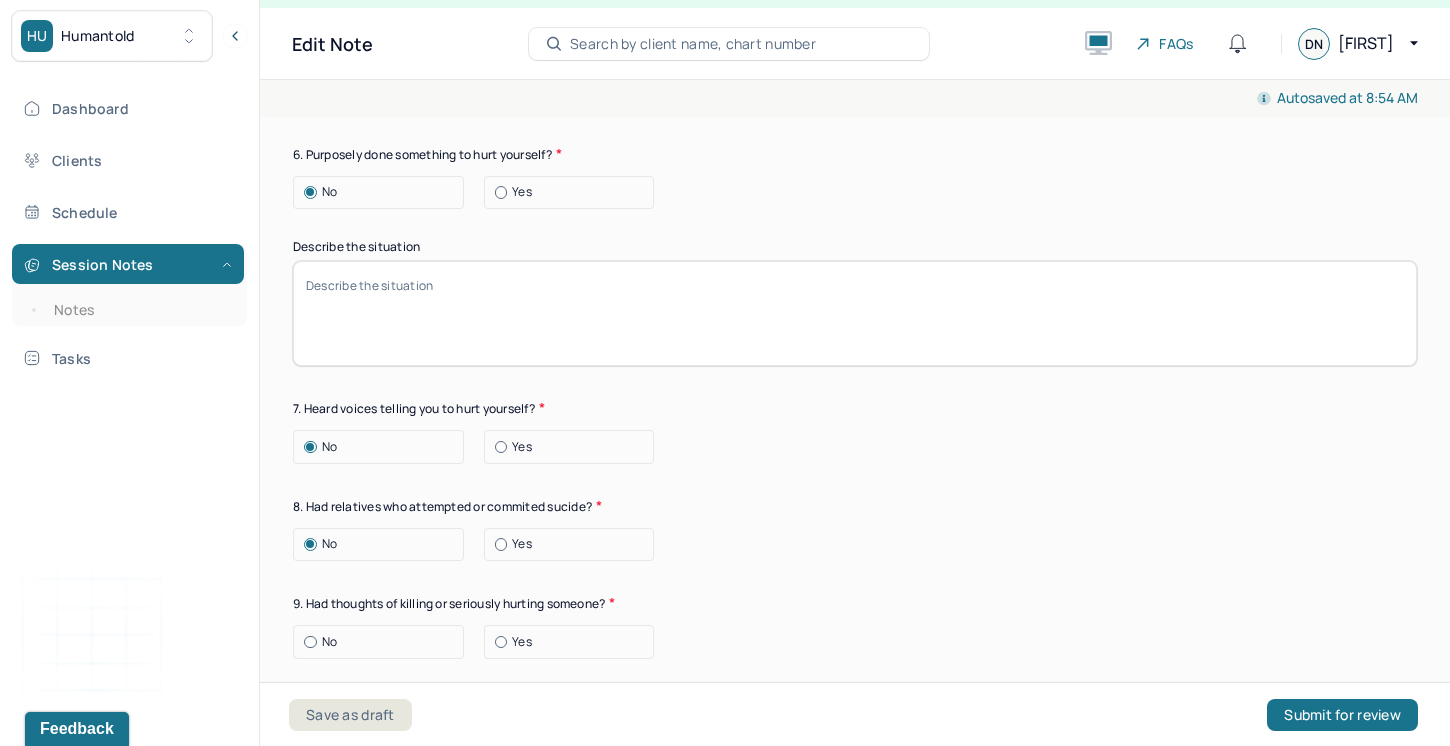 click at bounding box center (310, 642) 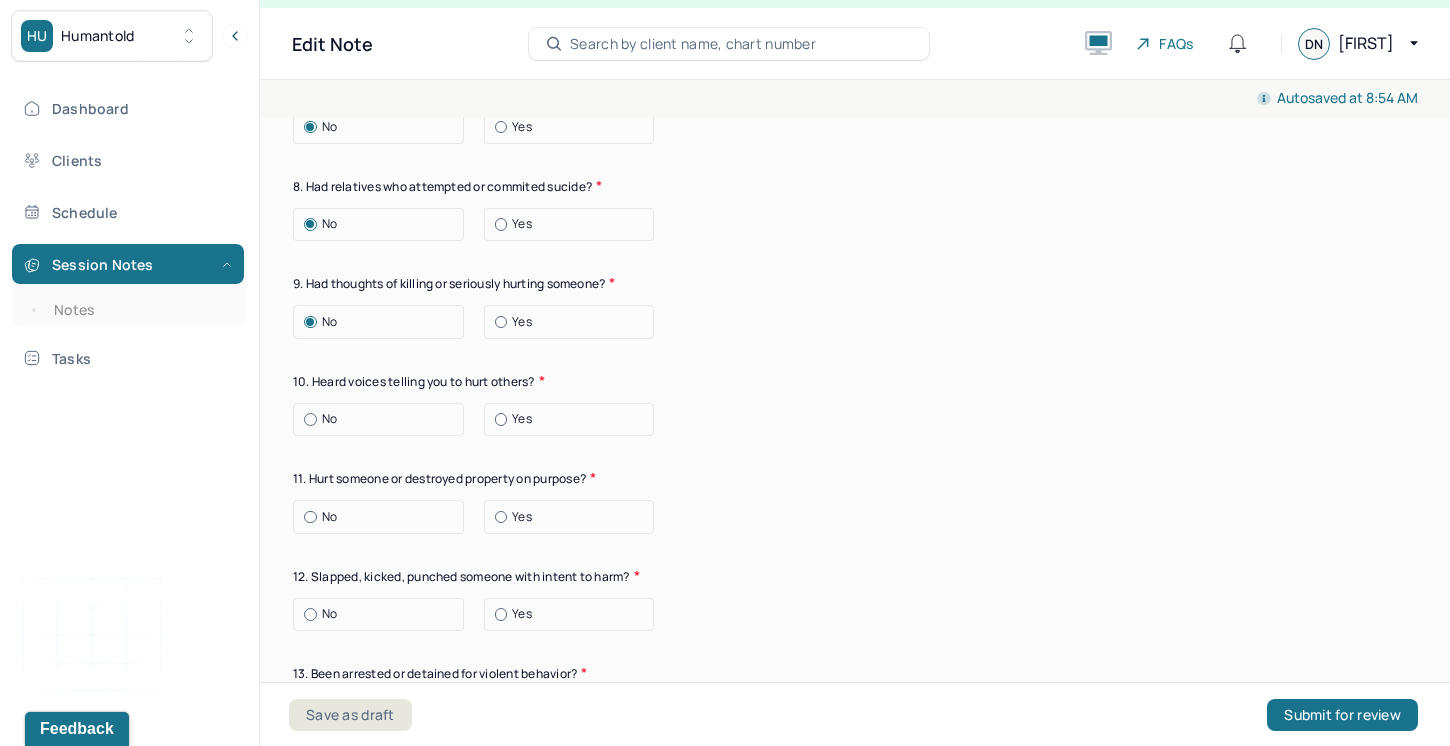 scroll, scrollTop: 7398, scrollLeft: 0, axis: vertical 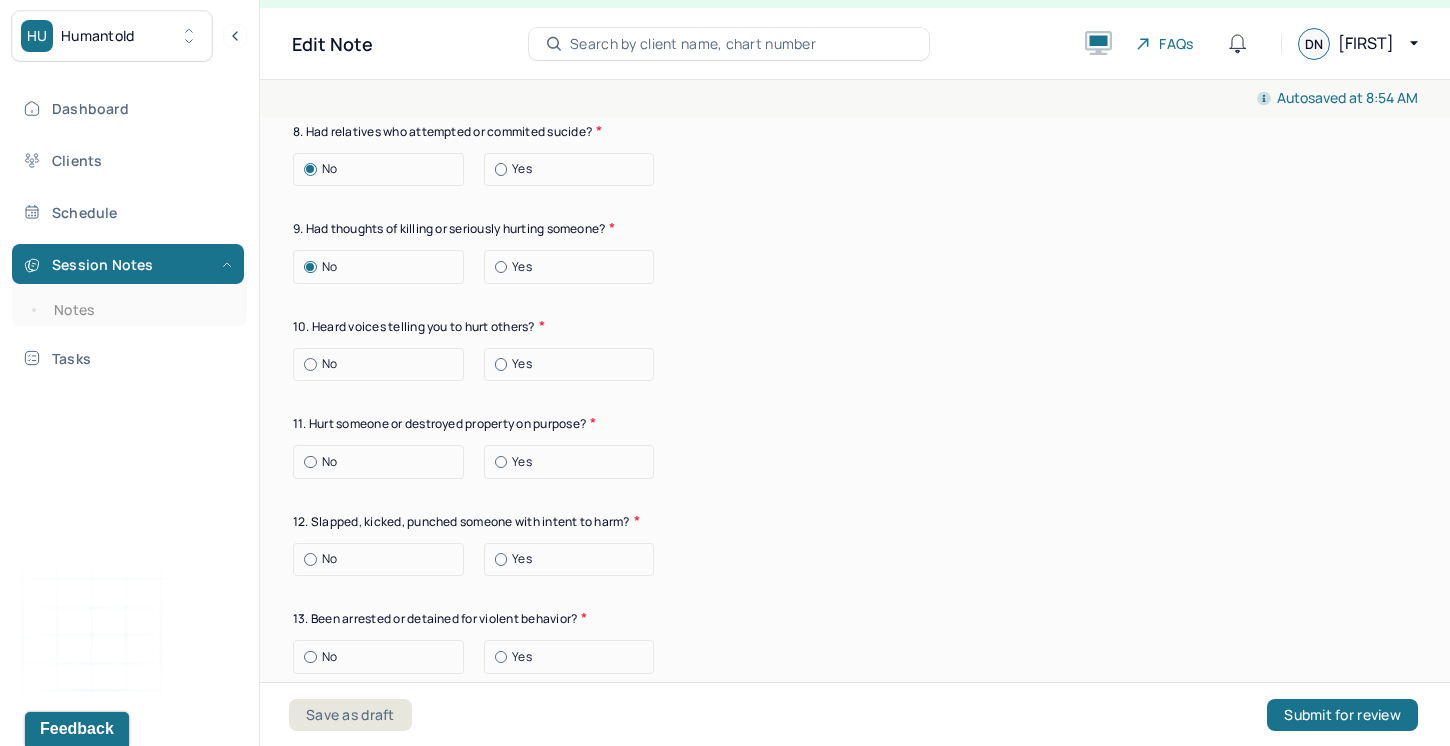 click at bounding box center [310, 364] 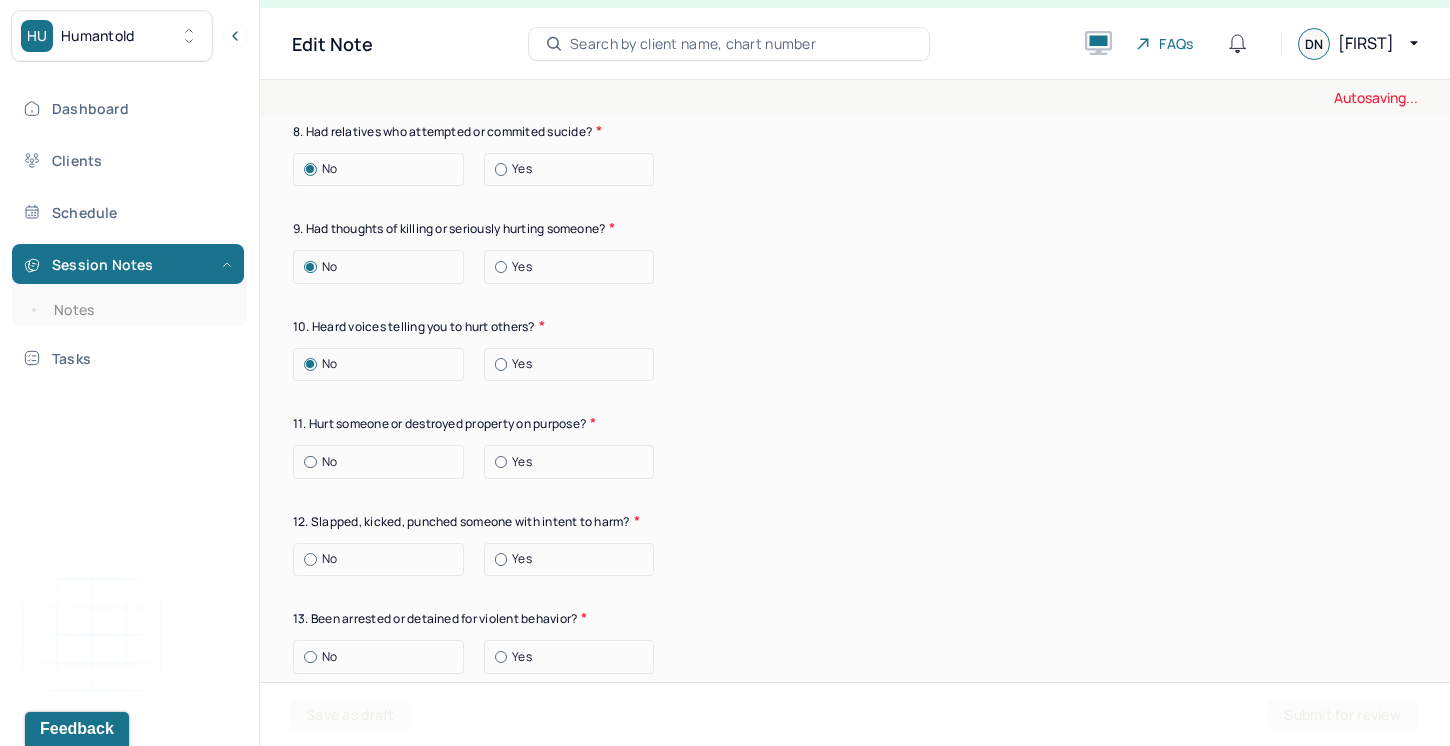 click at bounding box center [310, 462] 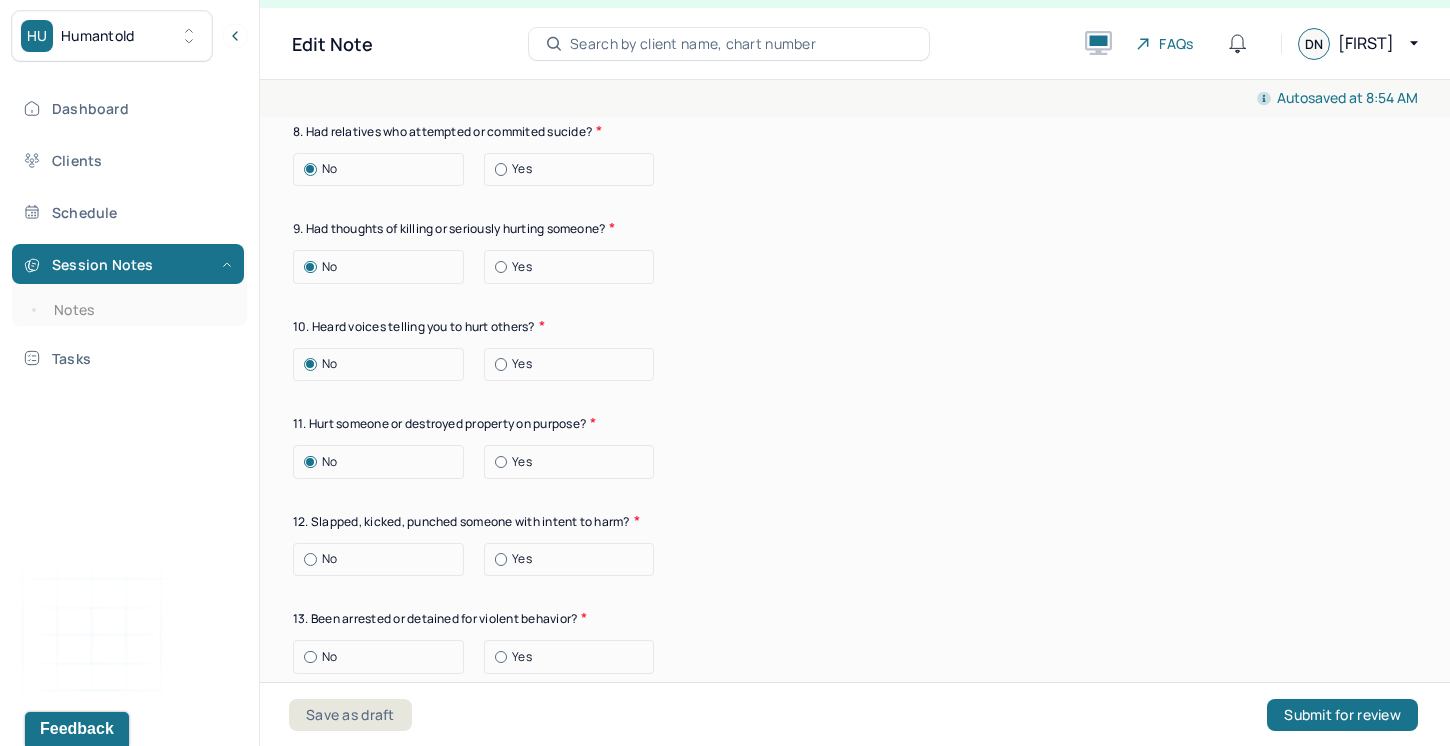click at bounding box center (310, 559) 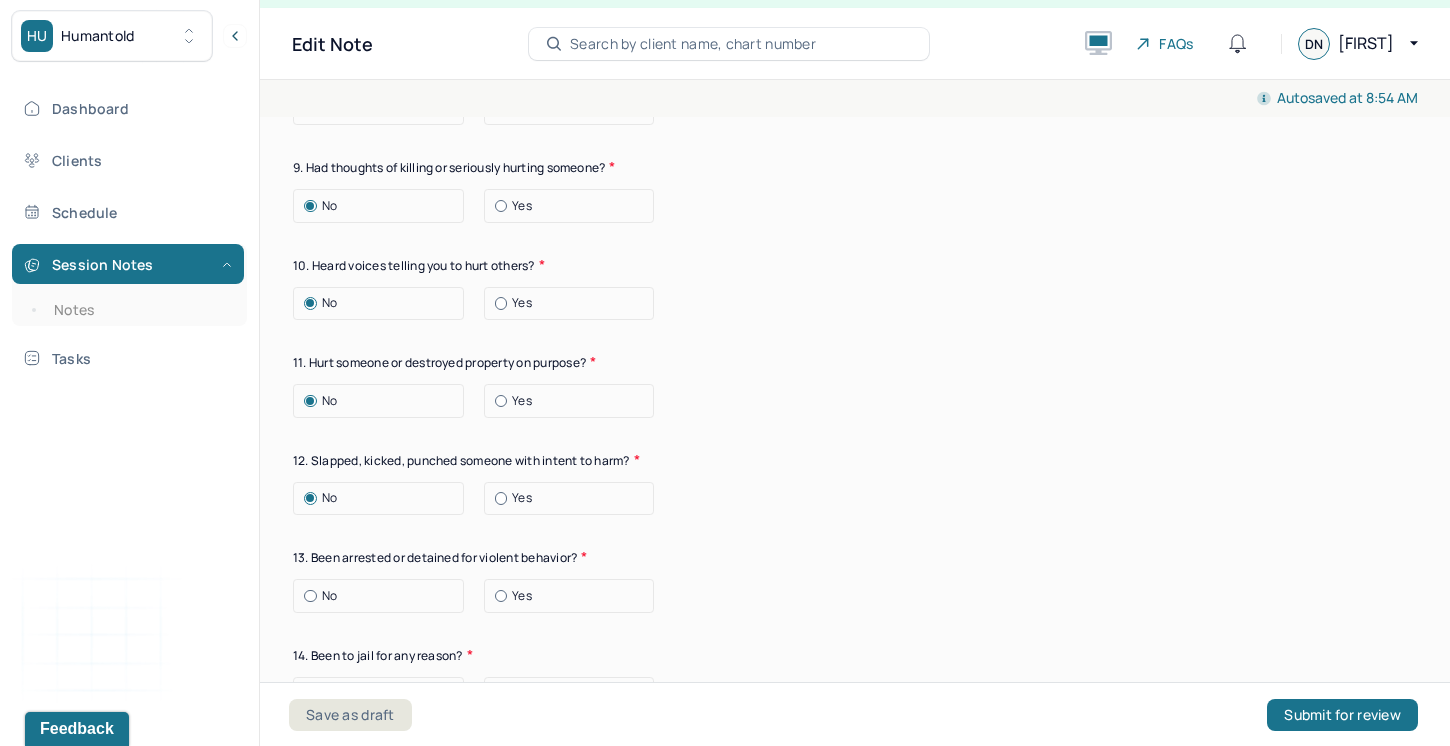 scroll, scrollTop: 7487, scrollLeft: 0, axis: vertical 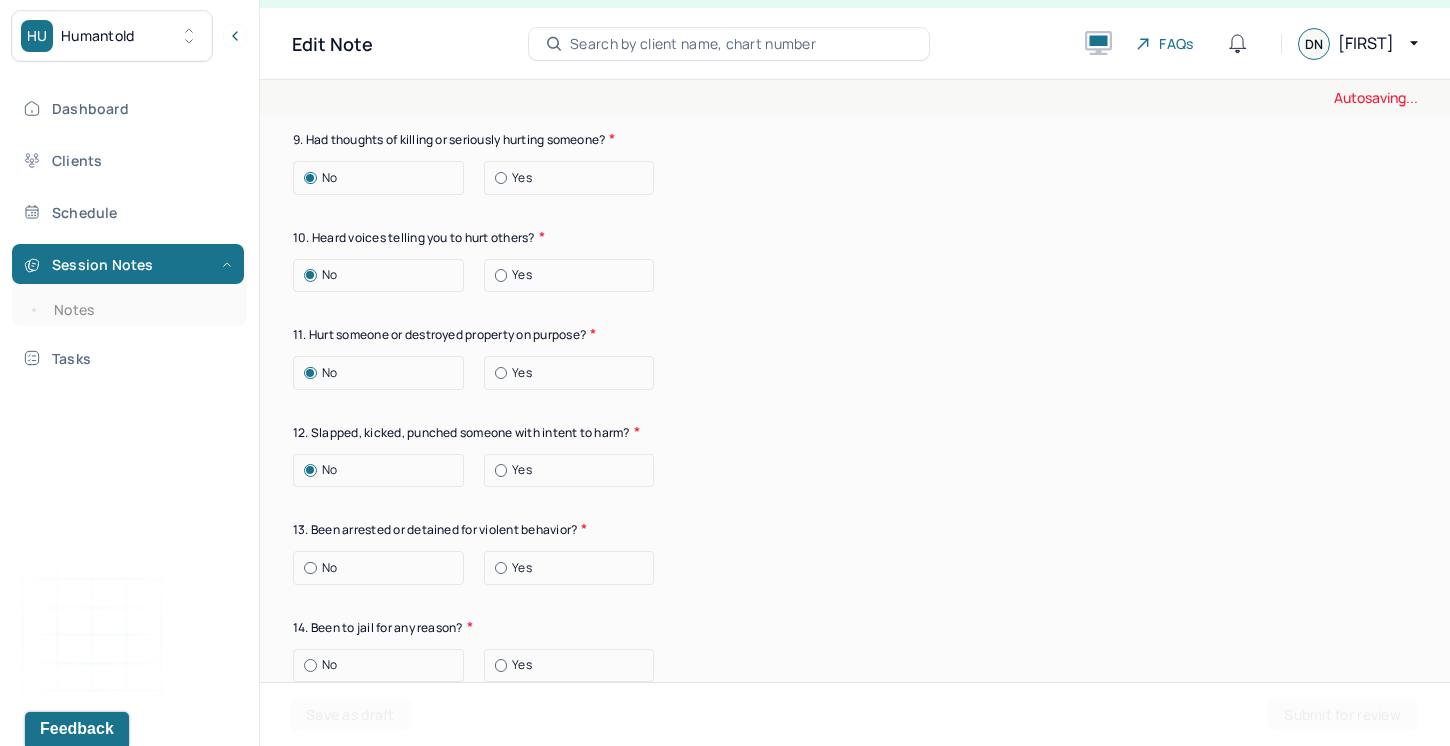 click at bounding box center (310, 568) 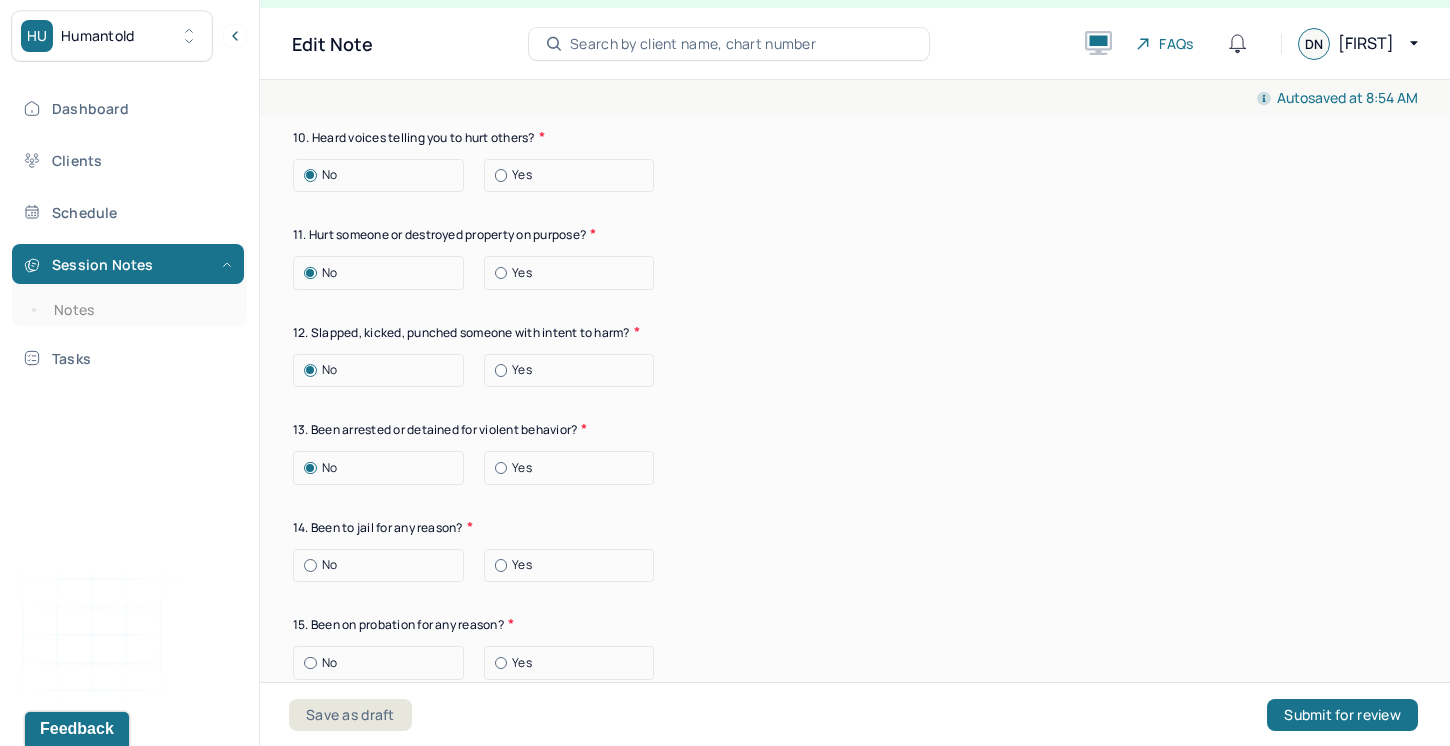 scroll, scrollTop: 7594, scrollLeft: 0, axis: vertical 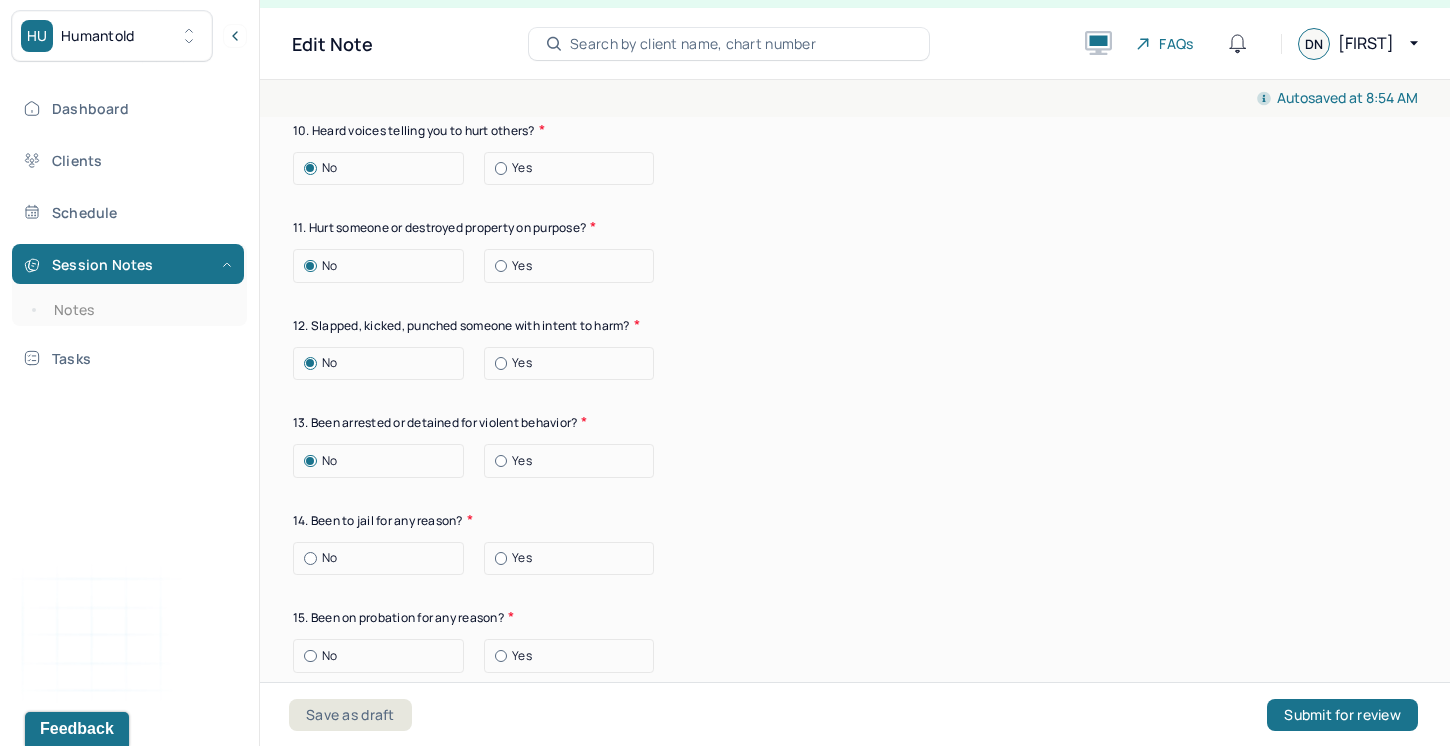 click at bounding box center [310, 558] 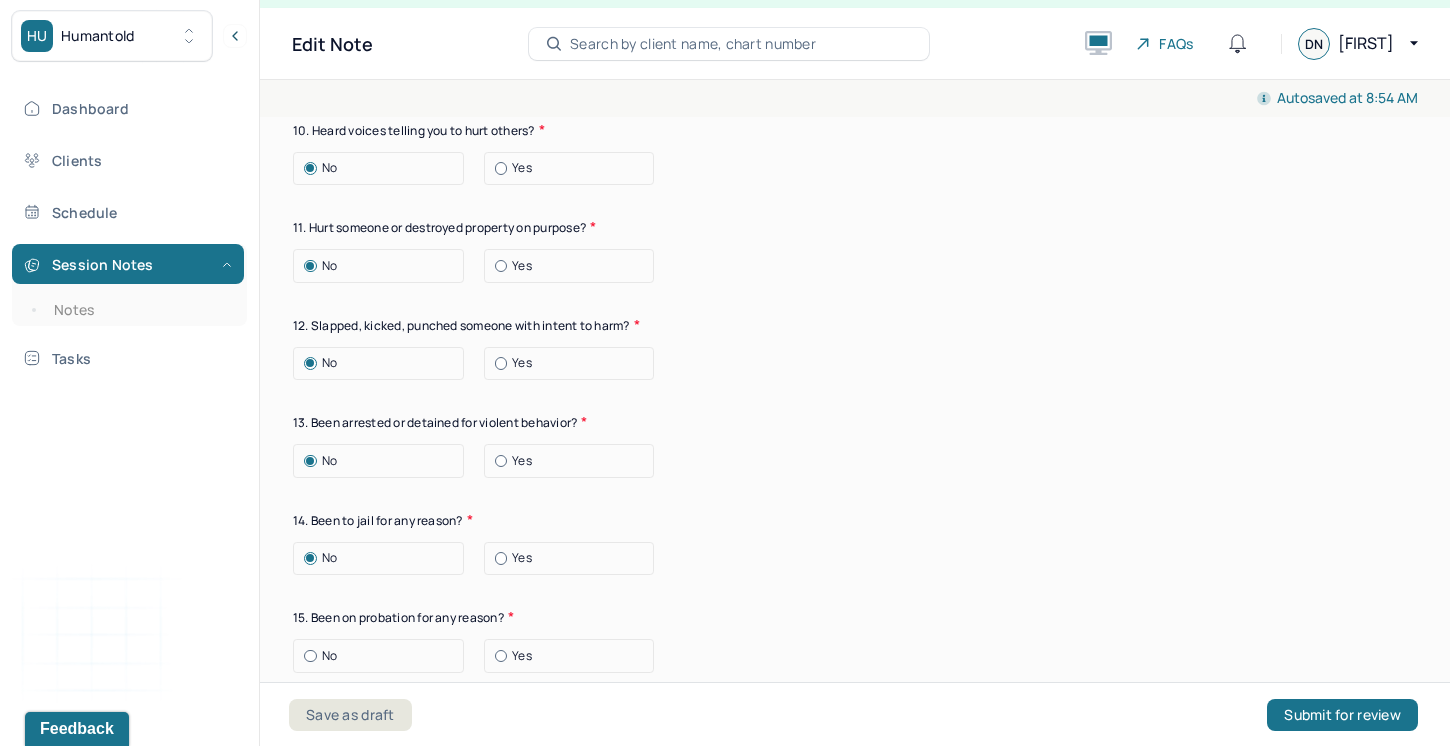 click at bounding box center [310, 656] 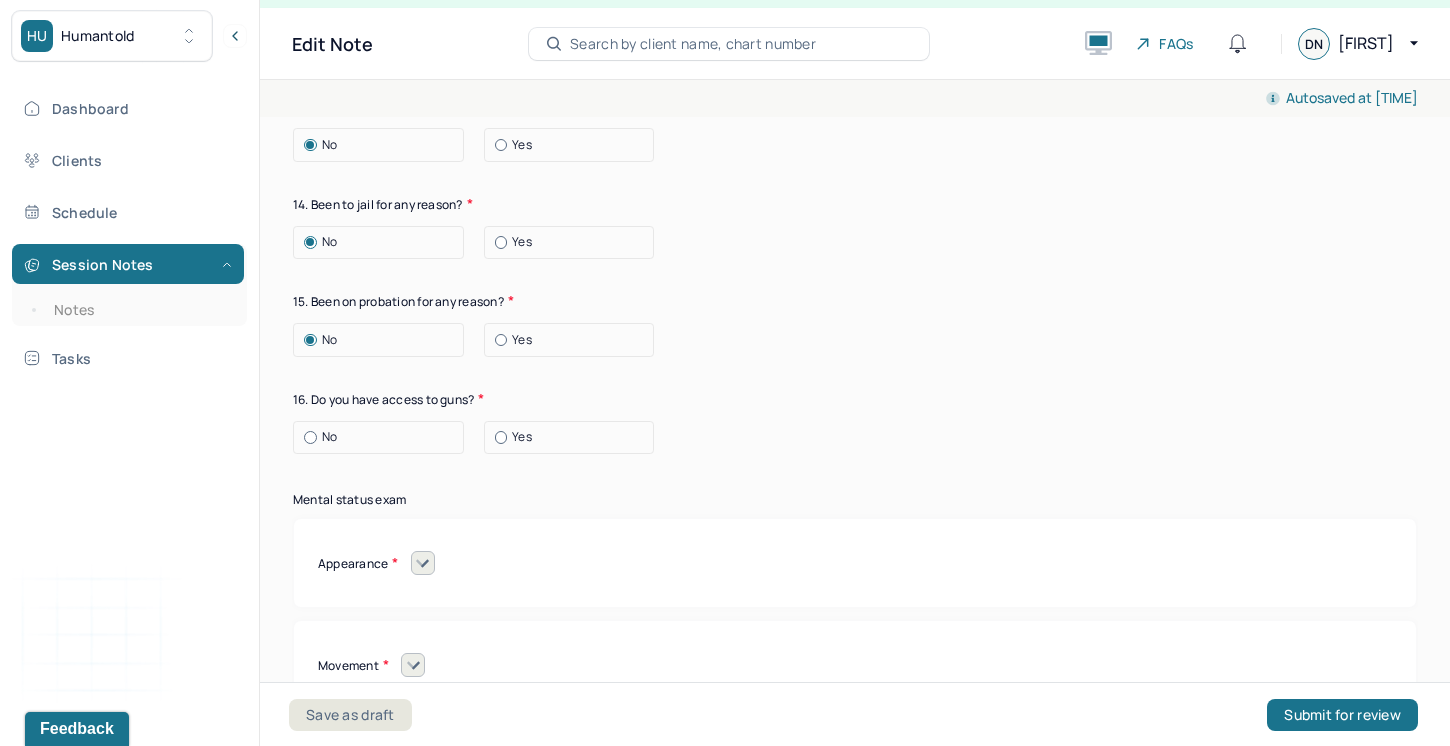 scroll, scrollTop: 7937, scrollLeft: 0, axis: vertical 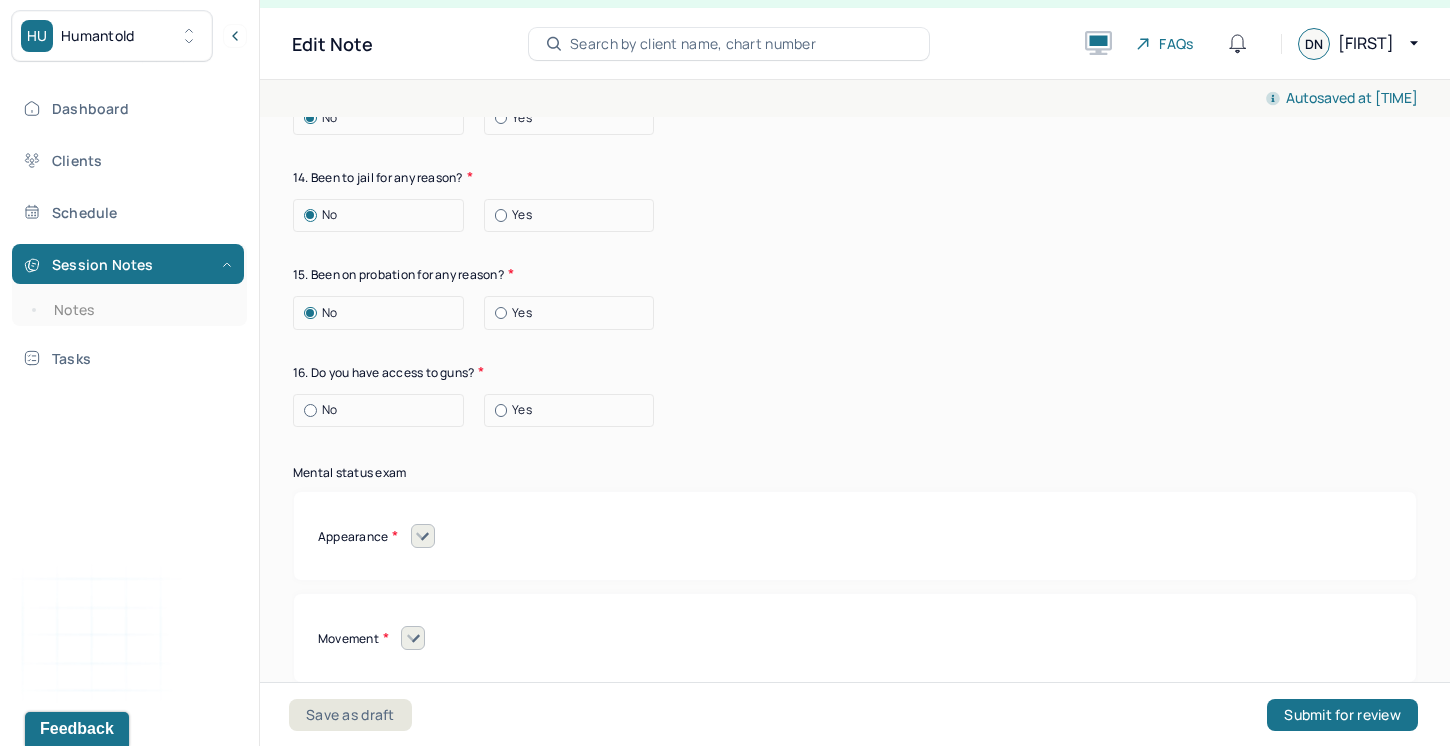 click at bounding box center (310, 410) 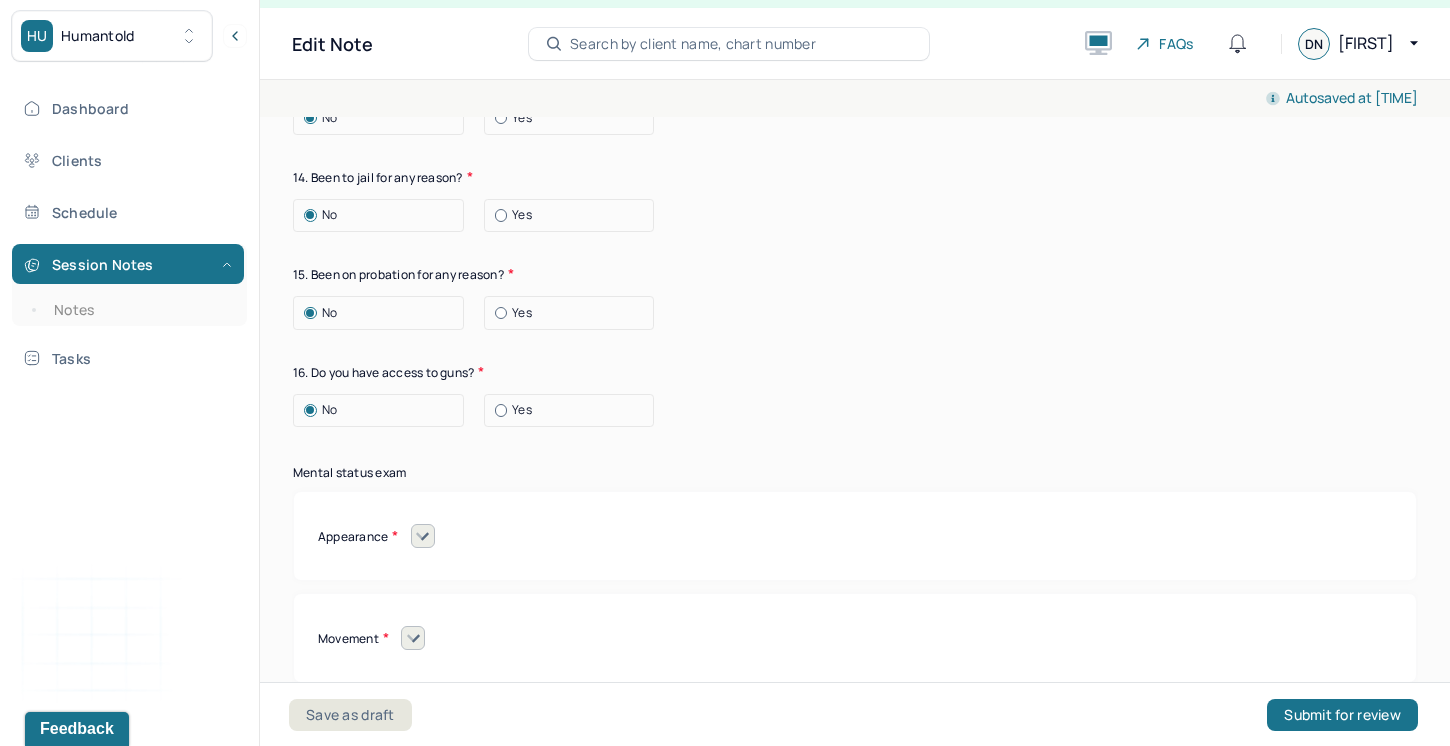 click 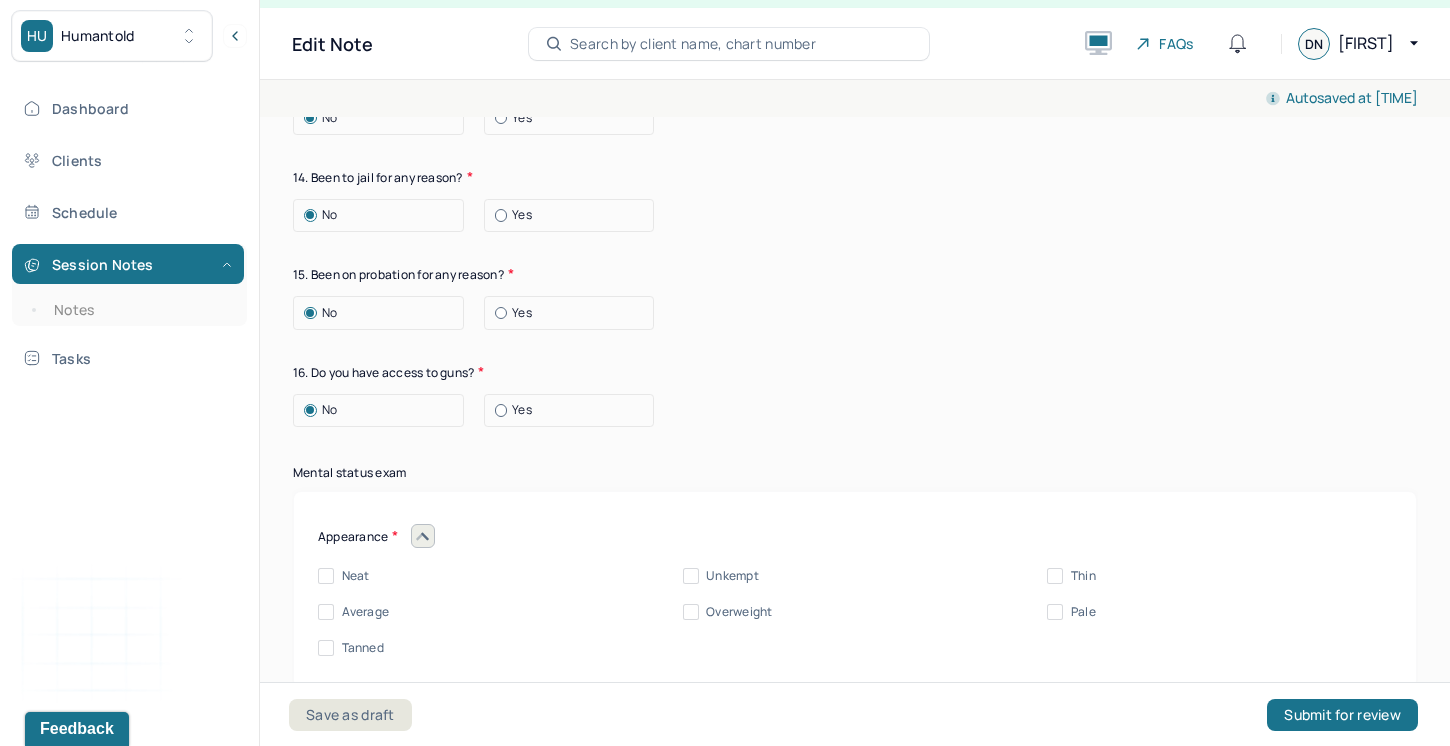 click on "Neat" at bounding box center [326, 576] 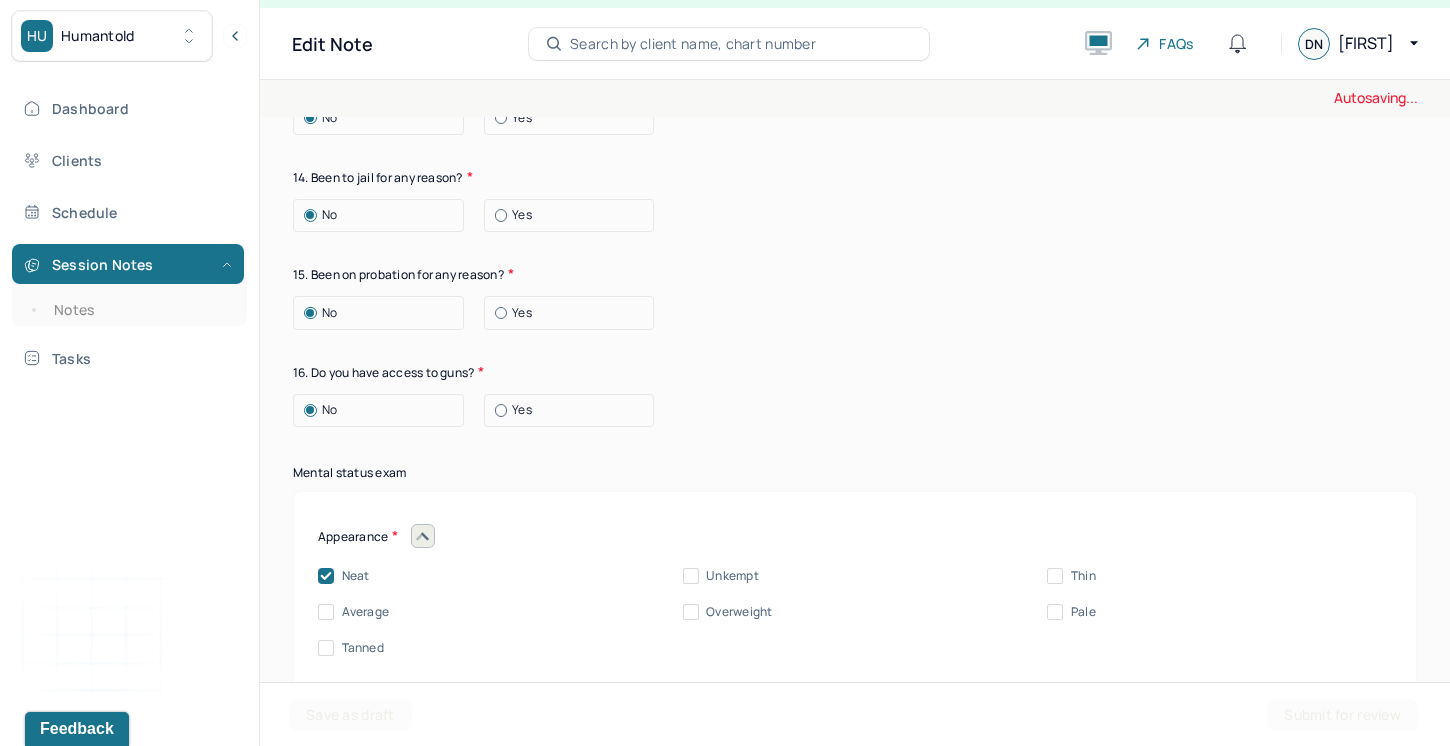 click on "Average" at bounding box center [326, 612] 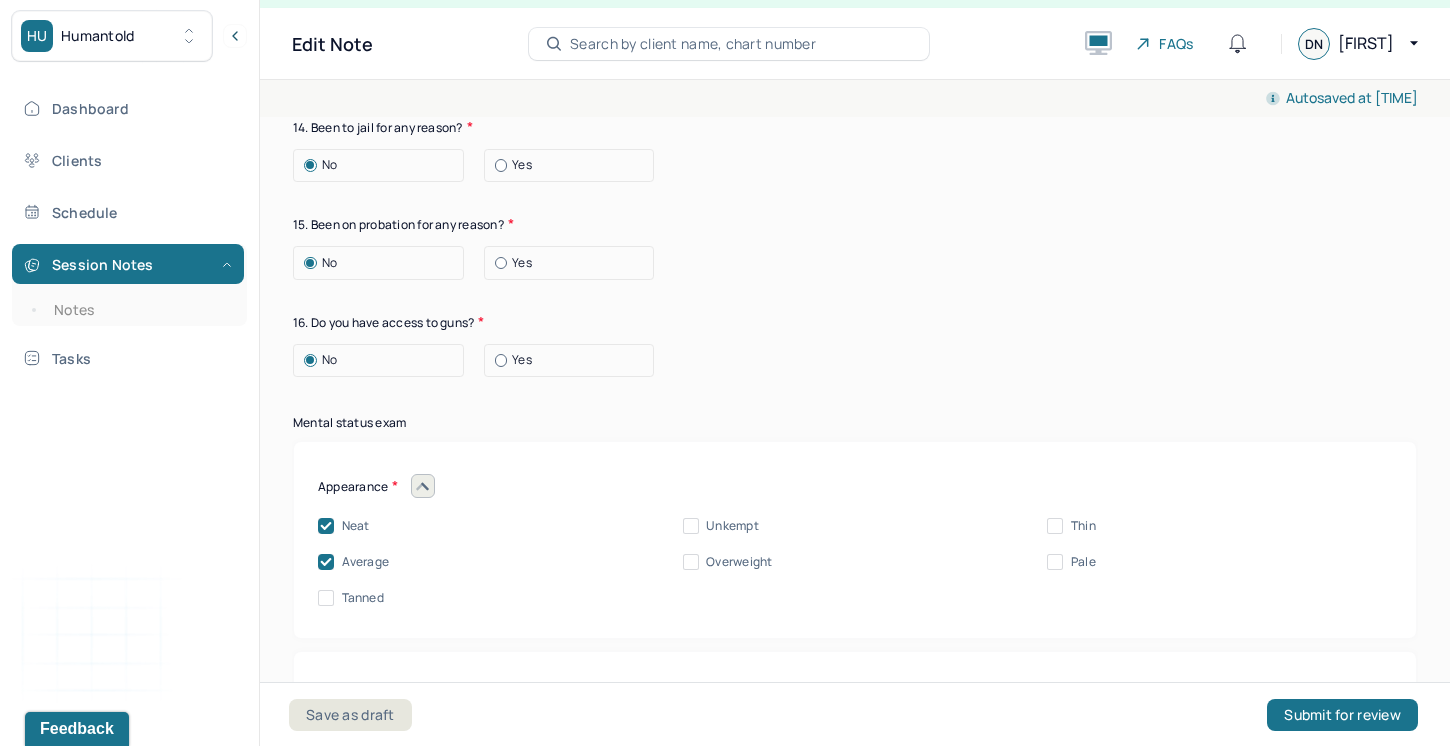 scroll, scrollTop: 7995, scrollLeft: 0, axis: vertical 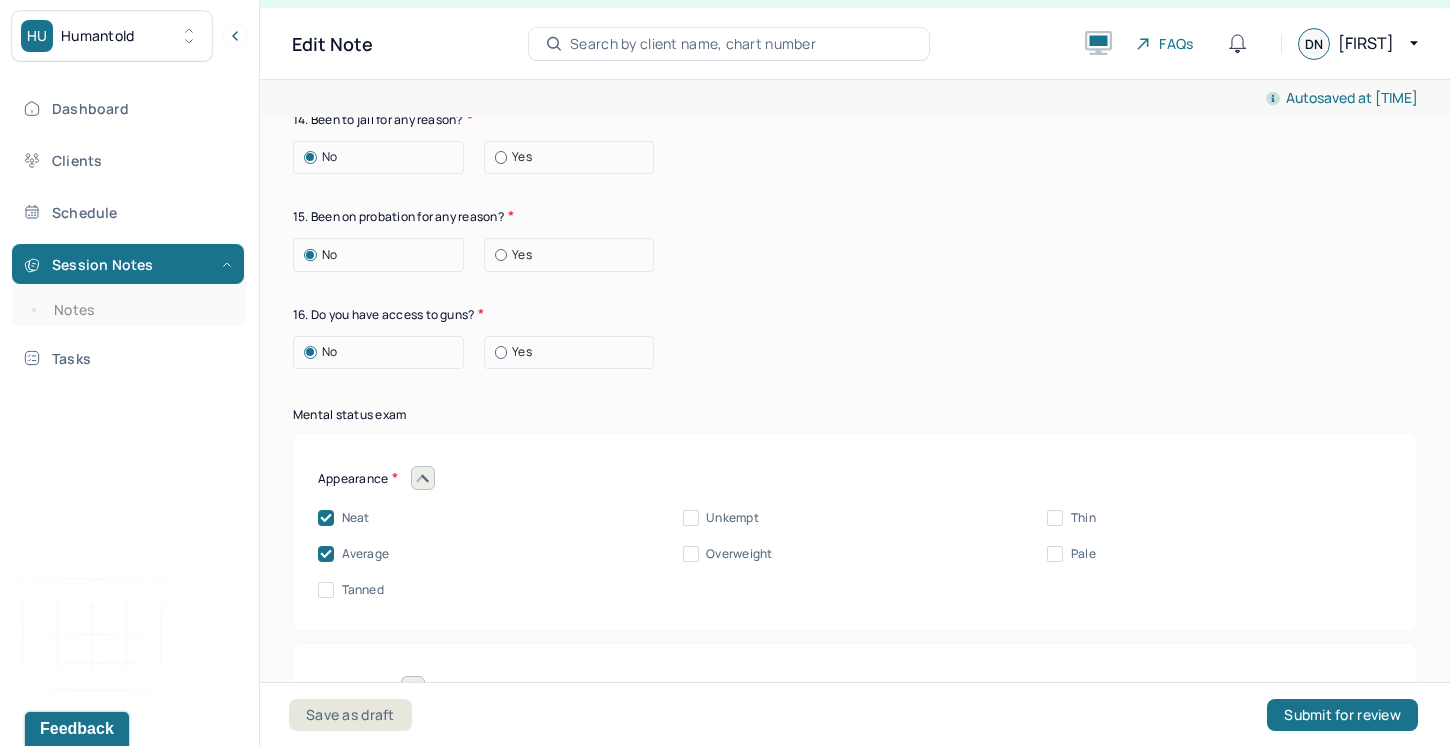 click 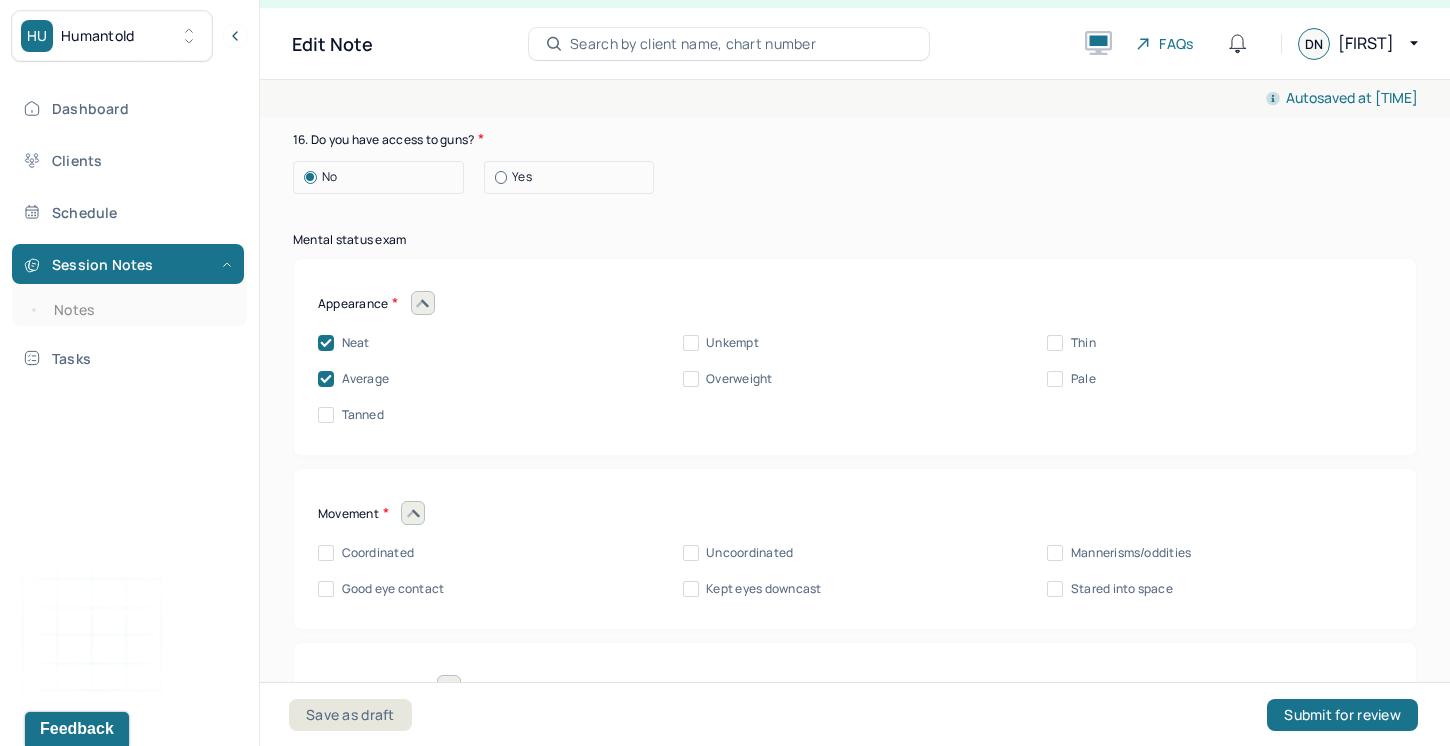 scroll, scrollTop: 8182, scrollLeft: 0, axis: vertical 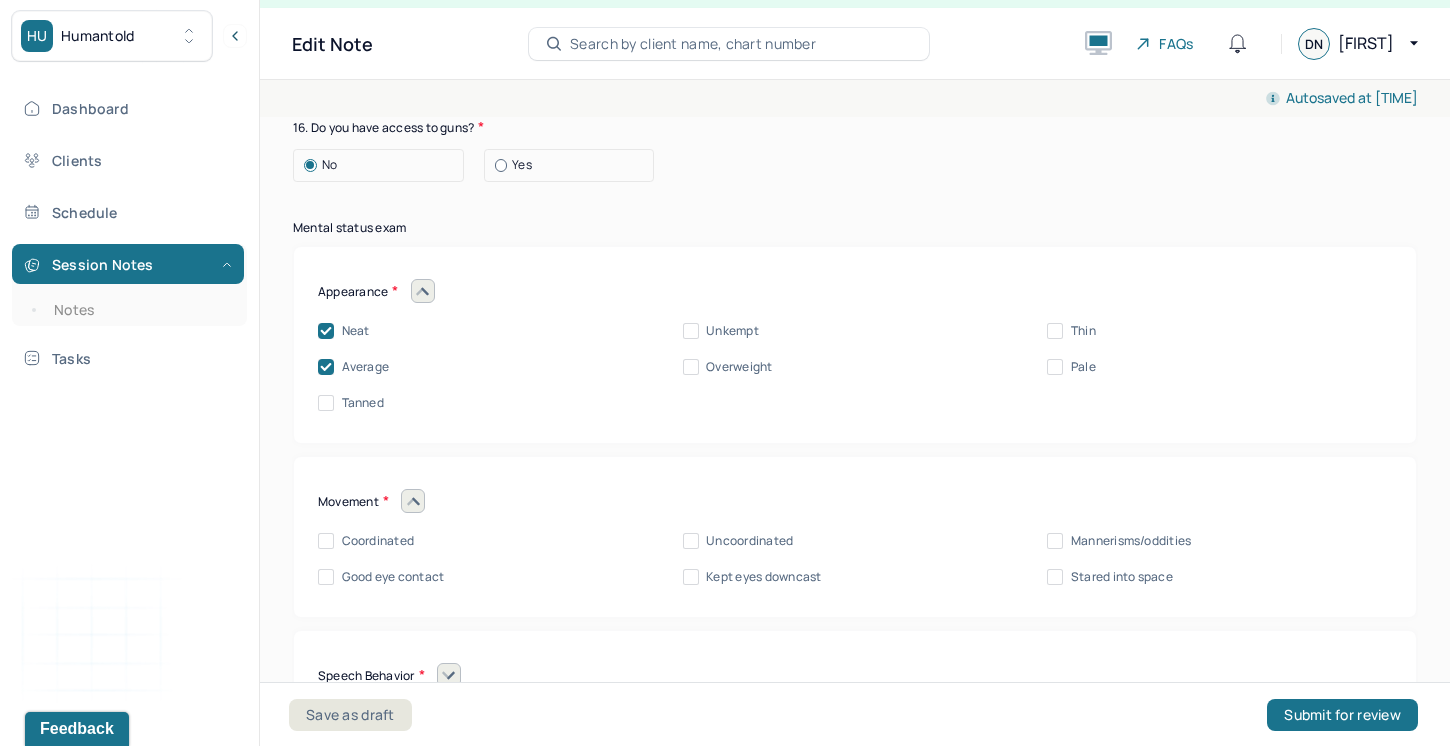 click on "Good eye contact" at bounding box center (326, 577) 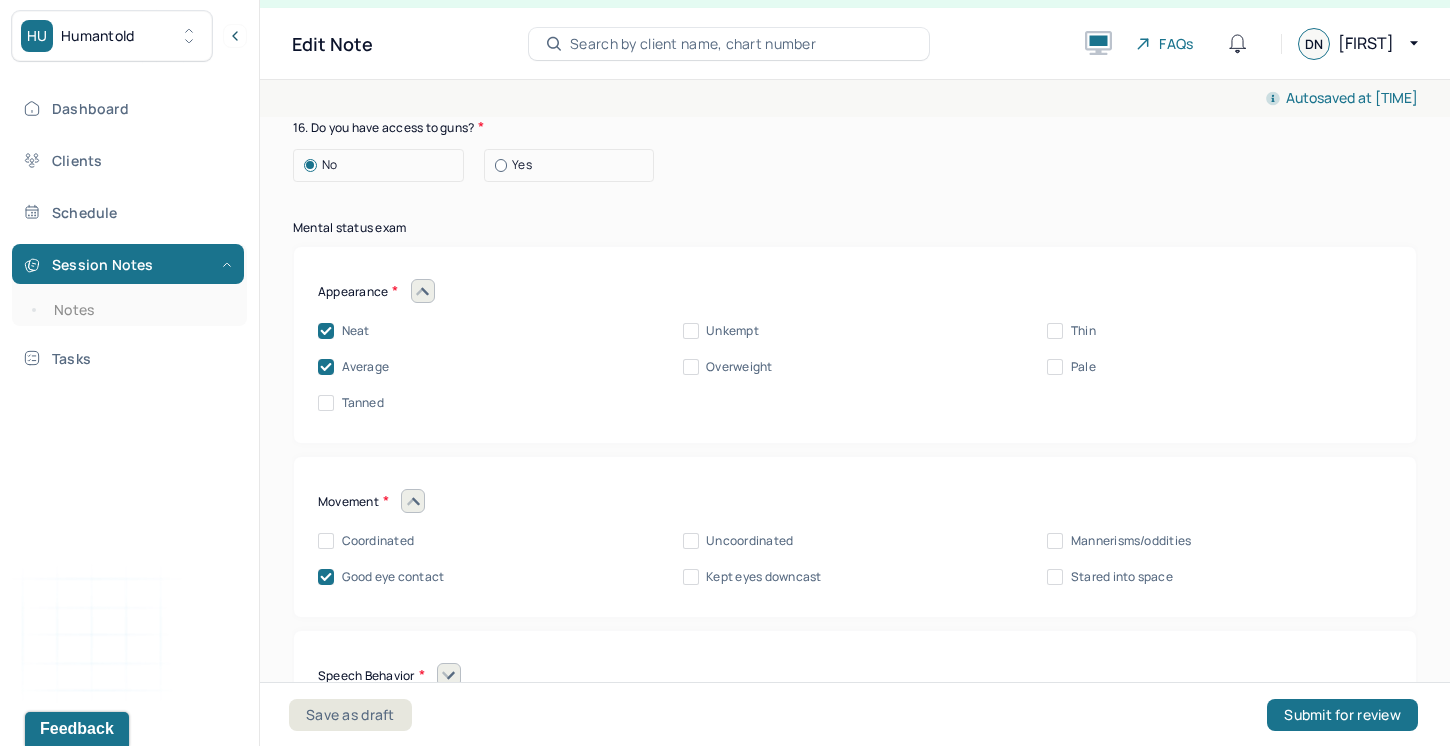 click on "Coordinated Uncoordinated Mannerisms/oddities Good eye contact Kept eyes downcast Stared into space" at bounding box center (855, 549) 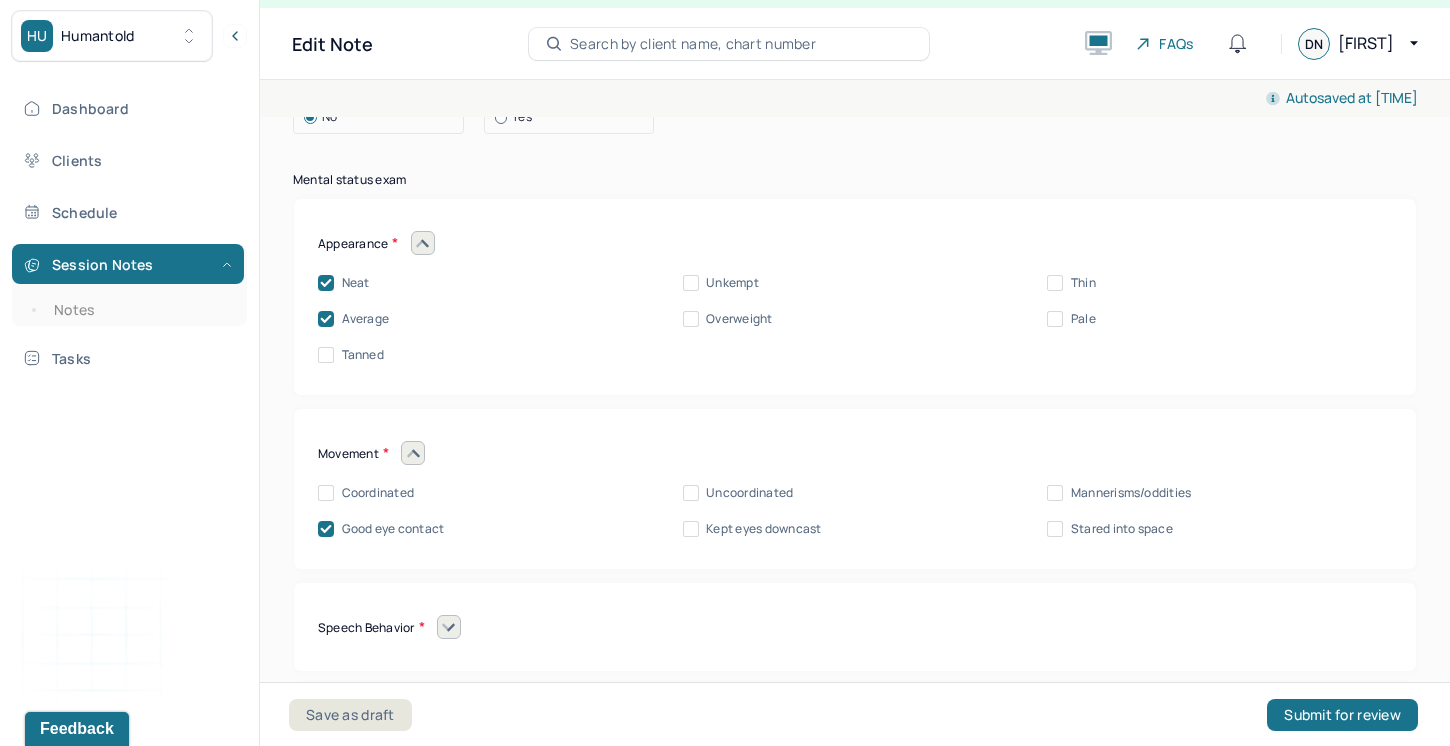 scroll, scrollTop: 8252, scrollLeft: 0, axis: vertical 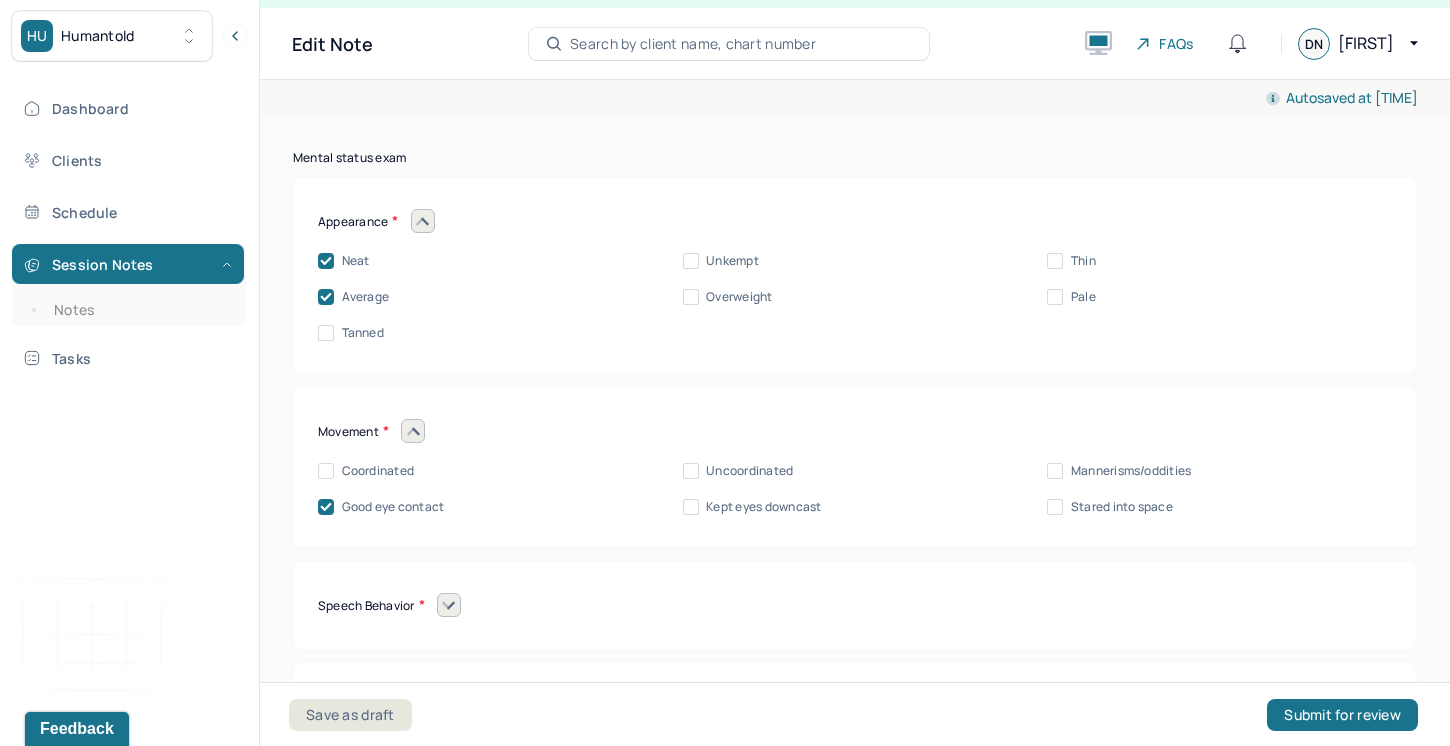 click 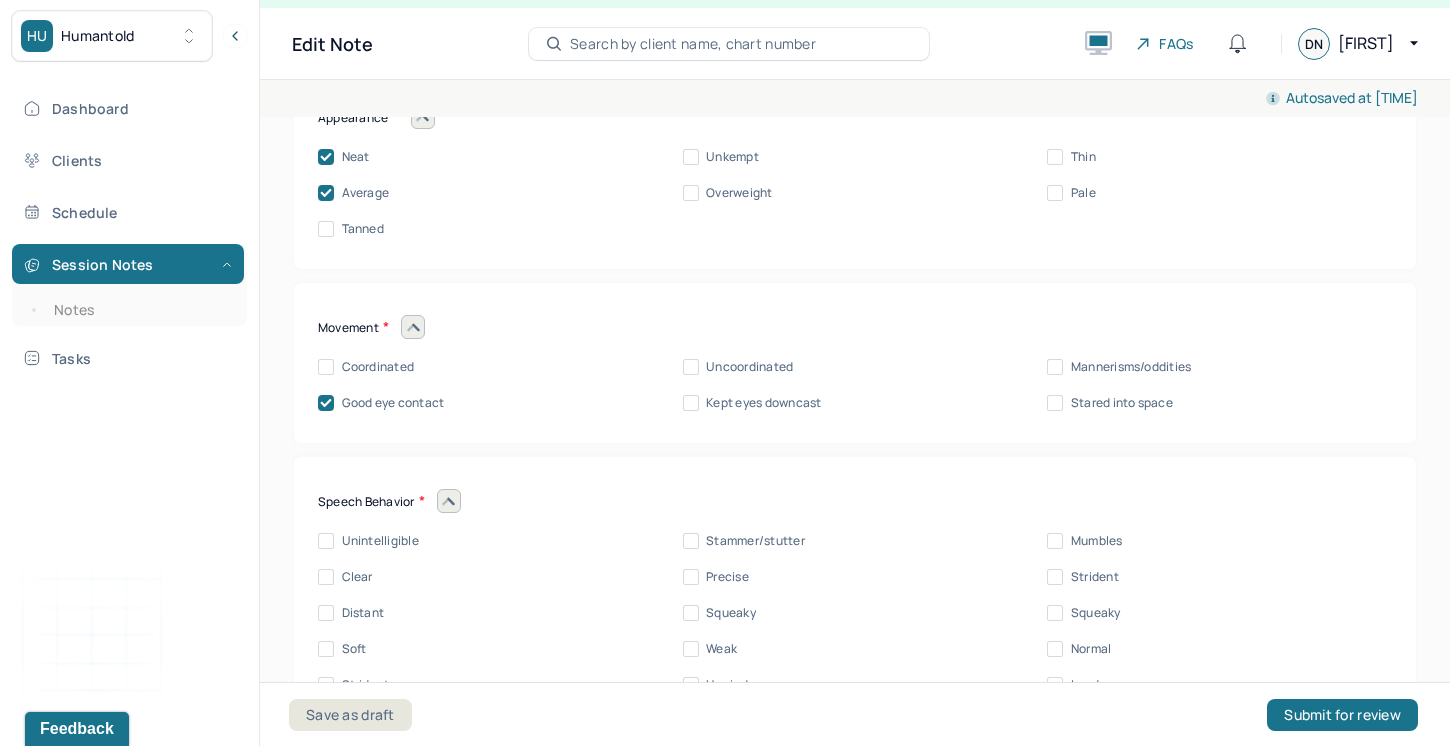 scroll, scrollTop: 8410, scrollLeft: 0, axis: vertical 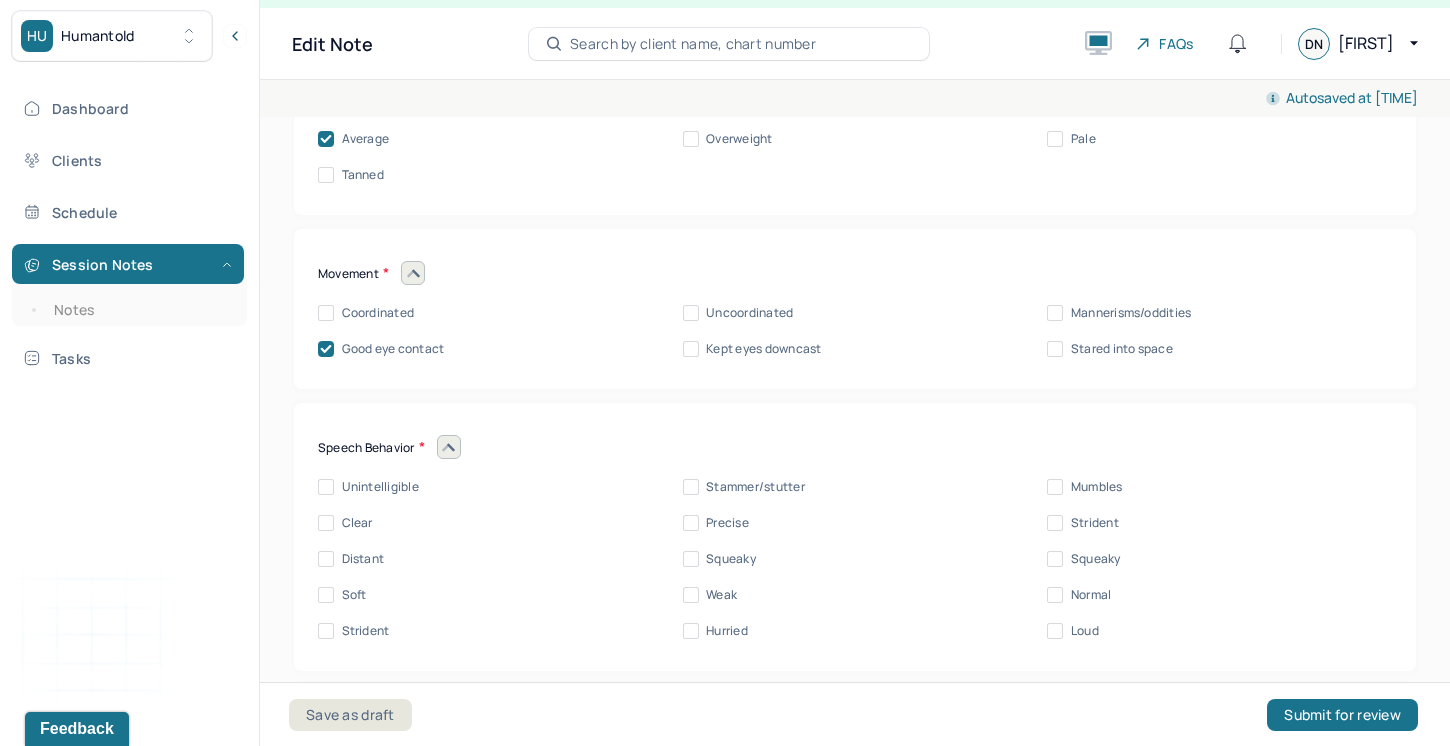click on "Clear" at bounding box center [326, 523] 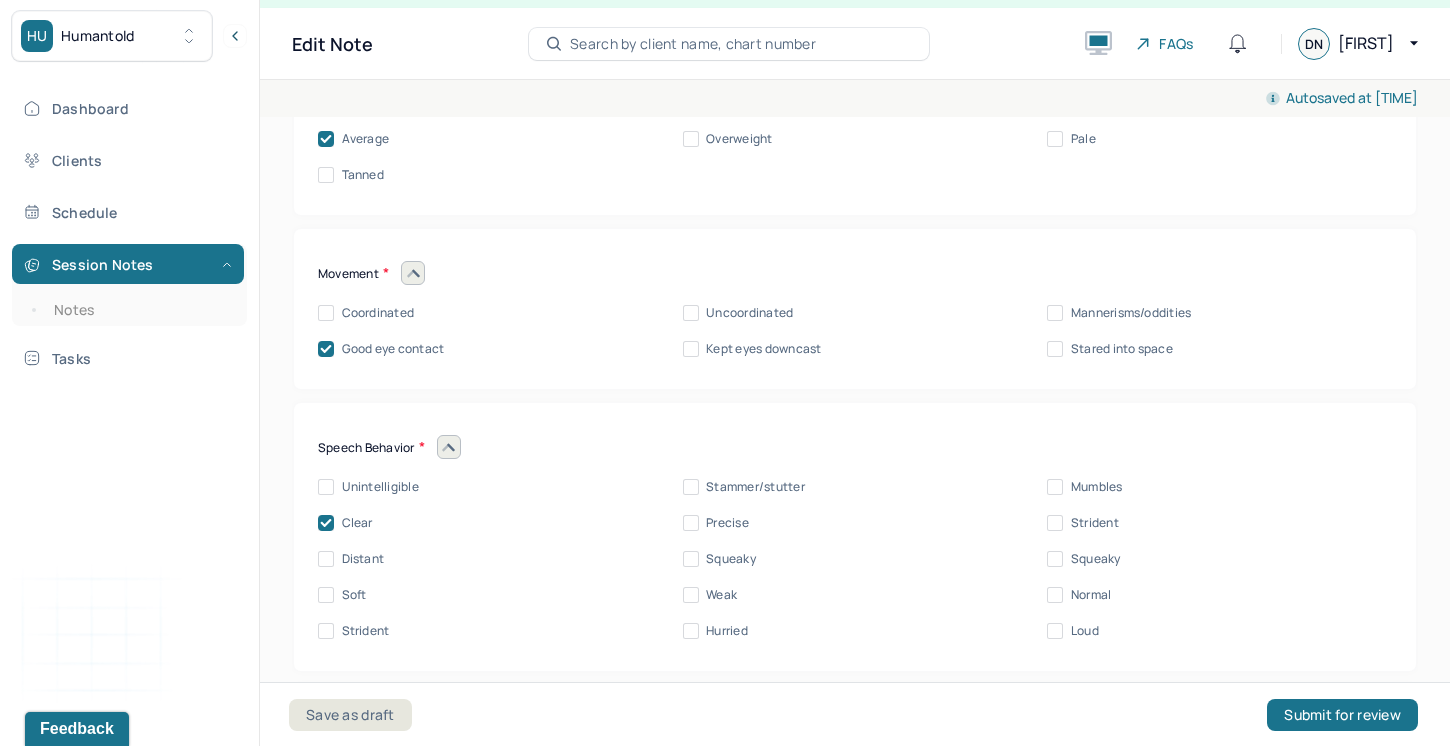 click on "Normal" at bounding box center (1055, 595) 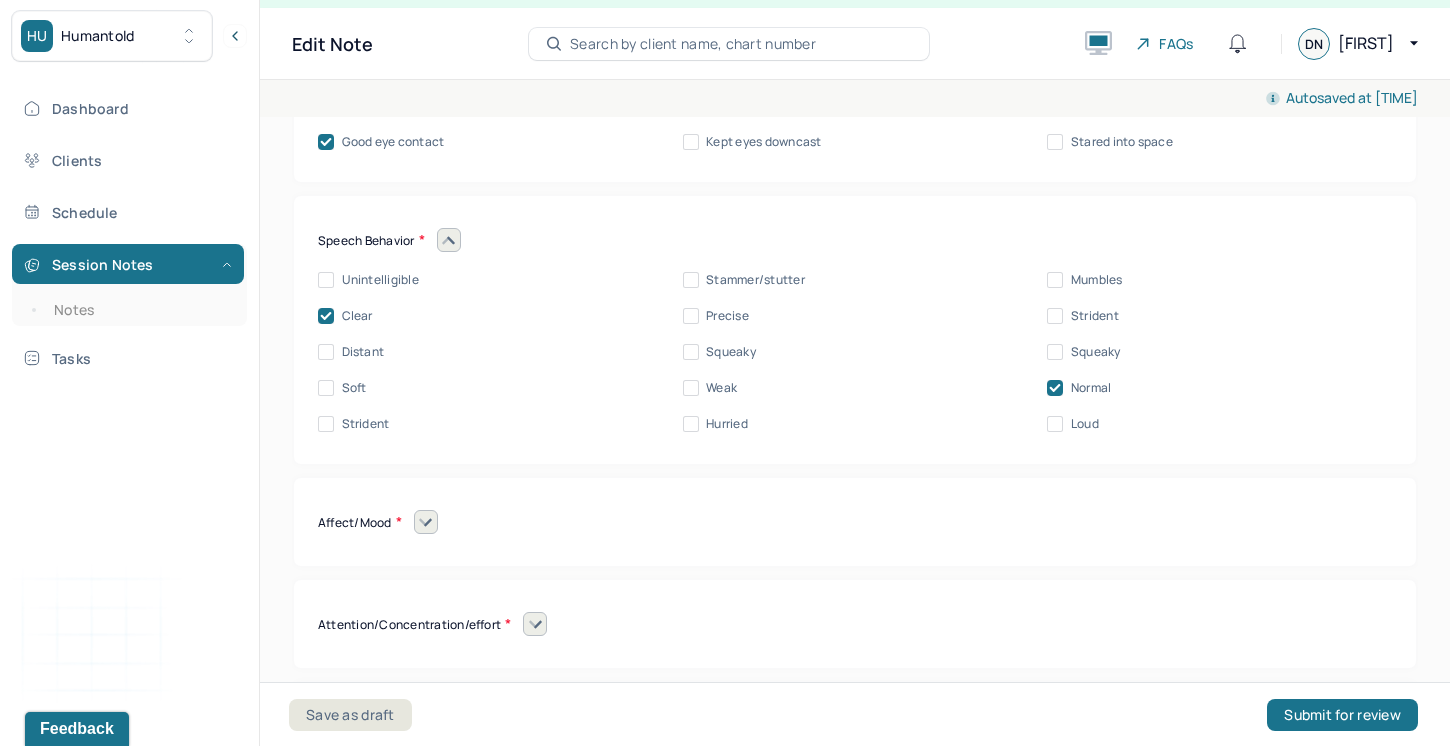 scroll, scrollTop: 8636, scrollLeft: 0, axis: vertical 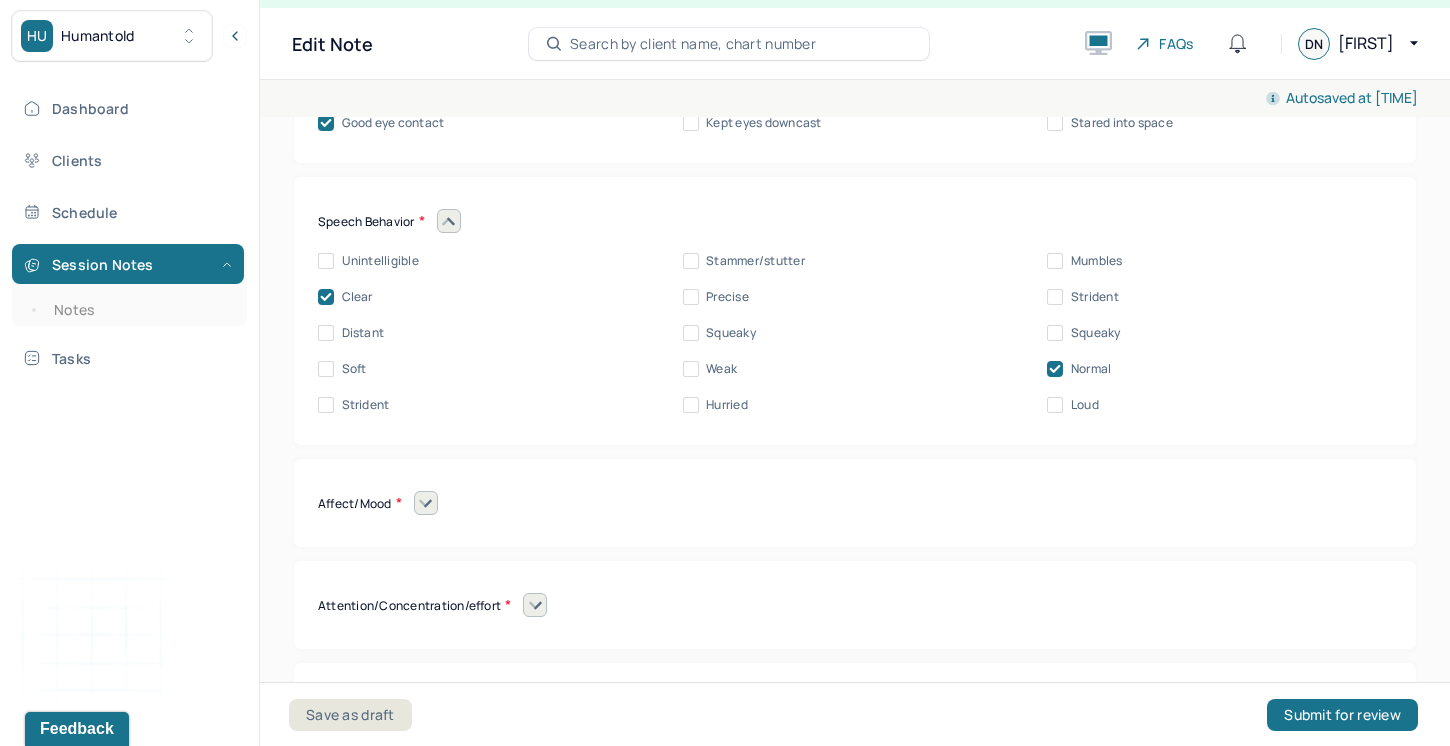 click at bounding box center (426, 503) 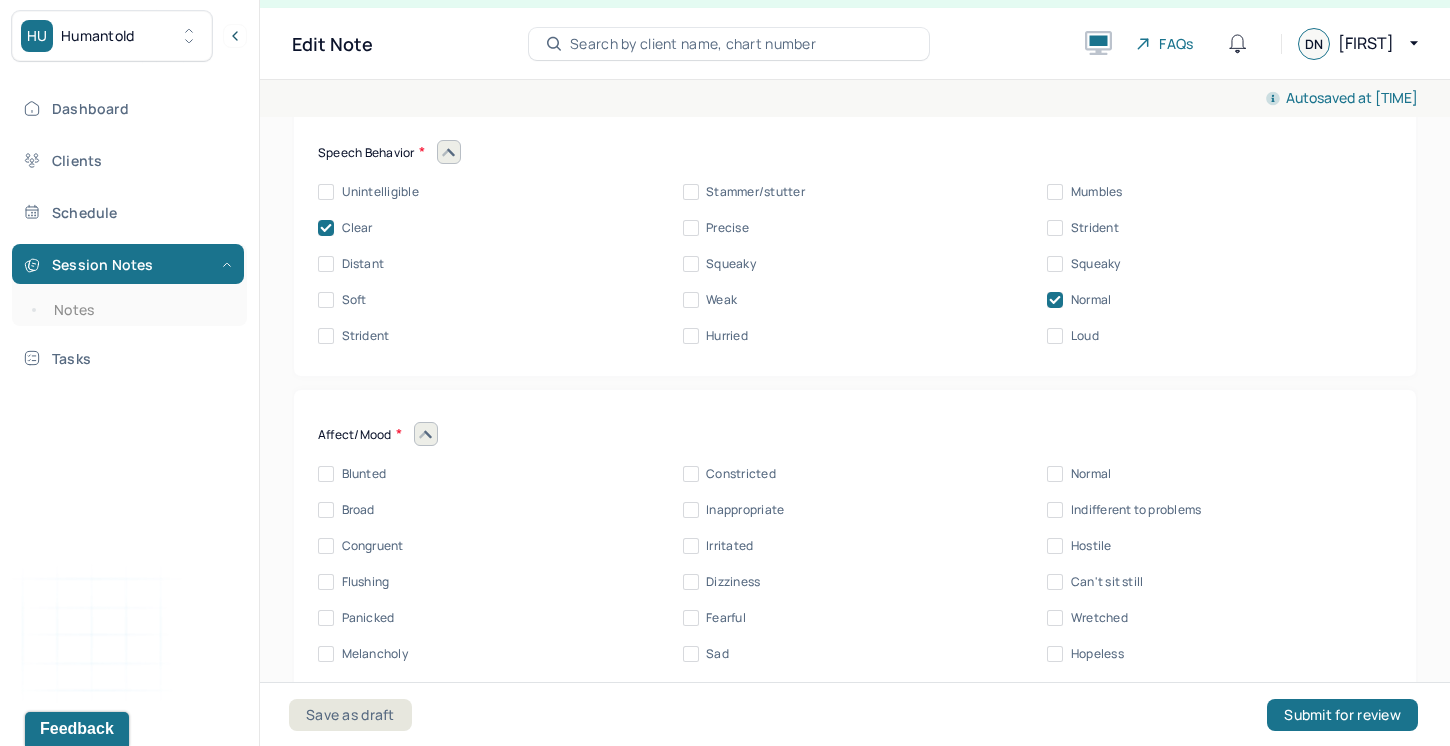 scroll, scrollTop: 8717, scrollLeft: 0, axis: vertical 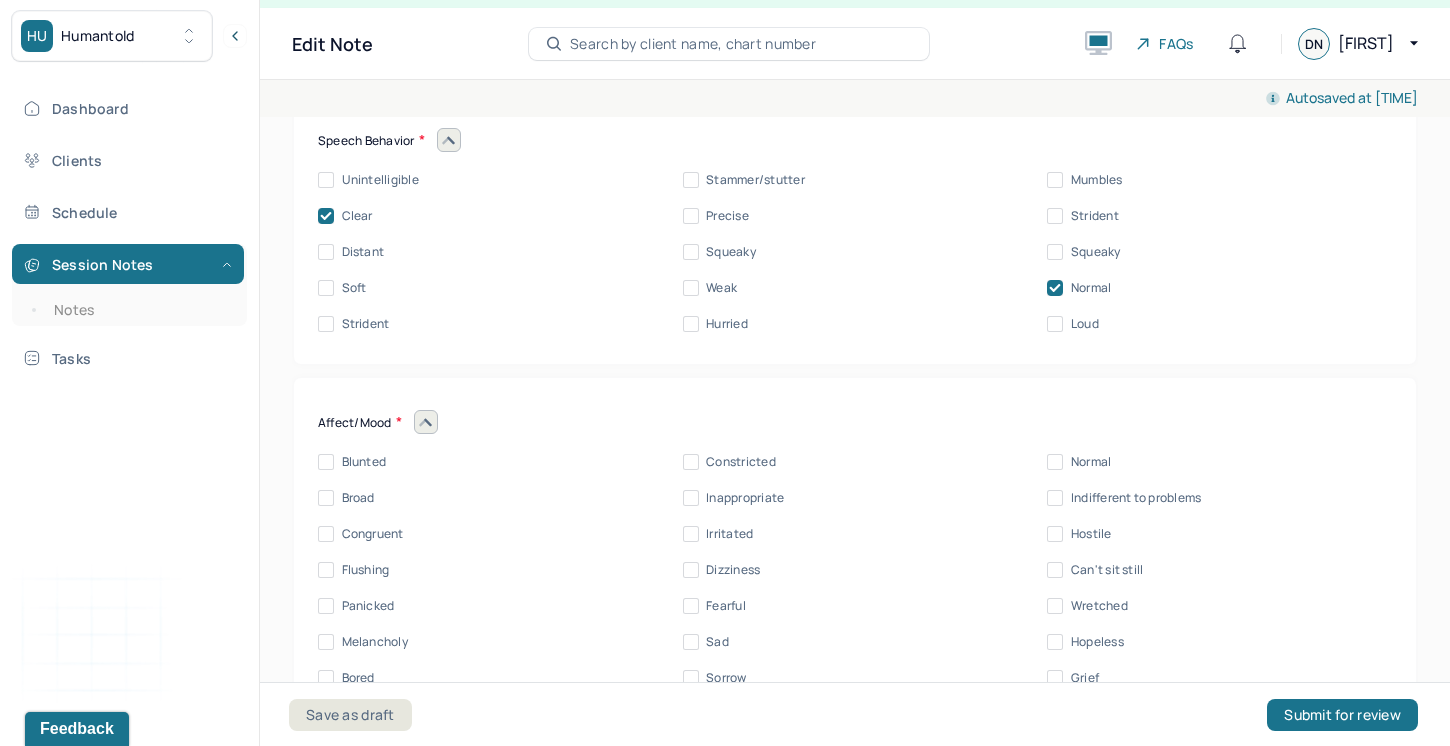 click on "Congruent" at bounding box center (326, 534) 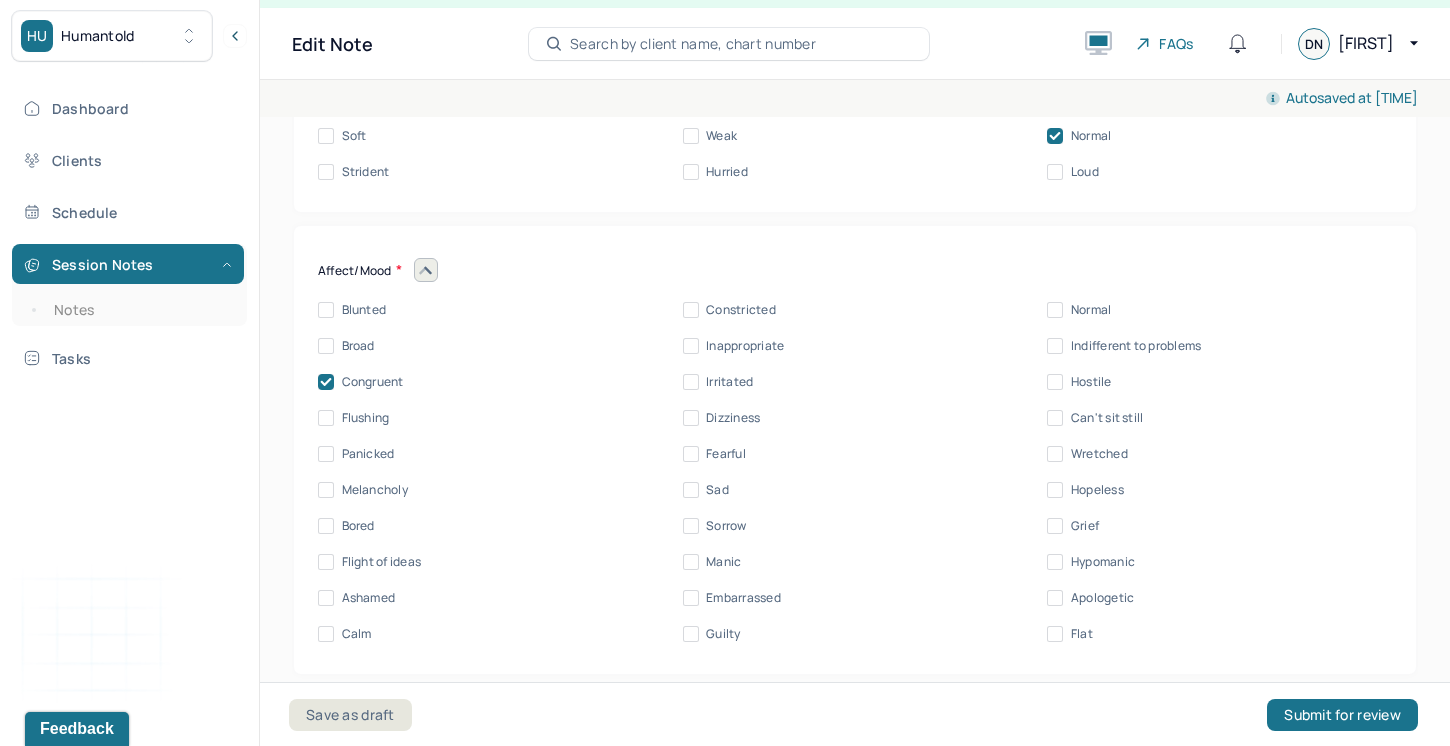 scroll, scrollTop: 8872, scrollLeft: 0, axis: vertical 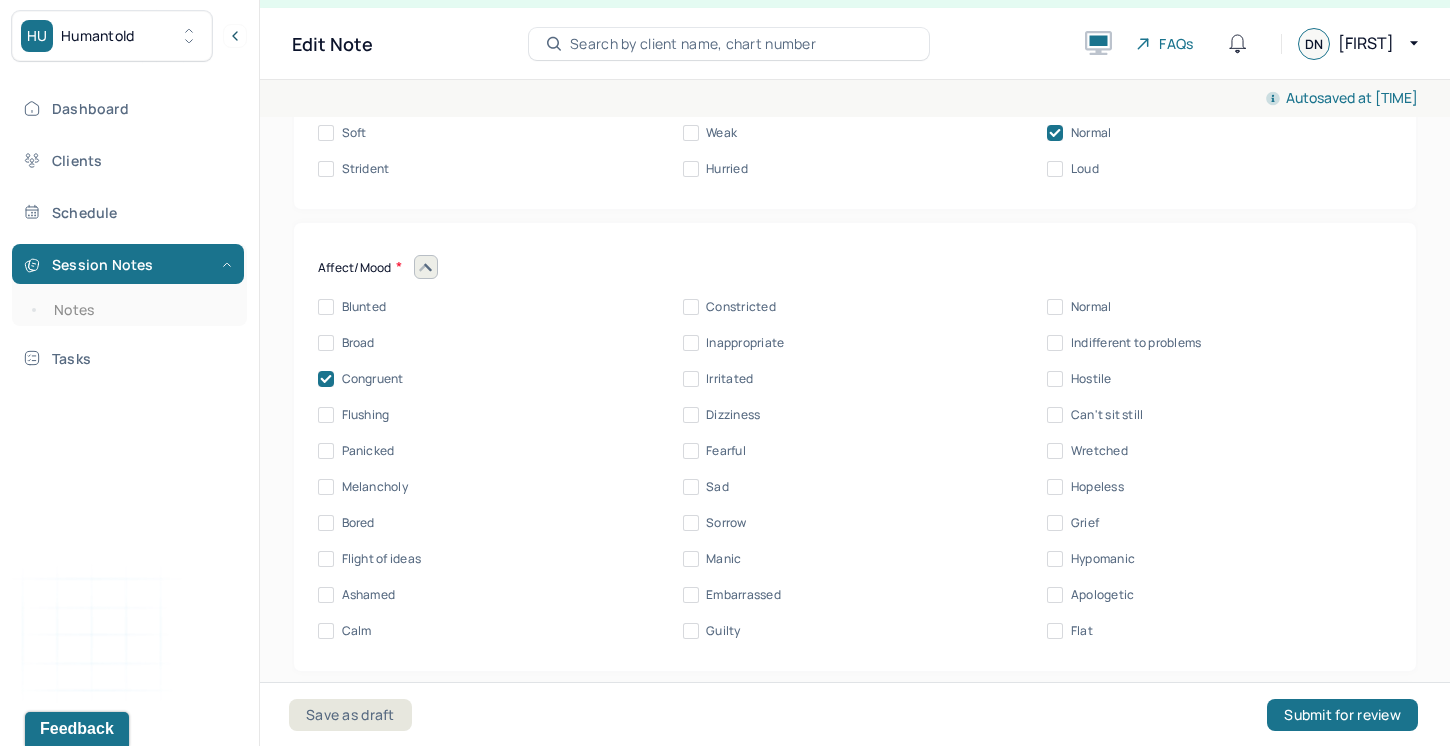 click on "Normal" at bounding box center [1055, 307] 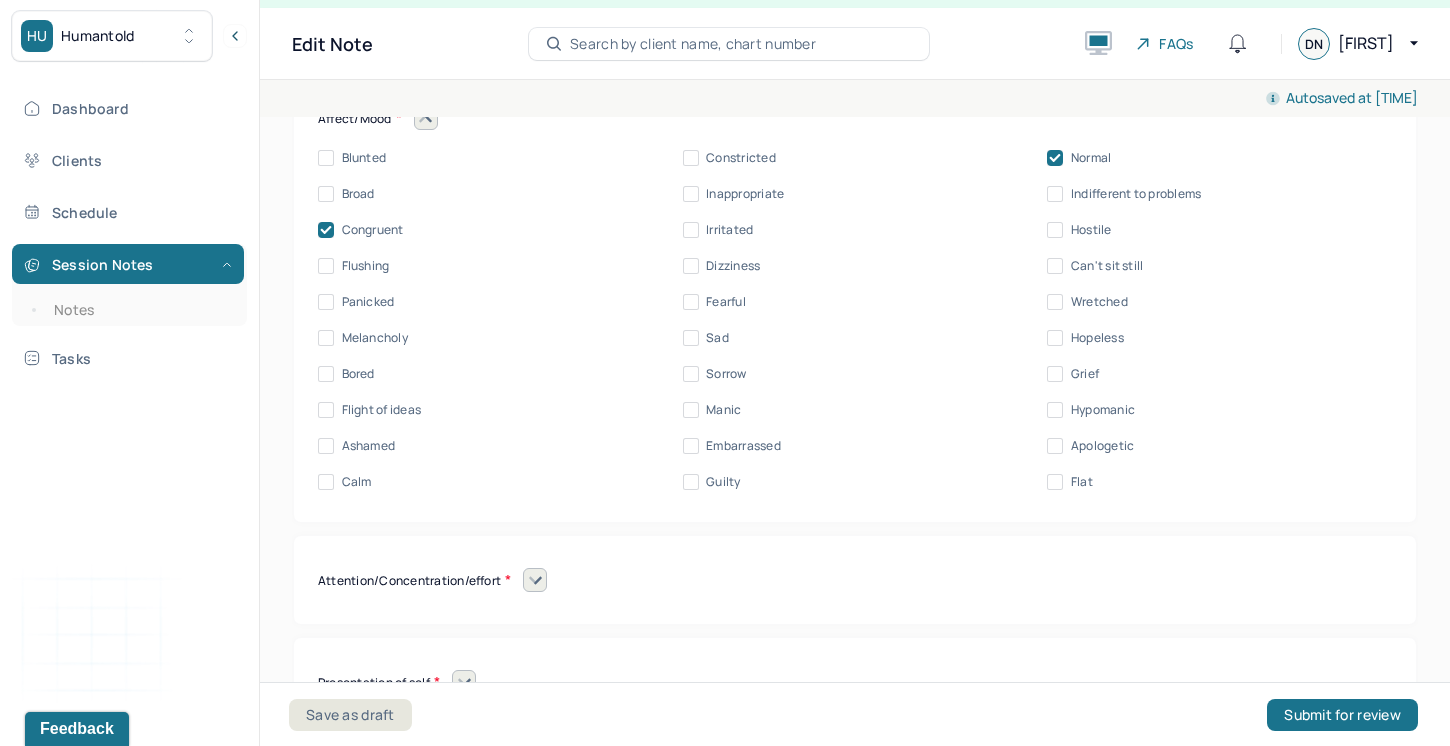 scroll, scrollTop: 9061, scrollLeft: 0, axis: vertical 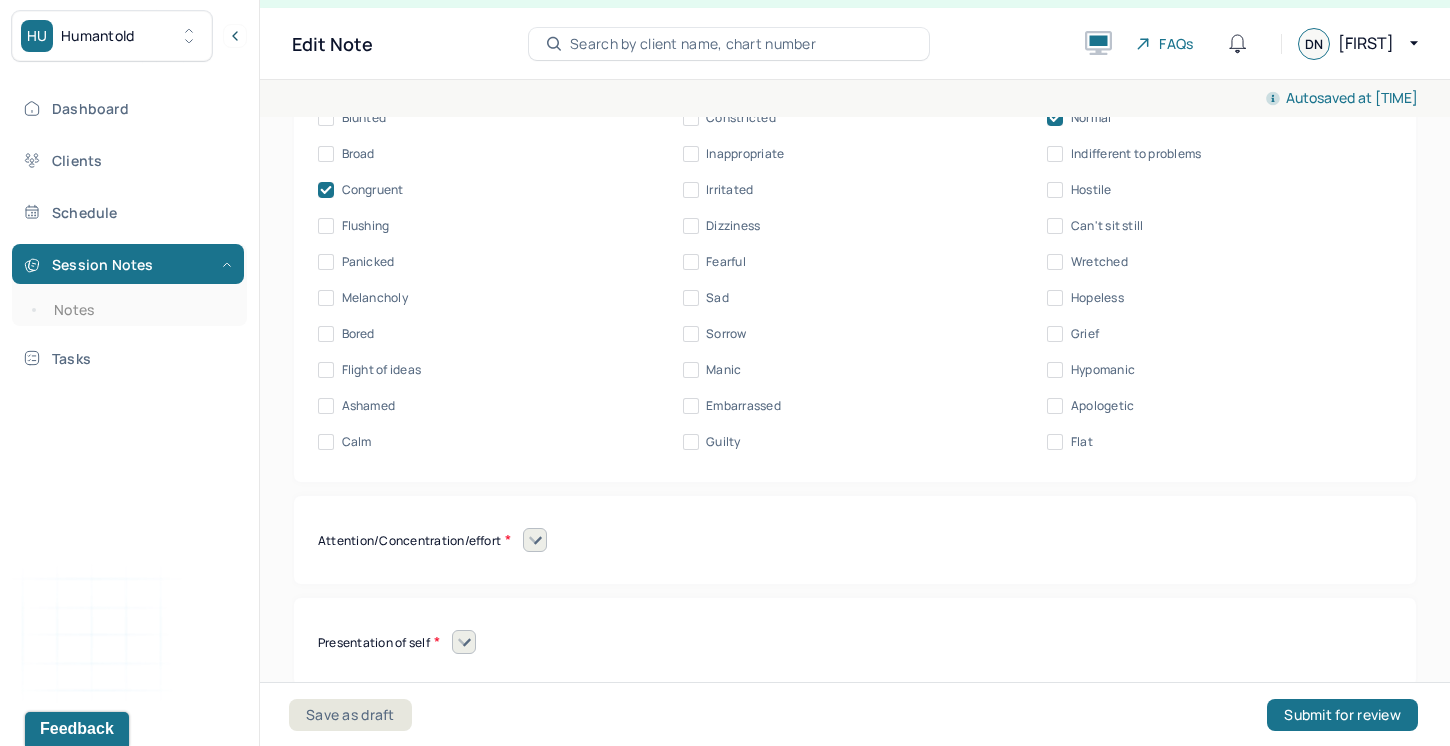 click 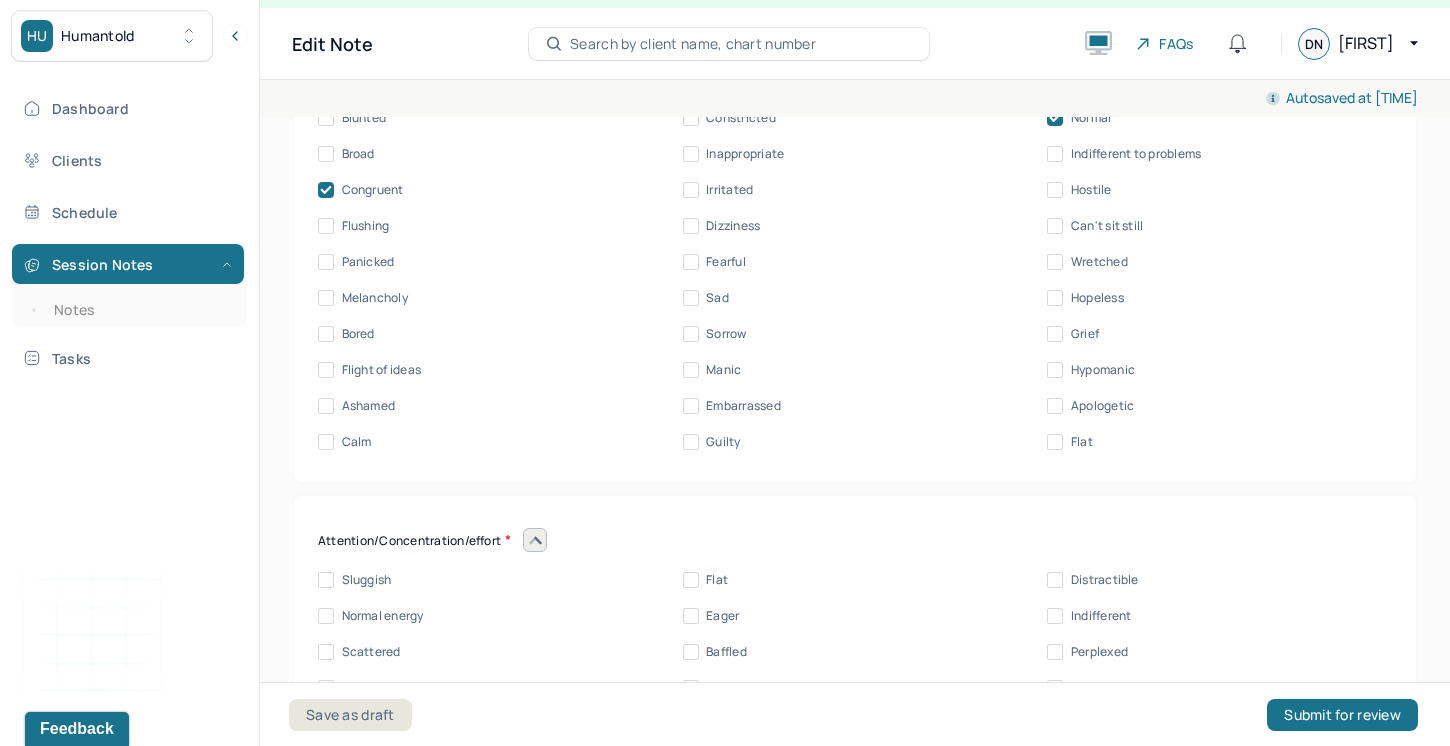 scroll, scrollTop: 9115, scrollLeft: 0, axis: vertical 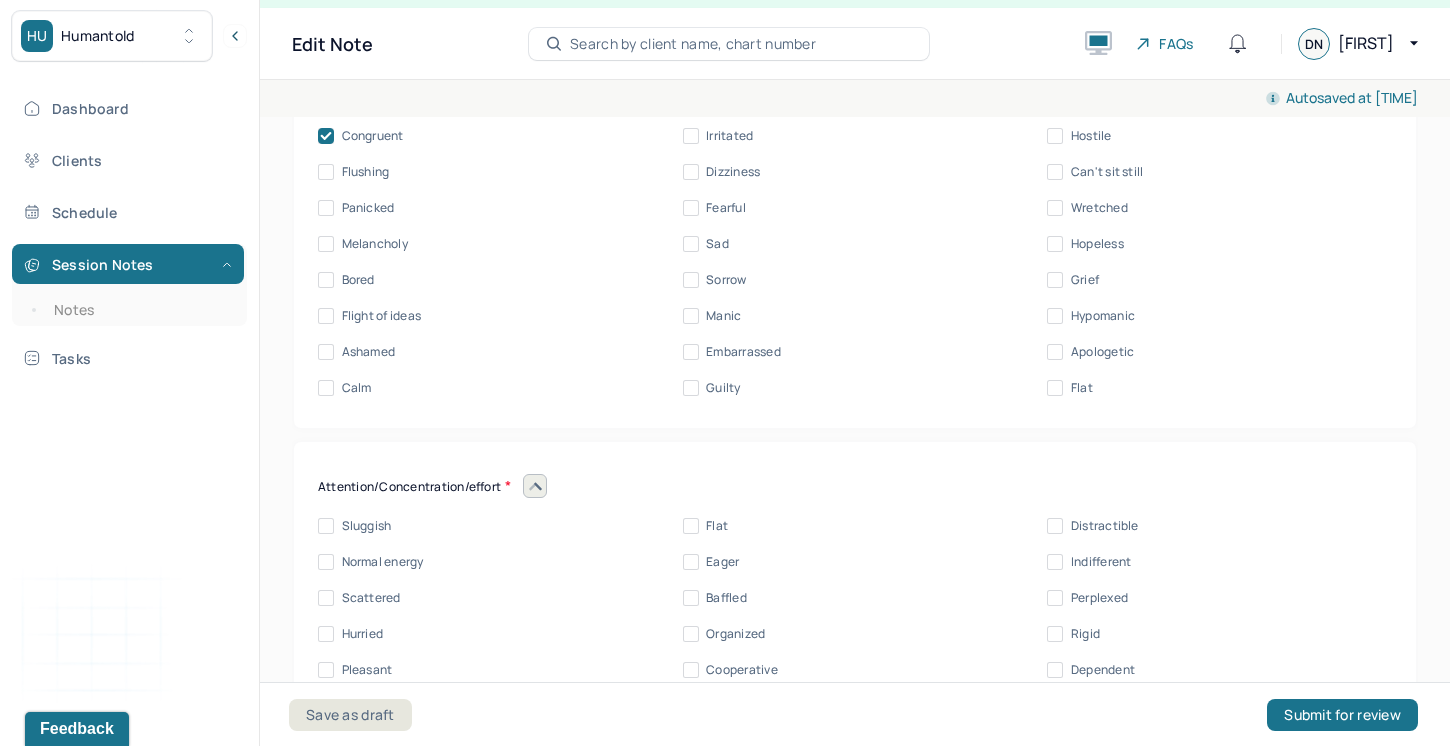 click on "Normal energy" at bounding box center [326, 562] 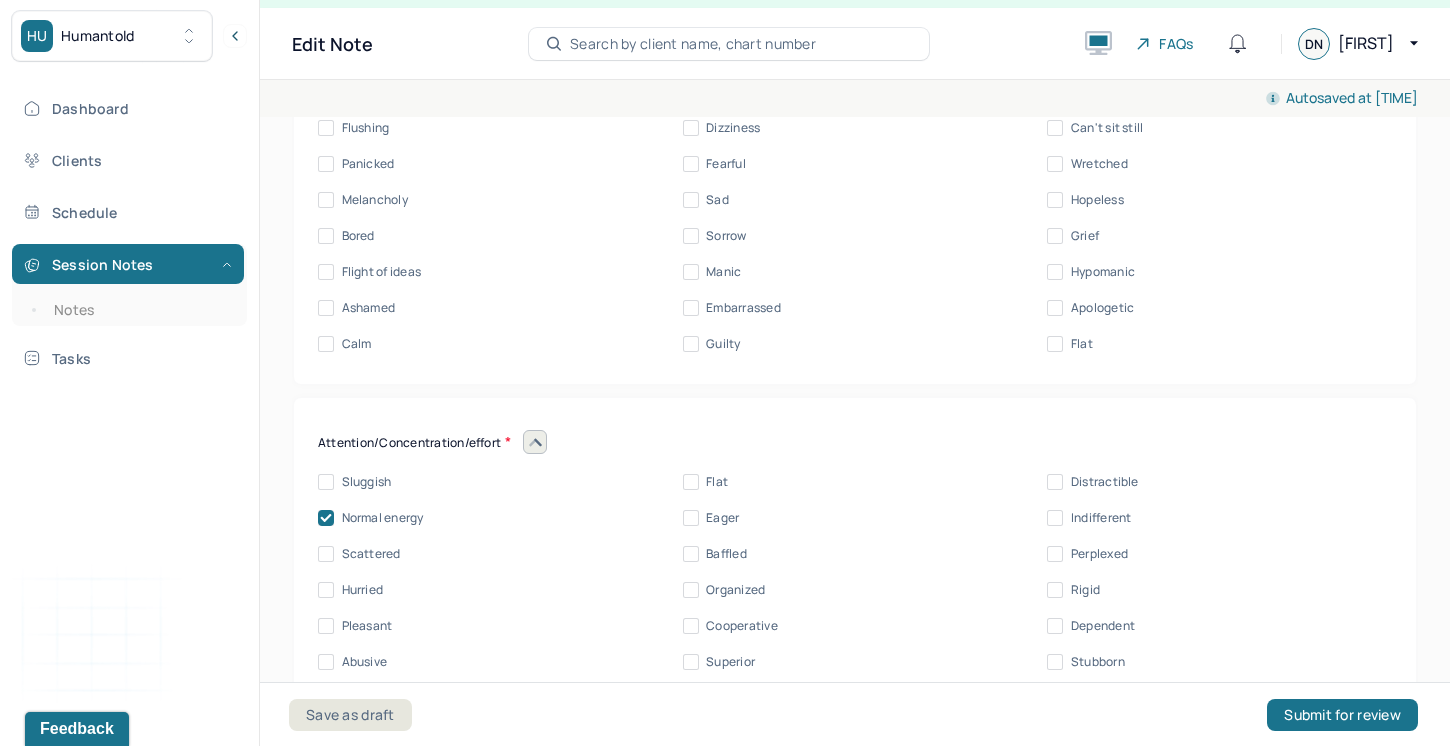 scroll, scrollTop: 9174, scrollLeft: 0, axis: vertical 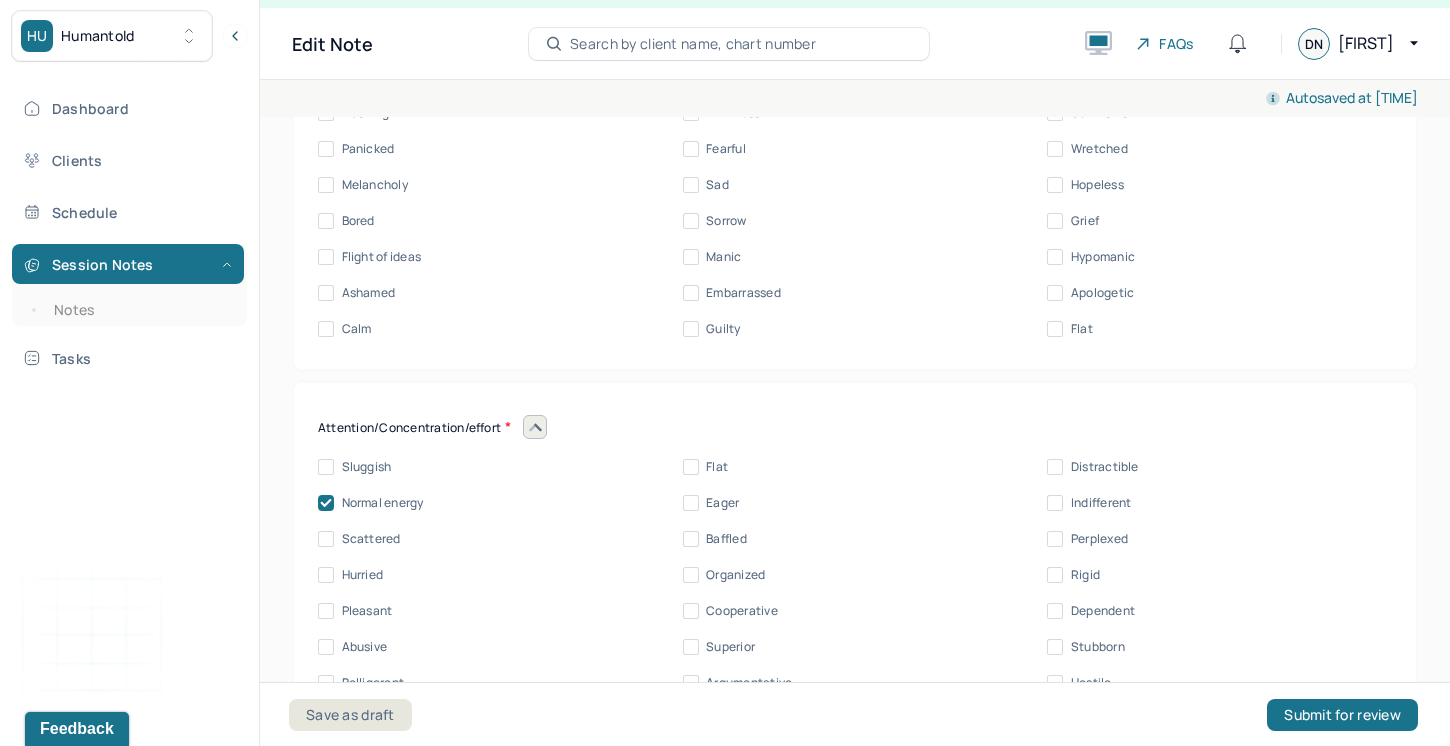 click on "Pleasant" at bounding box center (326, 611) 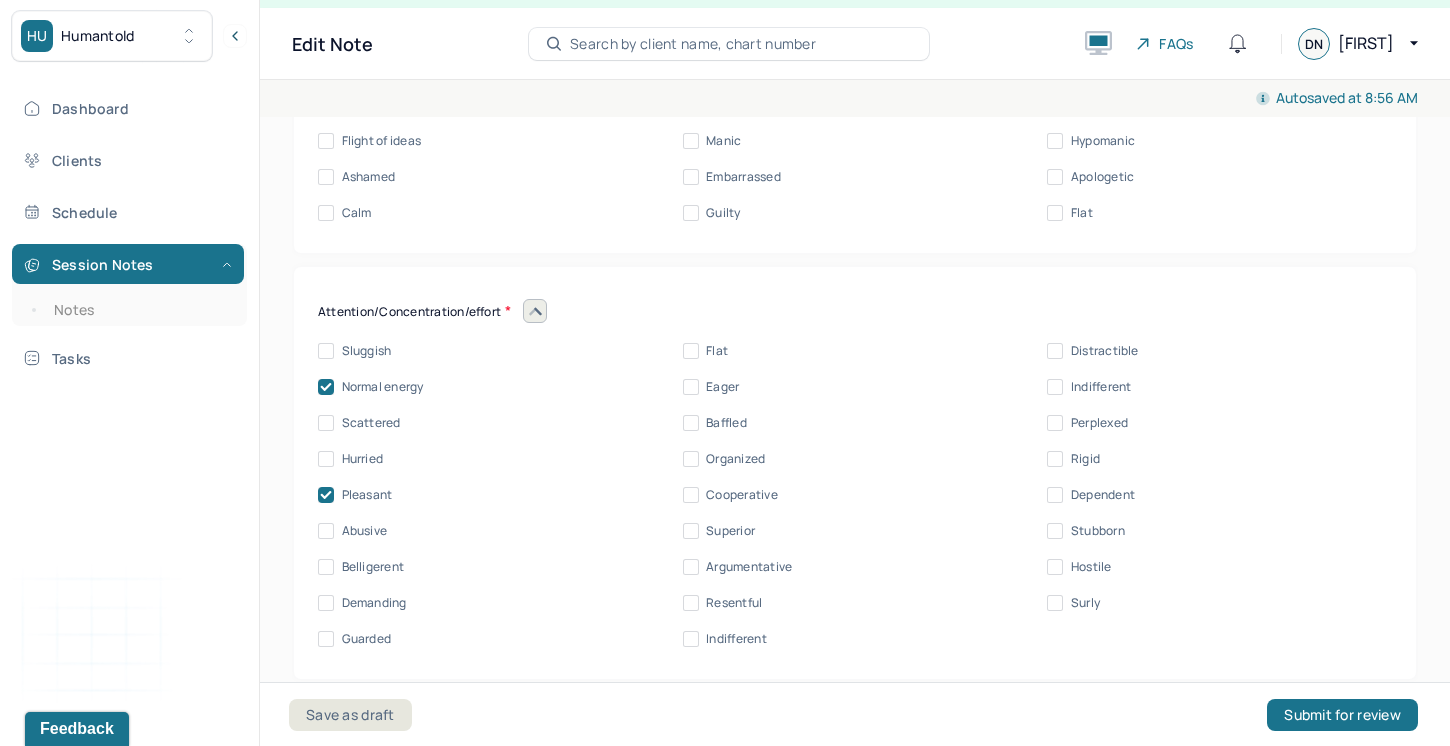 scroll, scrollTop: 9307, scrollLeft: 0, axis: vertical 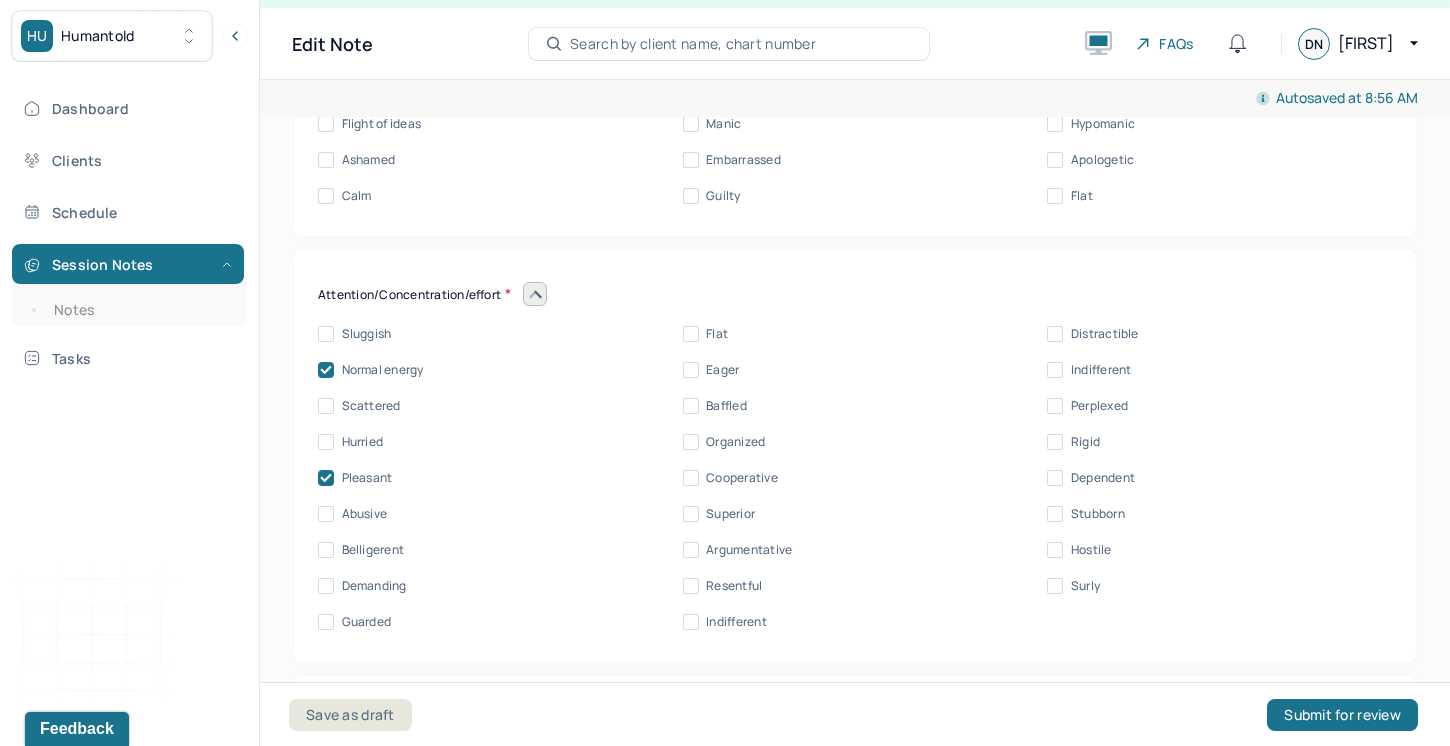 click on "Guarded" at bounding box center (326, 622) 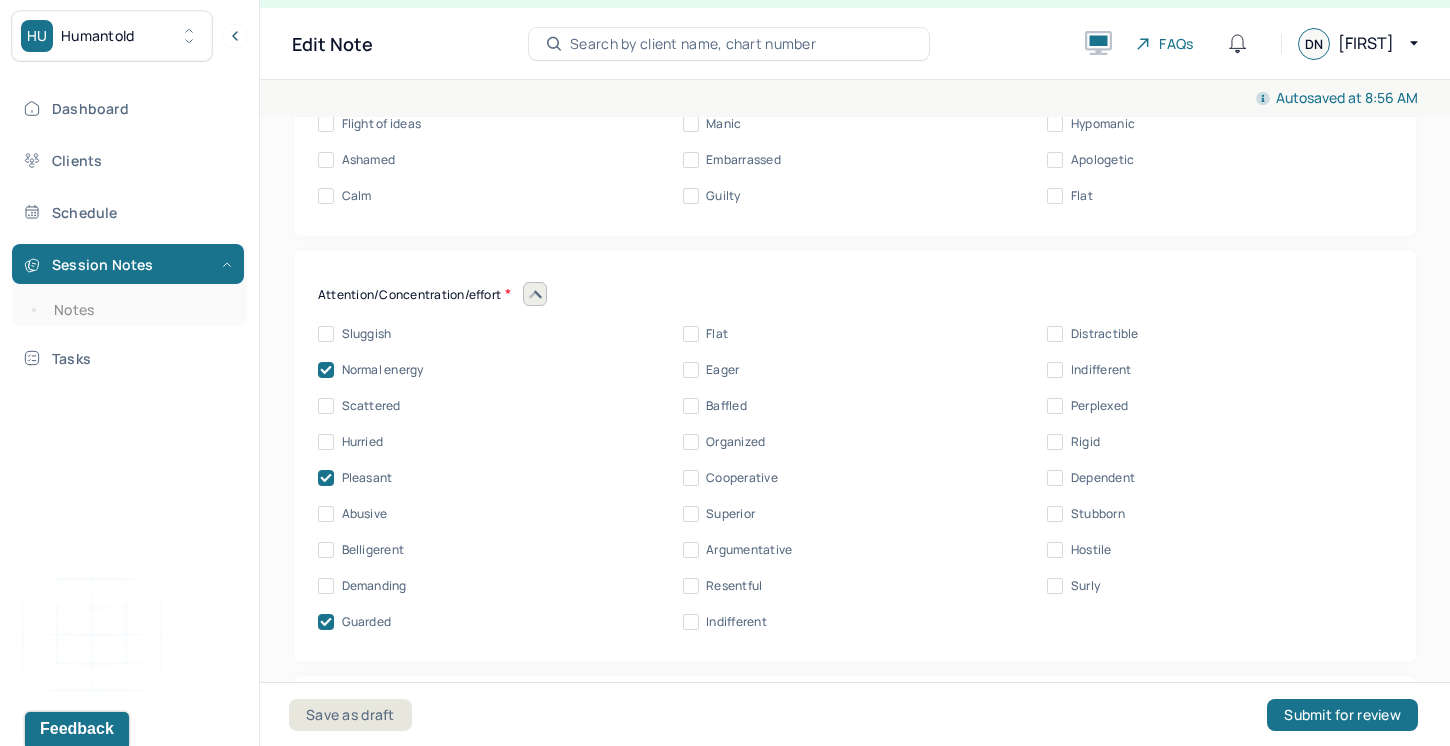 click on "Cooperative" at bounding box center (691, 478) 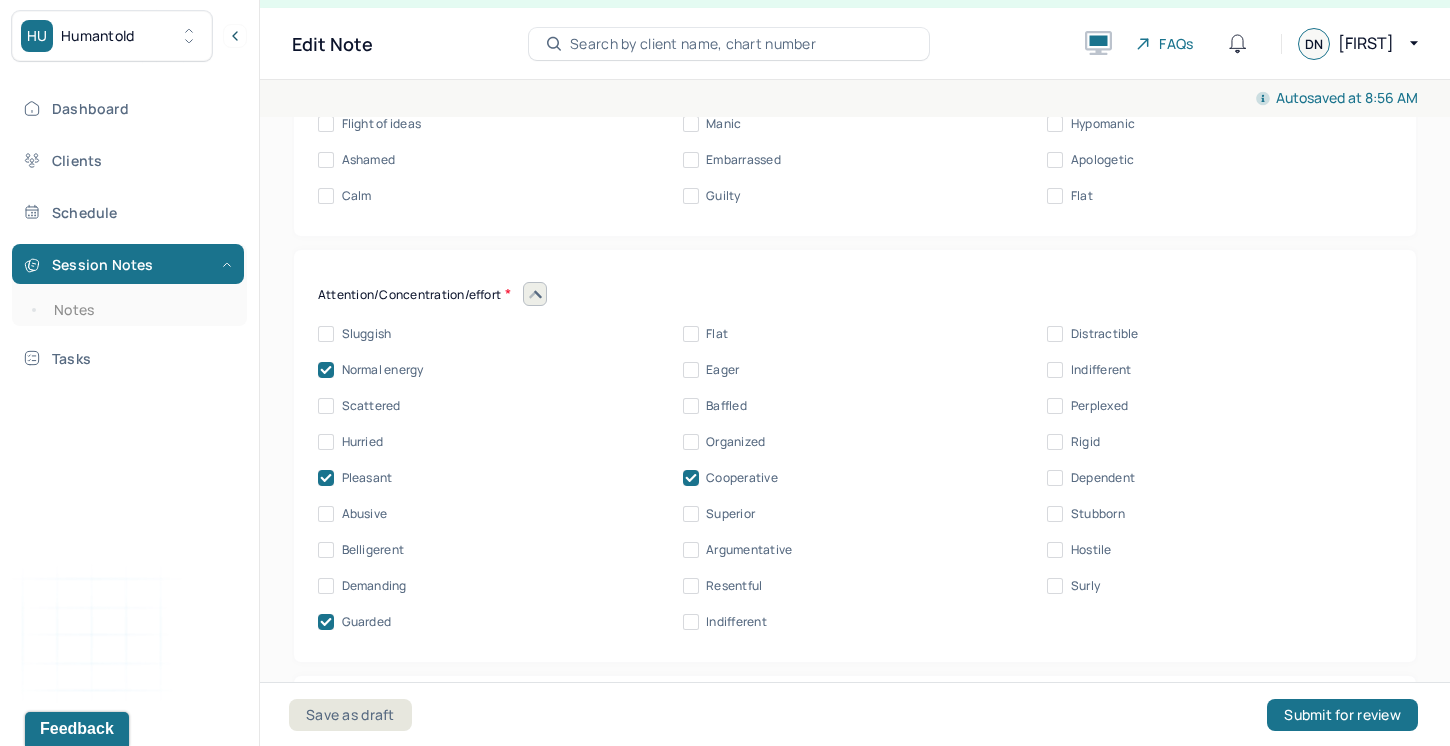 click on "Organized" at bounding box center (691, 442) 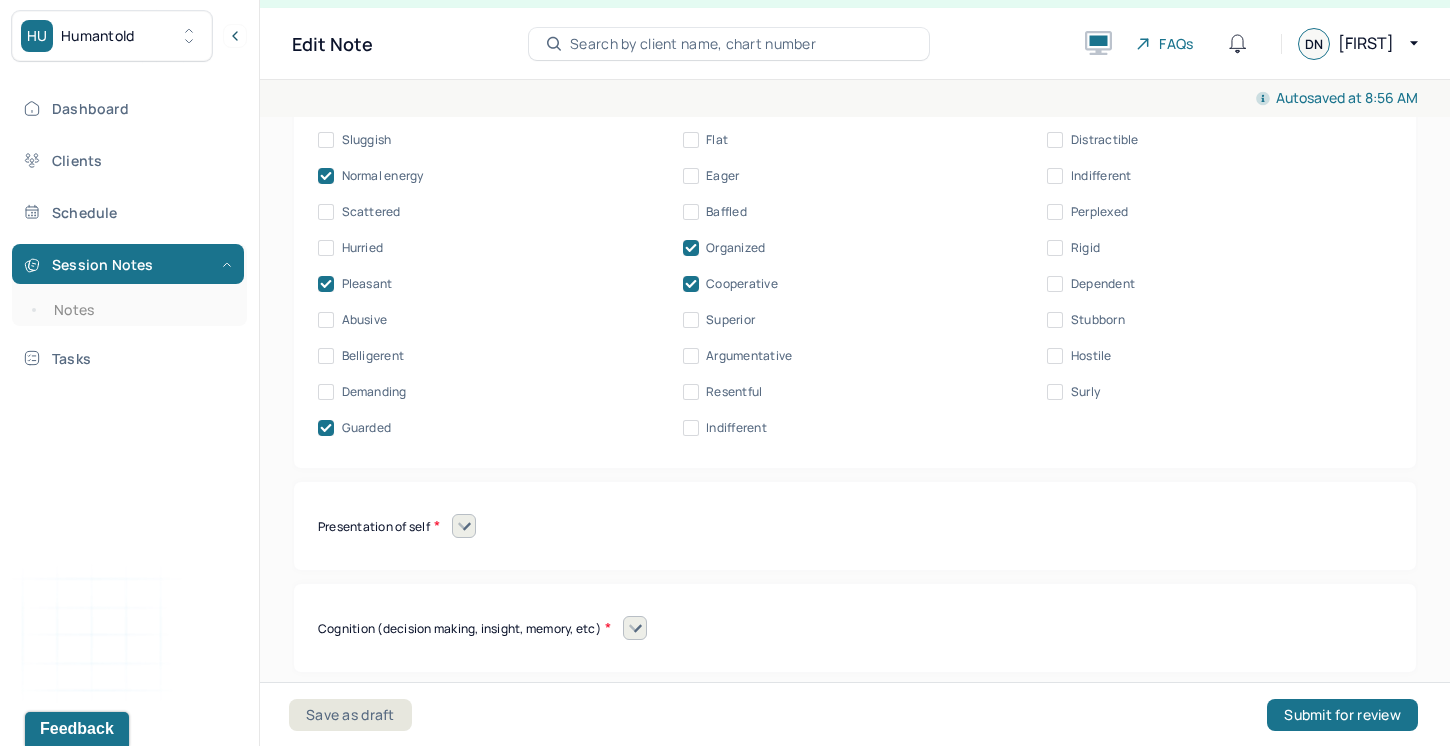 scroll, scrollTop: 9502, scrollLeft: 0, axis: vertical 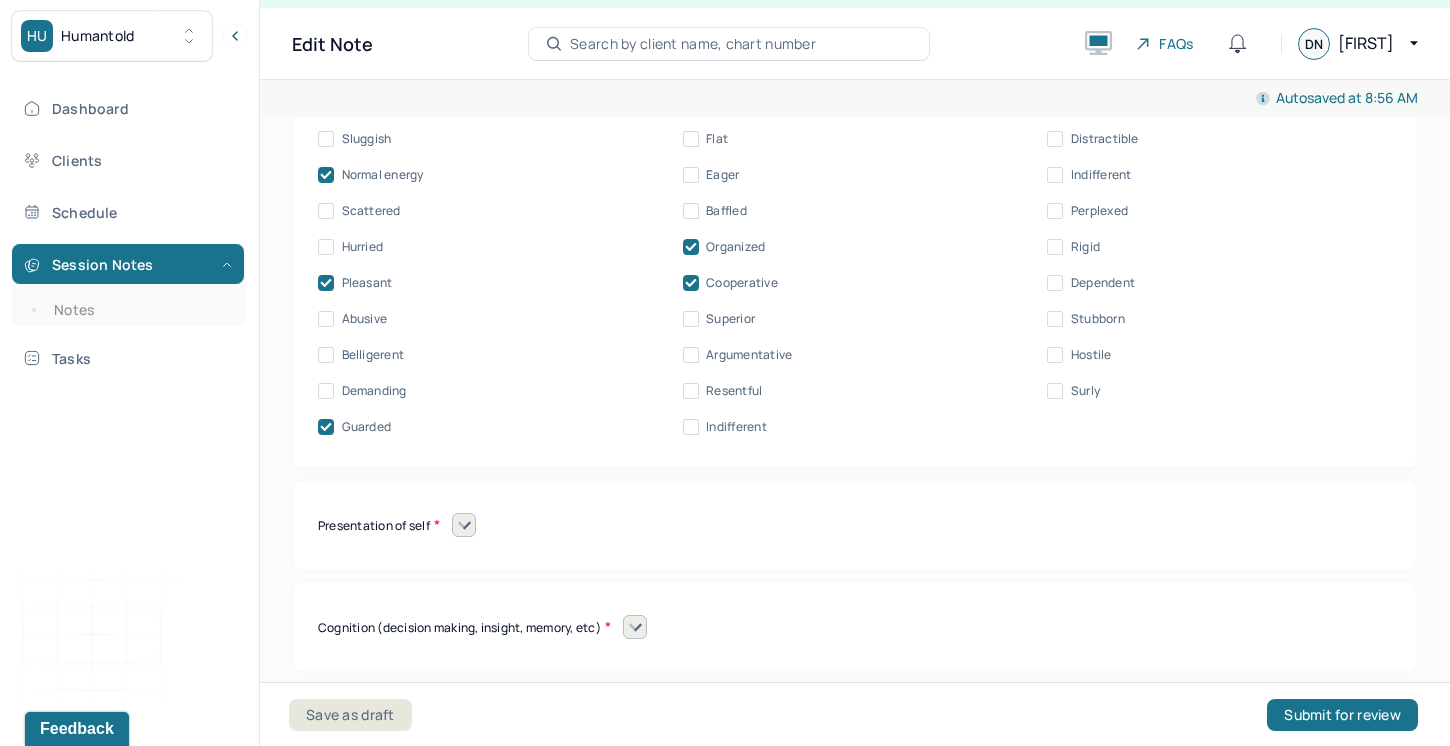 click 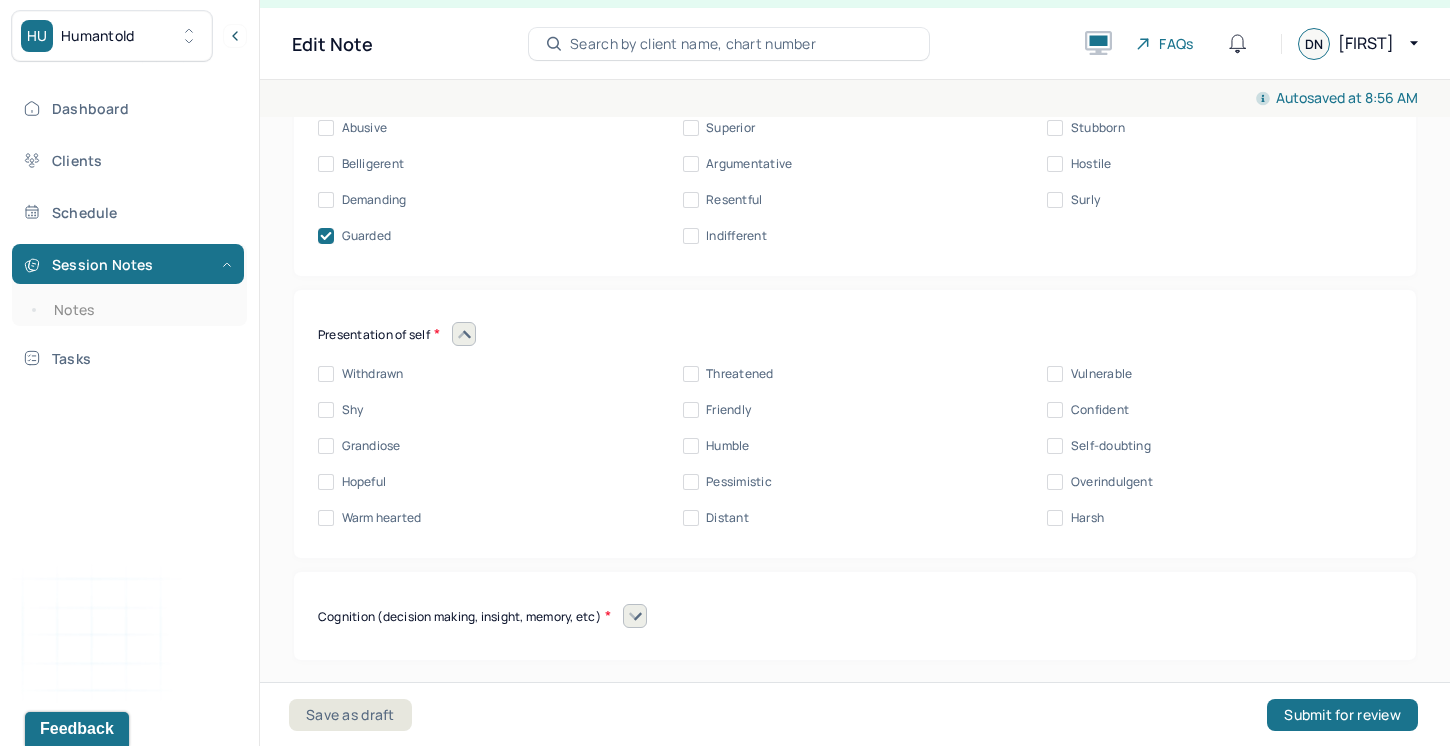 scroll, scrollTop: 9694, scrollLeft: 0, axis: vertical 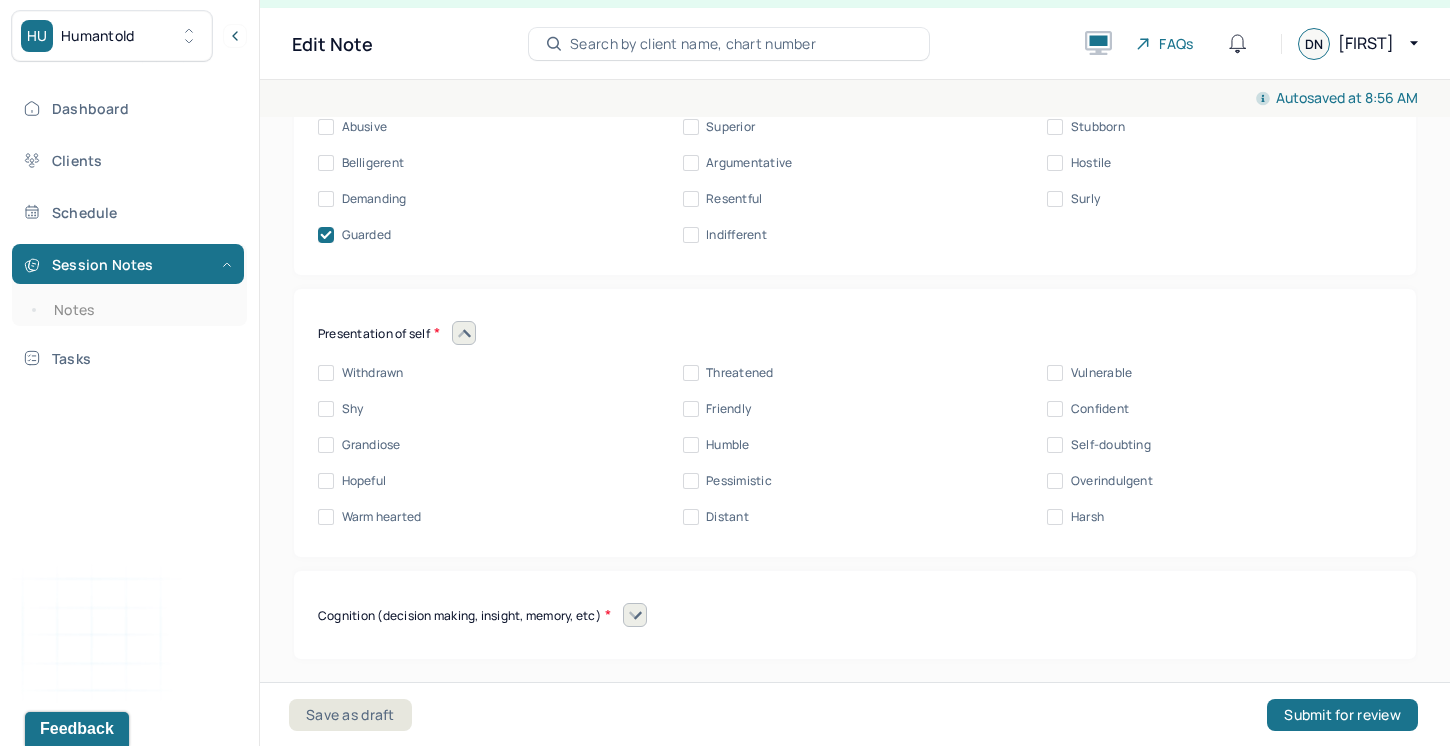 click on "Warm hearted" at bounding box center (326, 517) 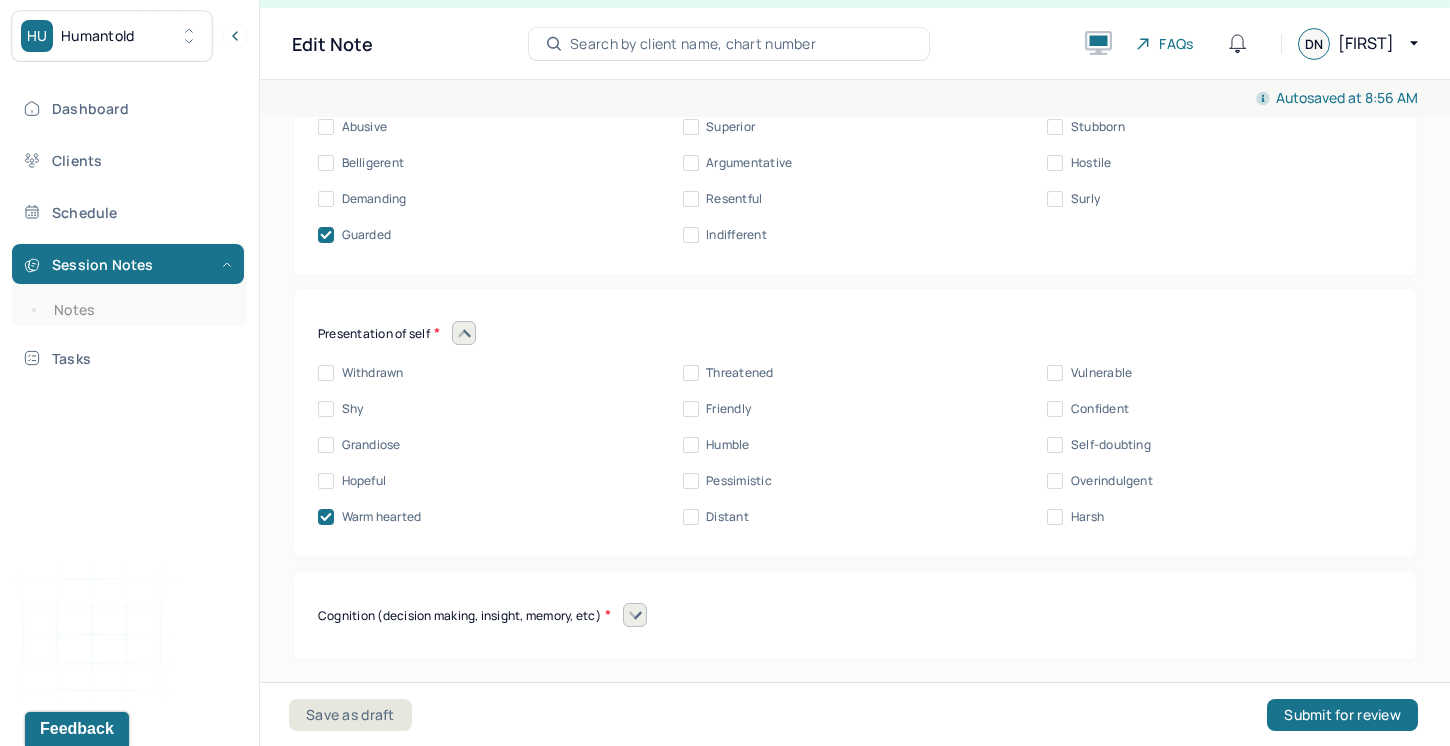 click on "Humble" at bounding box center (691, 445) 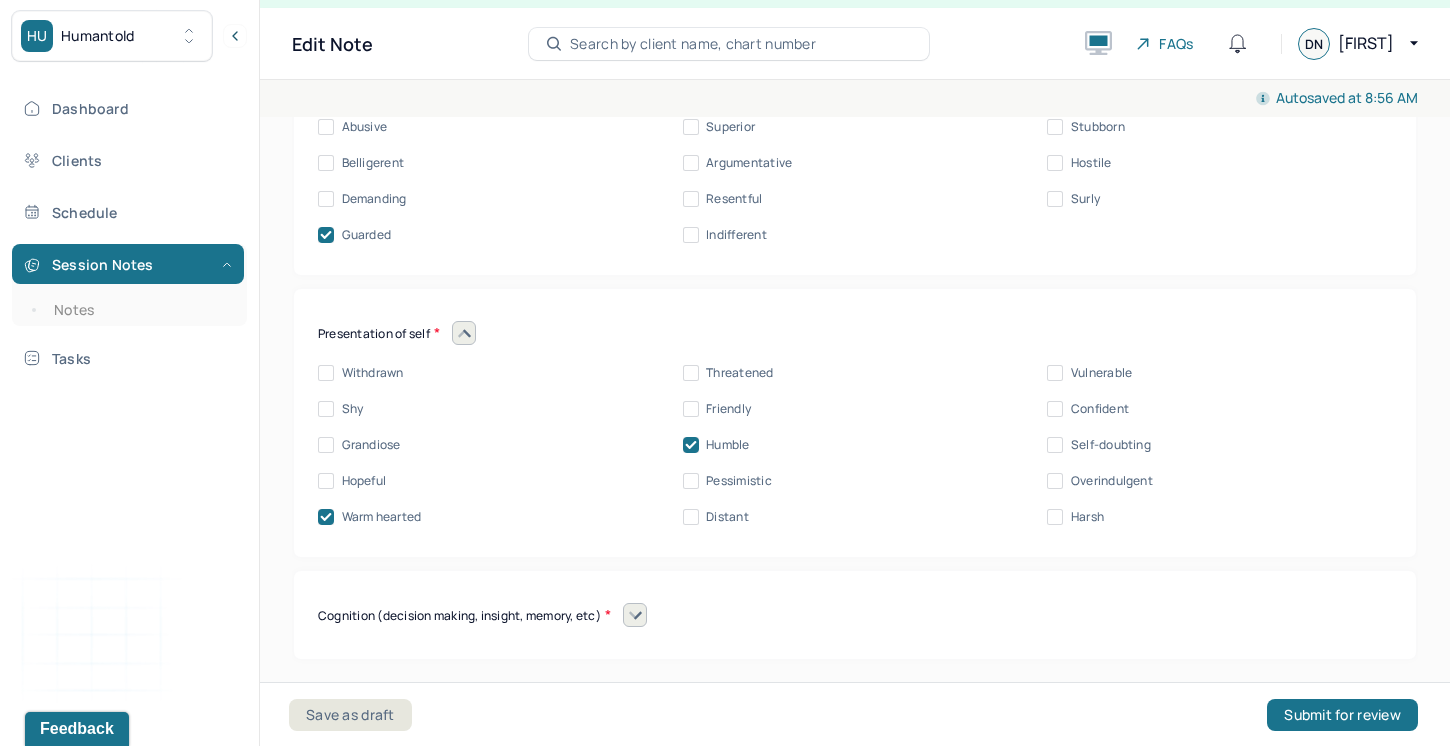 click on "Friendly" at bounding box center (691, 409) 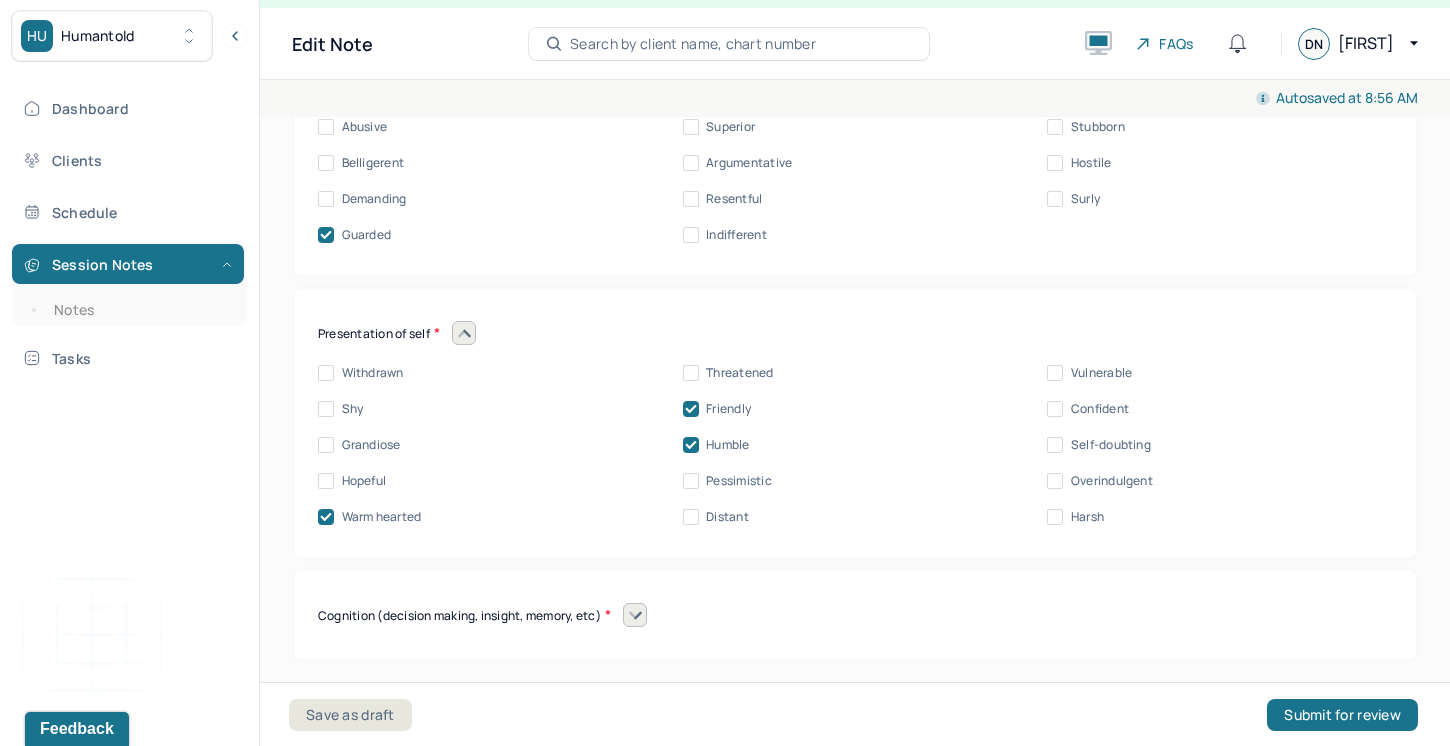 click on "Vulnerable" at bounding box center [1055, 373] 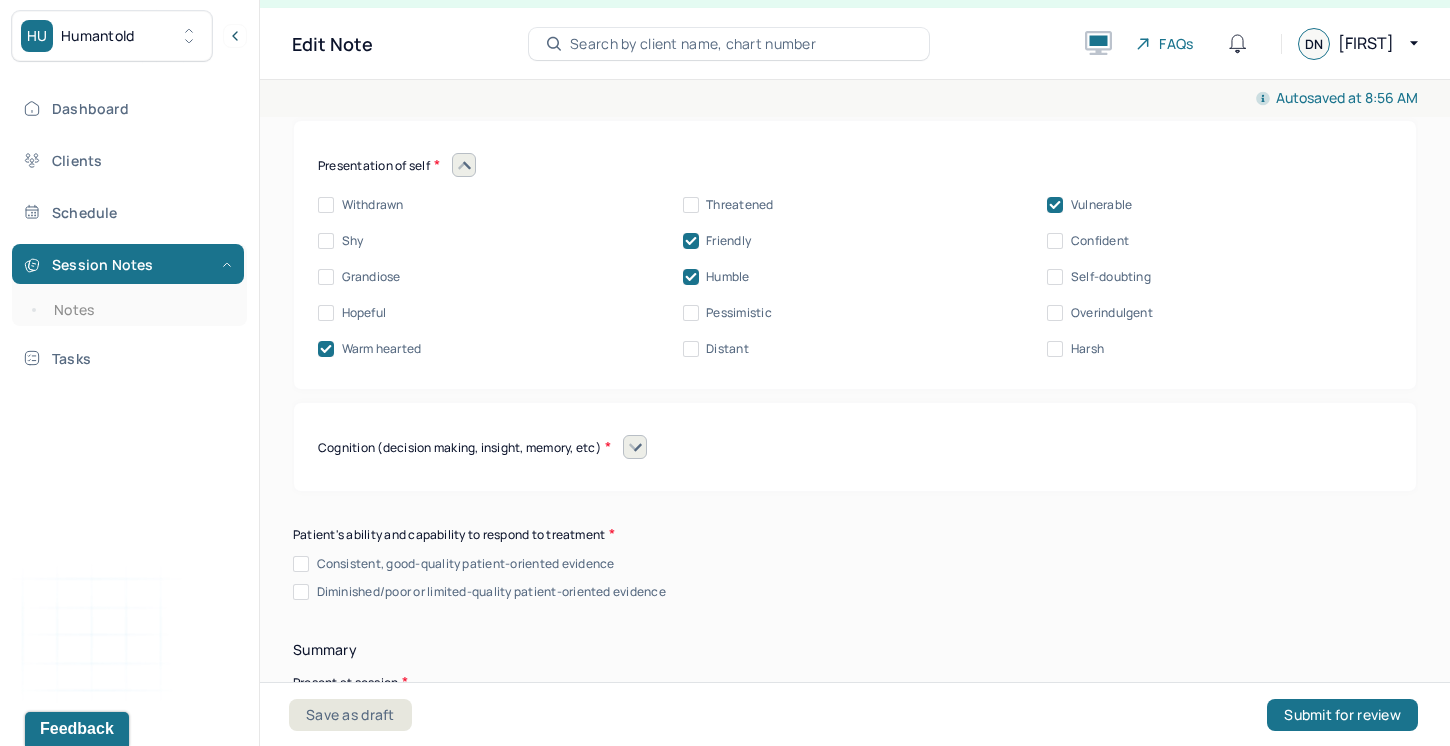 scroll, scrollTop: 9868, scrollLeft: 0, axis: vertical 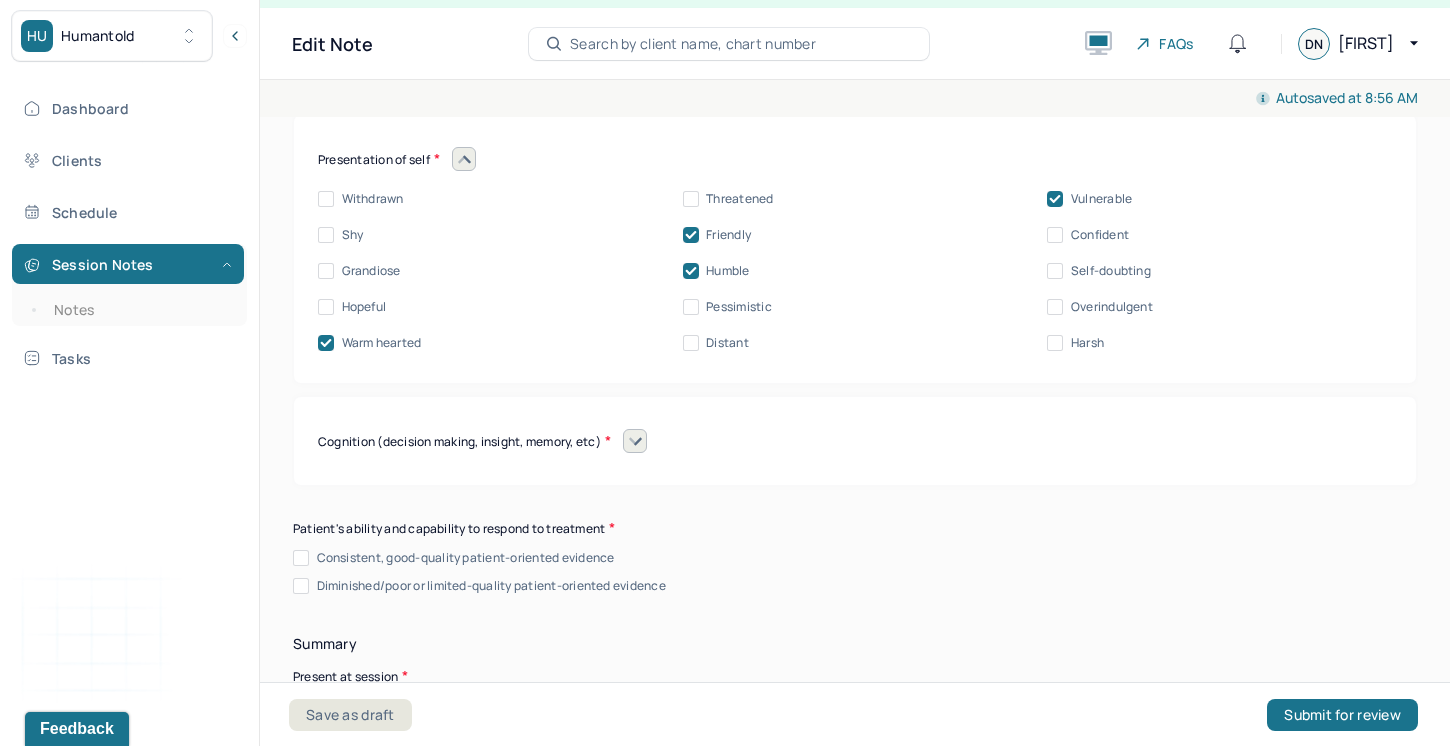 click 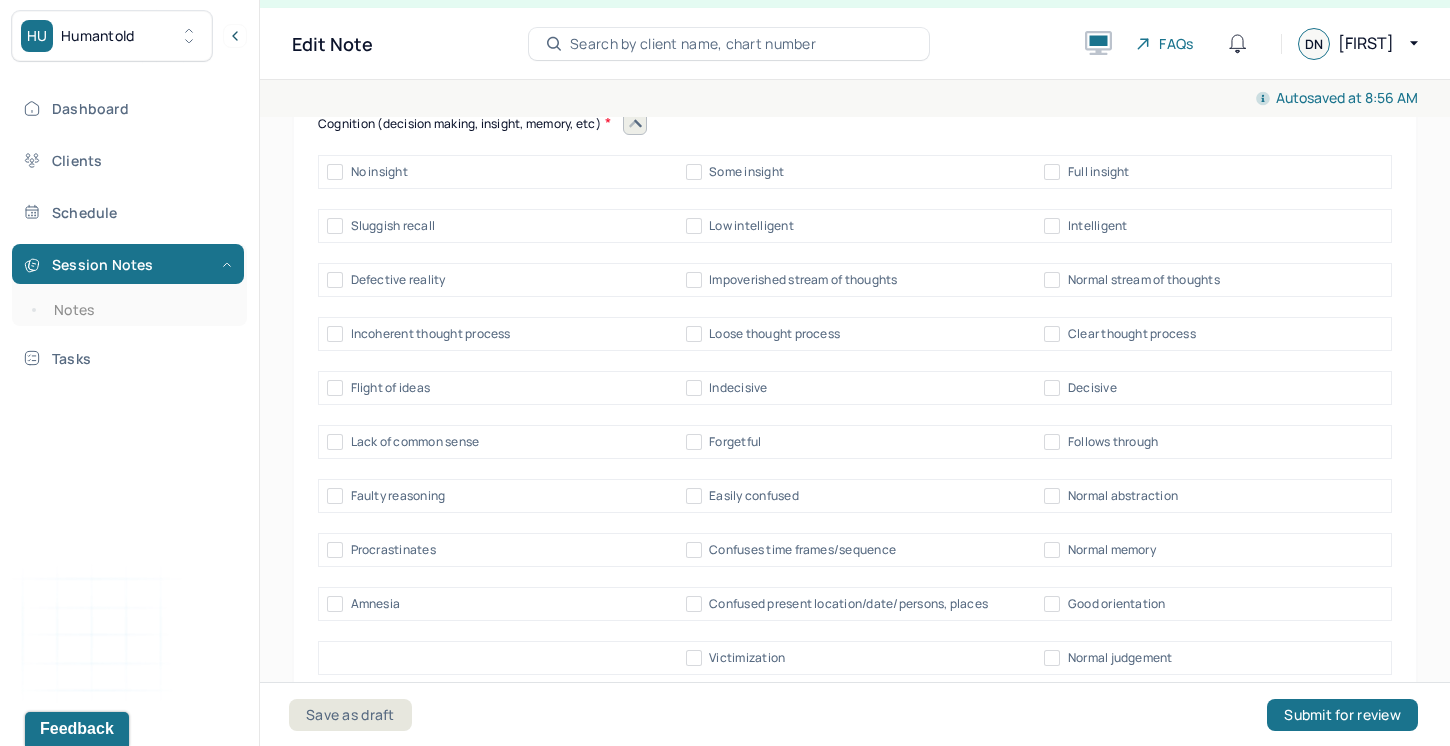 scroll, scrollTop: 10188, scrollLeft: 0, axis: vertical 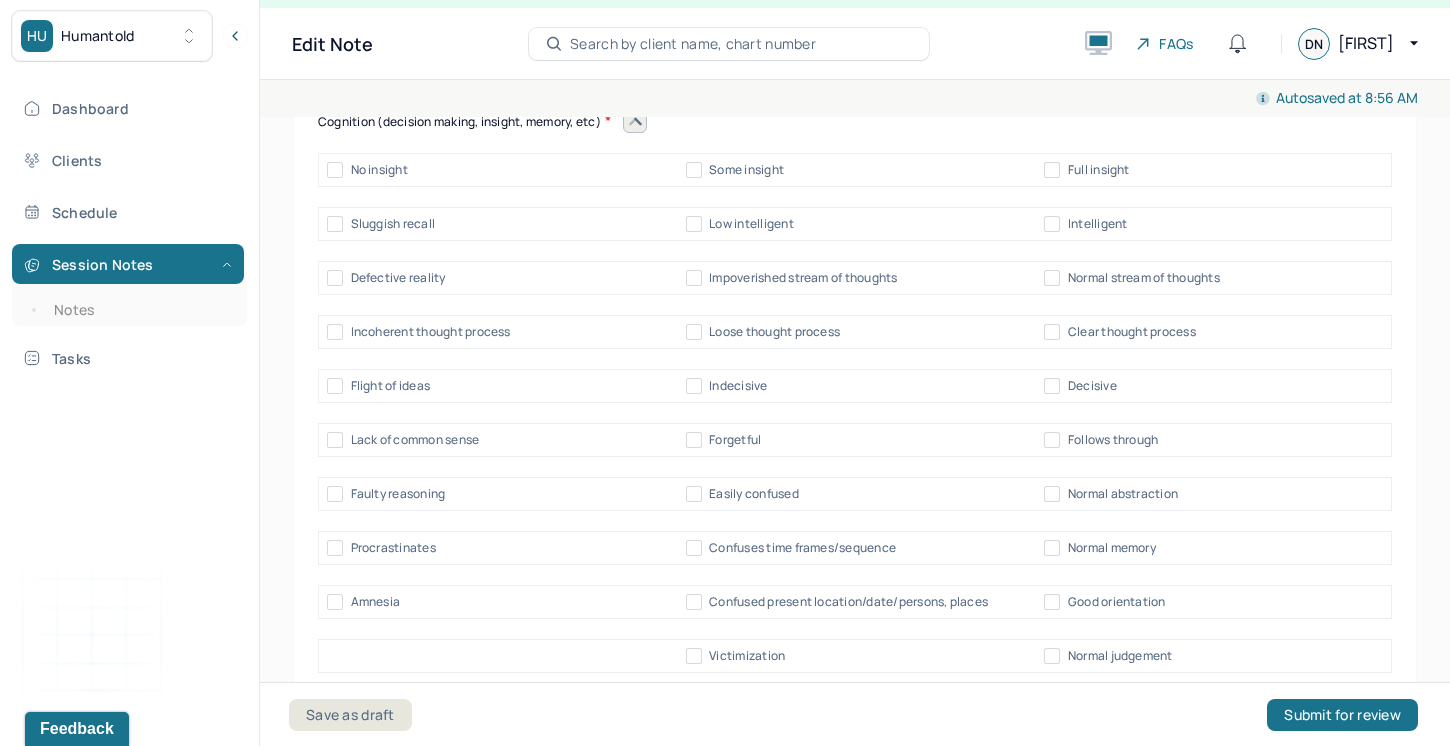 click on "Normal judgement" at bounding box center (1108, 656) 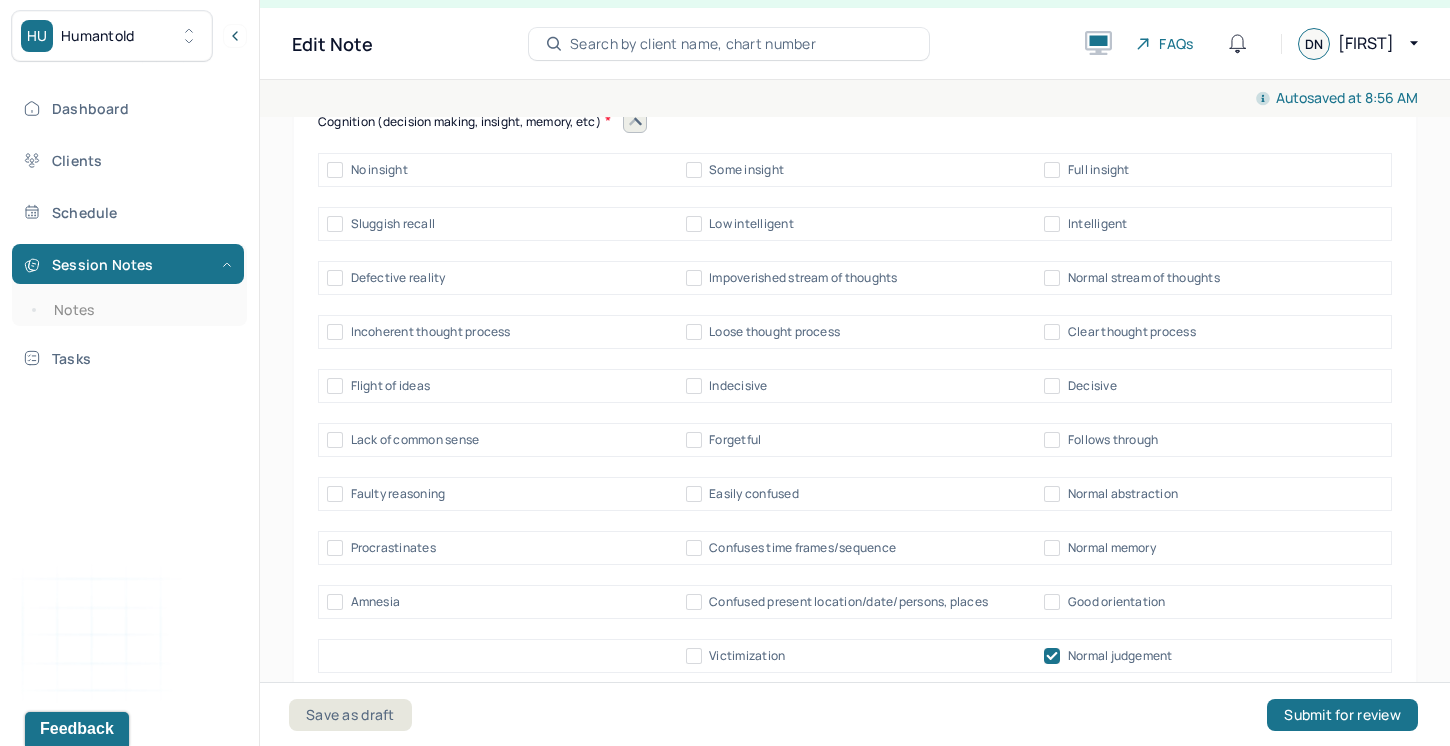 click on "Good orientation" at bounding box center [1052, 602] 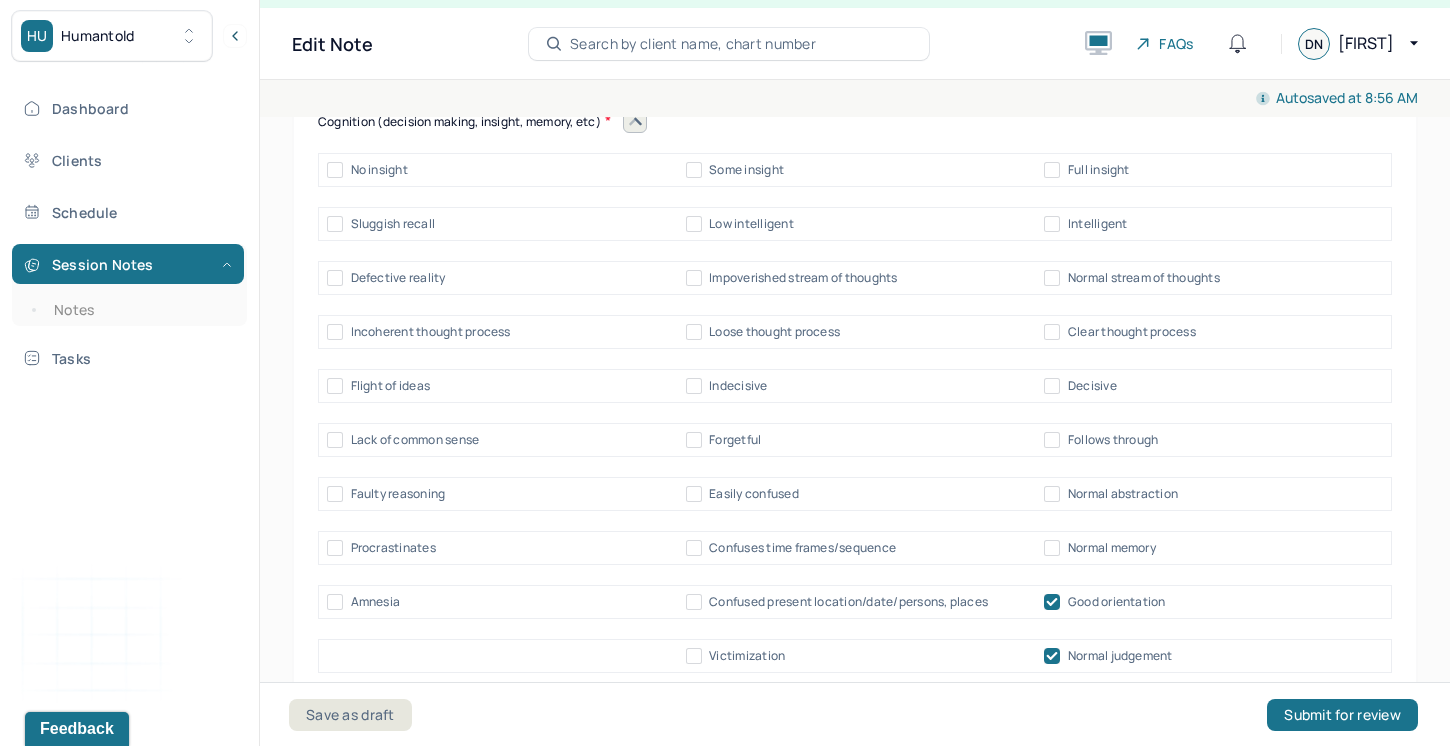 click on "Normal memory" at bounding box center (1052, 548) 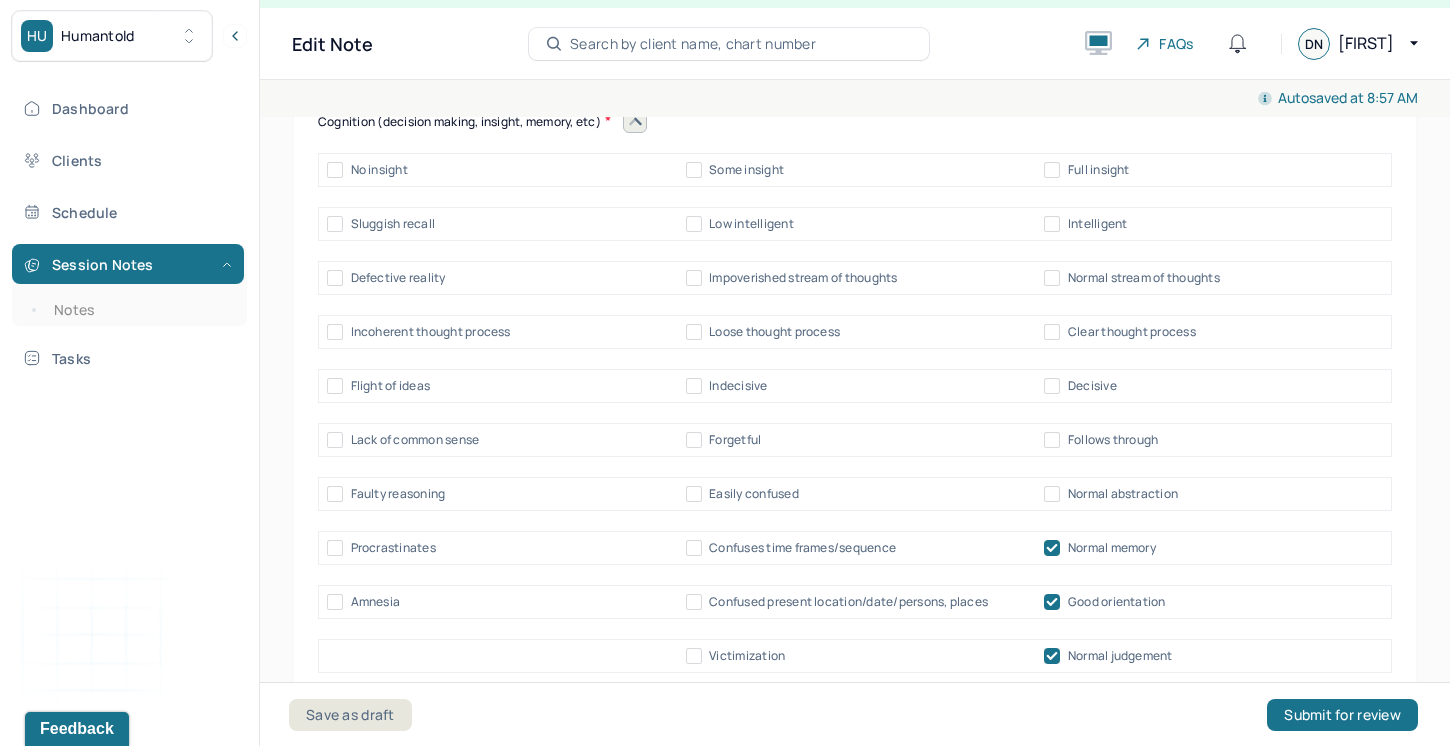 click on "Normal abstraction" at bounding box center [1052, 494] 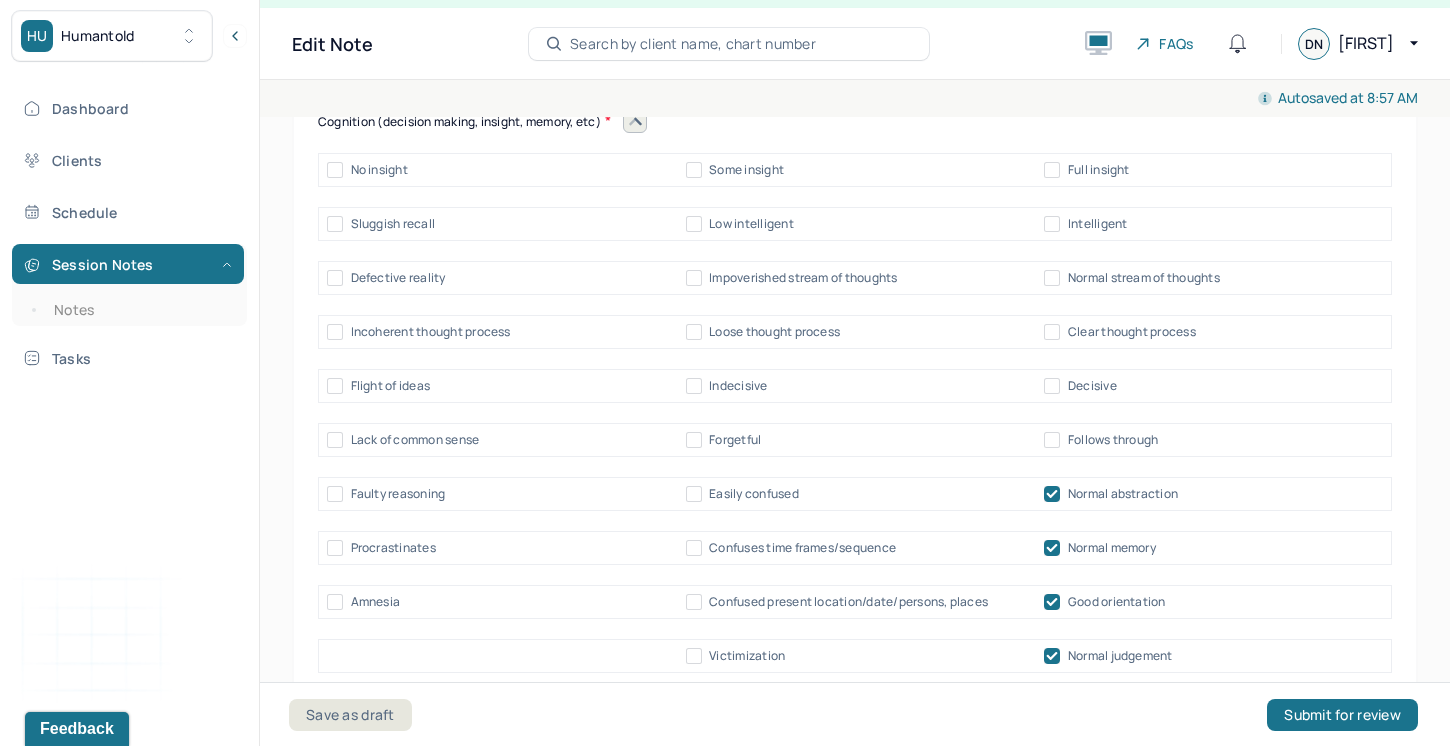 click on "Clear thought process" at bounding box center (1052, 332) 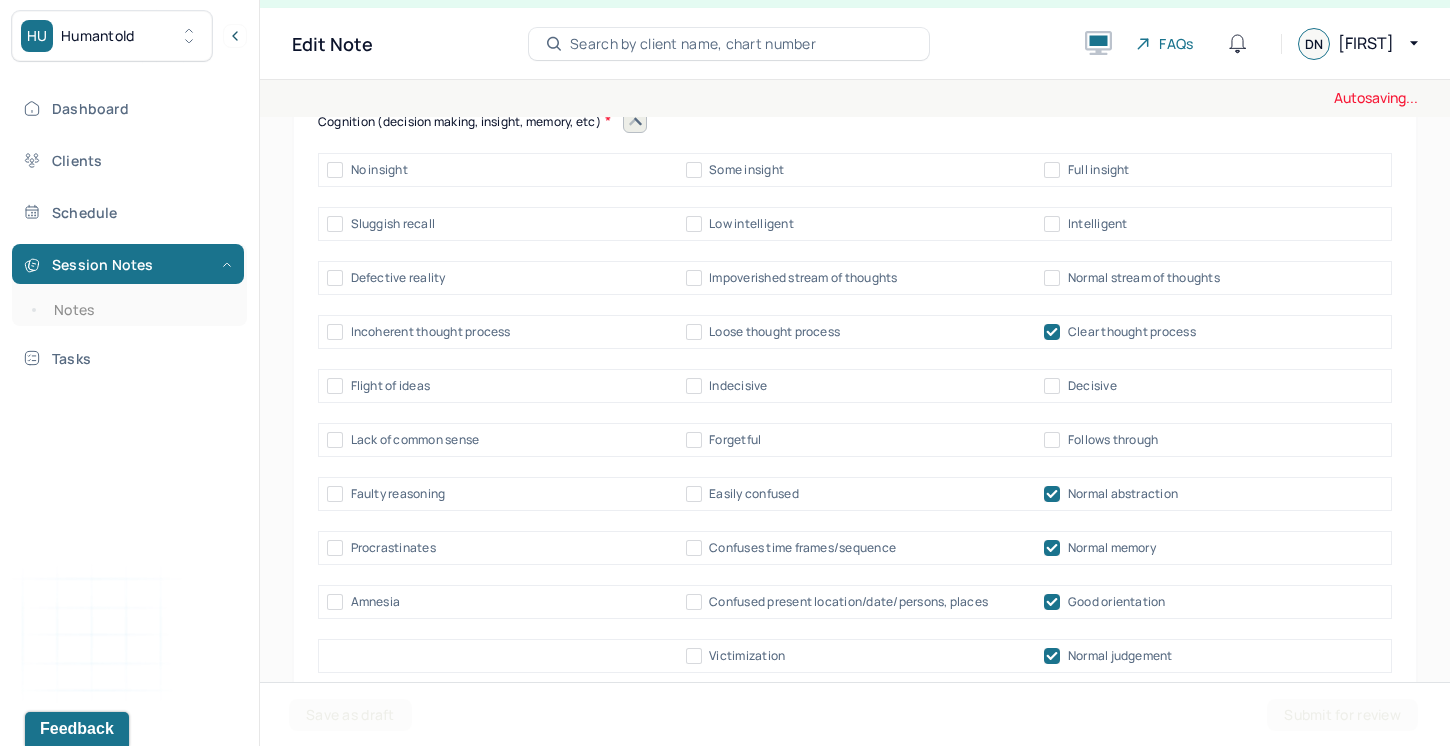 click on "Normal stream of thoughts" at bounding box center [1052, 278] 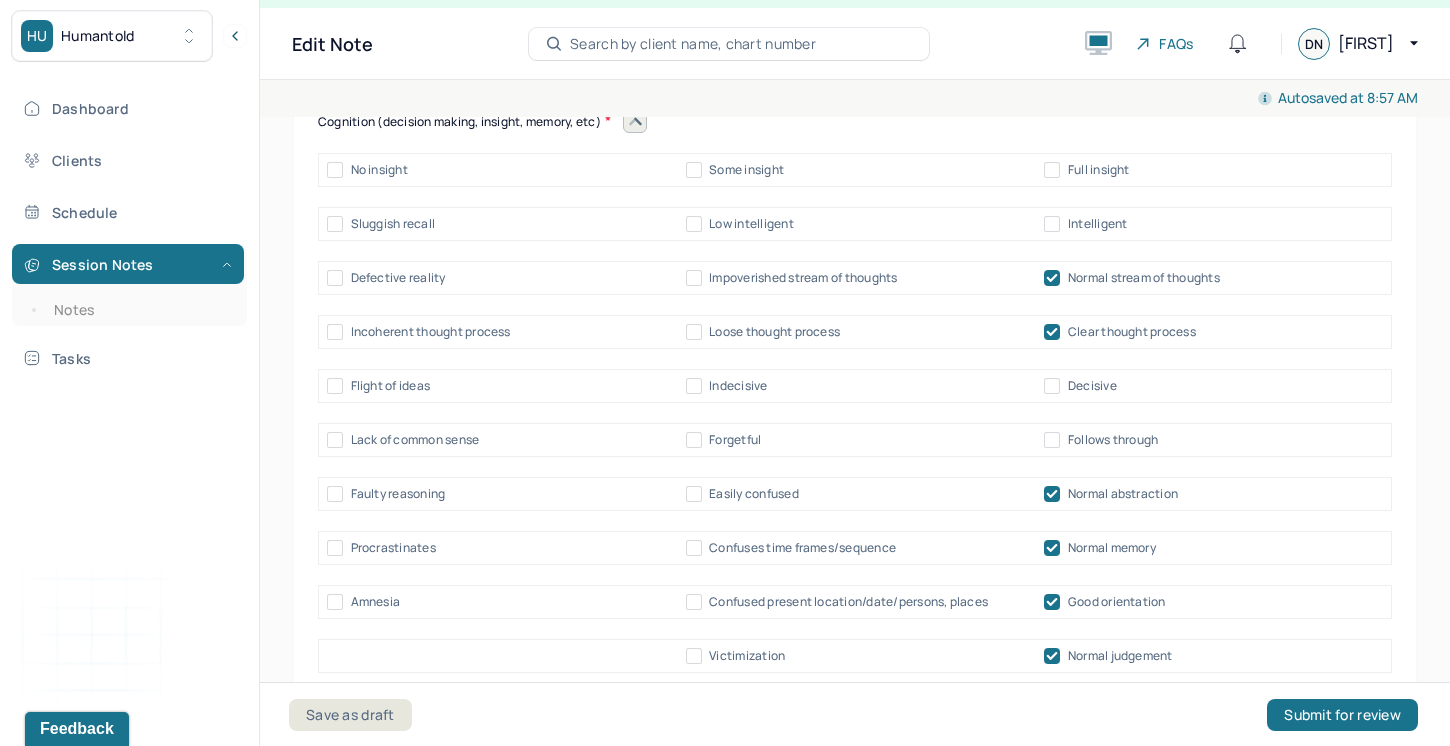 click on "Intelligent" at bounding box center (1052, 224) 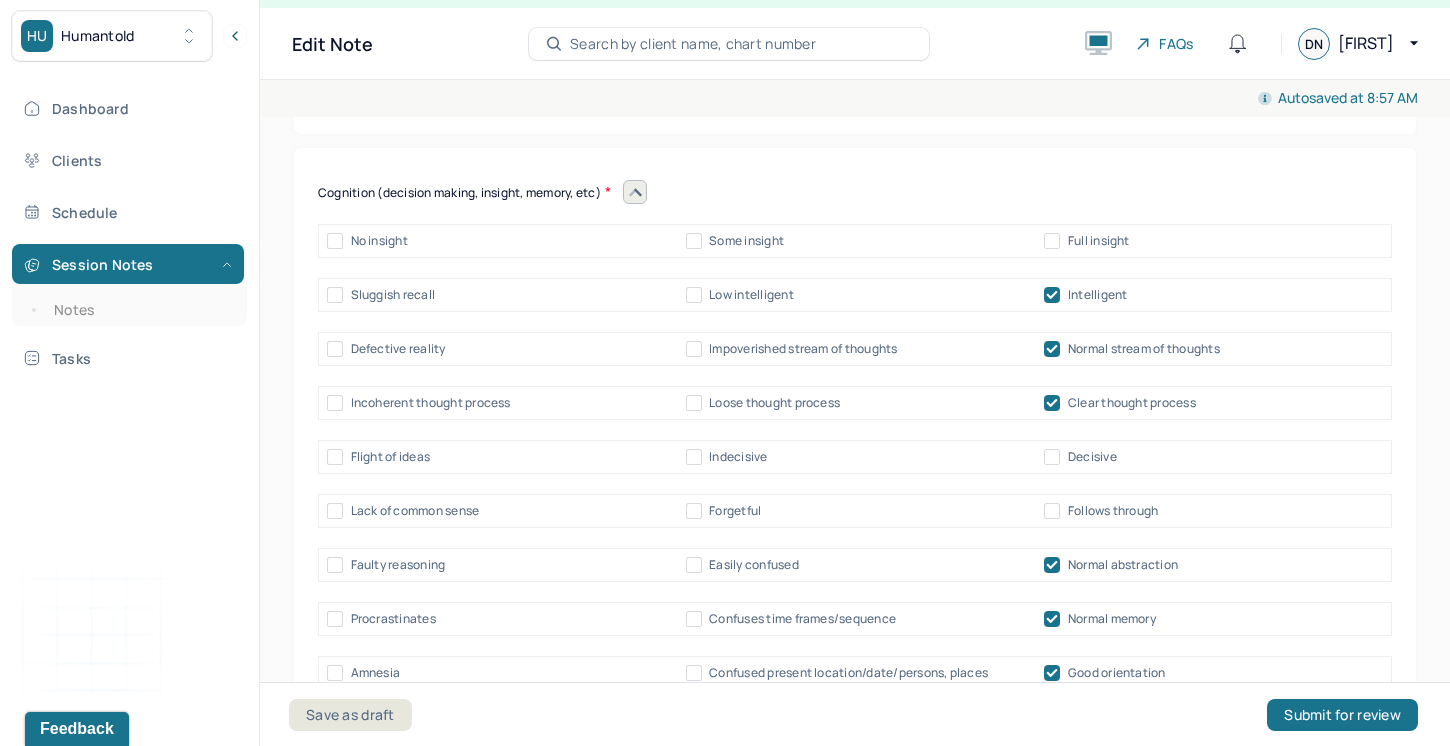scroll, scrollTop: 10110, scrollLeft: 0, axis: vertical 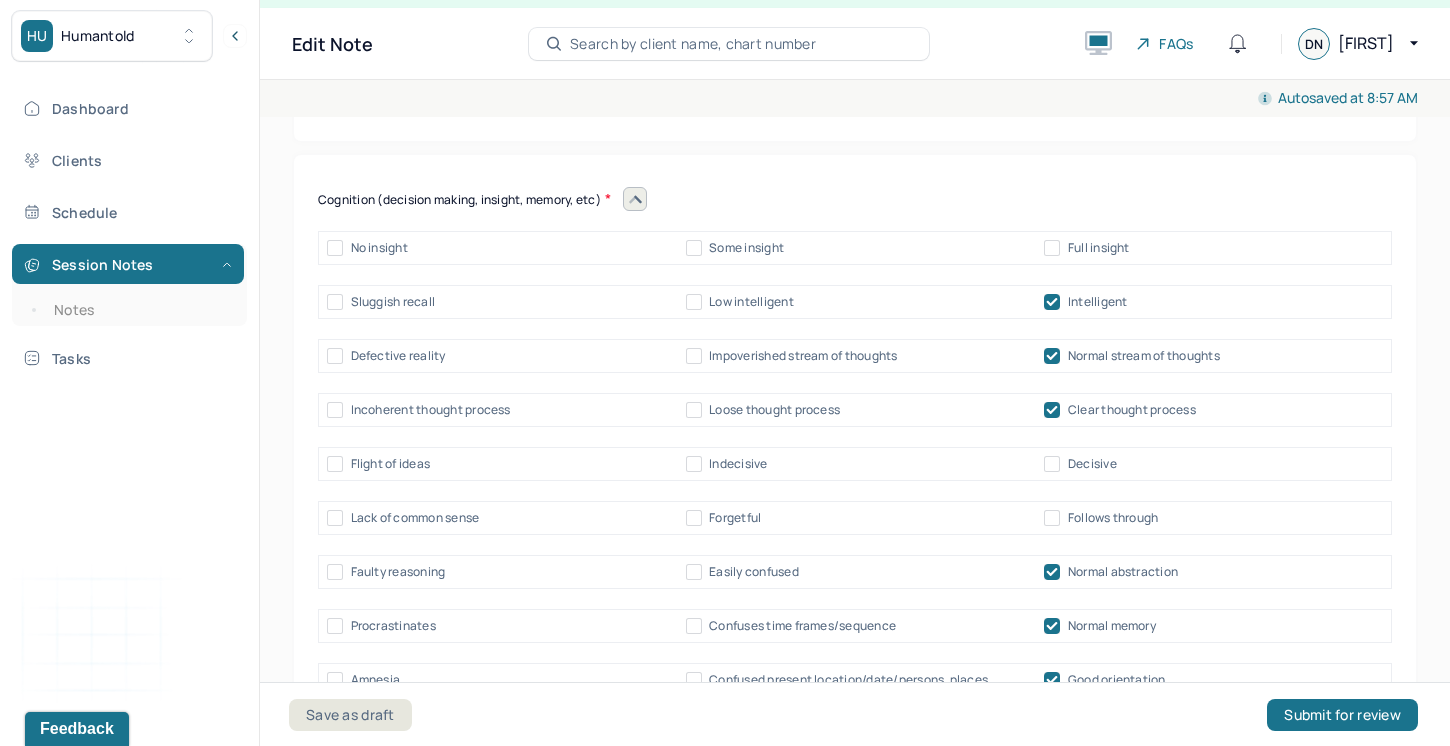 click on "Some insight" at bounding box center [694, 248] 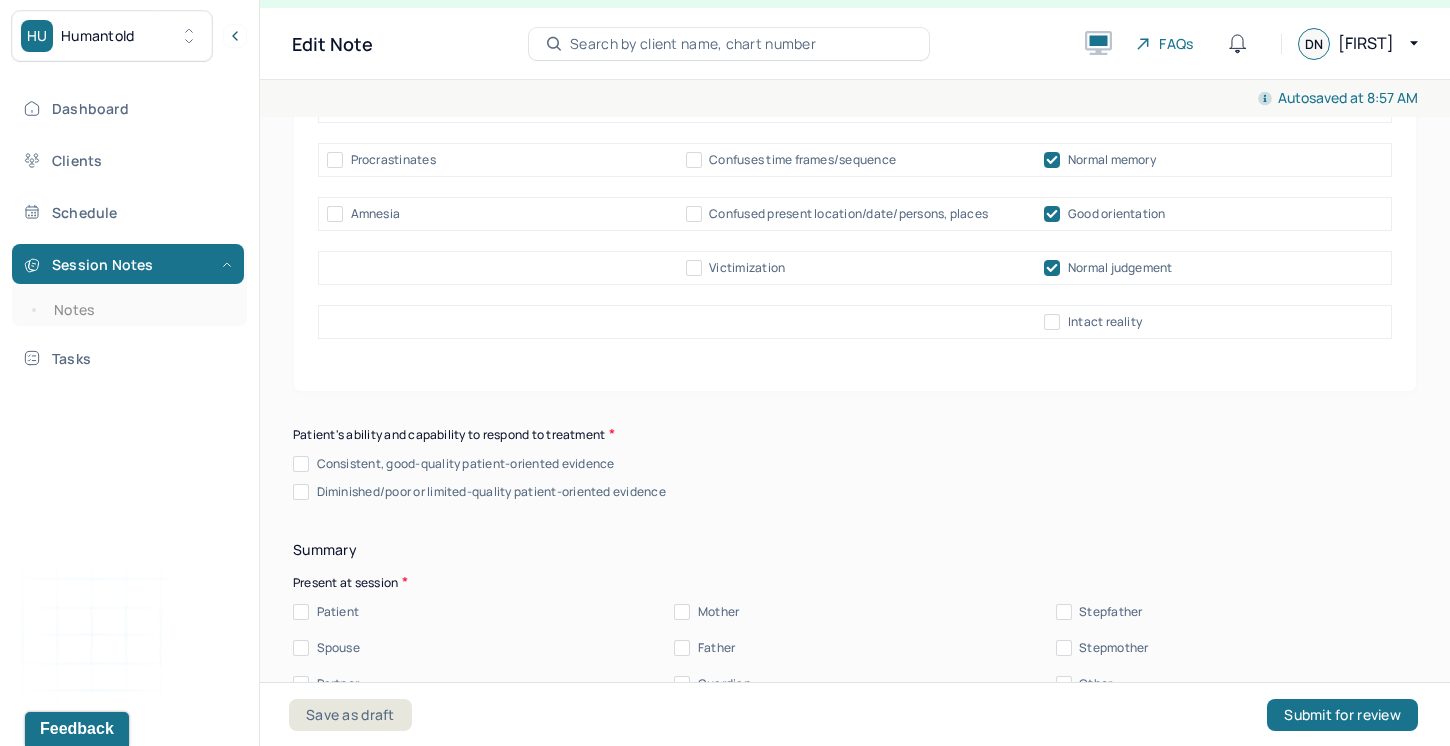 scroll, scrollTop: 10581, scrollLeft: 0, axis: vertical 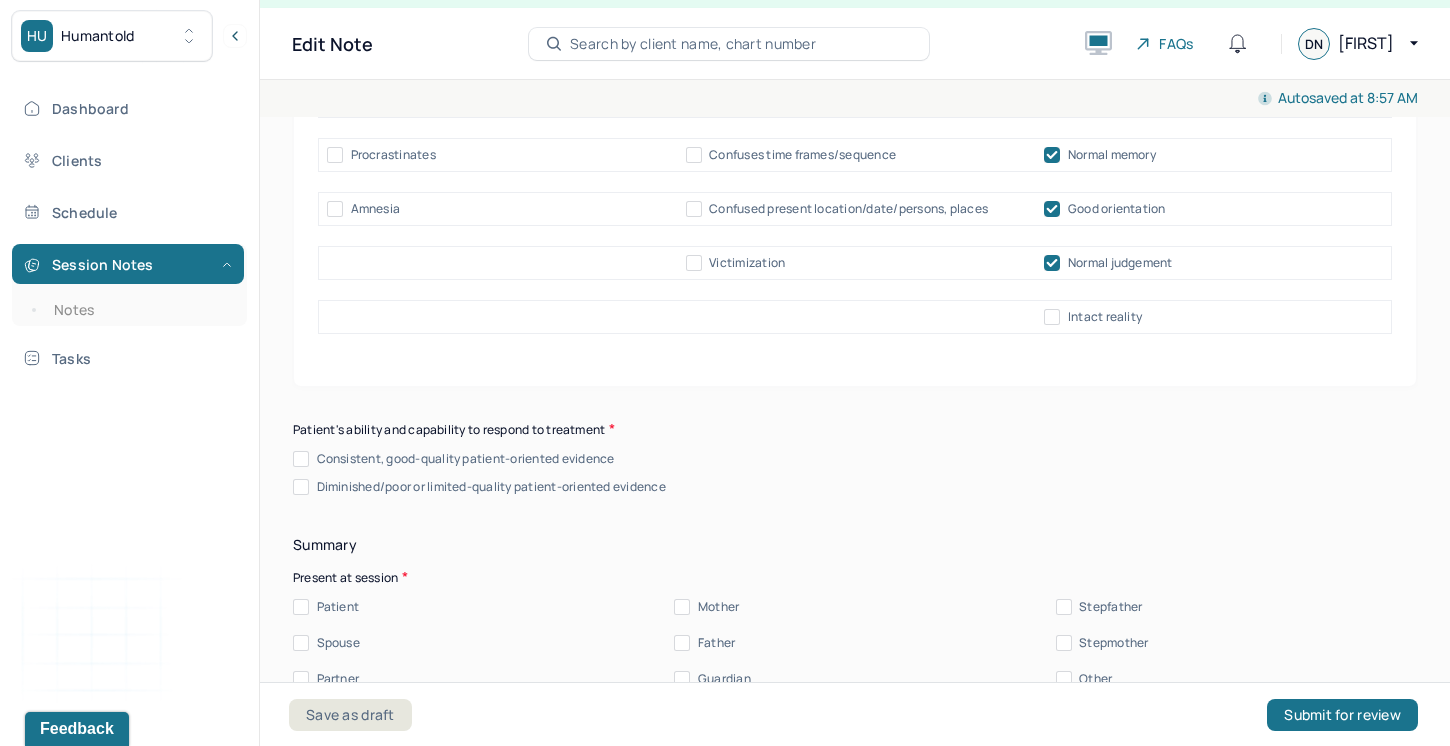 click on "Intact reality" at bounding box center [1052, 317] 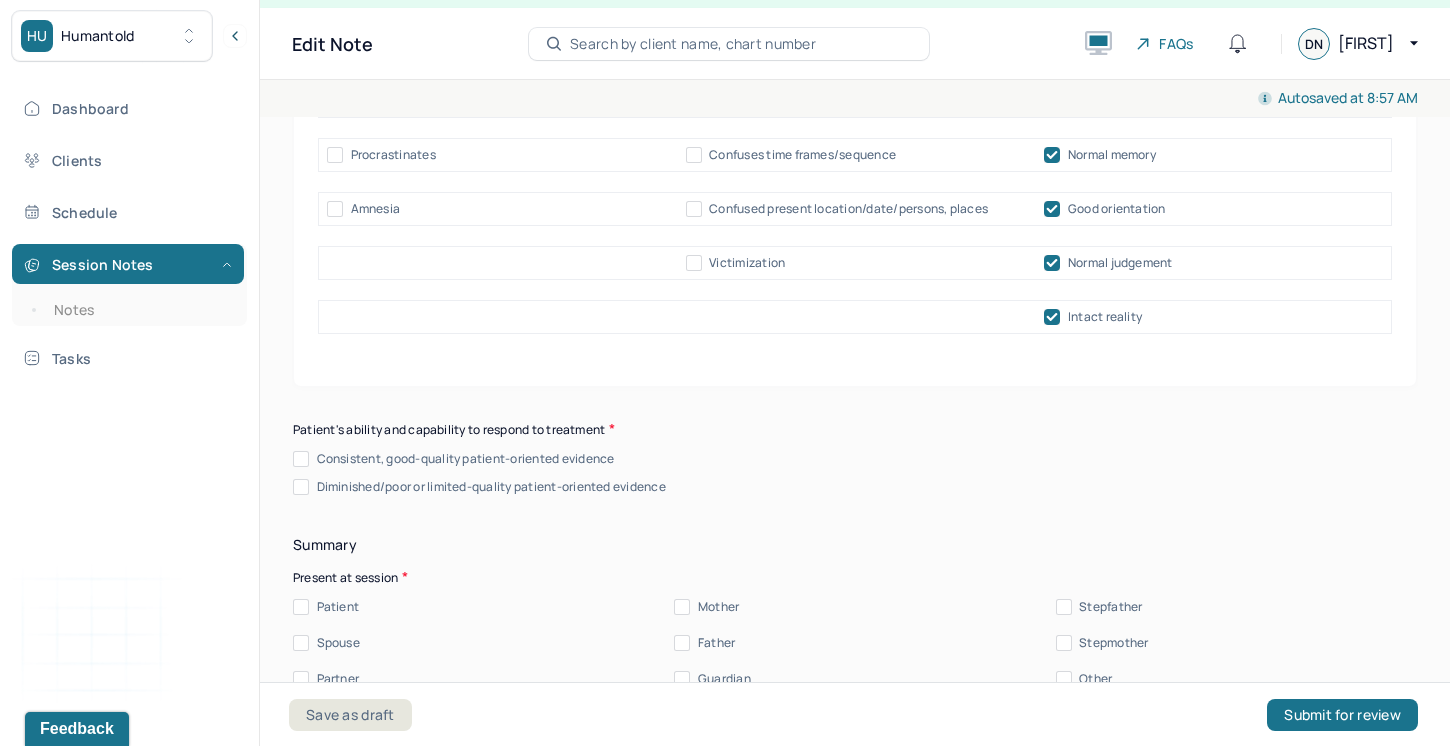click on "Consistent, good-quality patient-oriented evidence" at bounding box center [454, 459] 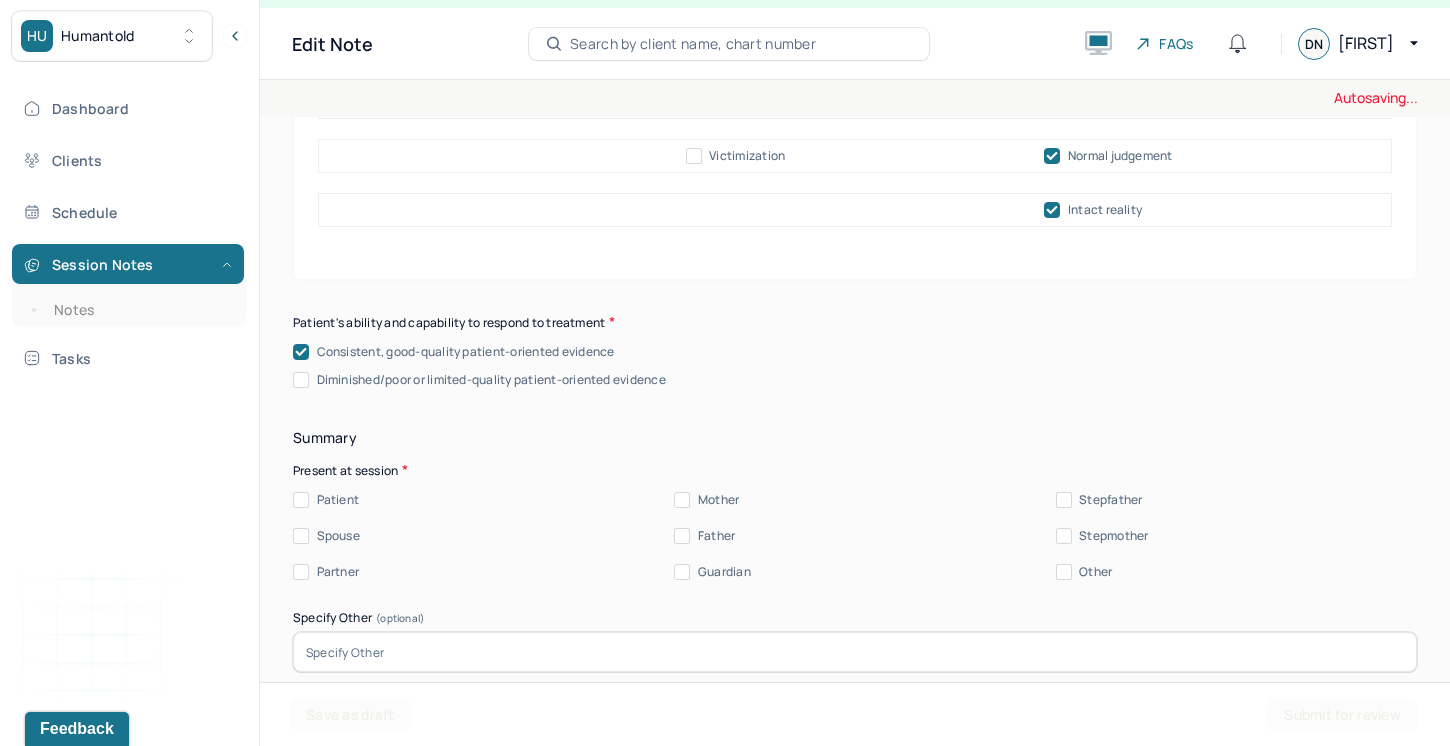 scroll, scrollTop: 10699, scrollLeft: 0, axis: vertical 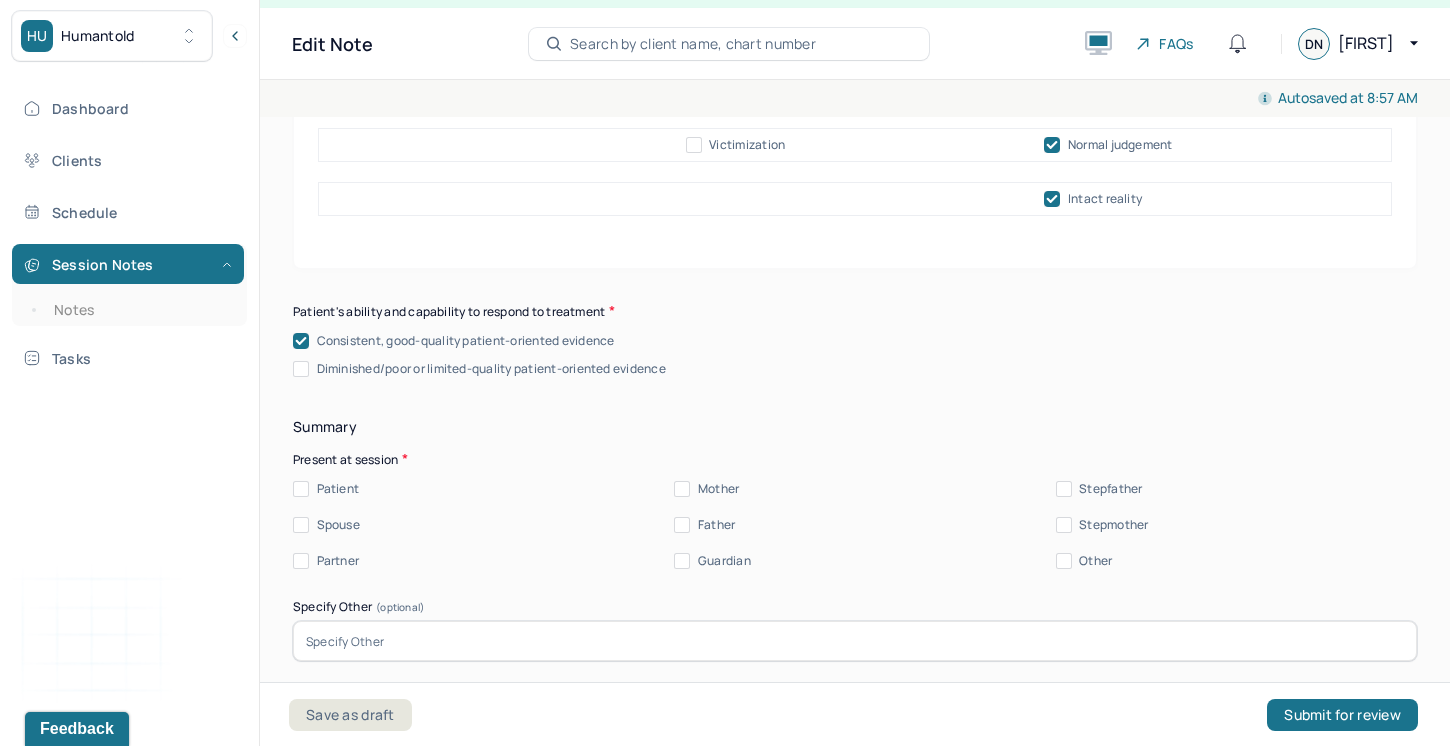click on "Patient" at bounding box center (301, 489) 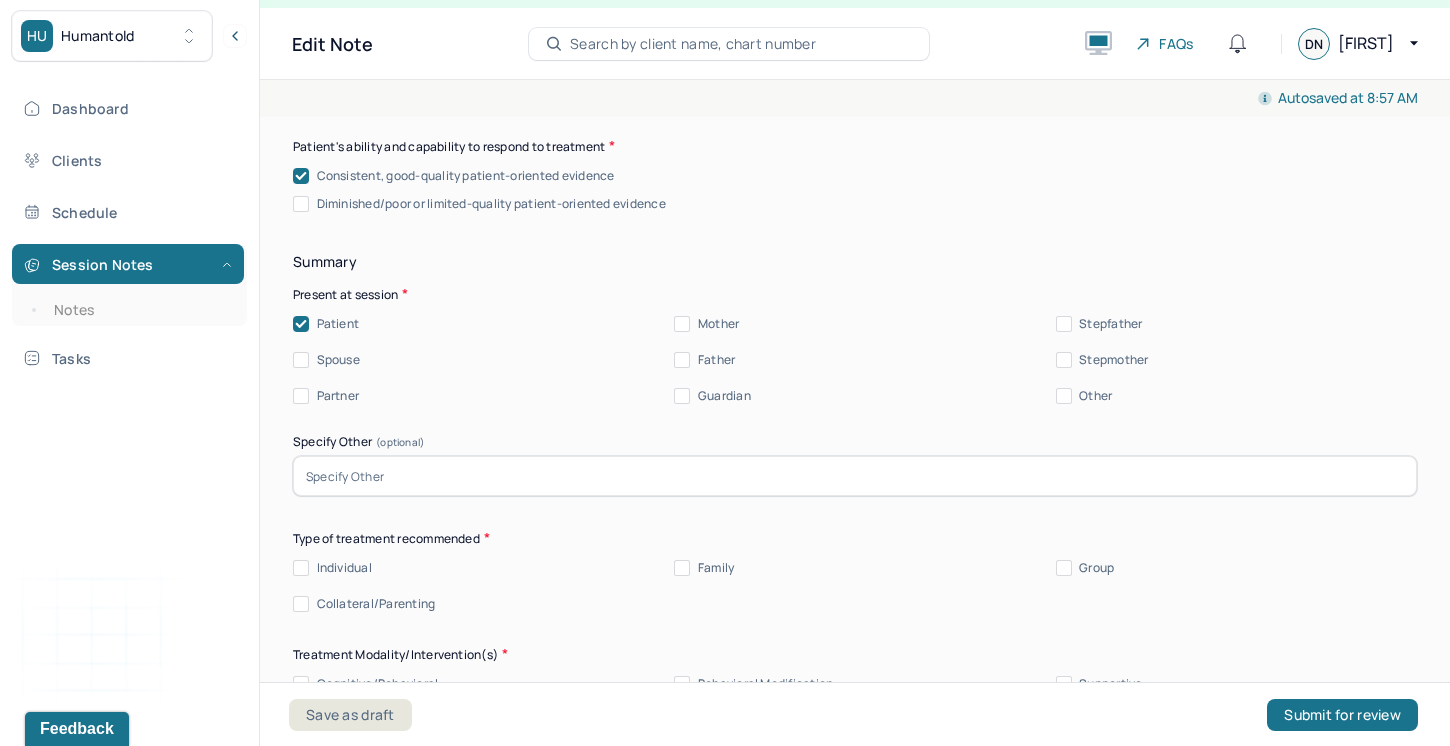 scroll, scrollTop: 10873, scrollLeft: 0, axis: vertical 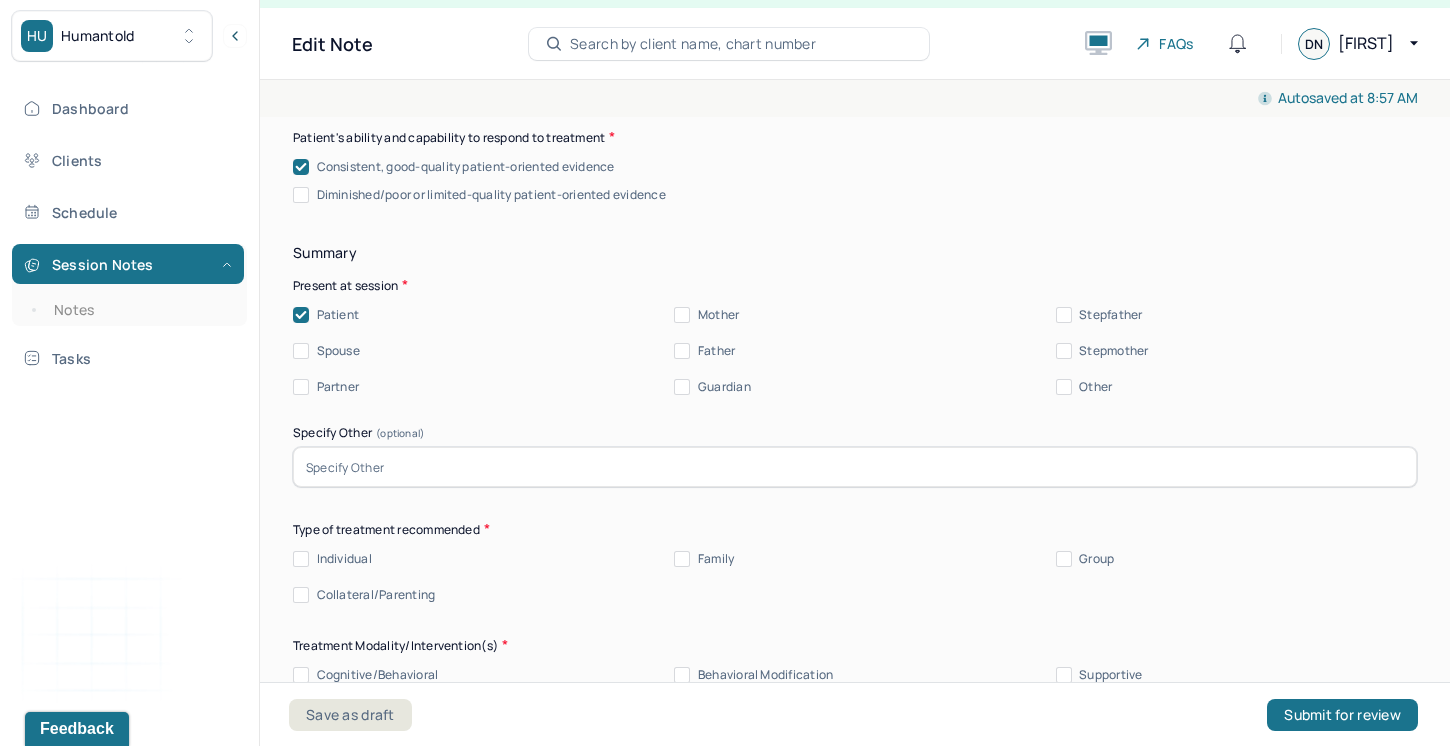 click on "Individual" at bounding box center (301, 559) 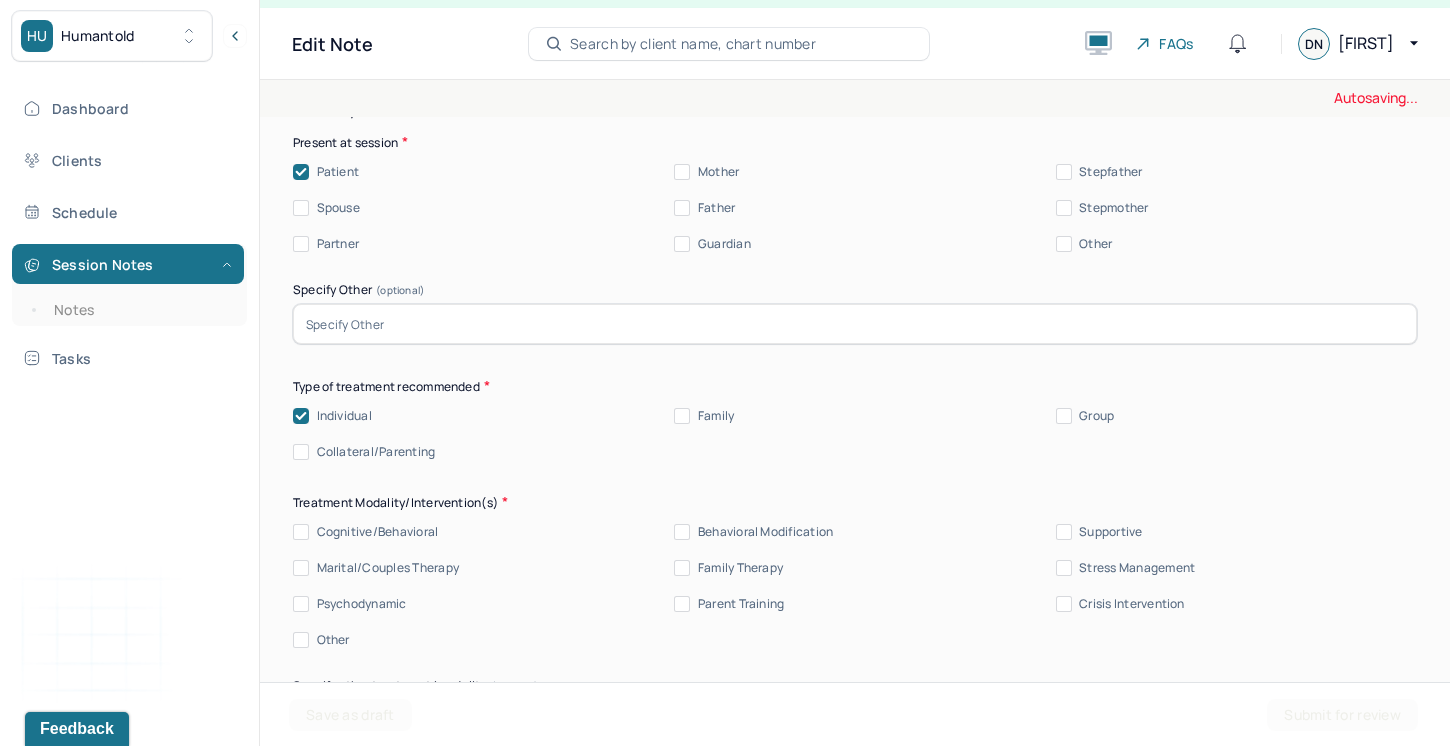 scroll, scrollTop: 11032, scrollLeft: 0, axis: vertical 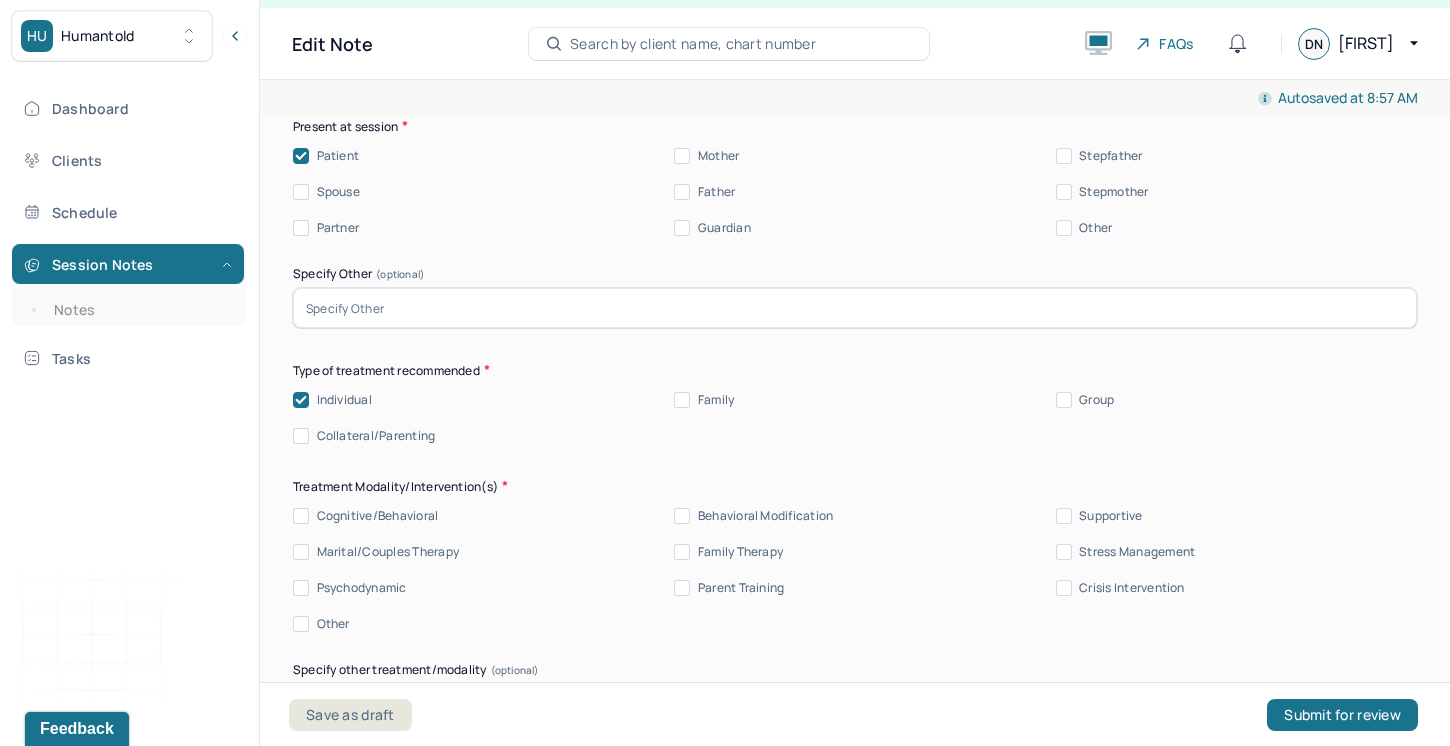click on "Summary Present at session Patient Mother Stepfather Spouse Father Stepmother Partner Guardian Other Specify Other (optional) Type of treatment recommended Individual Family Group Collateral/Parenting Treatment Modality/Intervention(s) Cognitive/Behavioral Behavioral Modification Supportive Marital/Couples Therapy  Family Therapy Stress Management Psychodynamic Parent Training Crisis Intervention Other Specify other treatment/modality (optional) Treatment goals Treatment goal one * Treatment goal two * Treatment goal three (optional) Frequency of sessions Weekly Bi-Weekly Monthly Other Date of next session * Subjective report Please make sure to only include what the client has reported. This should only tie back to what the client reported in the session, re; symptoms, mood/affect, ideations, interpersonal conflicts, etc. Do not include your assessment or interpretation of the clients symptoms here. Summary Prognosis Communication Factors impacting treatment" at bounding box center [855, 1119] 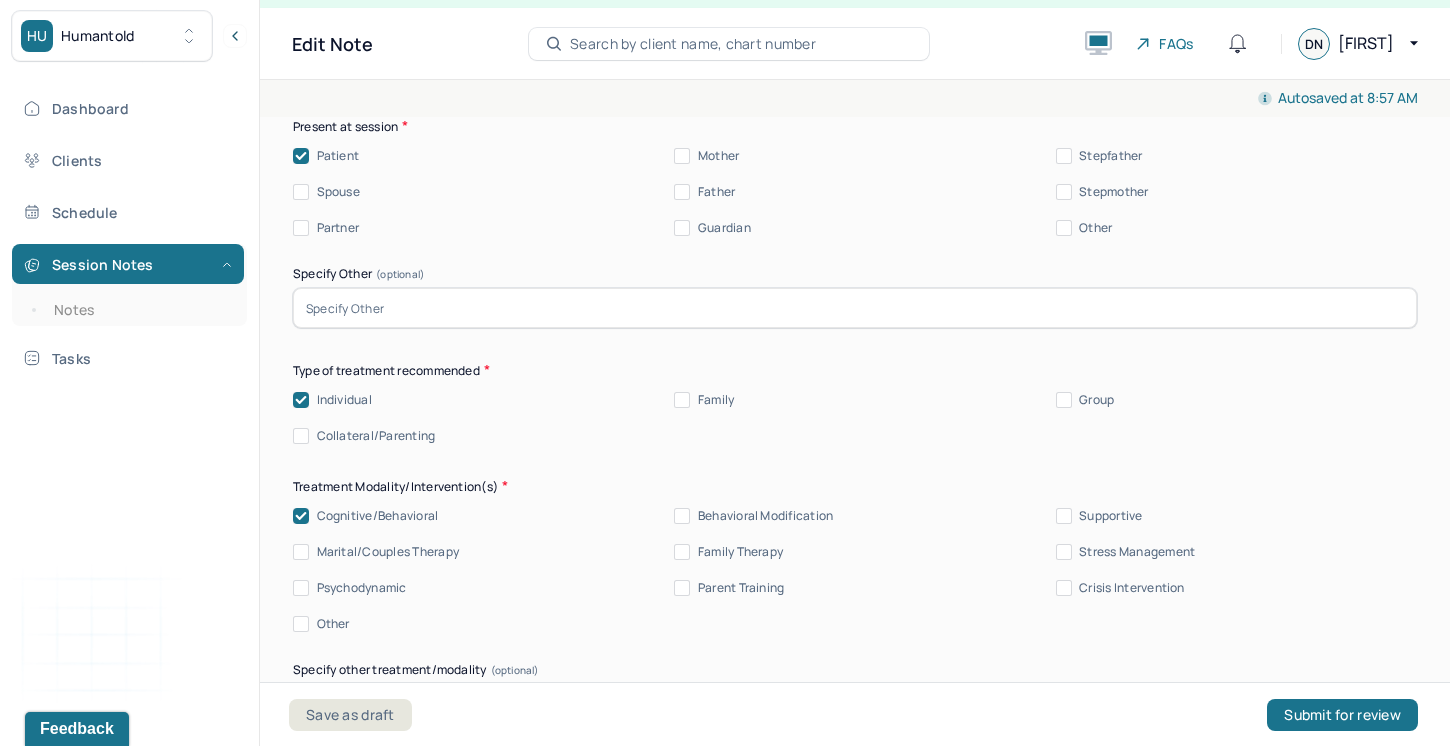 click on "Psychodynamic" at bounding box center (301, 588) 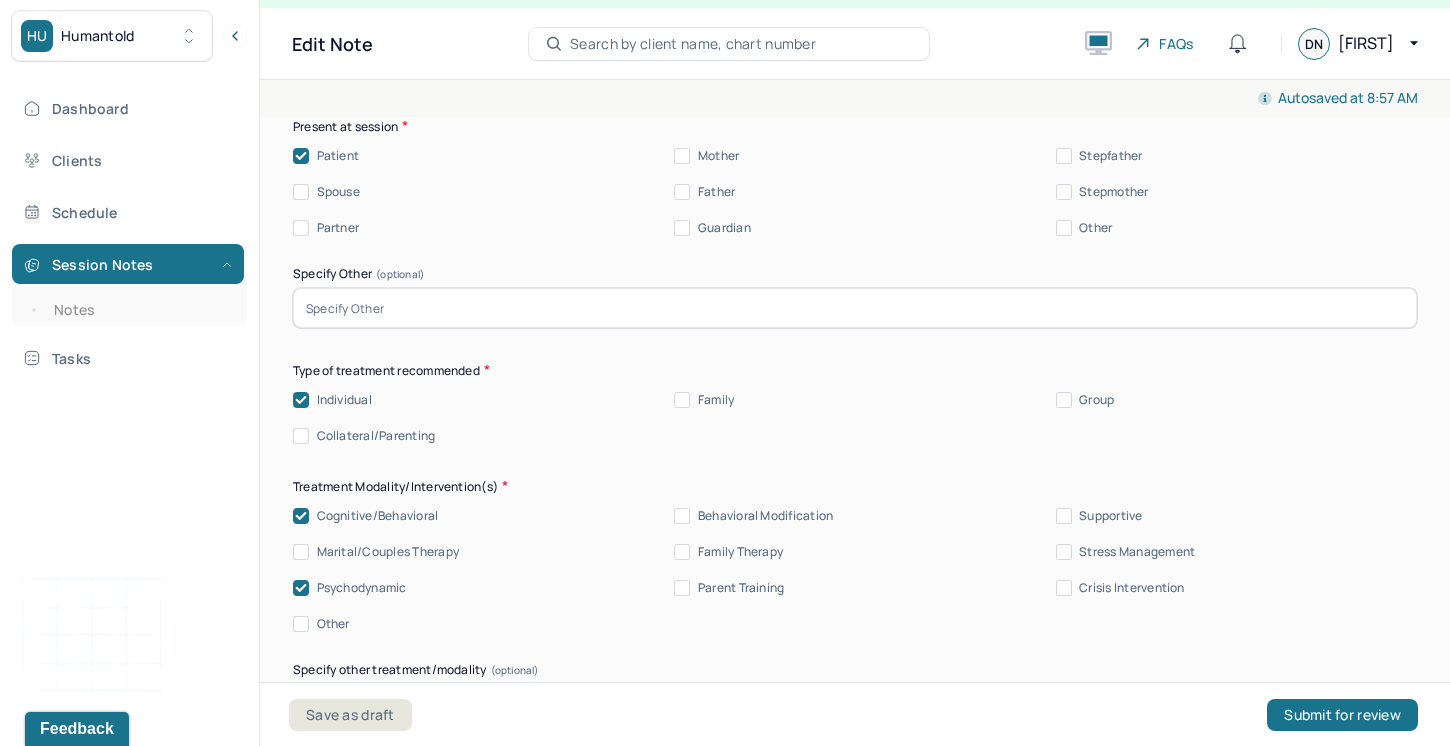 click on "Behavioral Modification" at bounding box center (753, 516) 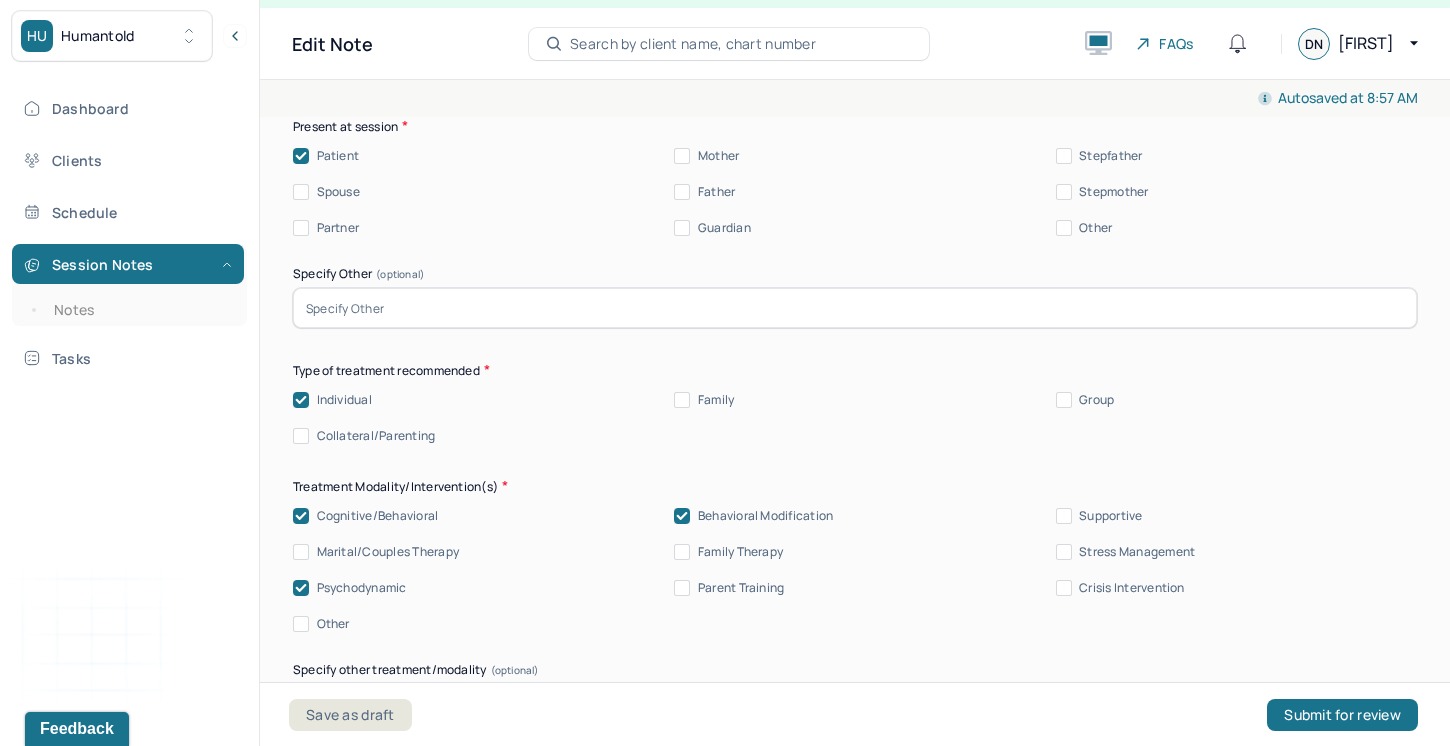 click on "Supportive" at bounding box center [1064, 516] 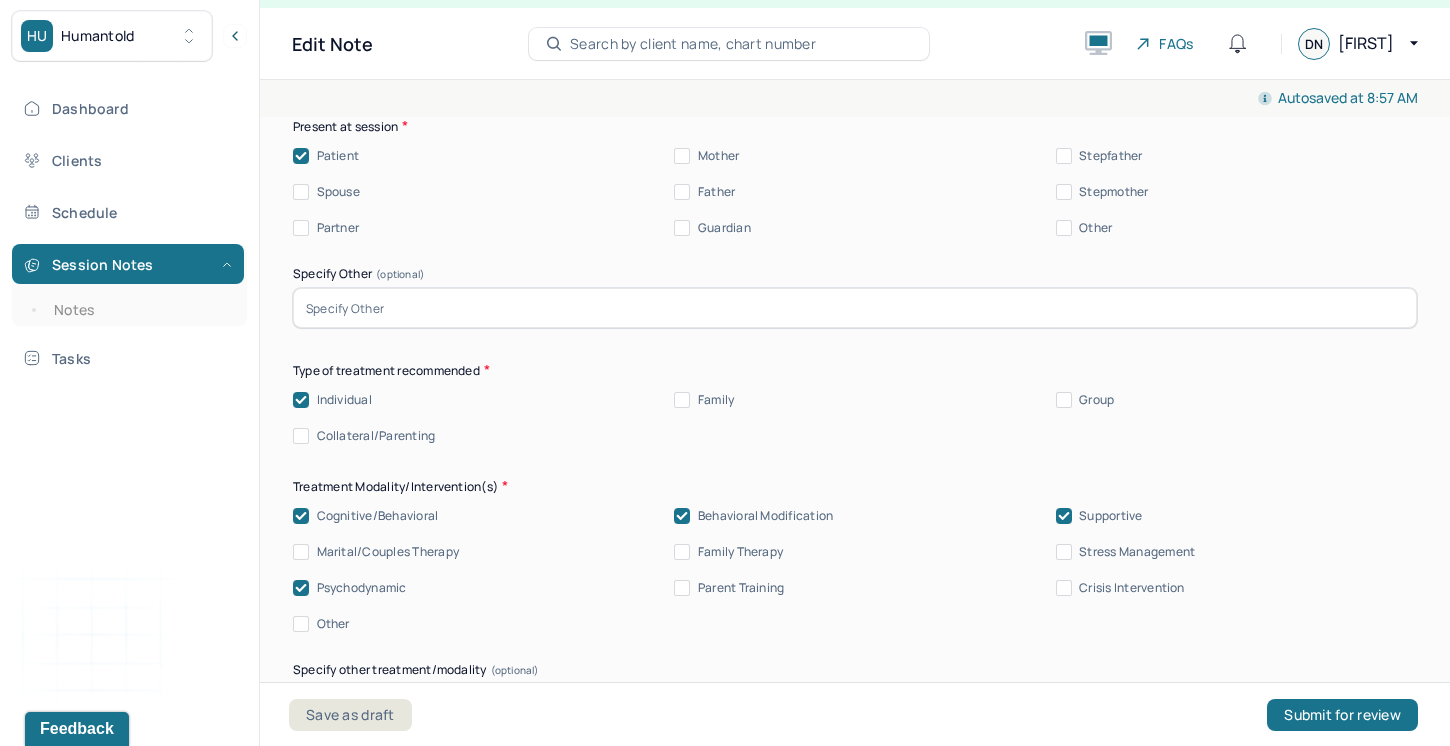 click on "Stress Management" at bounding box center [1064, 552] 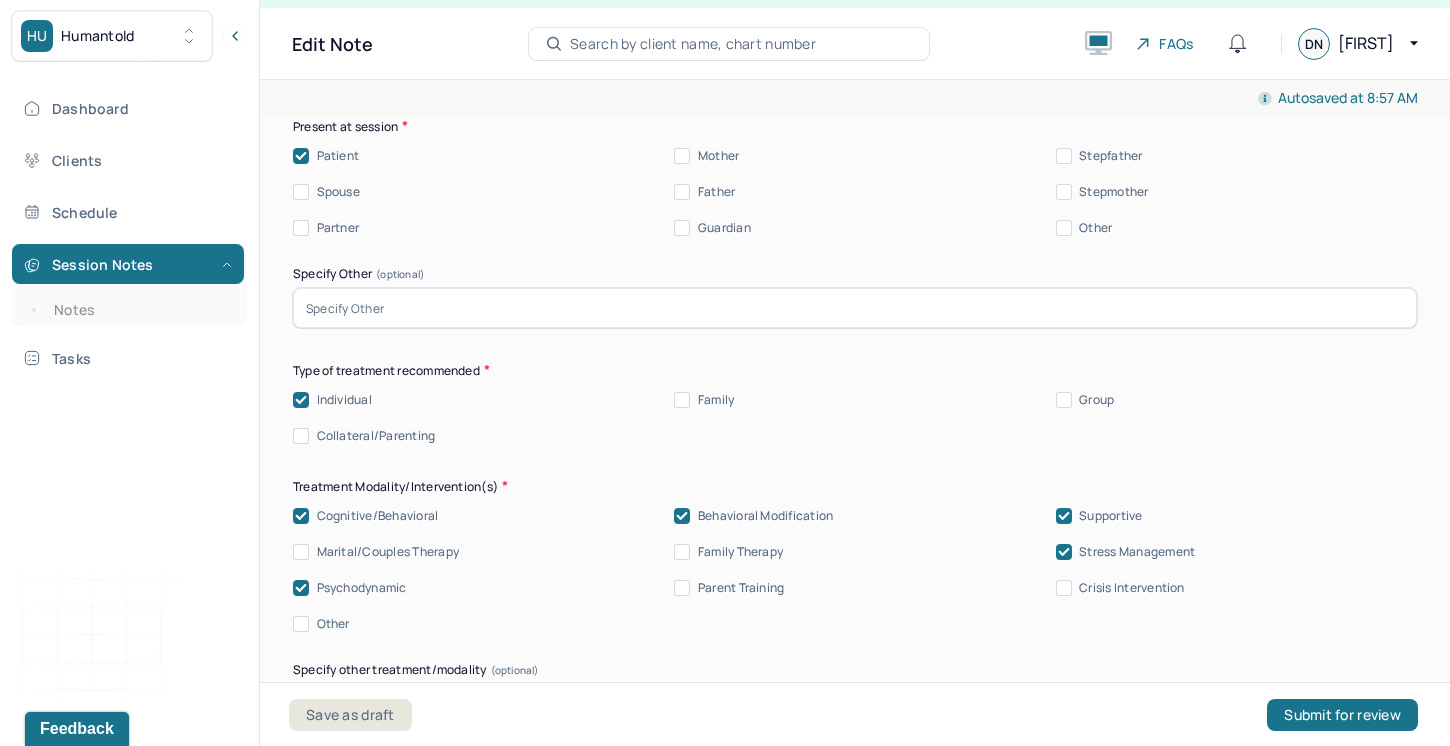 click on "Other" at bounding box center (301, 624) 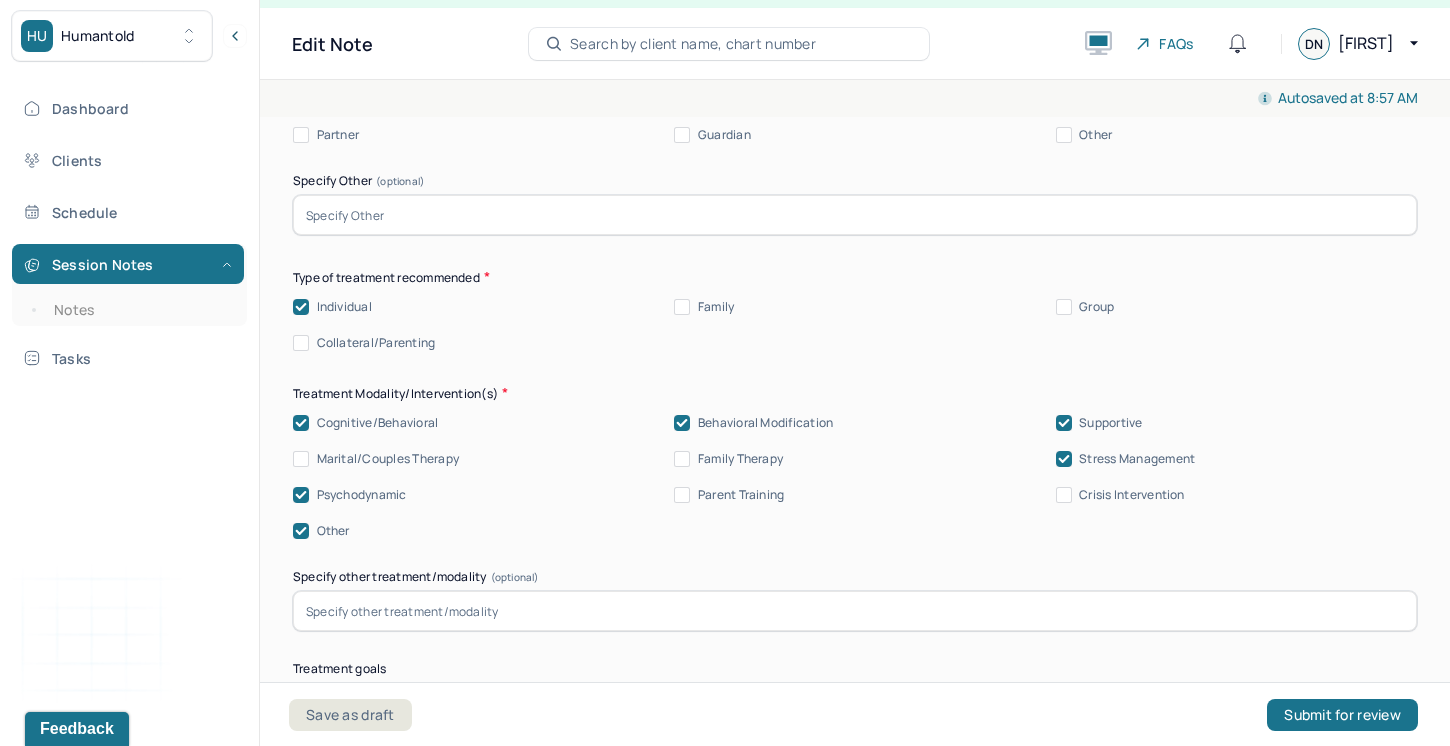 scroll, scrollTop: 11172, scrollLeft: 0, axis: vertical 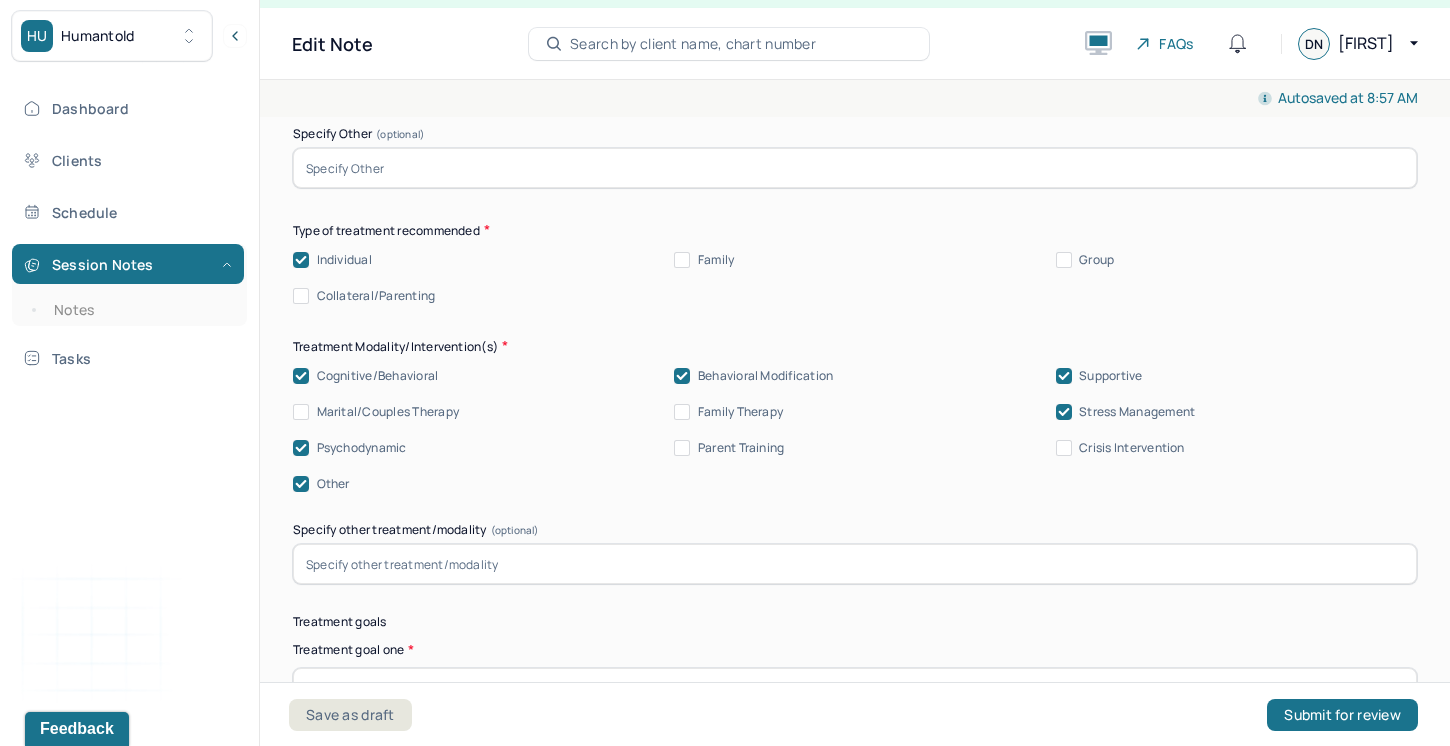 click at bounding box center [855, 564] 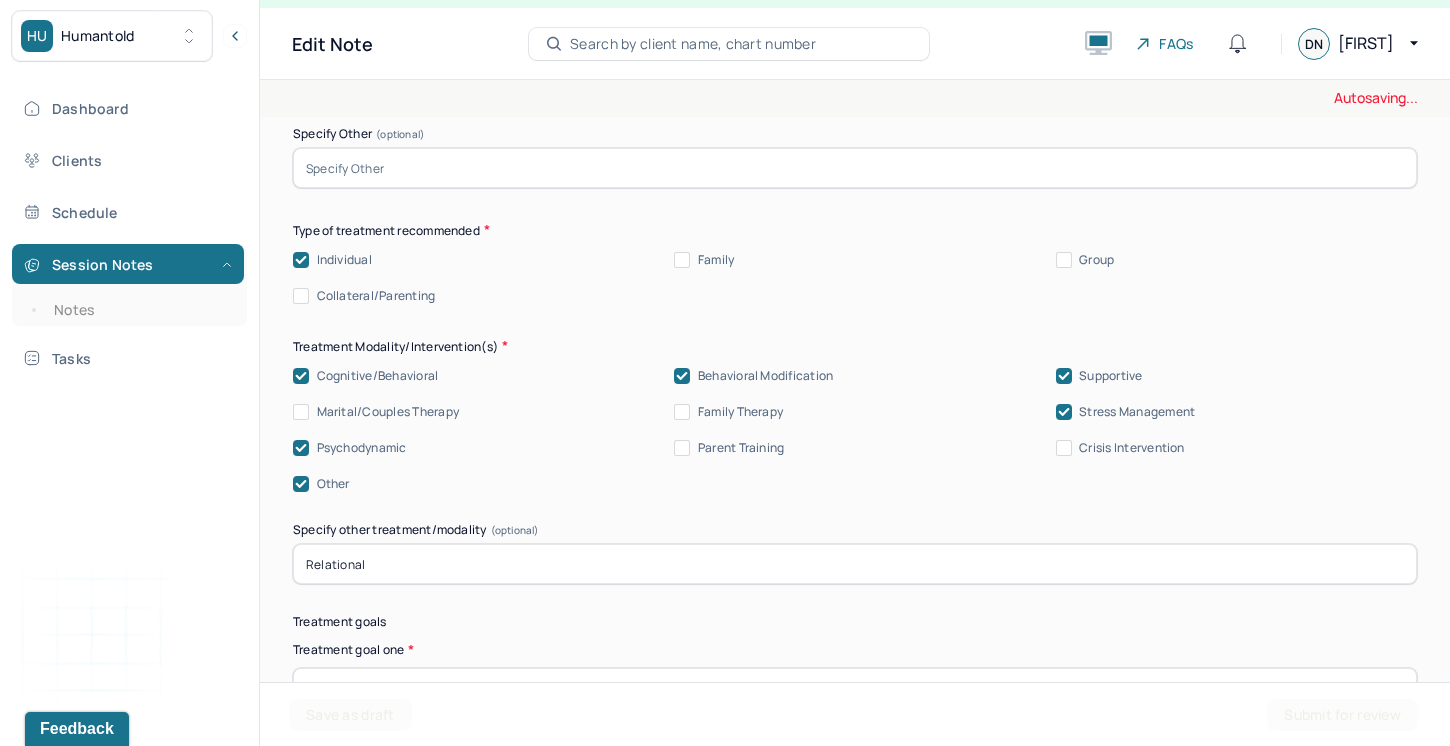 click at bounding box center (855, 688) 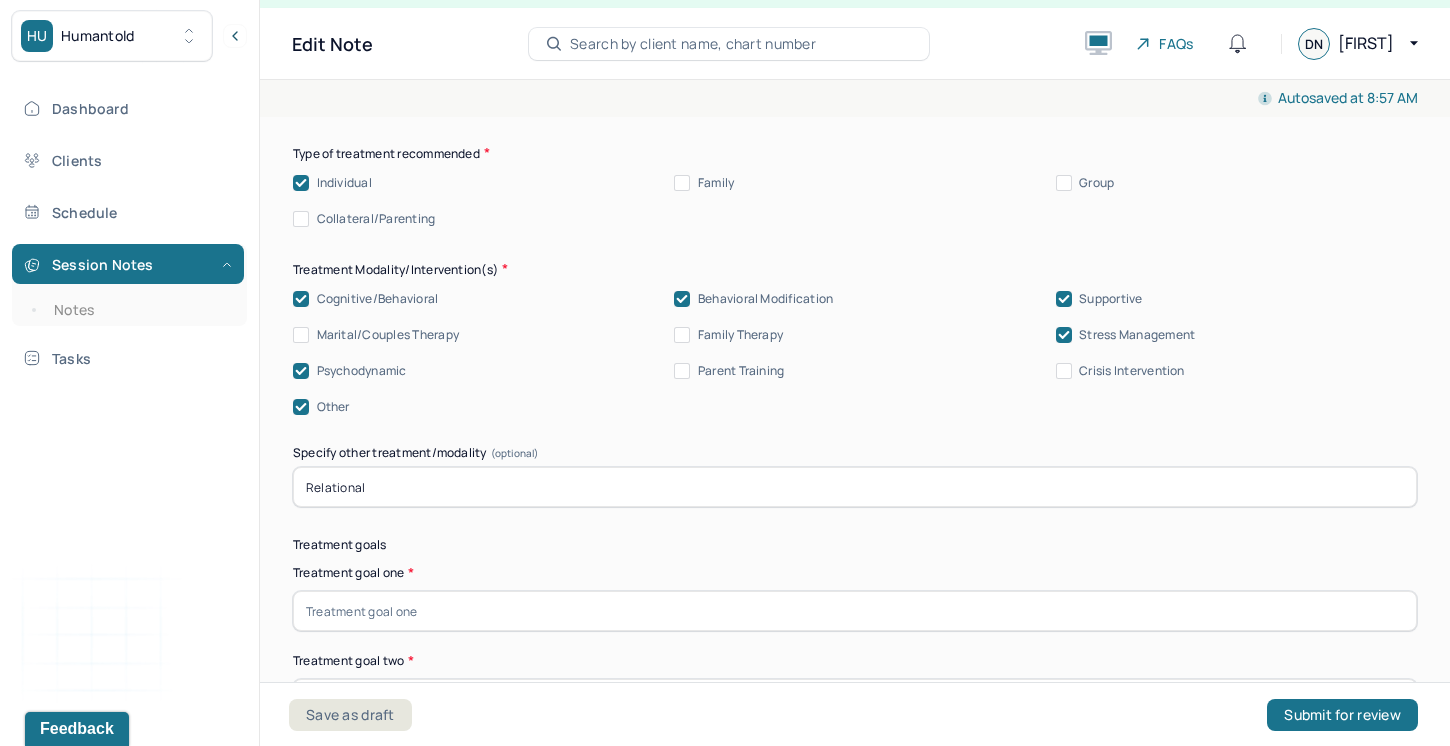 scroll, scrollTop: 11253, scrollLeft: 0, axis: vertical 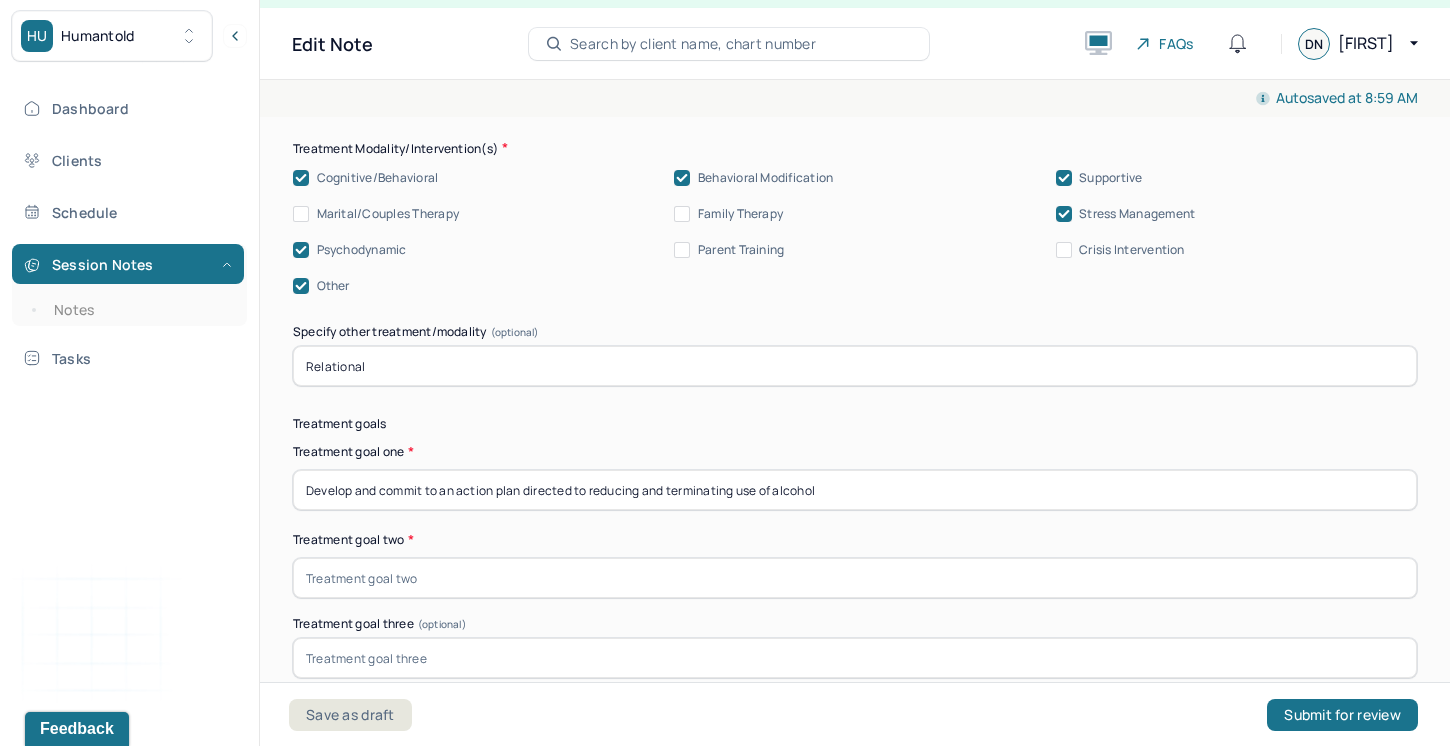 type on "Develop and commit to an action plan directed to reducing and terminating use of alcohol" 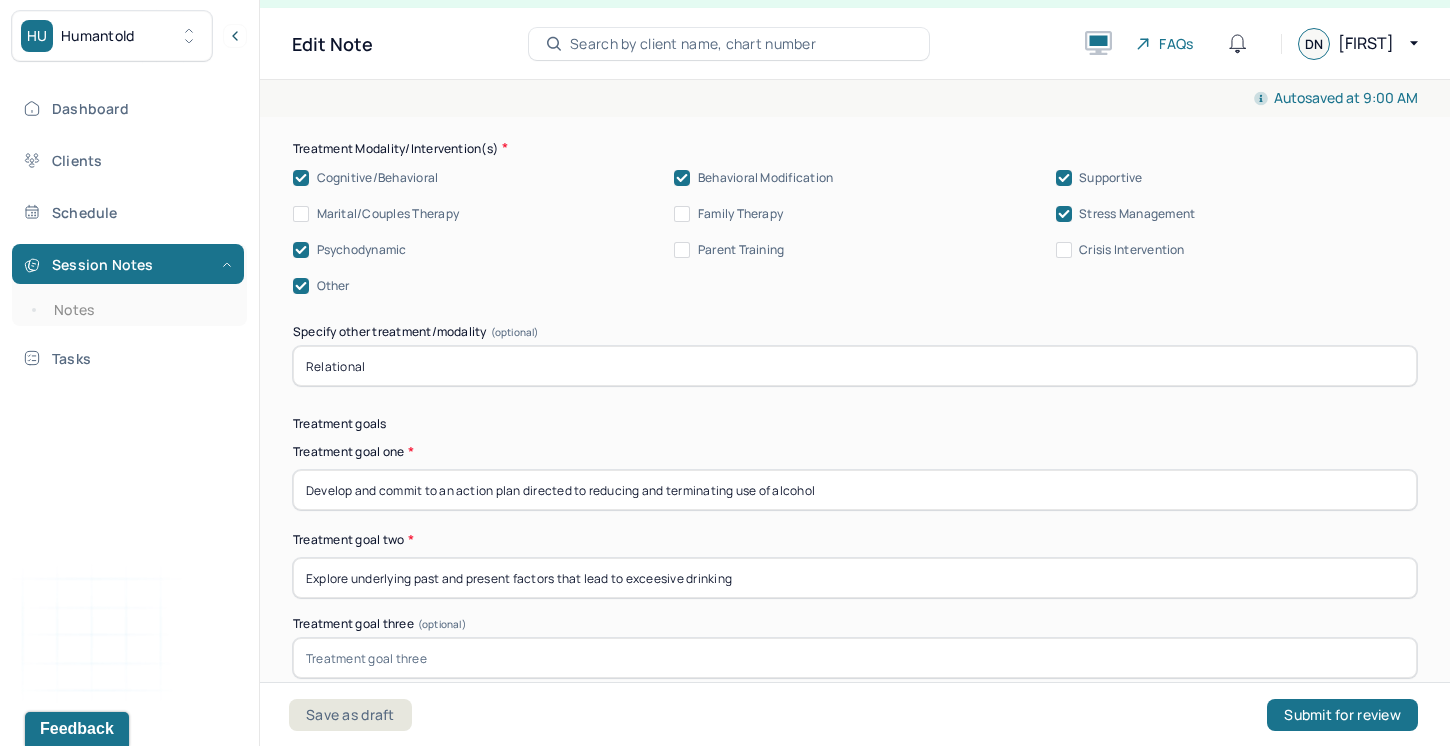 drag, startPoint x: 561, startPoint y: 556, endPoint x: 513, endPoint y: 557, distance: 48.010414 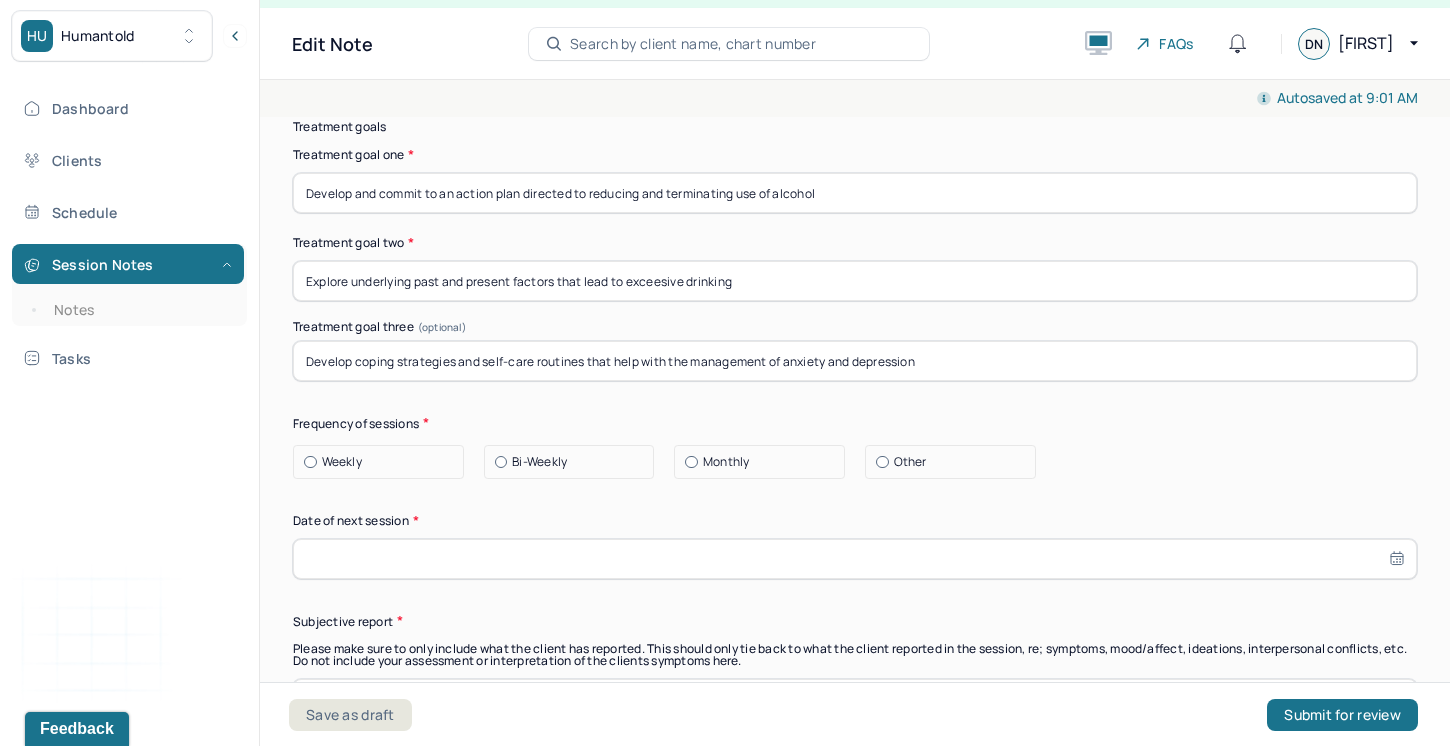 scroll, scrollTop: 11678, scrollLeft: 0, axis: vertical 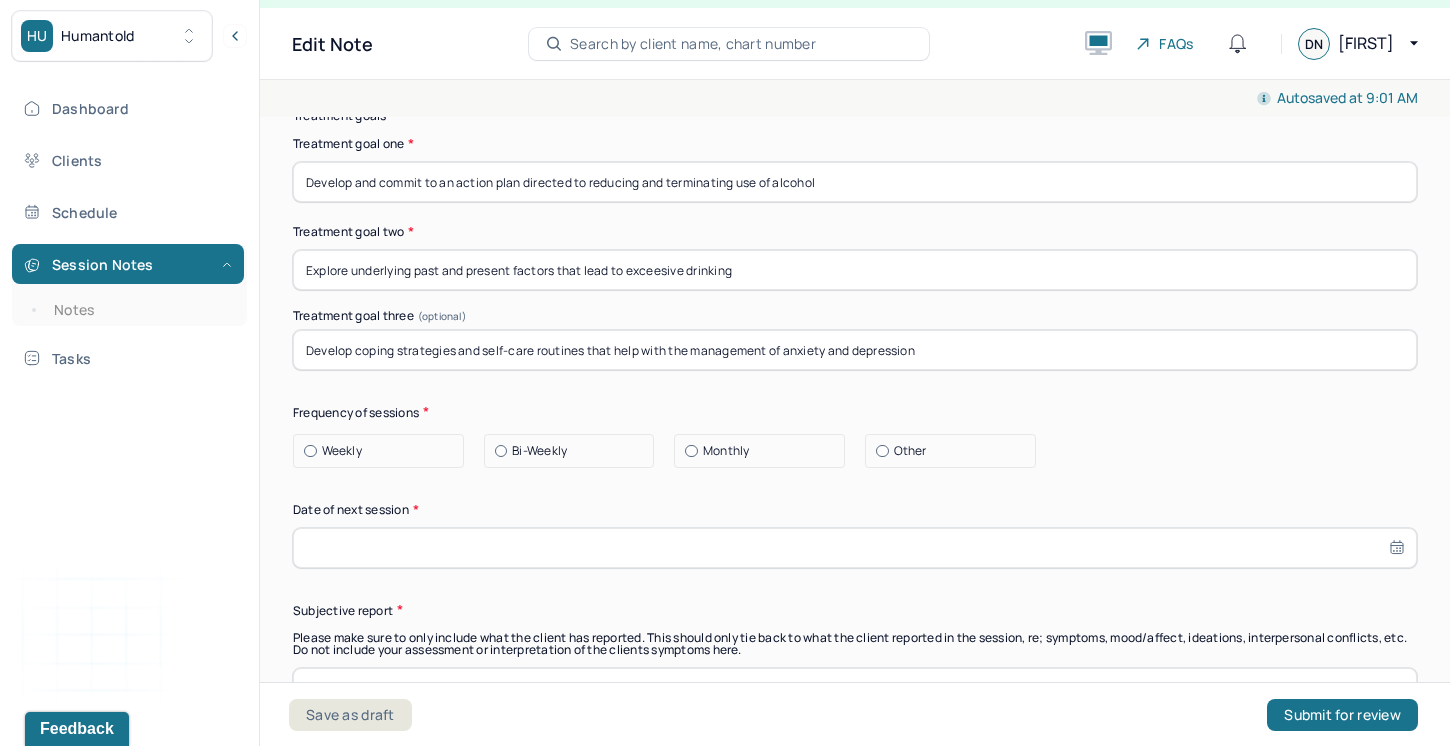 type on "Develop coping strategies and self-care routines that help with the management of anxiety and depression" 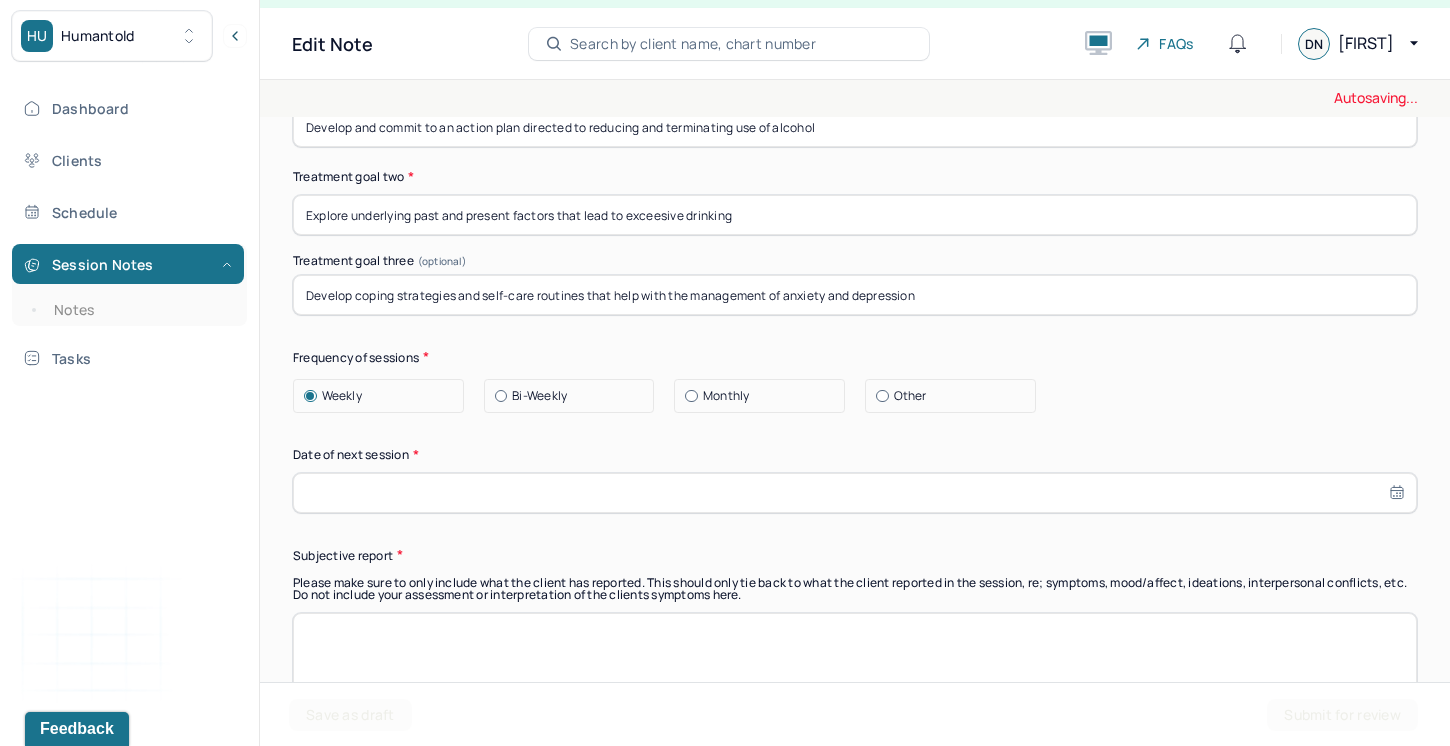 scroll, scrollTop: 11735, scrollLeft: 0, axis: vertical 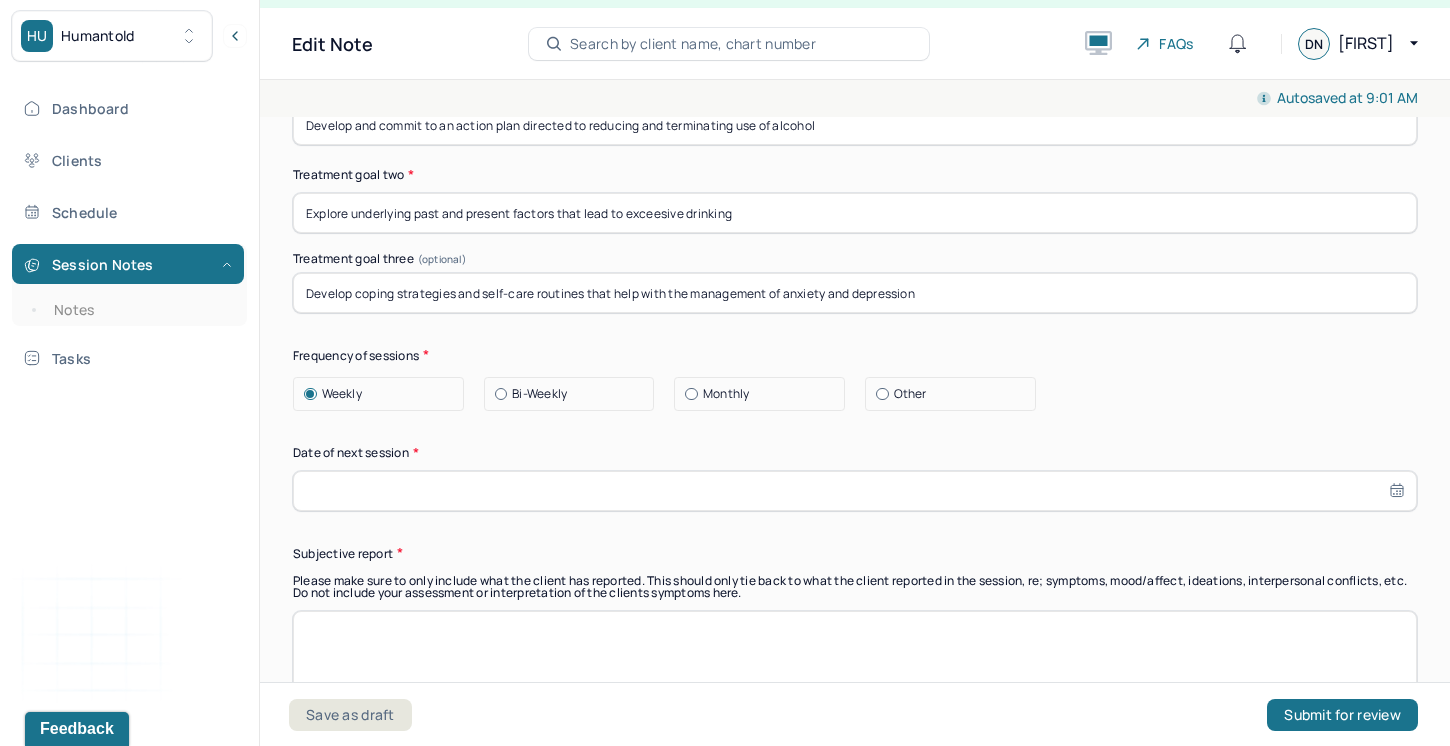 select on "6" 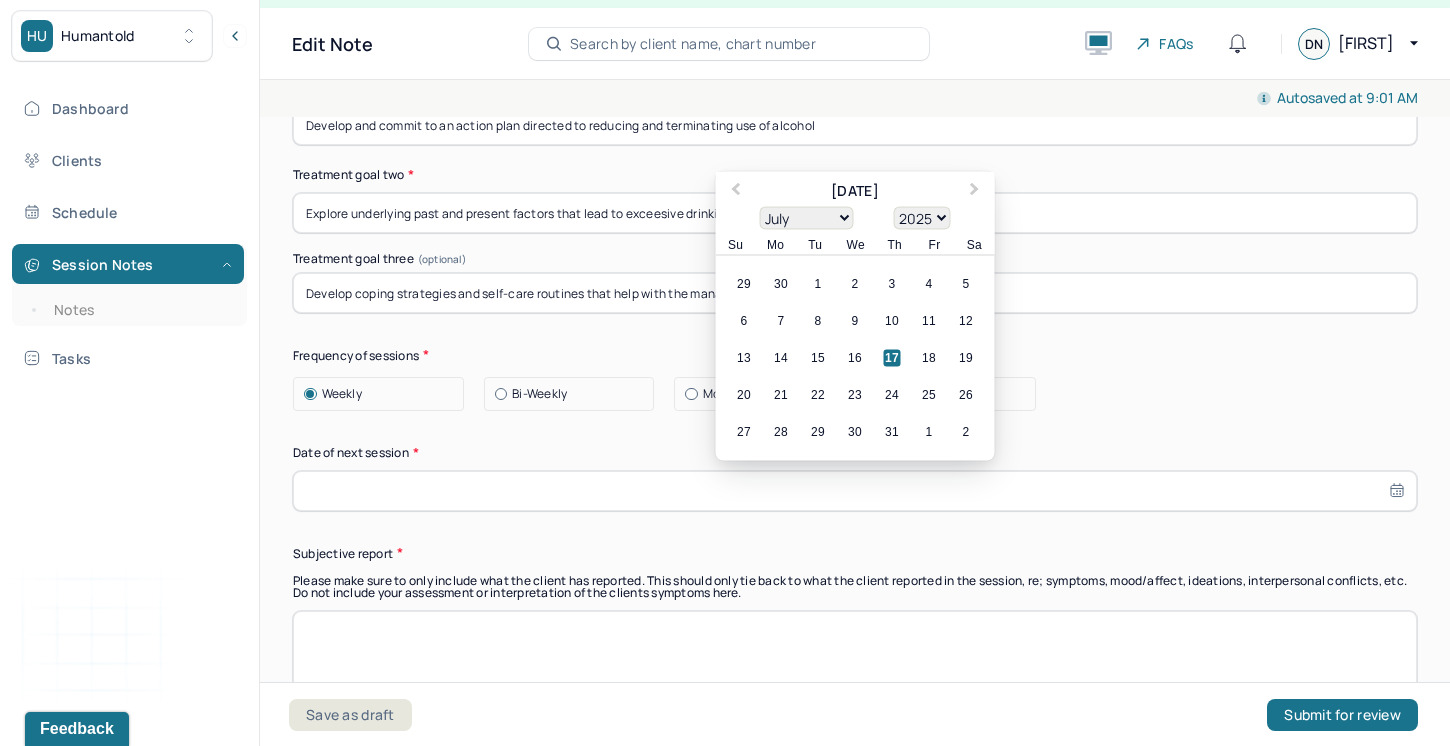 click at bounding box center (855, 491) 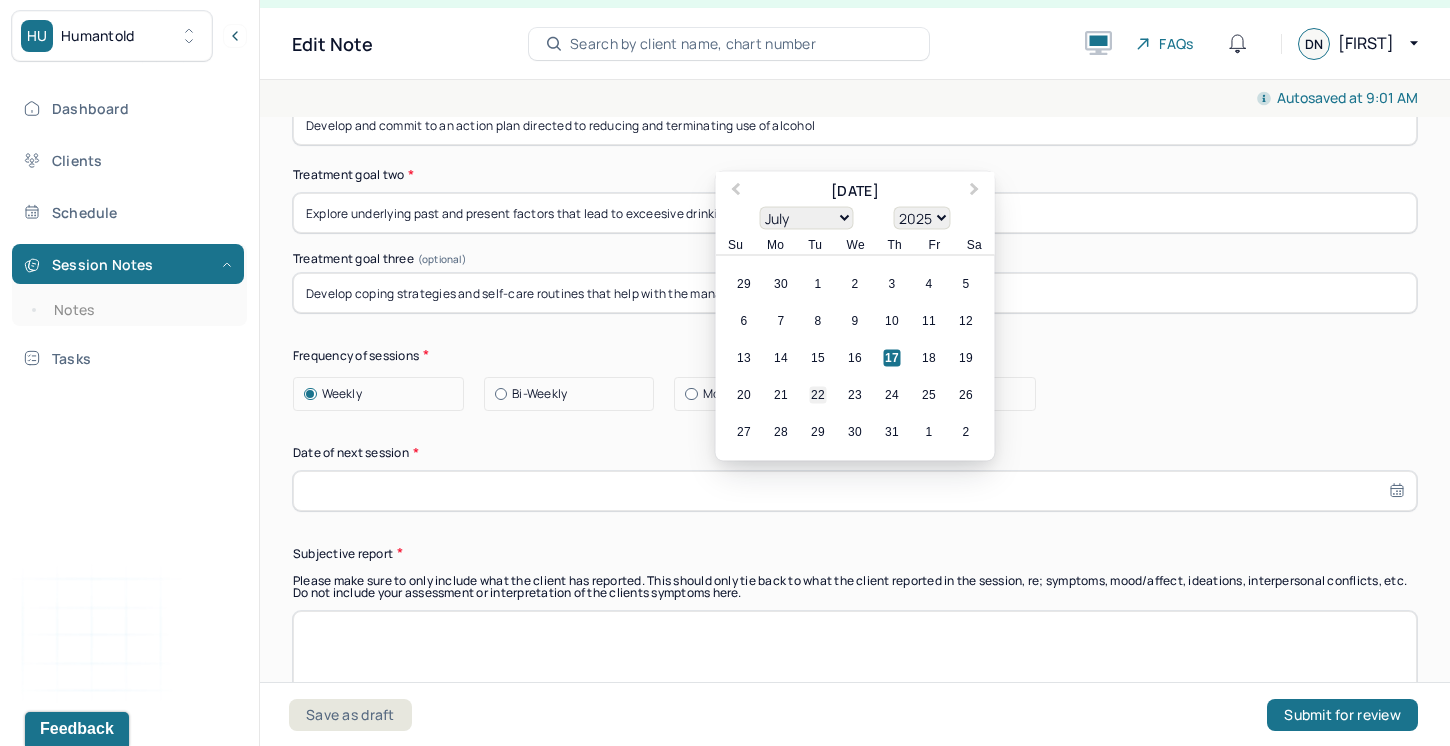 click on "22" at bounding box center (818, 394) 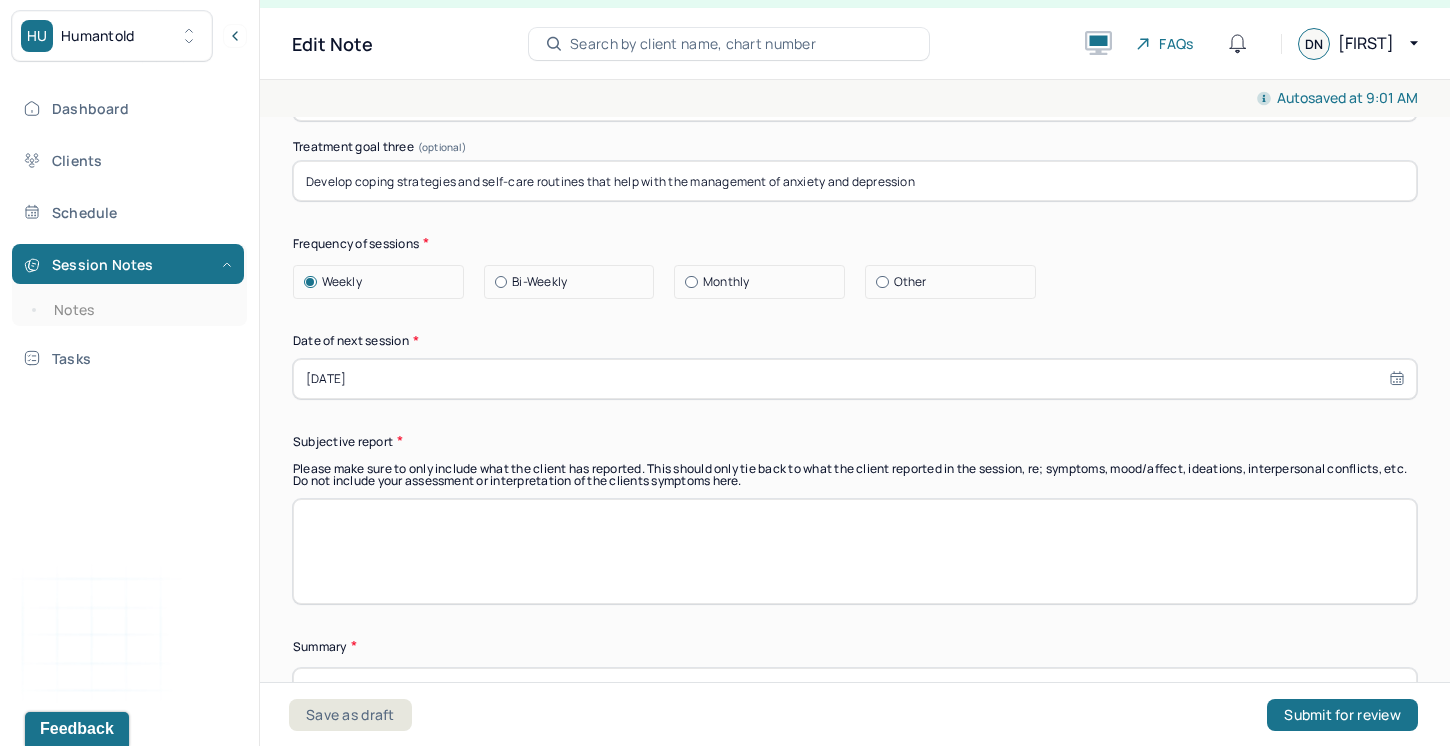 scroll, scrollTop: 11849, scrollLeft: 0, axis: vertical 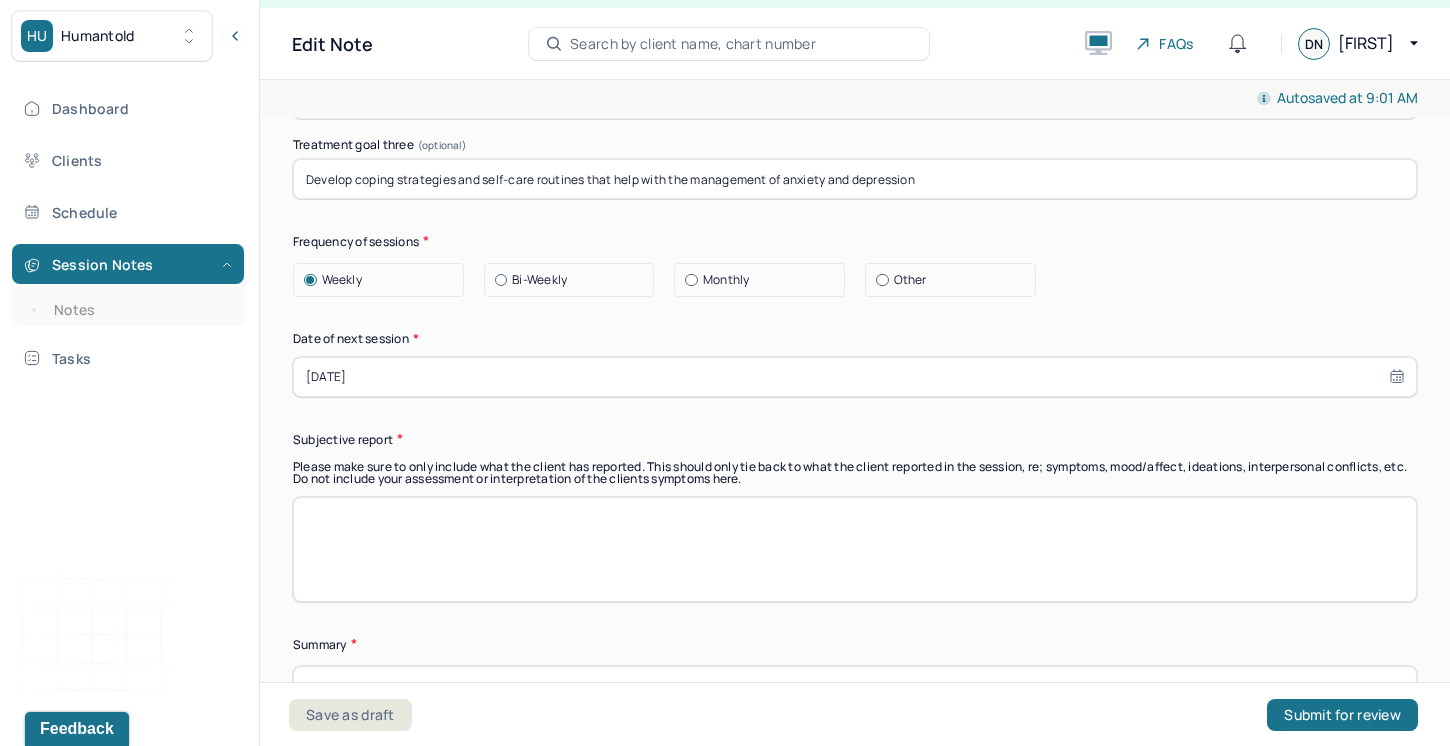 click at bounding box center [855, 549] 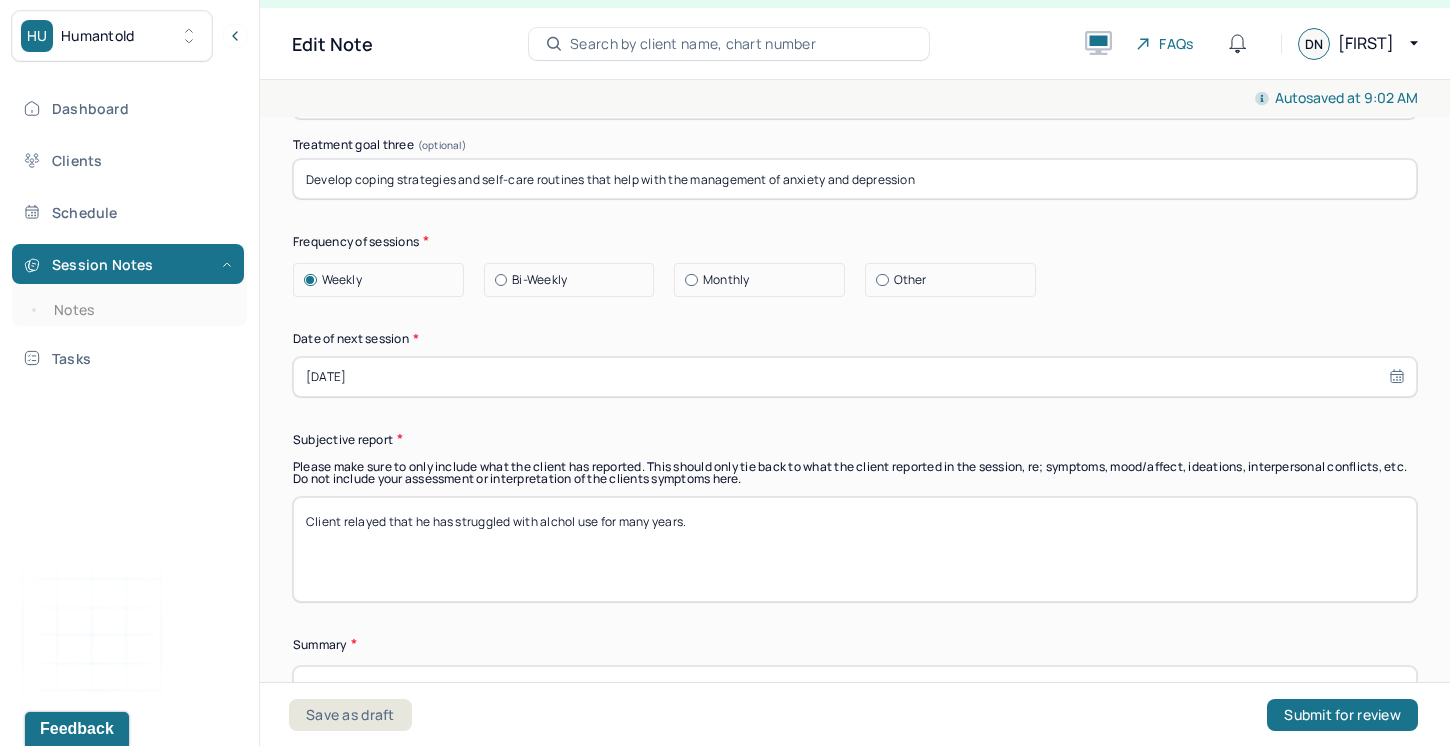 click on "Client relayed that he has struggled with alchol use for many years." at bounding box center (855, 549) 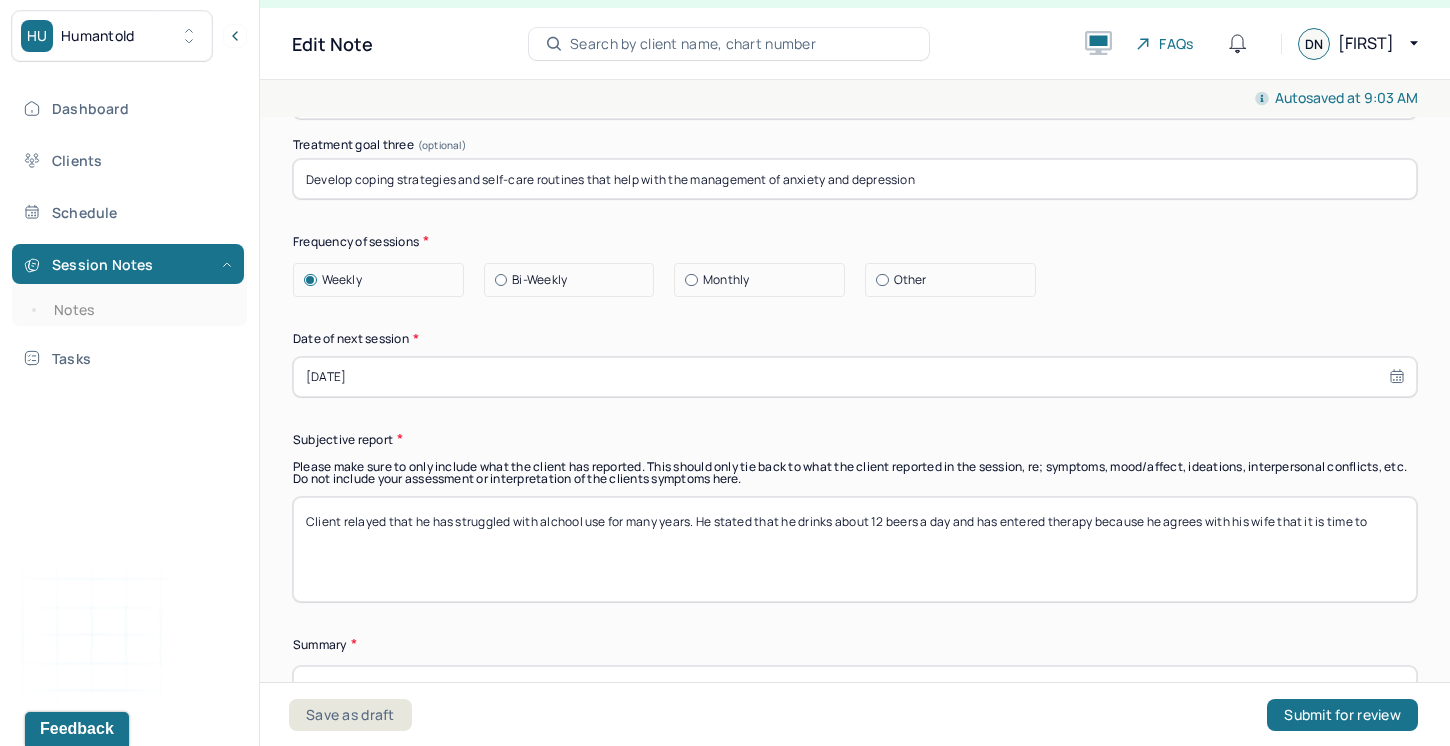 click on "Client relayed that he has struggled with alchool use for many years. He stated that he drinks about 12 beers a day and has entered therapy because he agrees with his wife that it is time to" at bounding box center (855, 549) 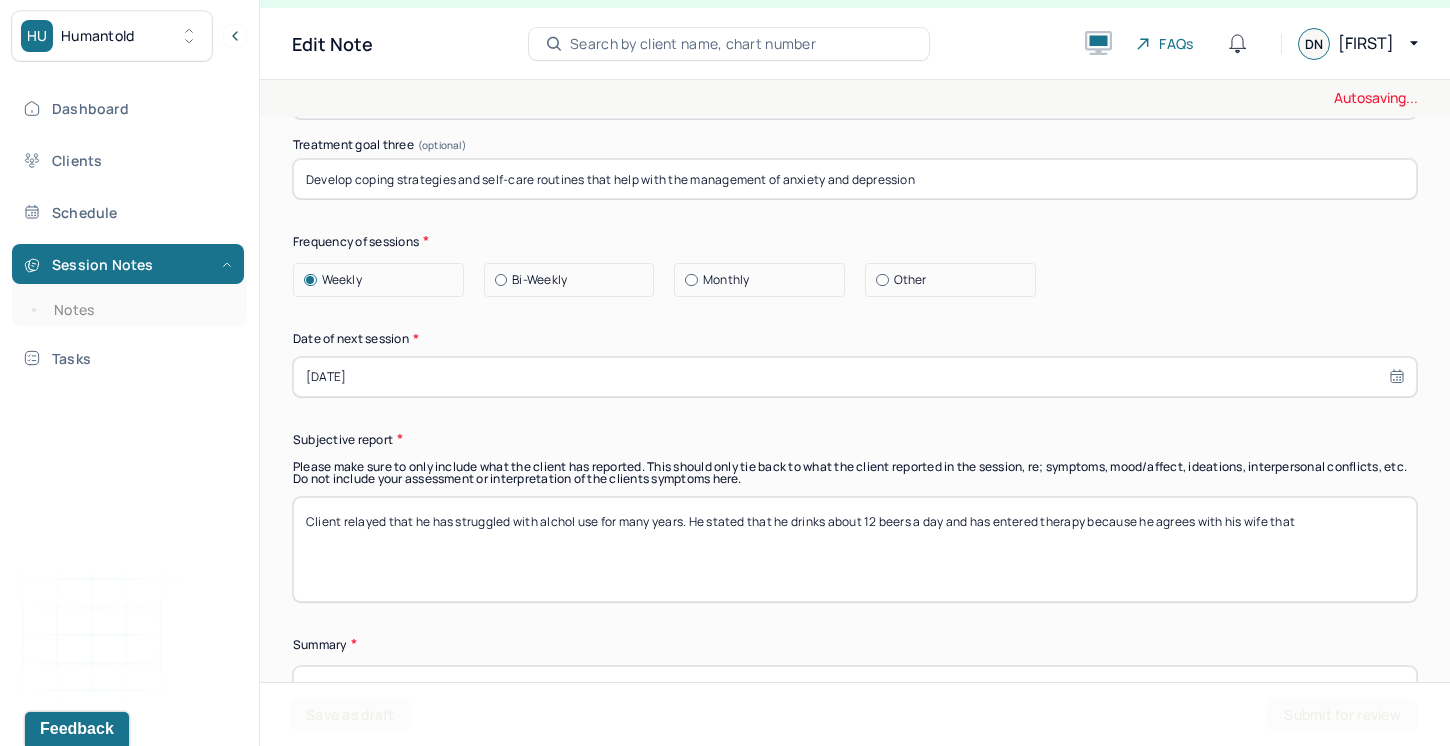 click on "Client relayed that he has struggled with alchool use for many years. He stated that he drinks about 12 beers a day and has entered therapy because he agrees with his wife that it is time to" at bounding box center [855, 549] 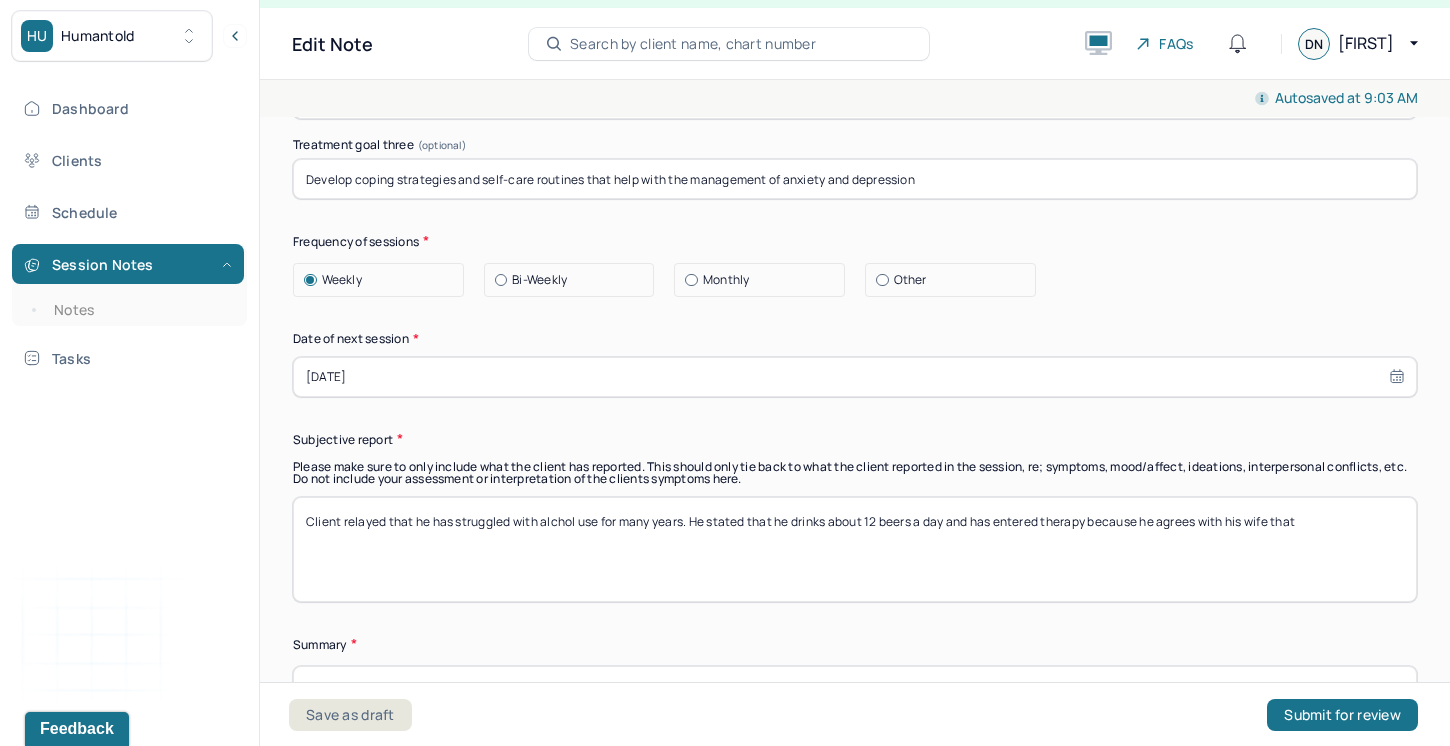 click on "Client relayed that he has struggled with alchol use for many years. He stated that he drinks about 12 beers a day and has entered therapy because he agrees with his wife that" at bounding box center (855, 549) 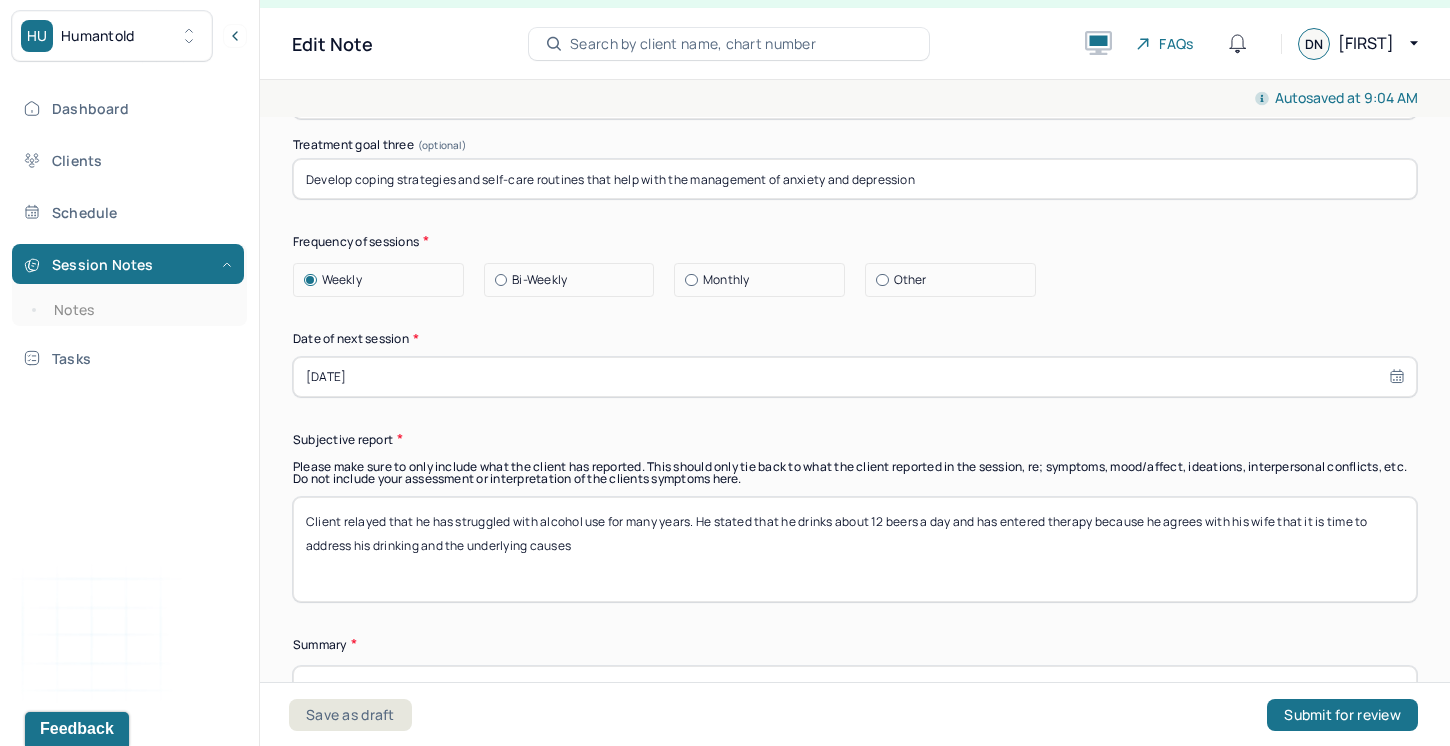click on "Client relayed that he has struggled with alcohol use for many years. He stated that he drinks about 12 beers a day and has entered therapy because he agrees with his wife that it is time to address his drinking and the underlying causes" at bounding box center [855, 549] 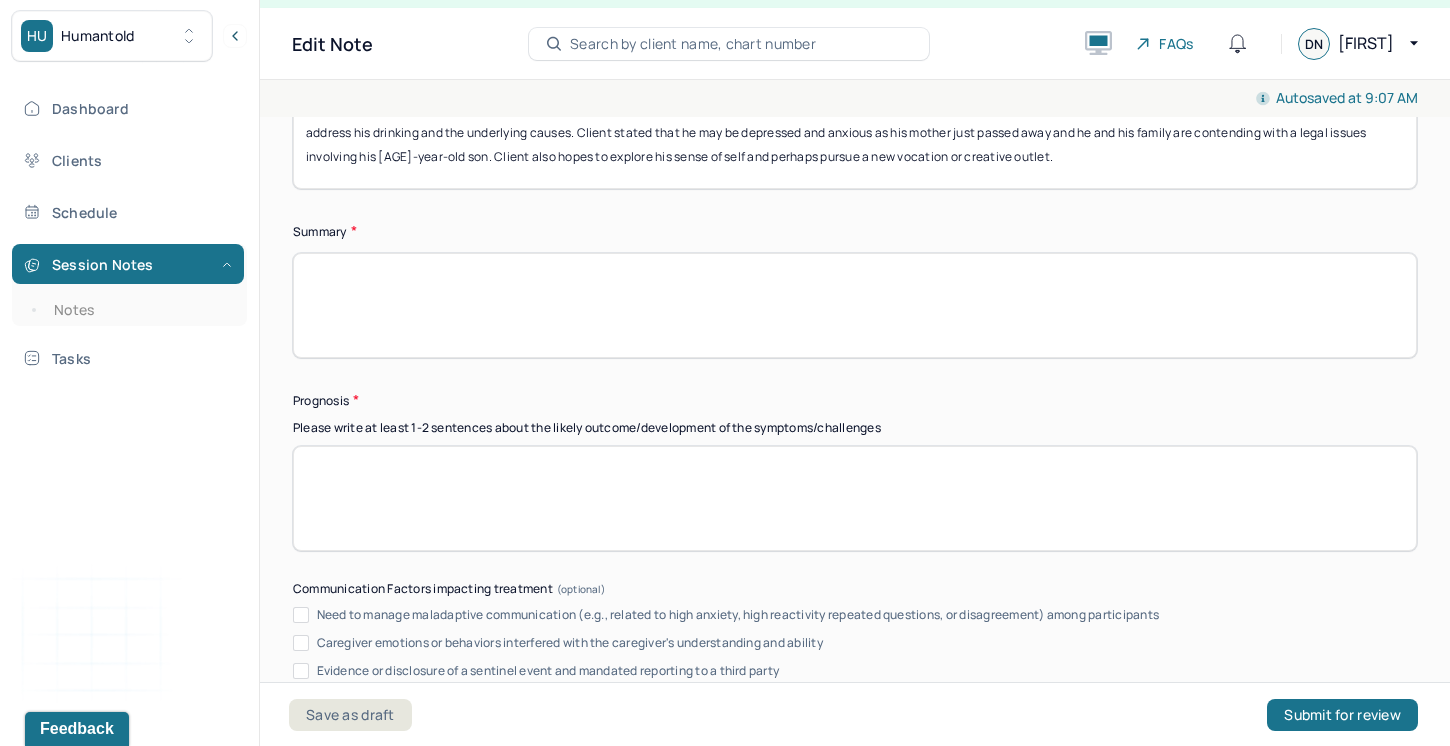 scroll, scrollTop: 12271, scrollLeft: 0, axis: vertical 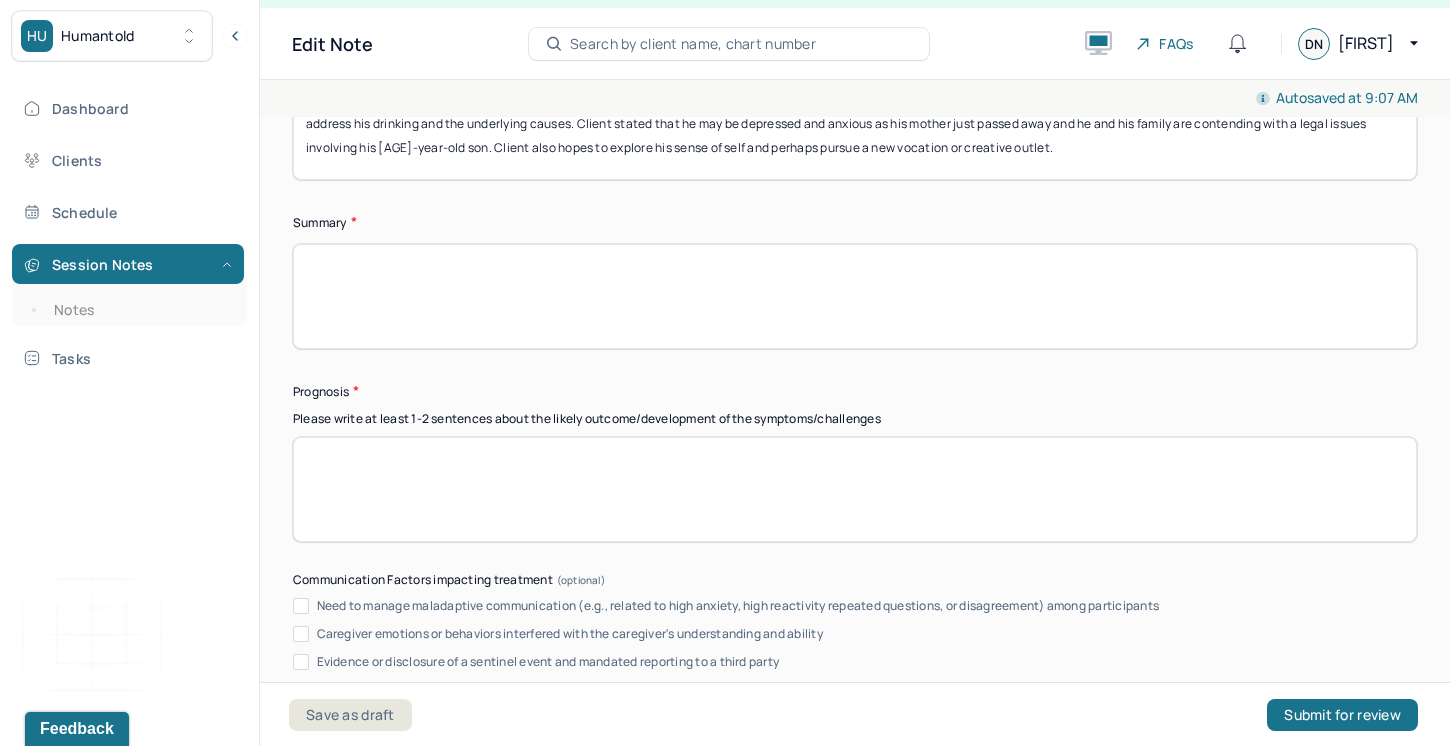 type on "Client relayed that he has struggled with alcohol use for many years. He stated that he drinks about 12 beers a day and has entered therapy because he agrees with his wife that it is time to address his drinking and the underlying causes. Client stated that he may be depressed and anxious as his mother just passed away and he and his family are contending with a legal issues involving his [AGE]-year-old son. Client also hopes to explore his sense of self and perhaps pursue a new vocation or creative outlet." 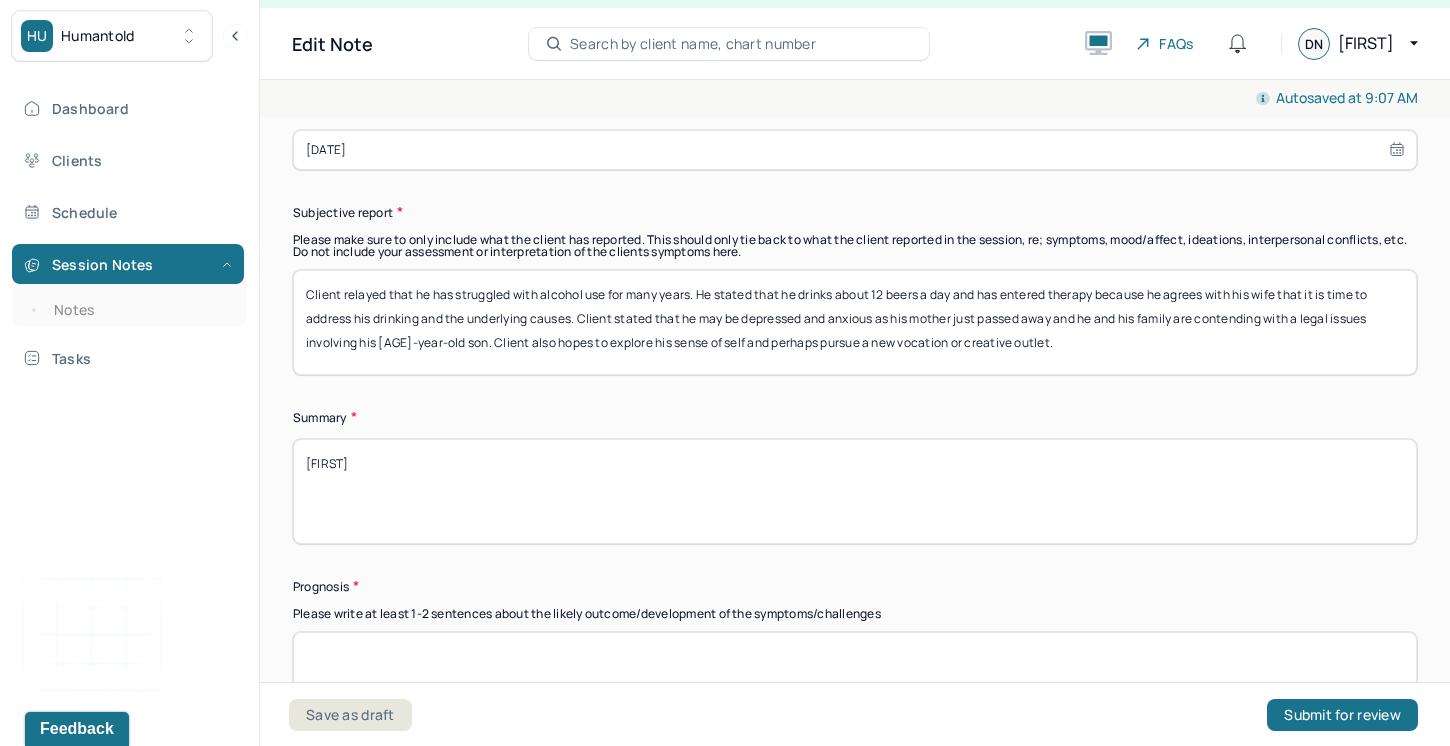 scroll, scrollTop: 12077, scrollLeft: 0, axis: vertical 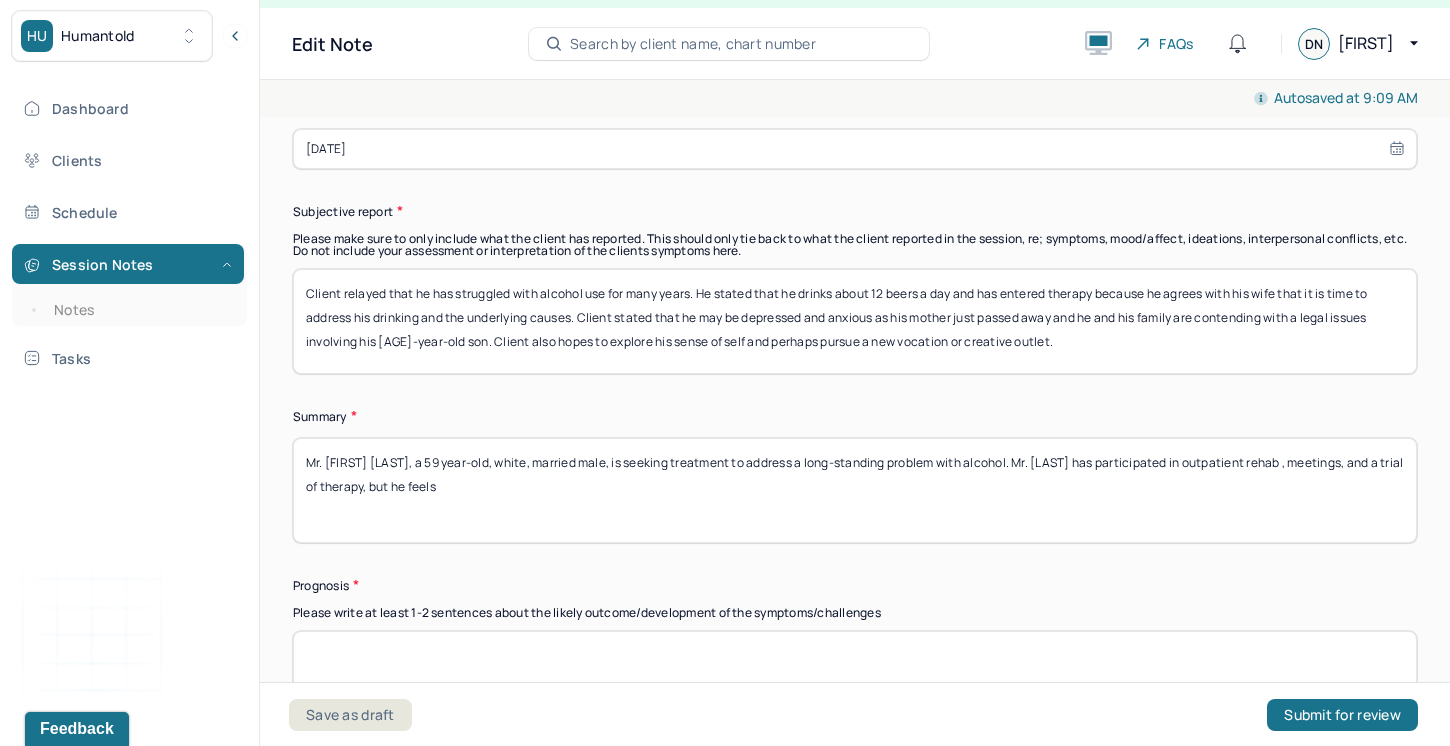 click on "Mr. [FIRST] [LAST], a 59 year-old, white, married male, is seeking treatment to address a long-standing problem with alcohol. Mr. [LAST] has participated in outpatient rehab , meetings, and a trial of therapy, but he feels" at bounding box center [855, 490] 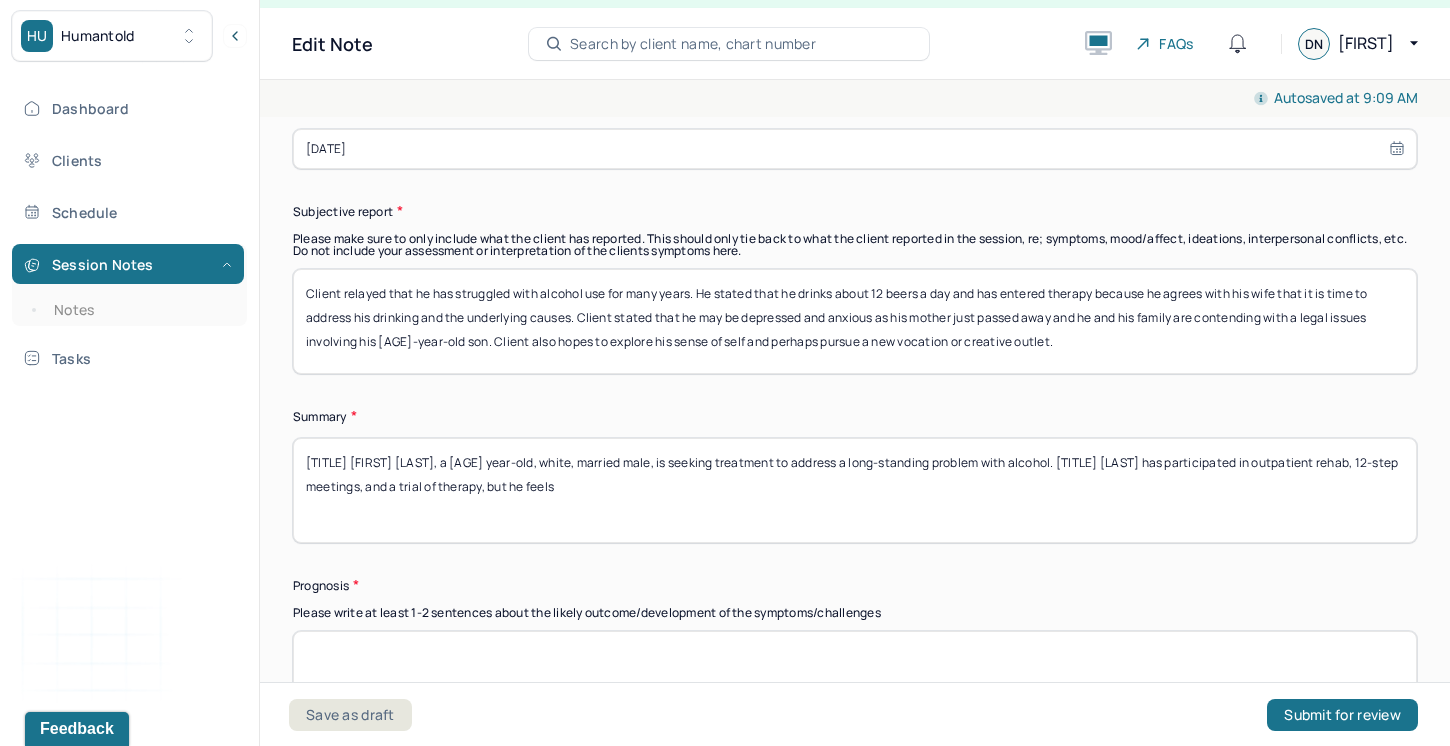 click on "[TITLE] [FIRST] [LAST], a [AGE] year-old, white, married male, is seeking treatment to address a long-standing problem with alcohol. [TITLE] [LAST] has participated in outpatient rehab, 12-step meetings, and a trial of therapy, but he feels" at bounding box center [855, 490] 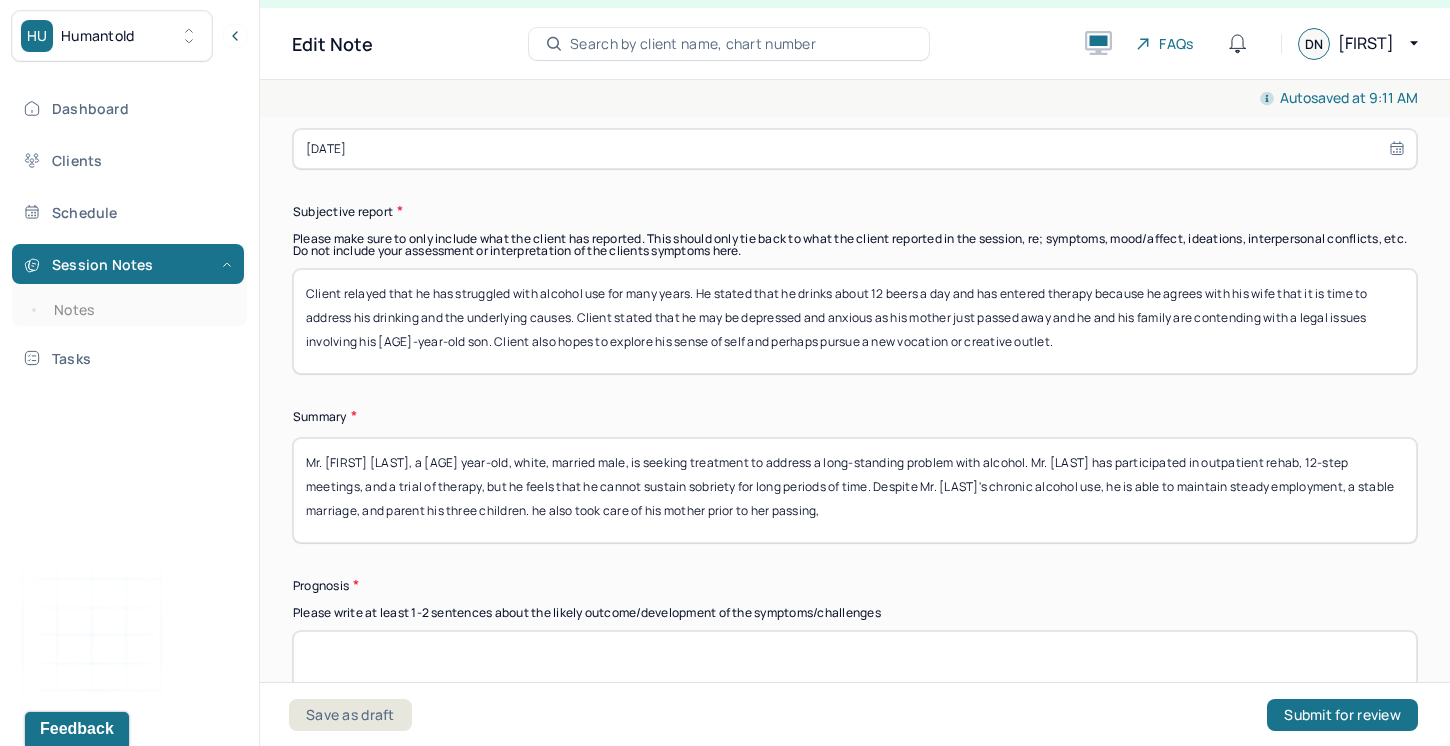 click on "Mr. [FIRST] [LAST], a [AGE] year-old, white, married male, is seeking treatment to address a long-standing problem with alcohol. Mr. [LAST] has participated in outpatient rehab, 12-step meetings, and a trial of therapy, but he feels that he cannot sustain sobriety for long periods of time. Despite Mr. [LAST]'s chronic alcohol use, he is able to maintain steady employment, a stable marriage, and parent his three children. he also took care of his mother prior to her passing," at bounding box center (855, 490) 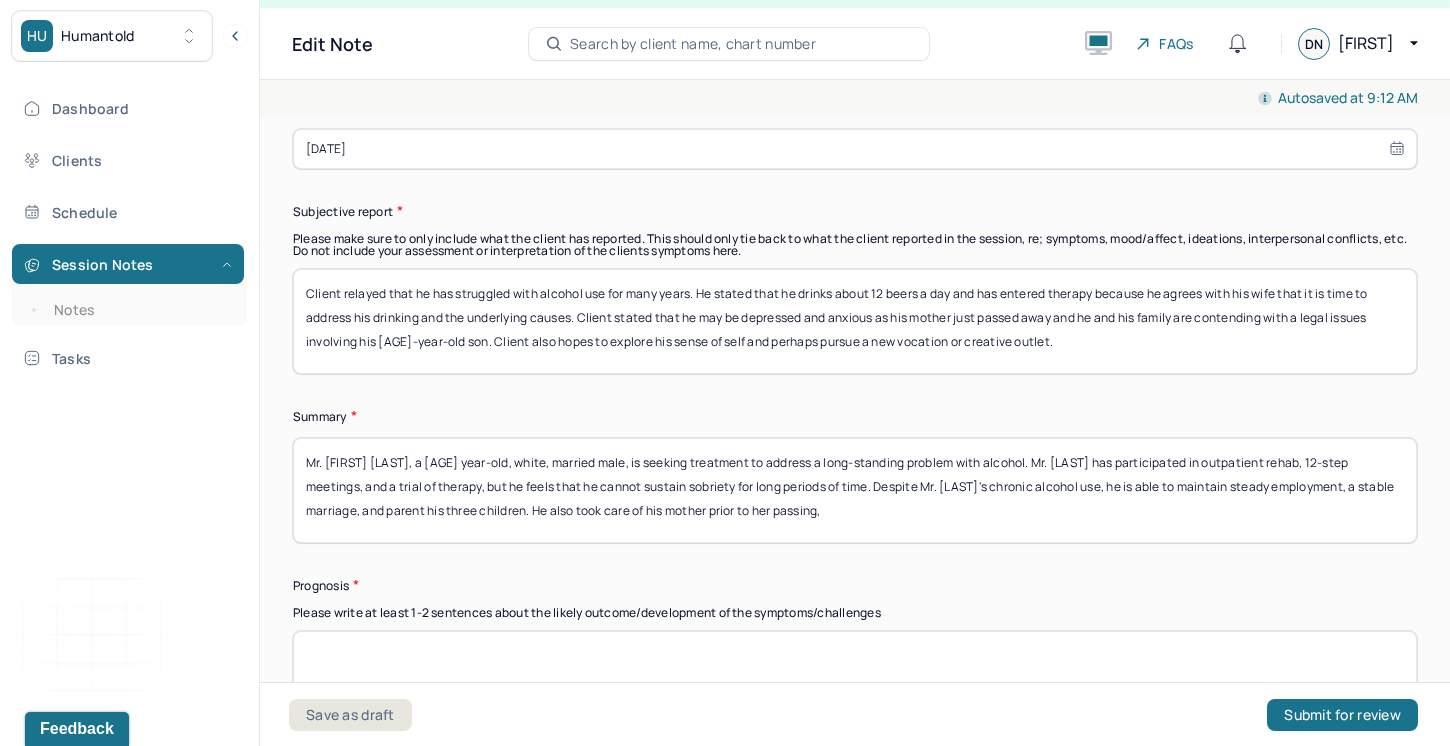 drag, startPoint x: 789, startPoint y: 489, endPoint x: 770, endPoint y: 488, distance: 19.026299 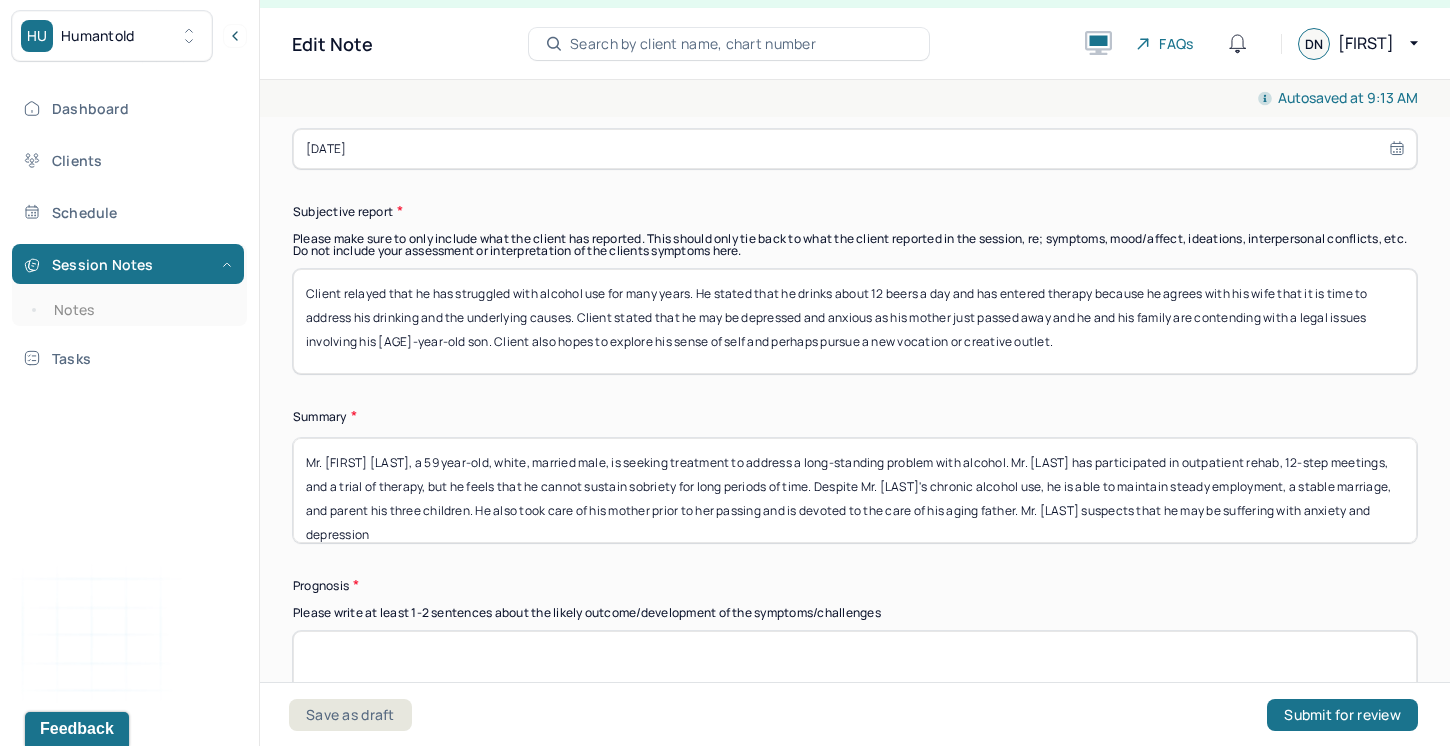 drag, startPoint x: 1387, startPoint y: 495, endPoint x: 1362, endPoint y: 490, distance: 25.495098 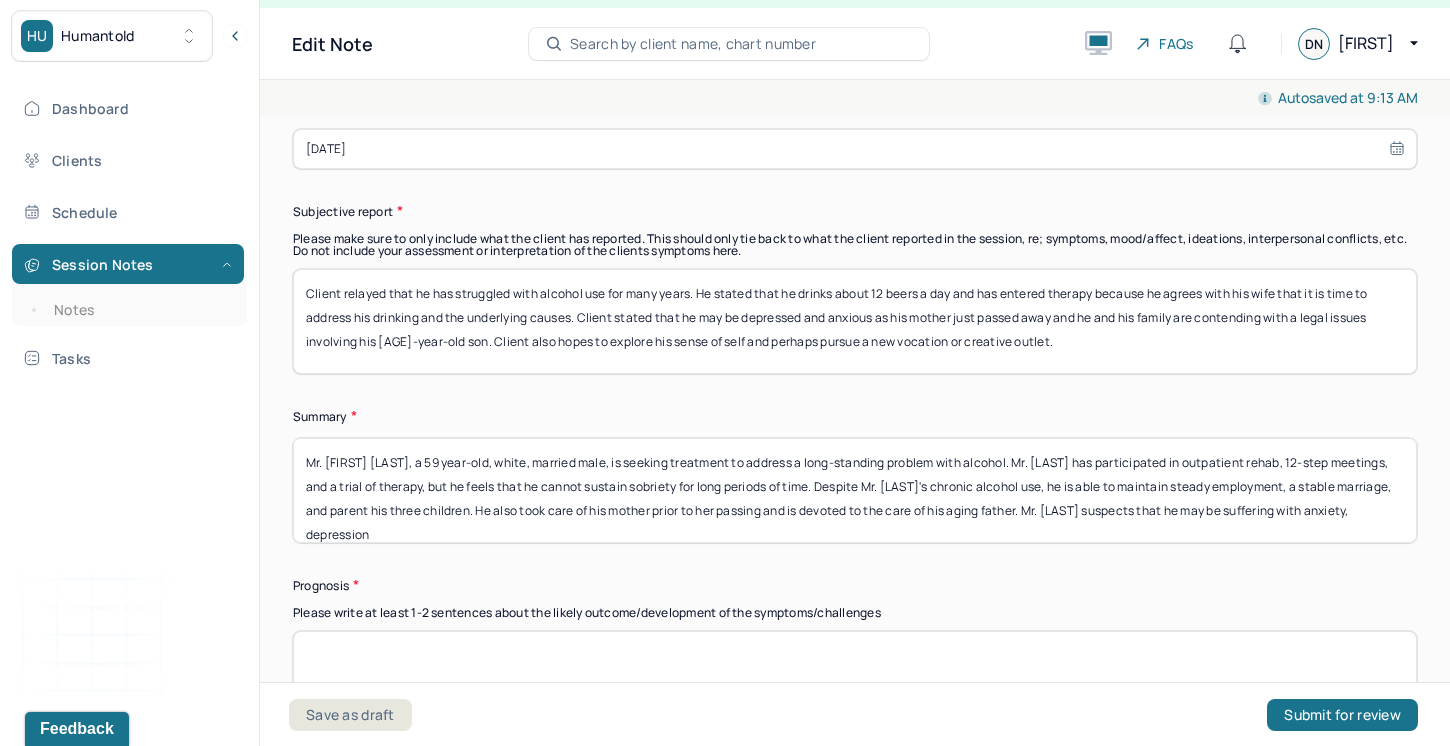 click on "Mr. [FIRST] [LAST], a 59 year-old, white, married male, is seeking treatment to address a long-standing problem with alcohol. Mr. [LAST] has participated in outpatient rehab, 12-step meetings, and a trial of therapy, but he feels that he cannot sustain sobriety for long periods of time. Despite Mr. [LAST]'s chronic alcohol use, he is able to maintain steady employment, a stable marriage, and parent his three children. He also took care of his mother prior to her passing and is devoted to the care of his aging father. Mr. [LAST] suspects that he may be suffering with anxiety, depression" at bounding box center (855, 490) 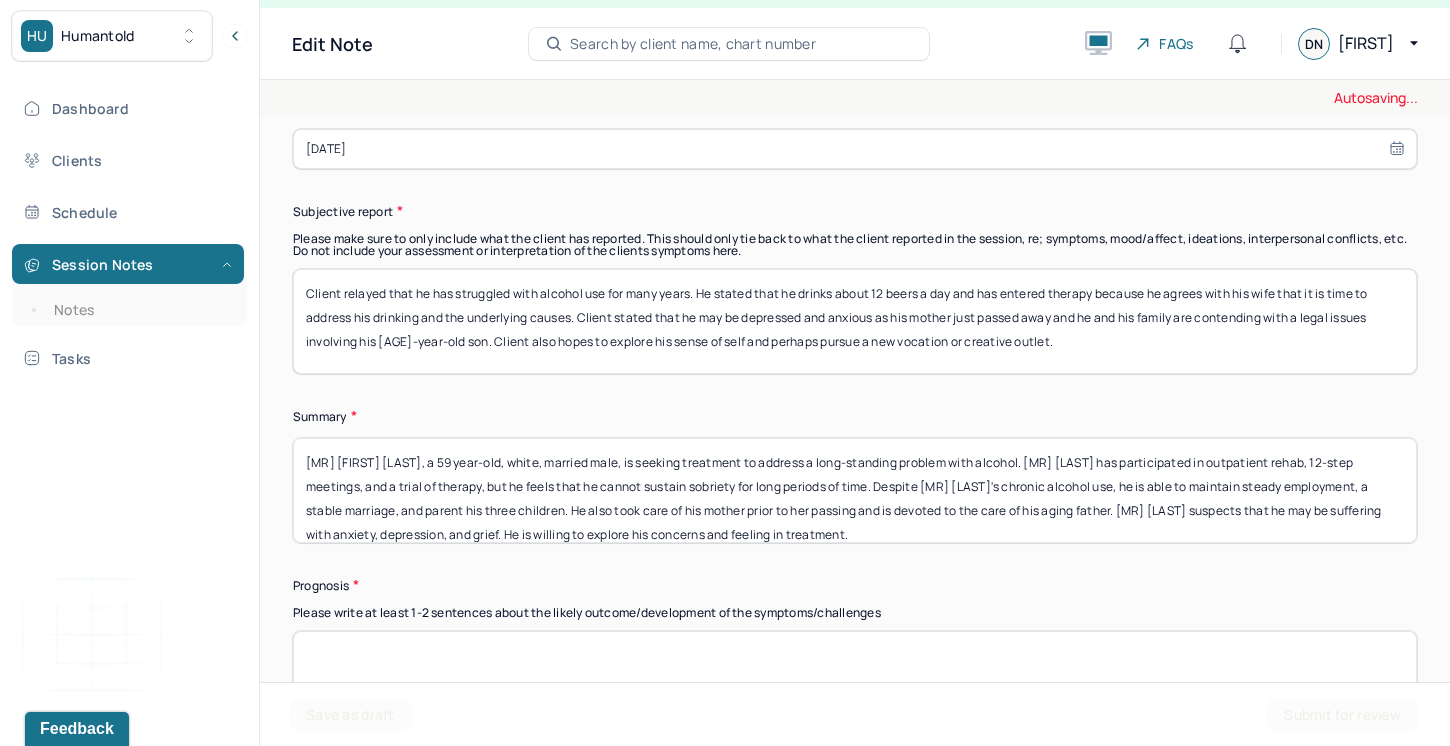 scroll, scrollTop: 16, scrollLeft: 0, axis: vertical 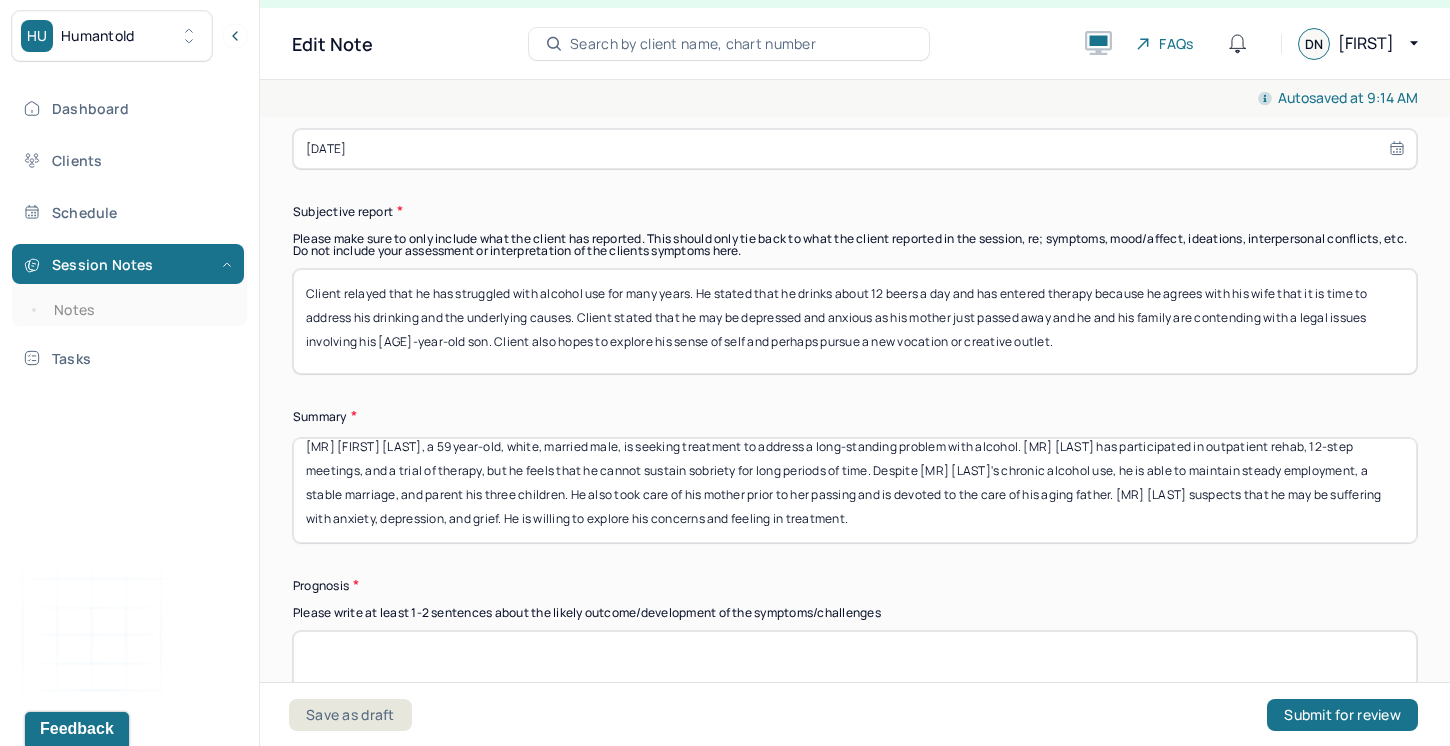 type on "[MR] [FIRST] [LAST], a 59 year-old, white, married male, is seeking treatment to address a long-standing problem with alcohol. [MR] [LAST] has participated in outpatient rehab, 12-step meetings, and a trial of therapy, but he feels that he cannot sustain sobriety for long periods of time. Despite [MR] [LAST]'s chronic alcohol use, he is able to maintain steady employment, a stable marriage, and parent his three children. He also took care of his mother prior to her passing and is devoted to the care of his aging father. [MR] [LAST] suspects that he may be suffering with anxiety, depression, and grief. He is willing to explore his concerns and feeling in treatment." 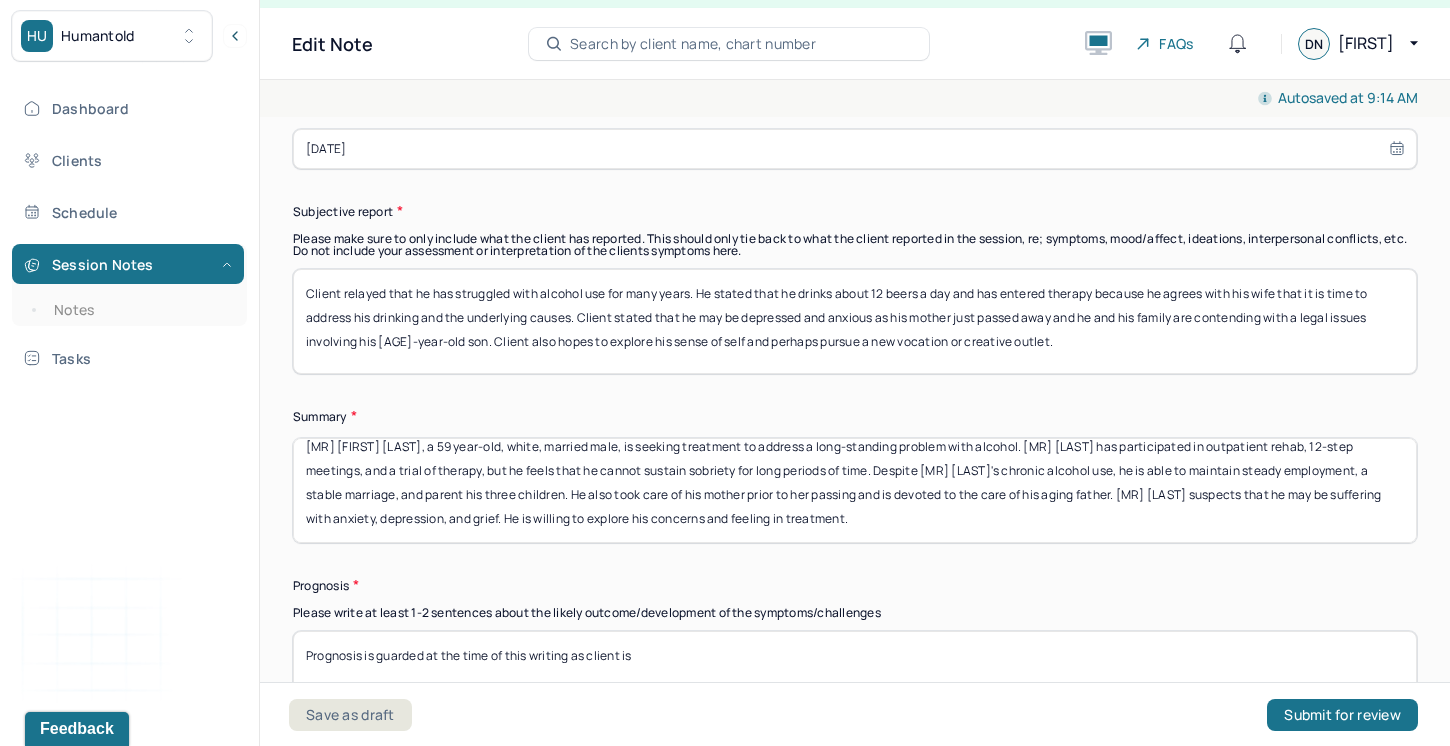 click on "Prognosis is guarded at the time of this writing as client is" at bounding box center [855, 683] 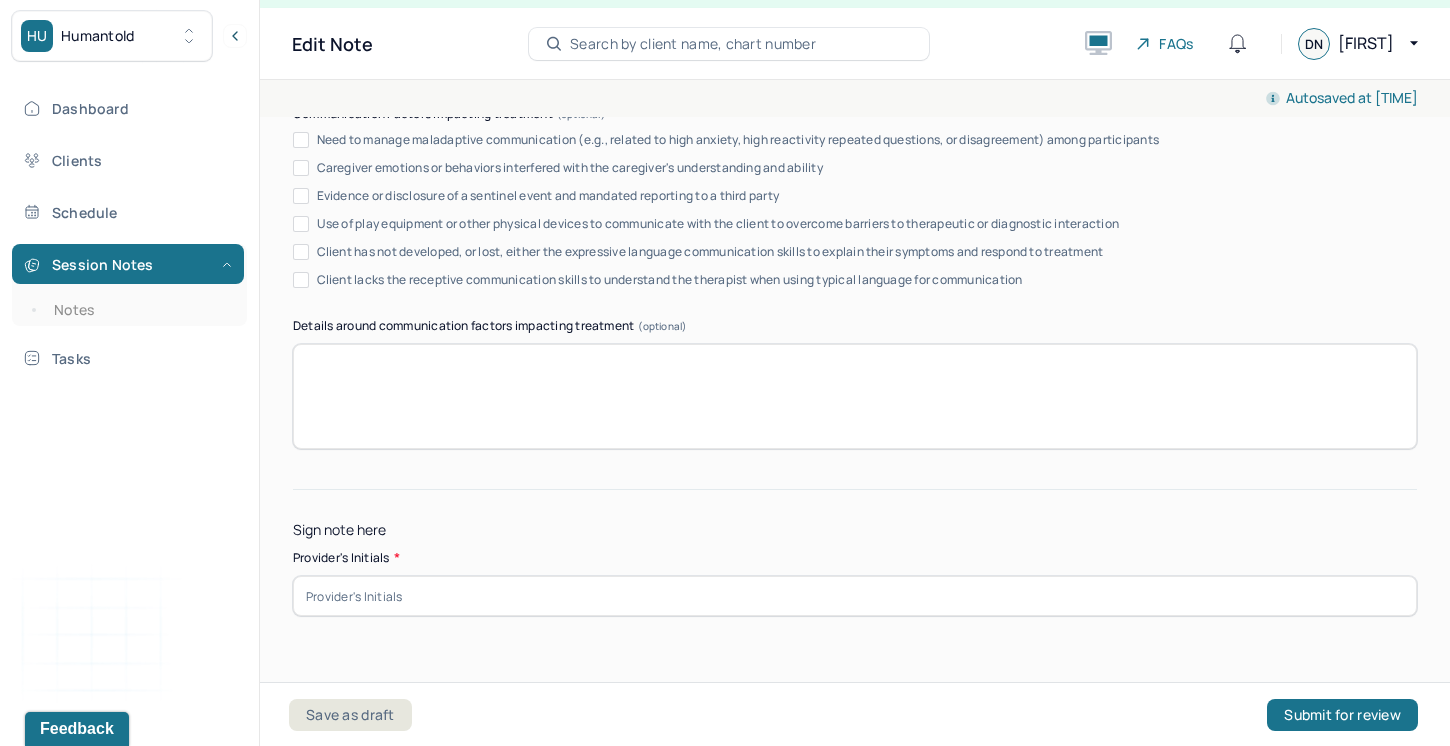 scroll, scrollTop: 12760, scrollLeft: 0, axis: vertical 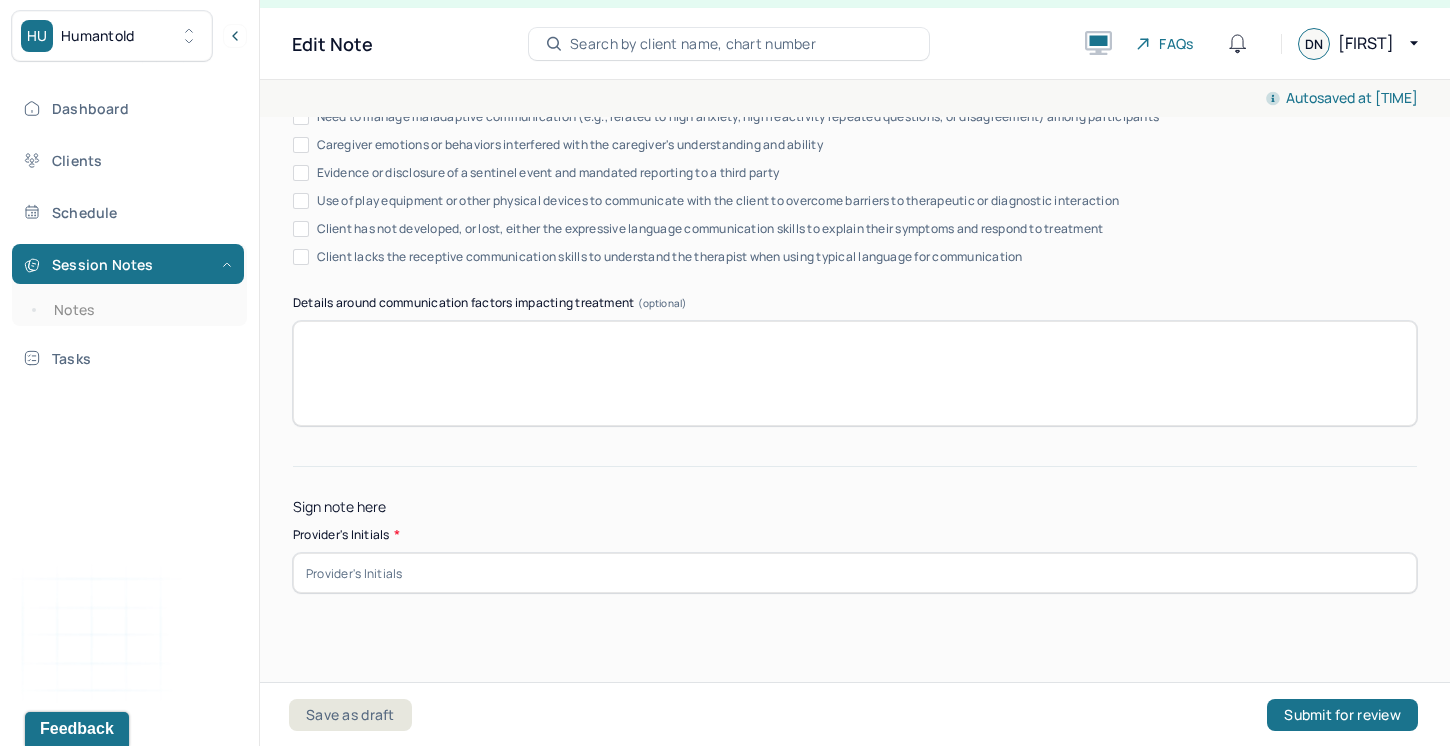 type on "Prognosis is guarded at the time of this writing as client is contending with a long-standing dependance on alcohol and is wary of treatment. However, he is willing to try and is motivated to create a more positive and healthy future." 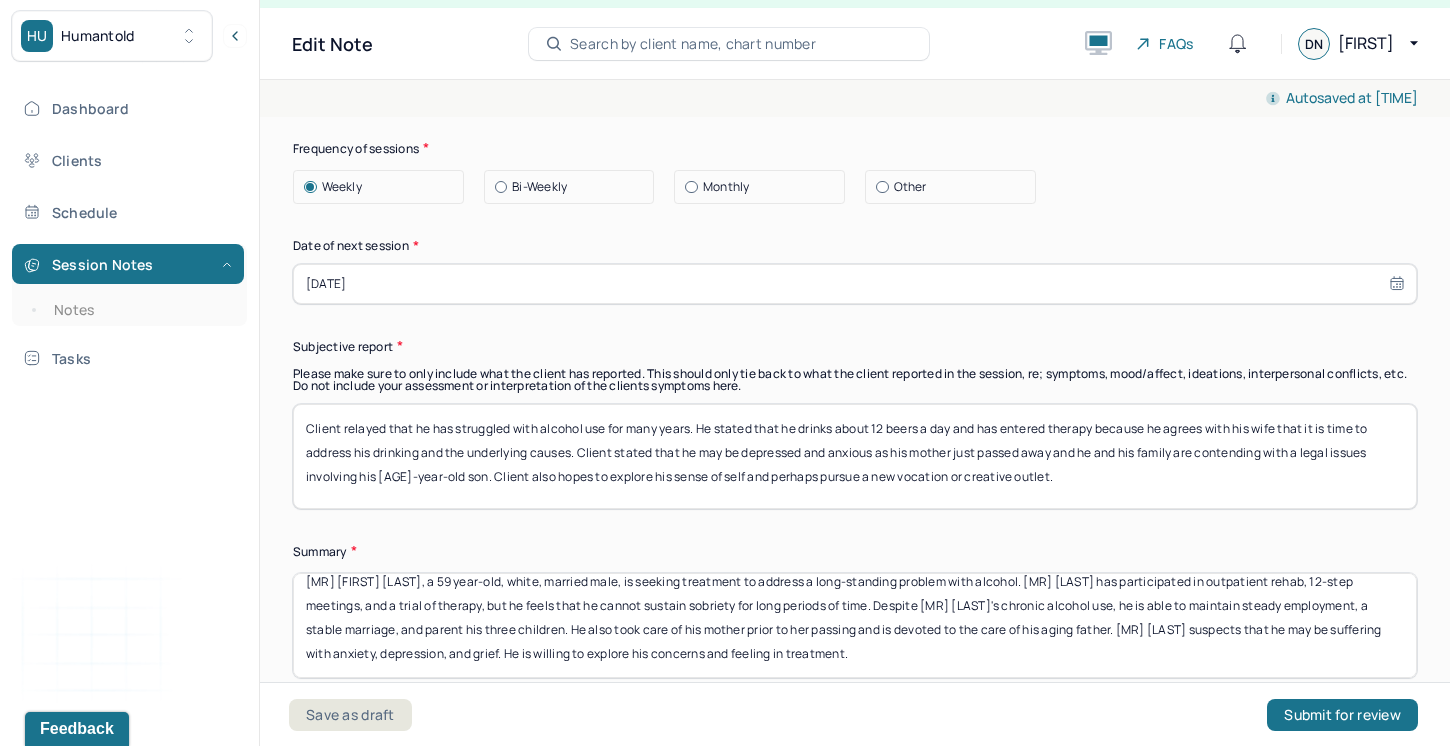 scroll, scrollTop: 11946, scrollLeft: 0, axis: vertical 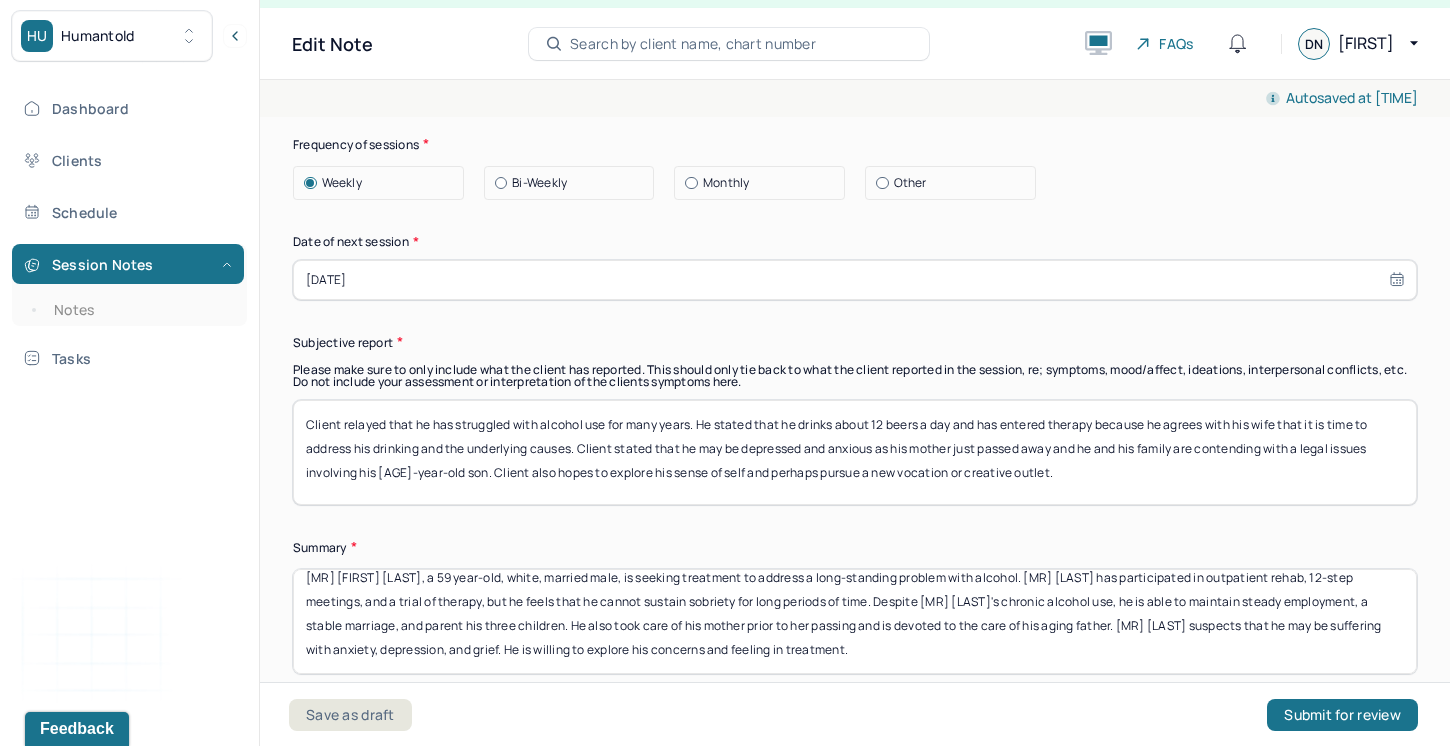 type on "DN" 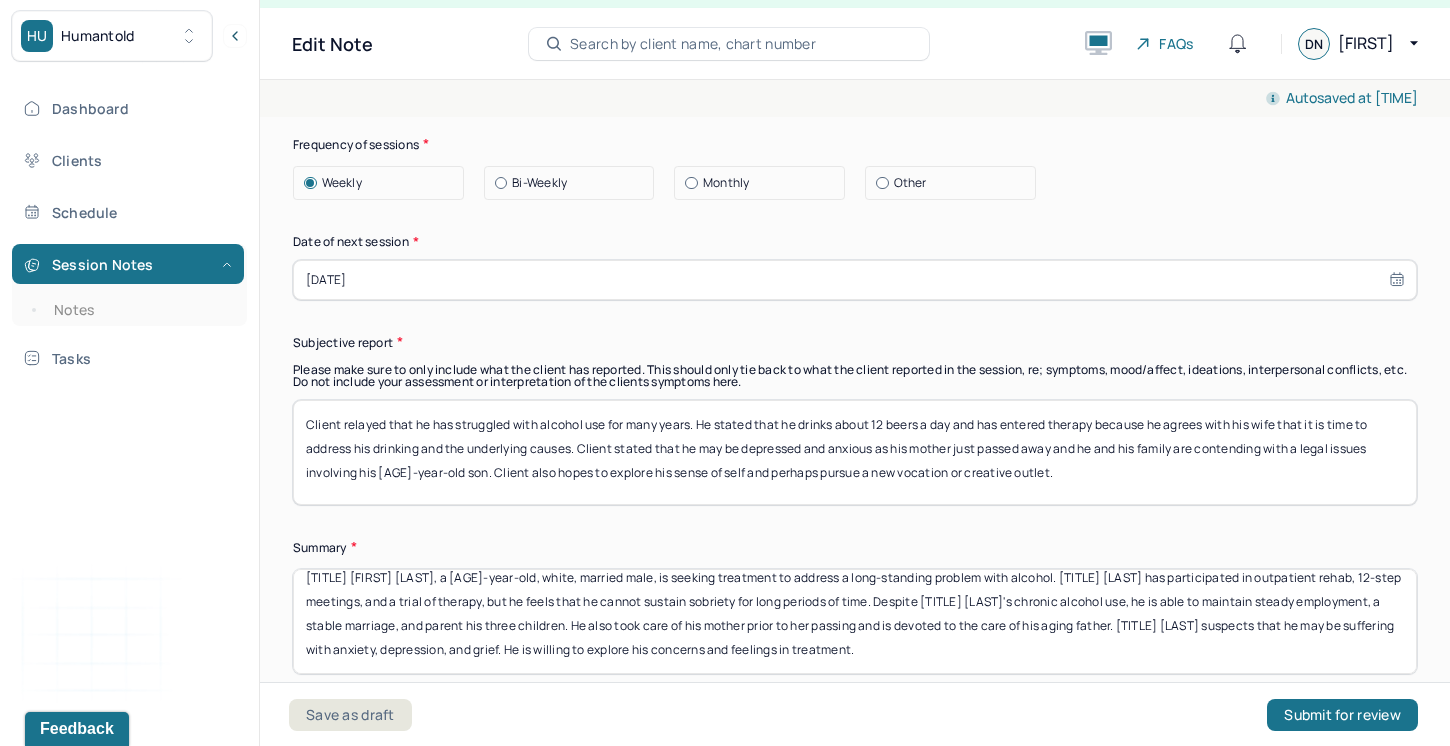 scroll, scrollTop: 0, scrollLeft: 0, axis: both 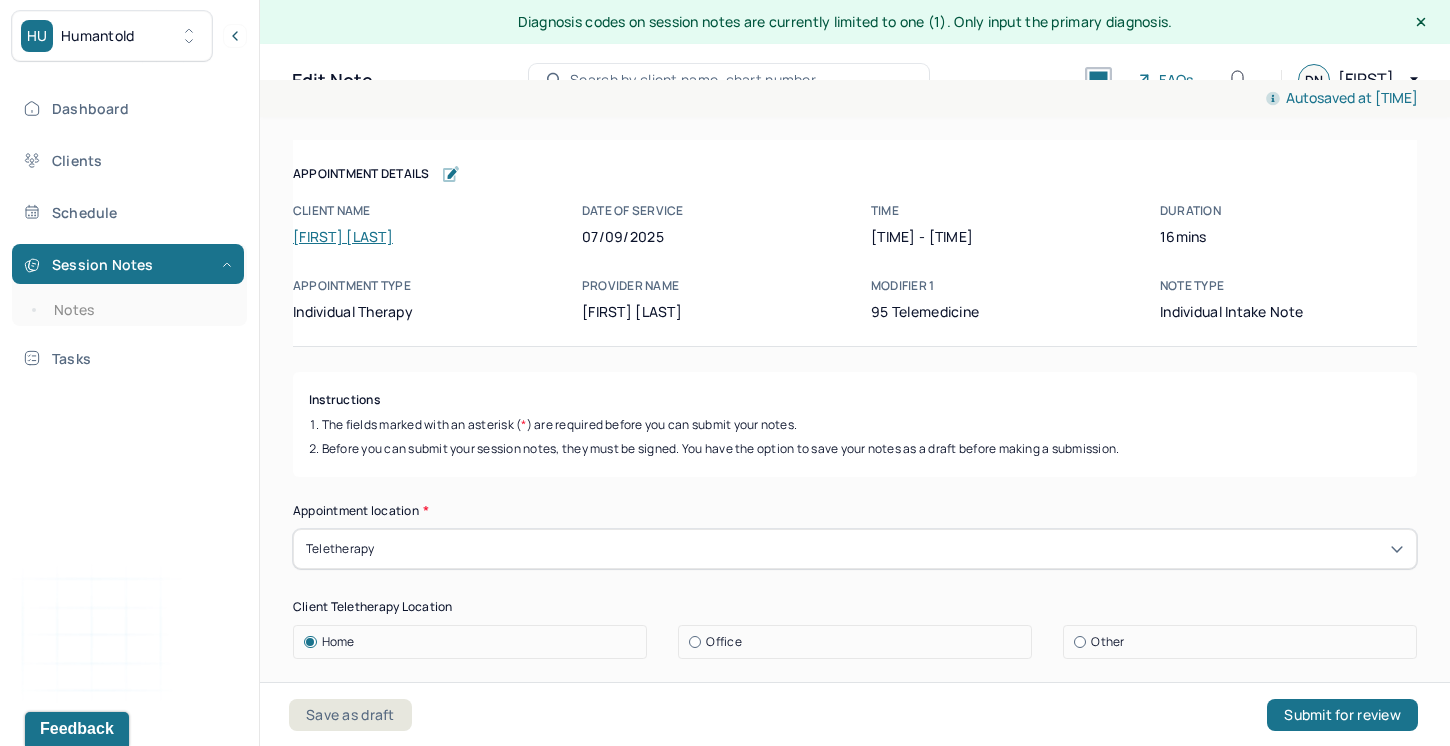 type on "[TITLE] [FIRST] [LAST], a [AGE]-year-old, white, married male, is seeking treatment to address a long-standing problem with alcohol. [TITLE] [LAST] has participated in outpatient rehab, 12-step meetings, and a trial of therapy, but he feels that he cannot sustain sobriety for long periods of time. Despite [TITLE] [LAST]'s chronic alcohol use, he is able to maintain steady employment, a stable marriage, and parent his three children. He also took care of his mother prior to her passing and is devoted to the care of his aging father. [TITLE] [LAST] suspects that he may be suffering with anxiety, depression, and grief. He is willing to explore his concerns and feelings in treatment." 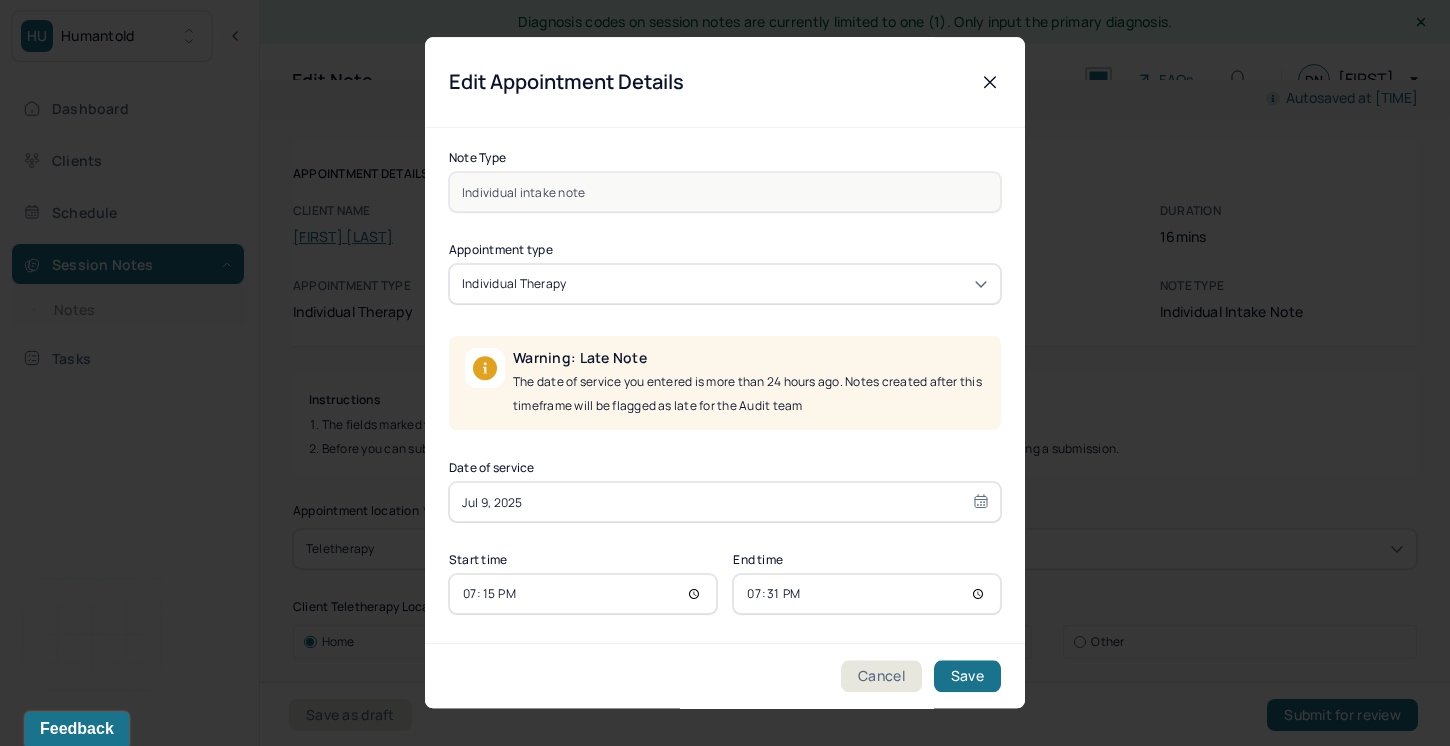 click on "individual therapy" at bounding box center (514, 283) 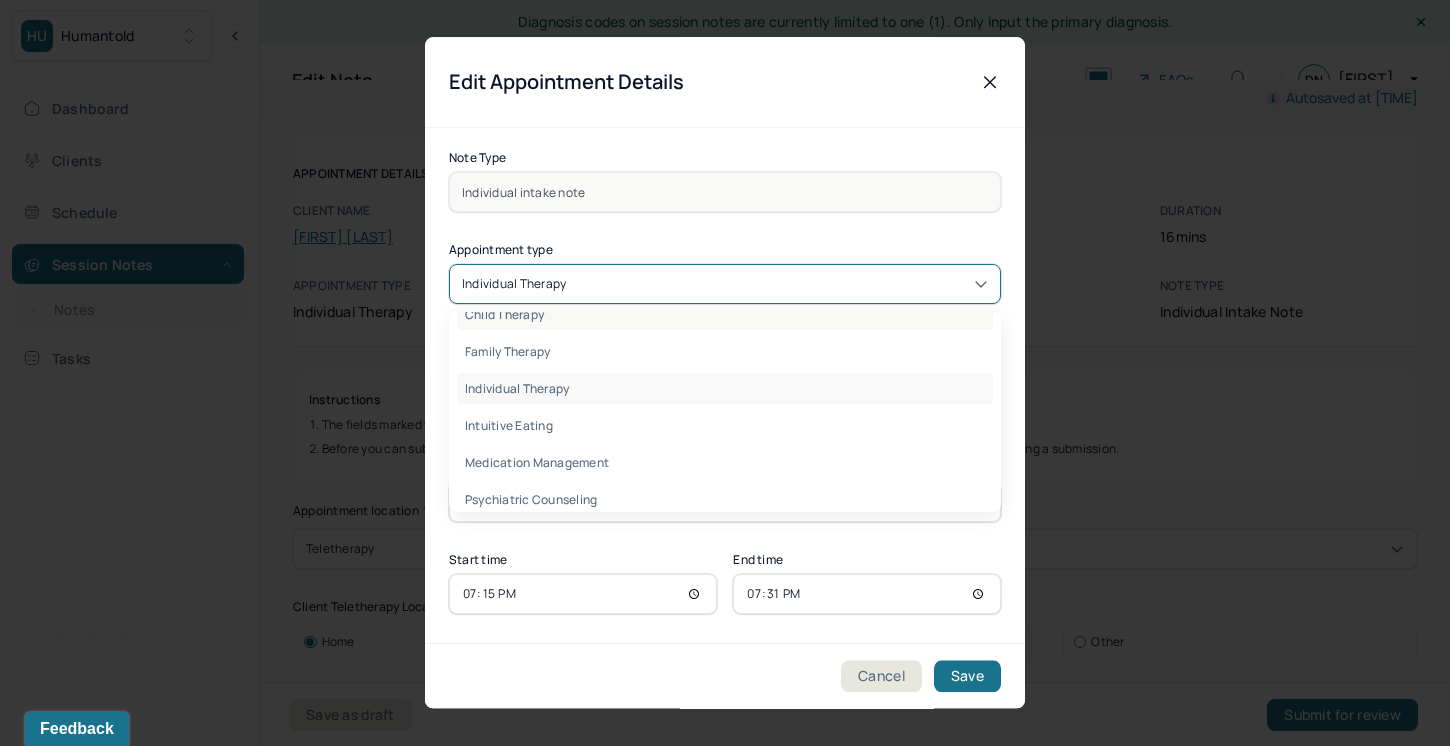 scroll, scrollTop: 32, scrollLeft: 0, axis: vertical 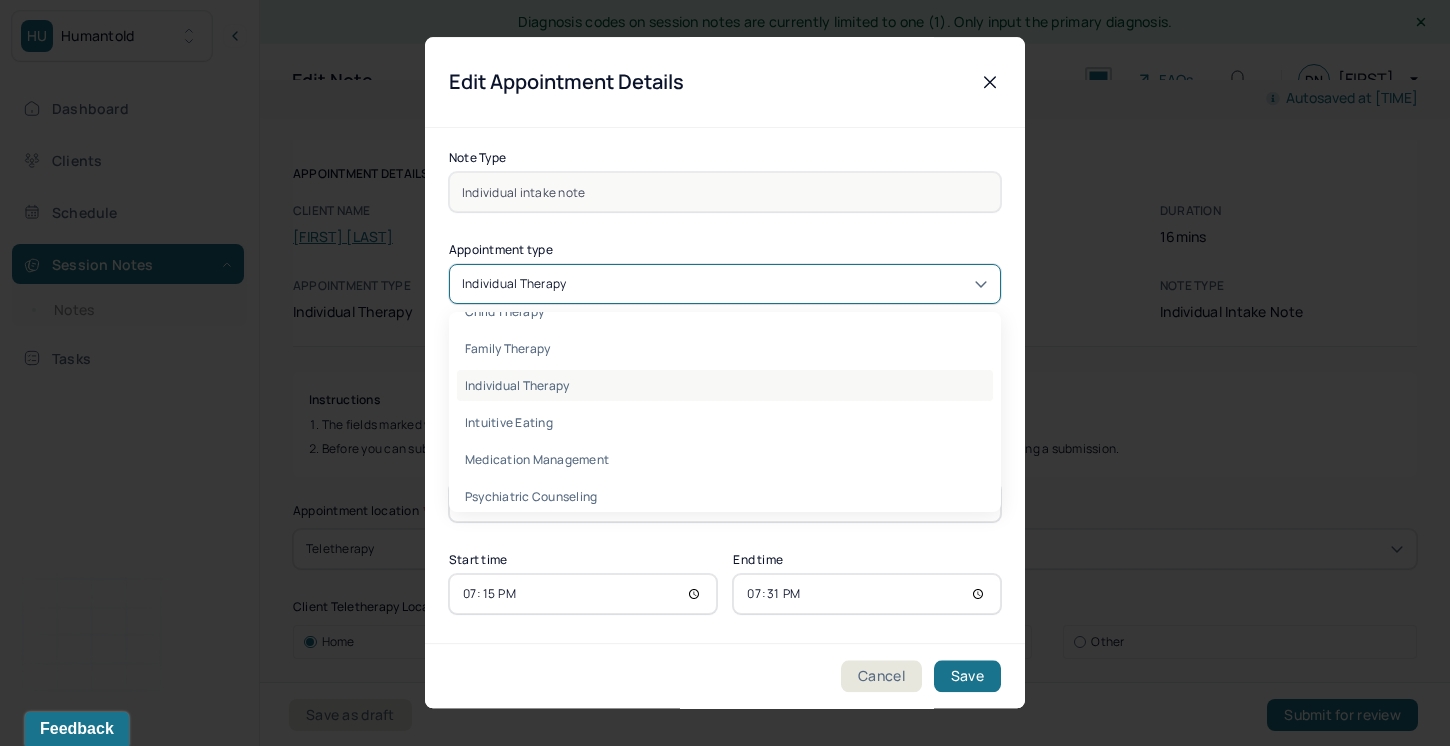 click on "individual therapy" at bounding box center [725, 385] 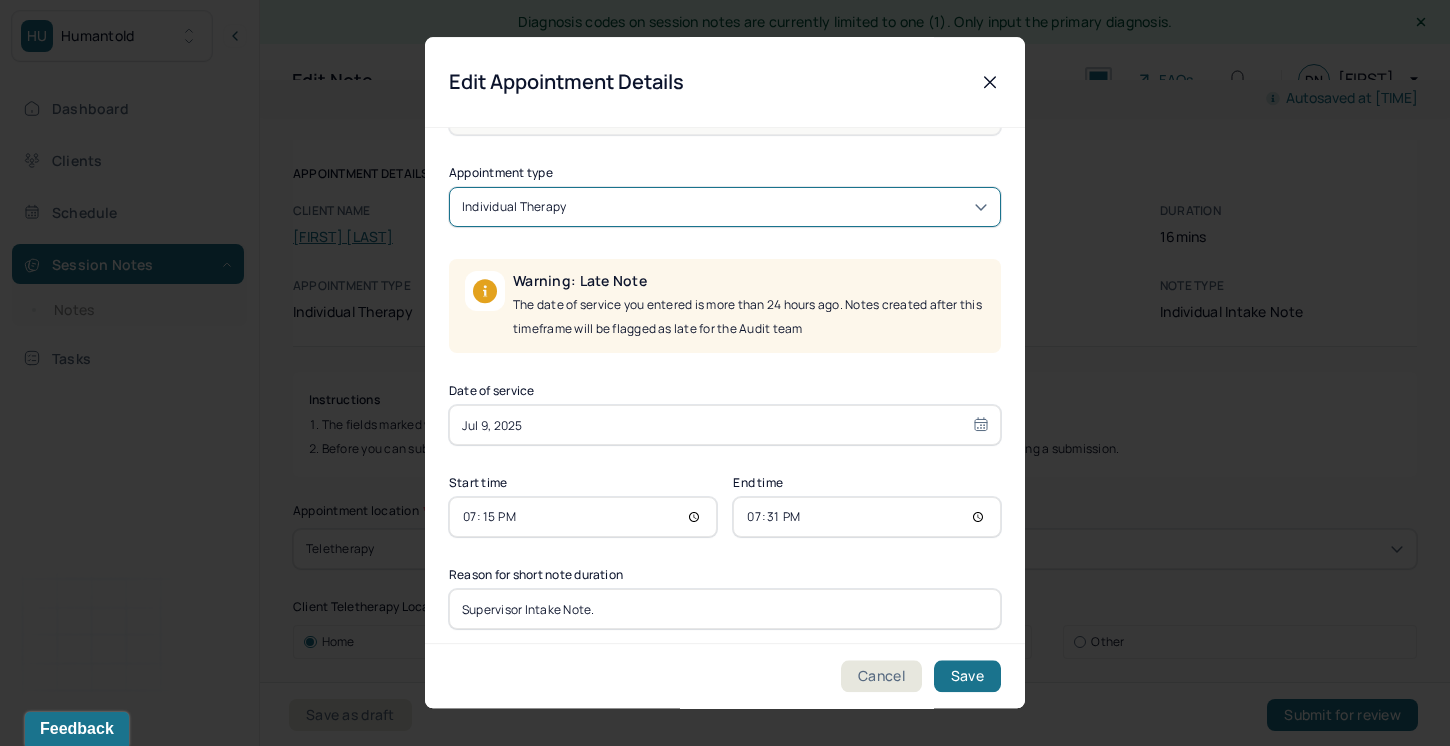 scroll, scrollTop: 85, scrollLeft: 0, axis: vertical 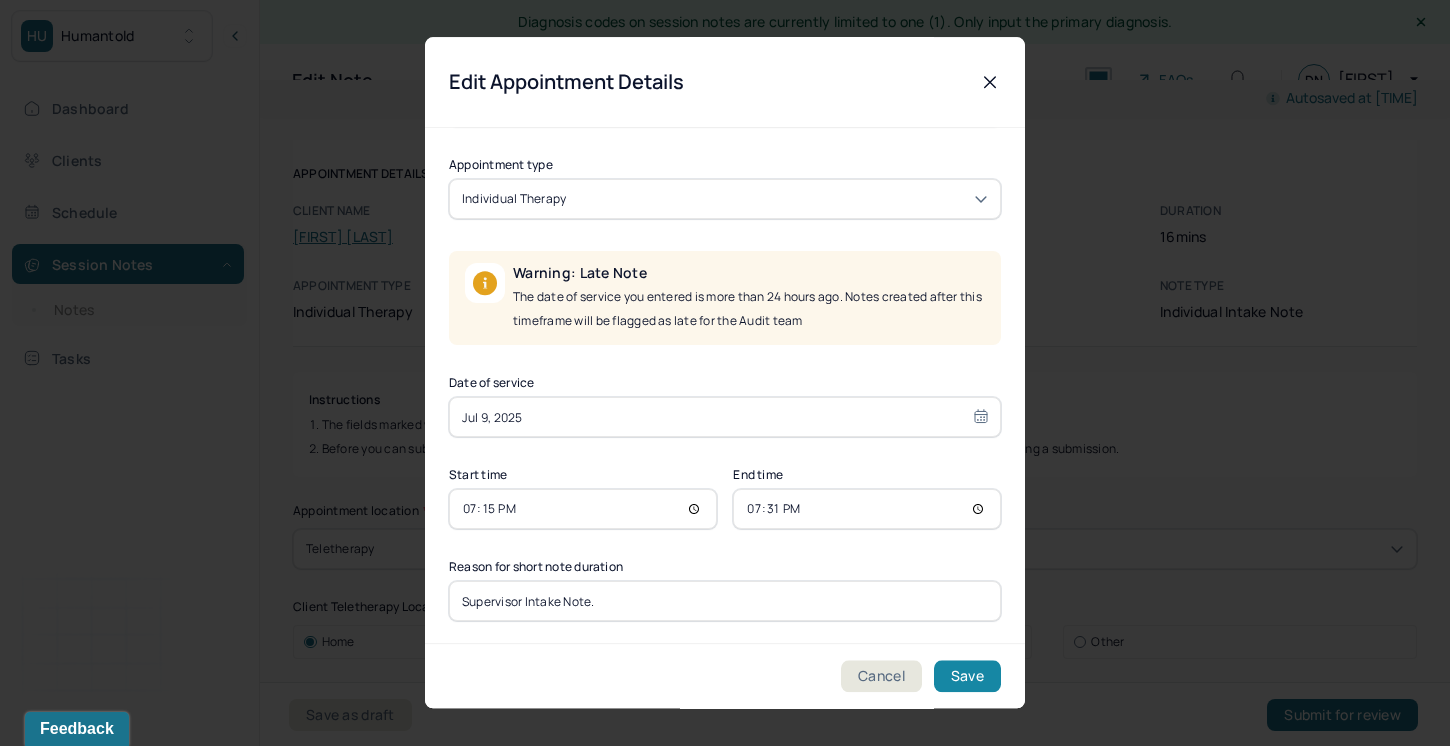 click on "Save" at bounding box center [967, 677] 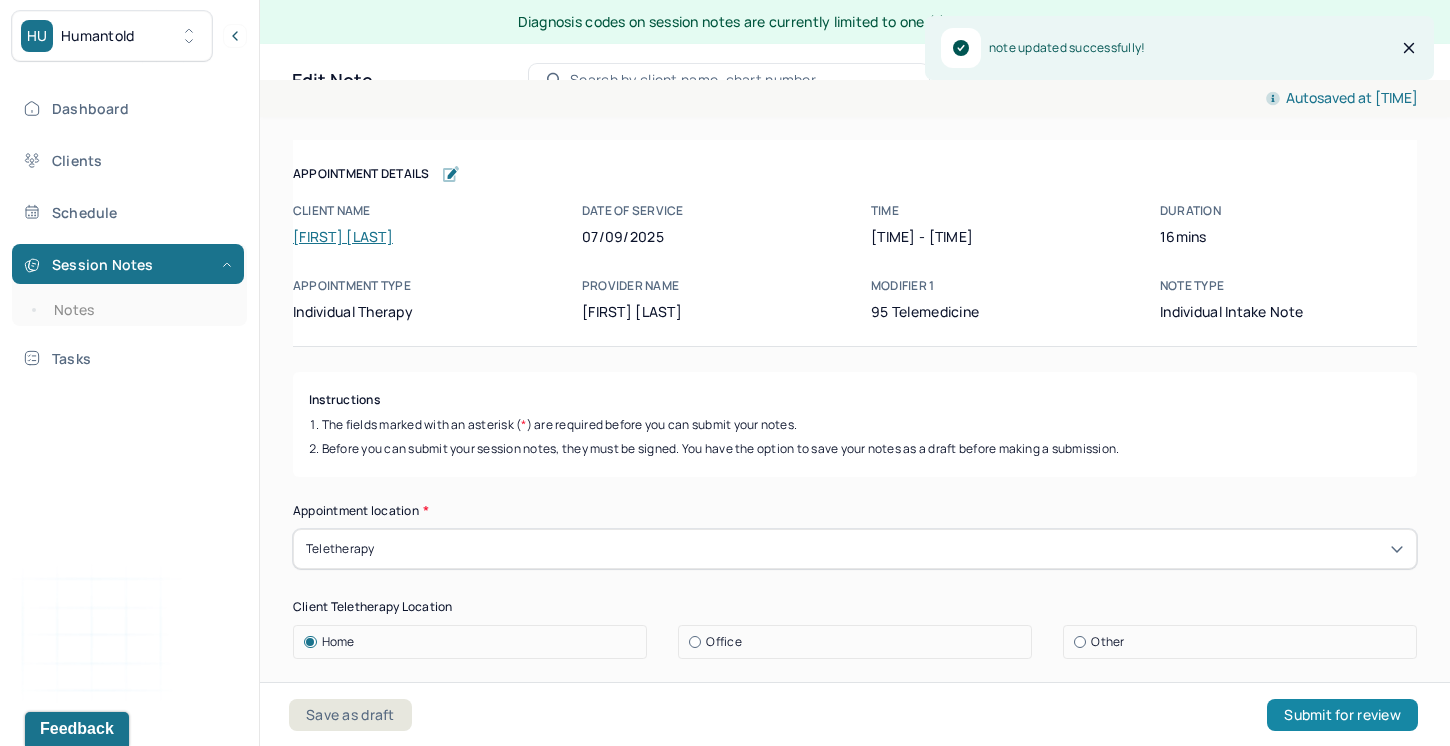 click on "Submit for review" at bounding box center (1342, 715) 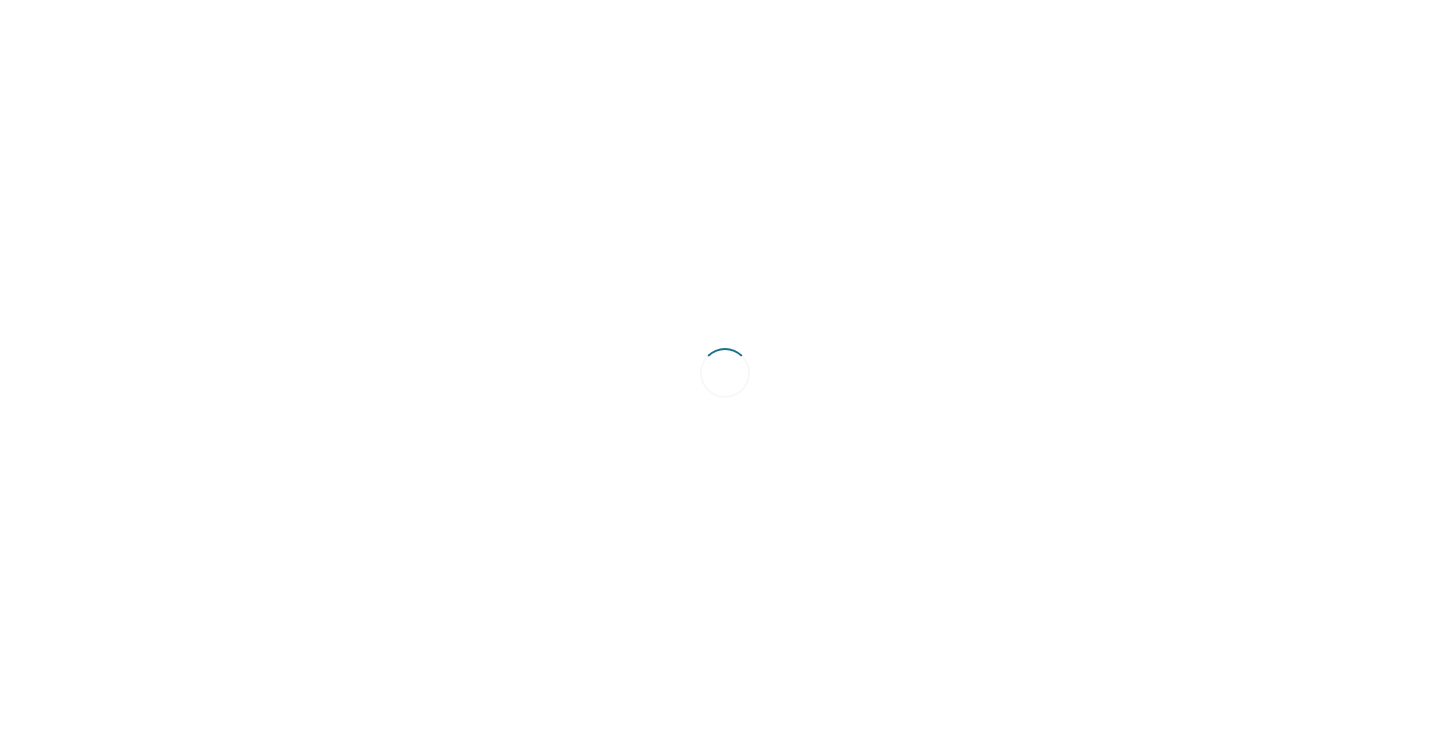 scroll, scrollTop: 0, scrollLeft: 0, axis: both 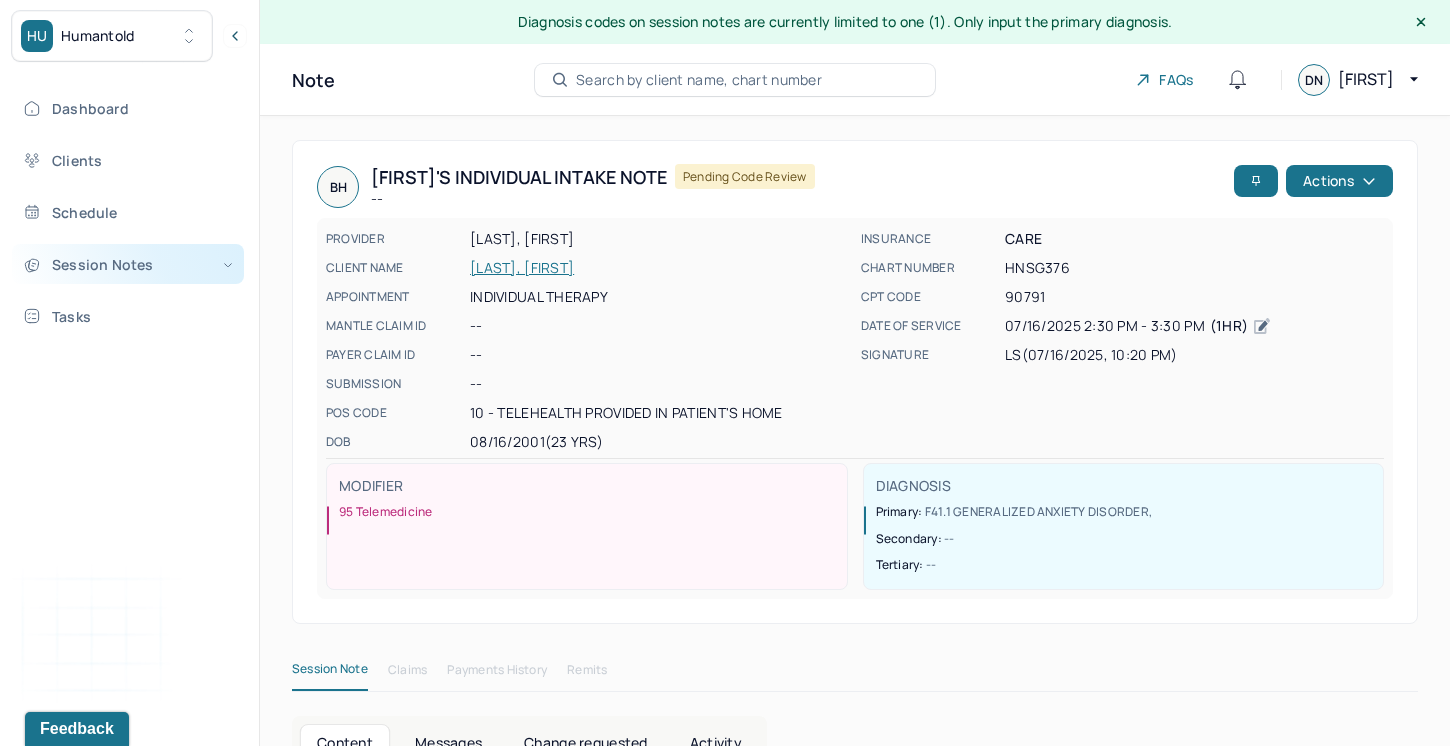 click on "Session Notes" at bounding box center [128, 264] 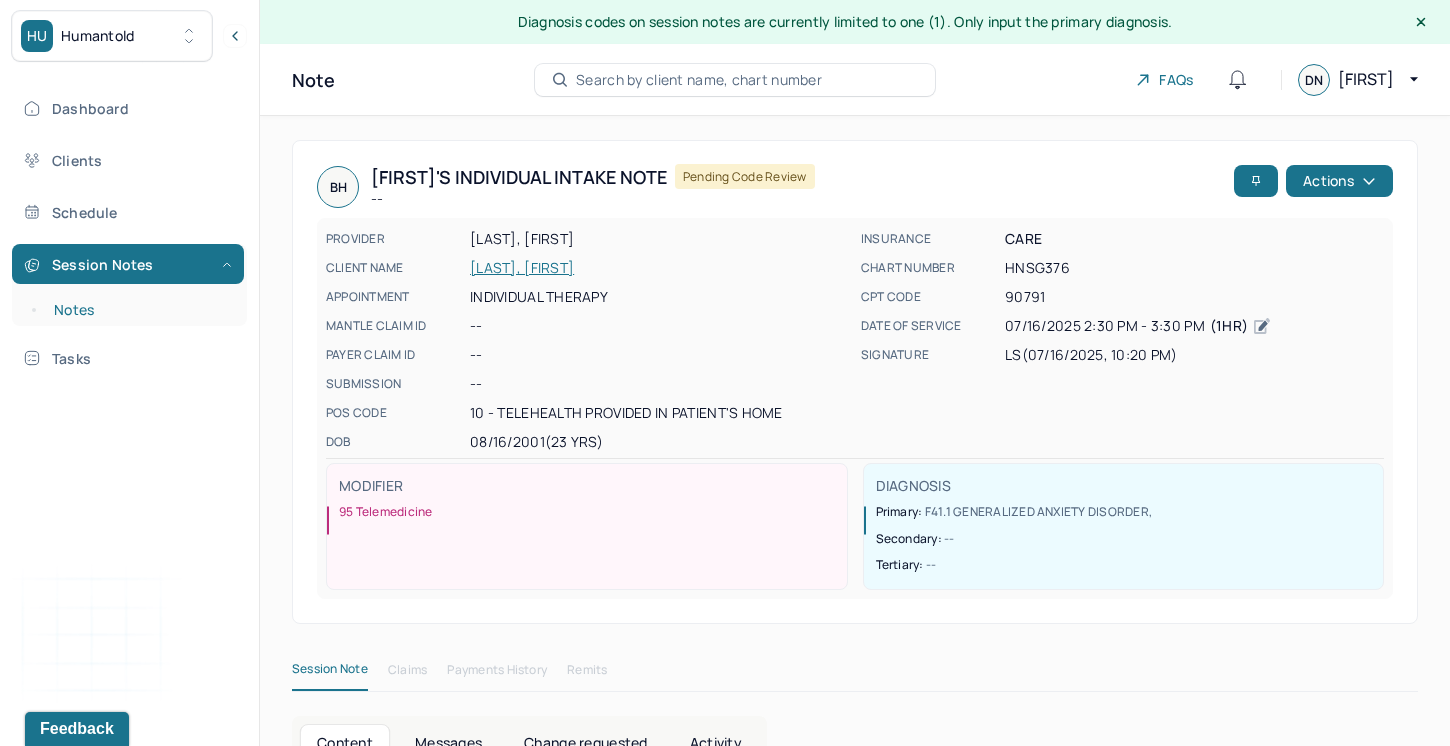 click on "Notes" at bounding box center [139, 310] 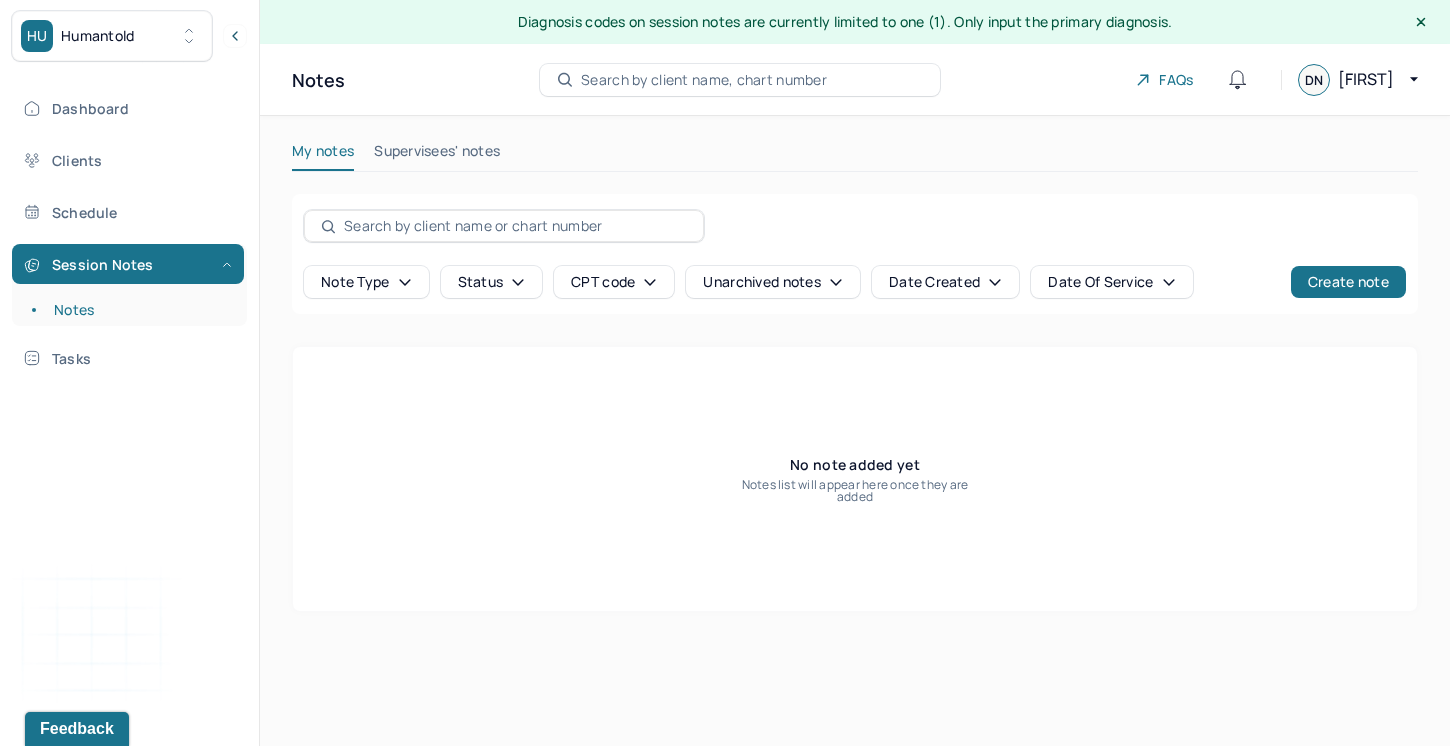 click on "Search by client name, chart number" at bounding box center (704, 80) 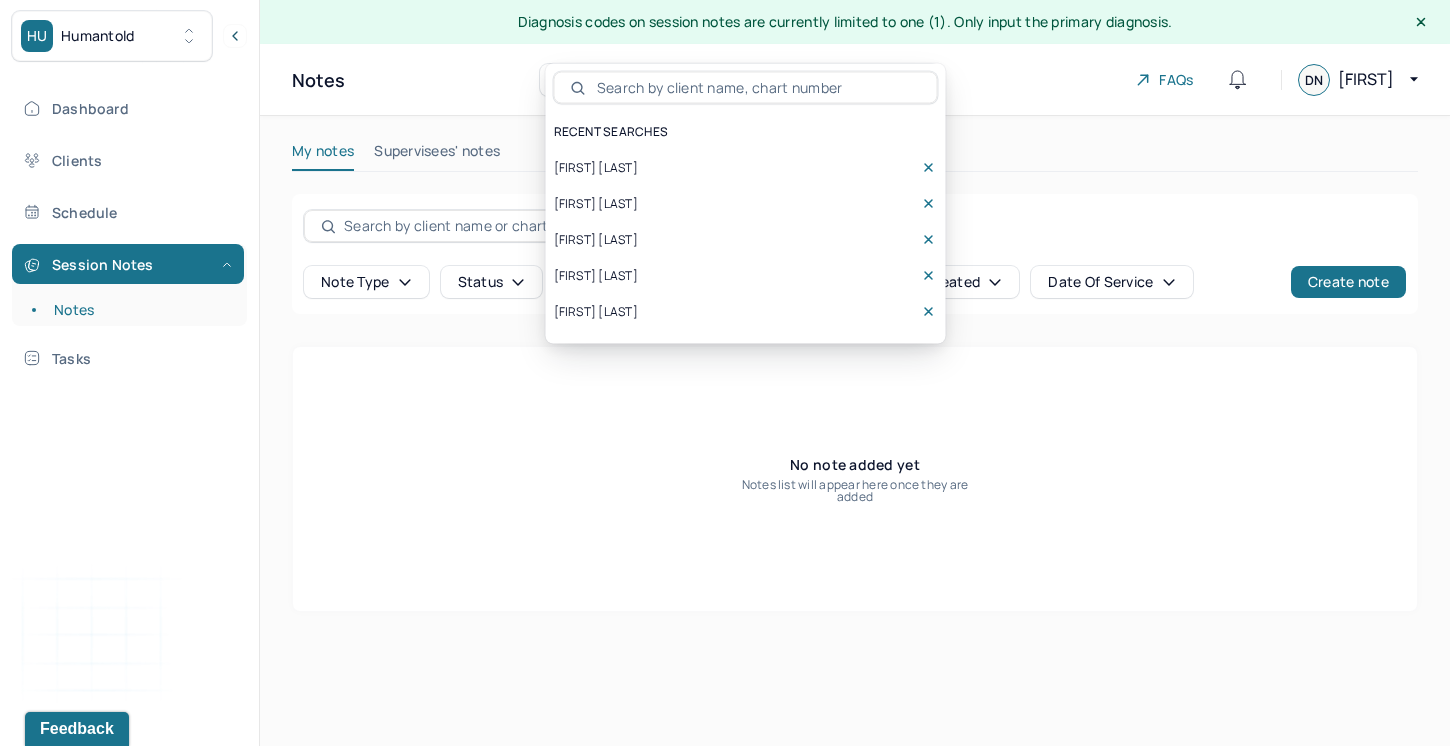 click on "[FIRST] [LAST]" at bounding box center (596, 204) 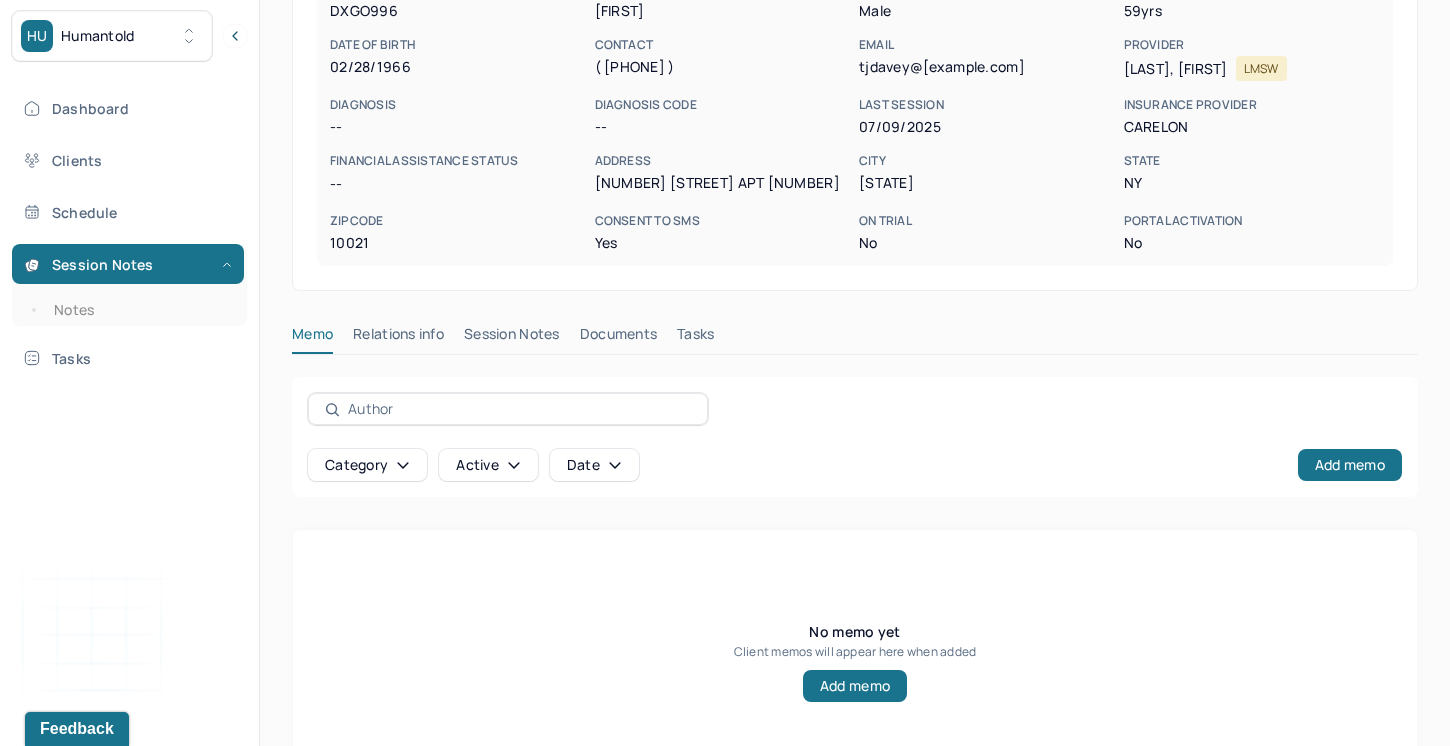 click on "Session Notes" at bounding box center [512, 338] 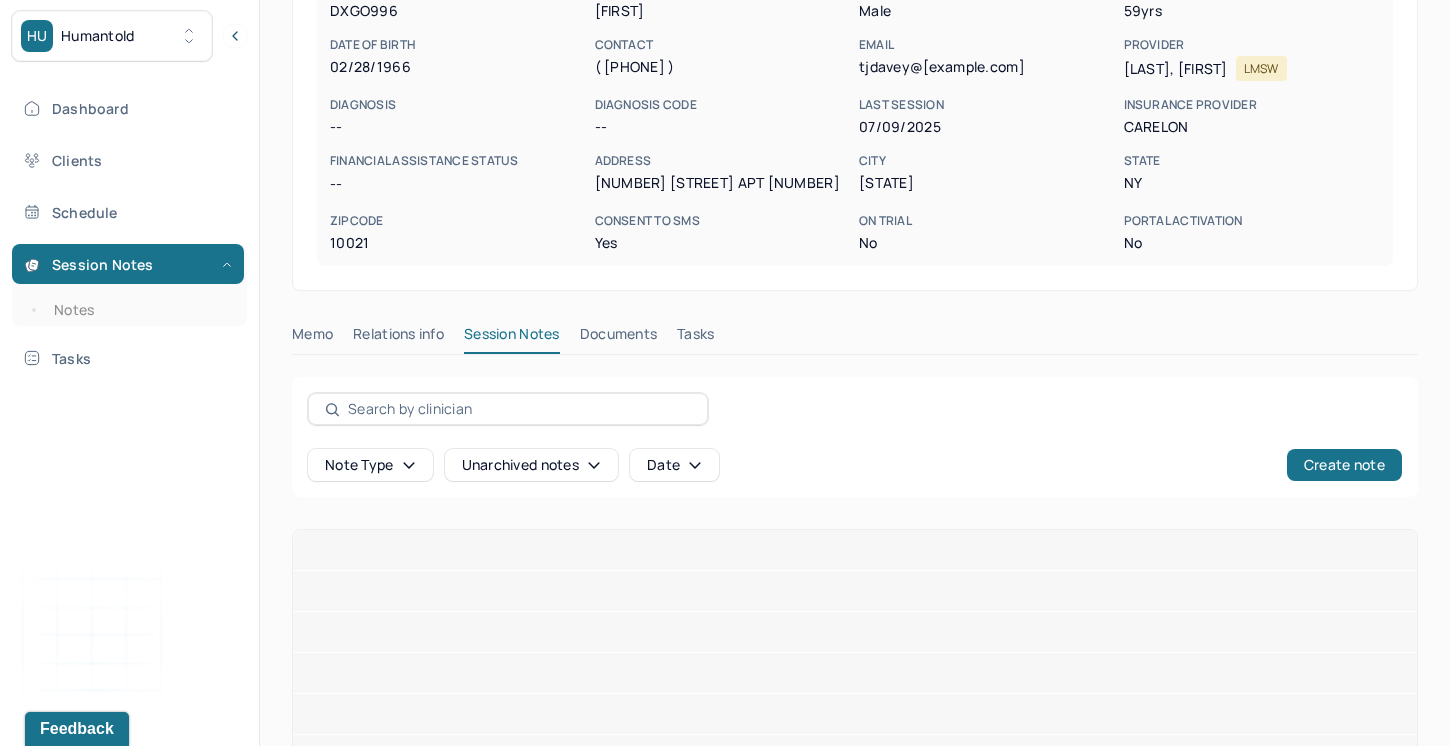 scroll, scrollTop: 188, scrollLeft: 0, axis: vertical 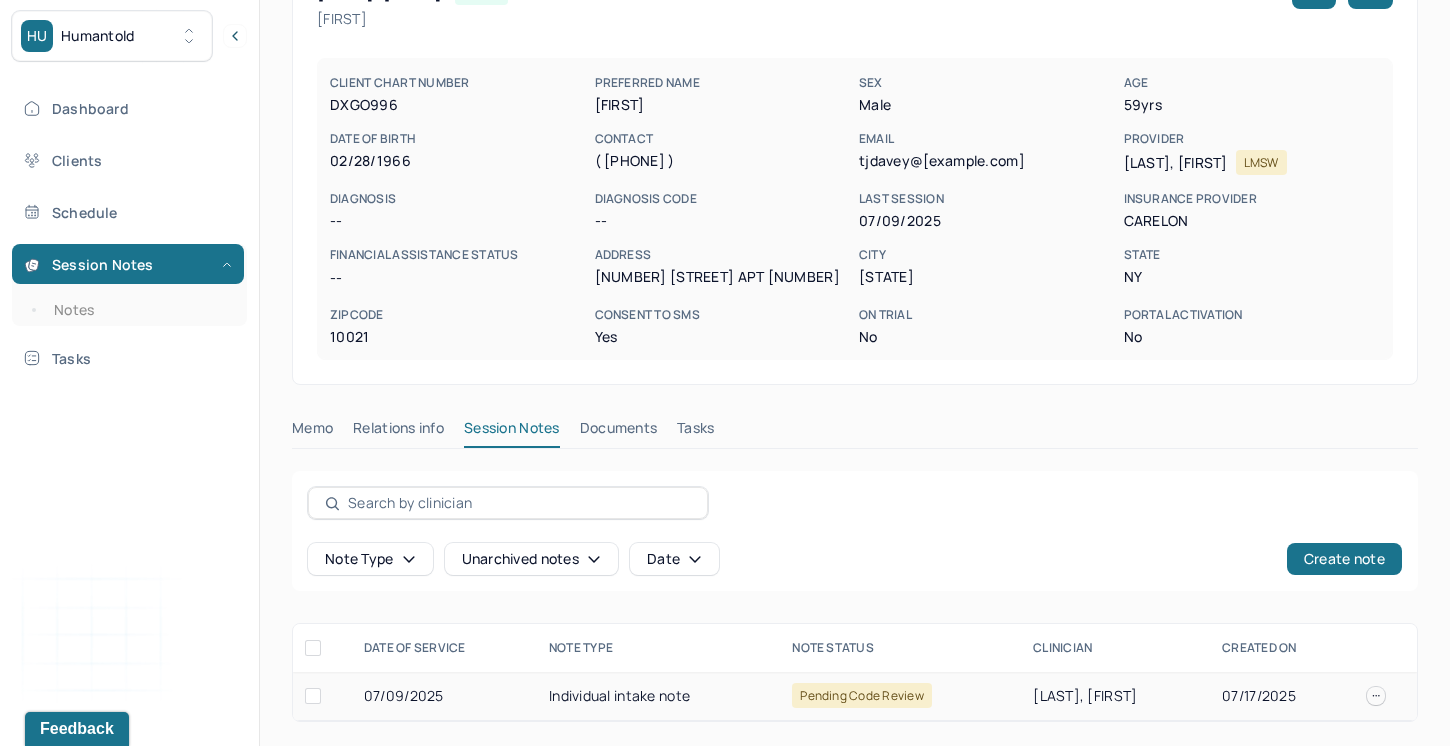 click on "Individual intake note" at bounding box center [658, 696] 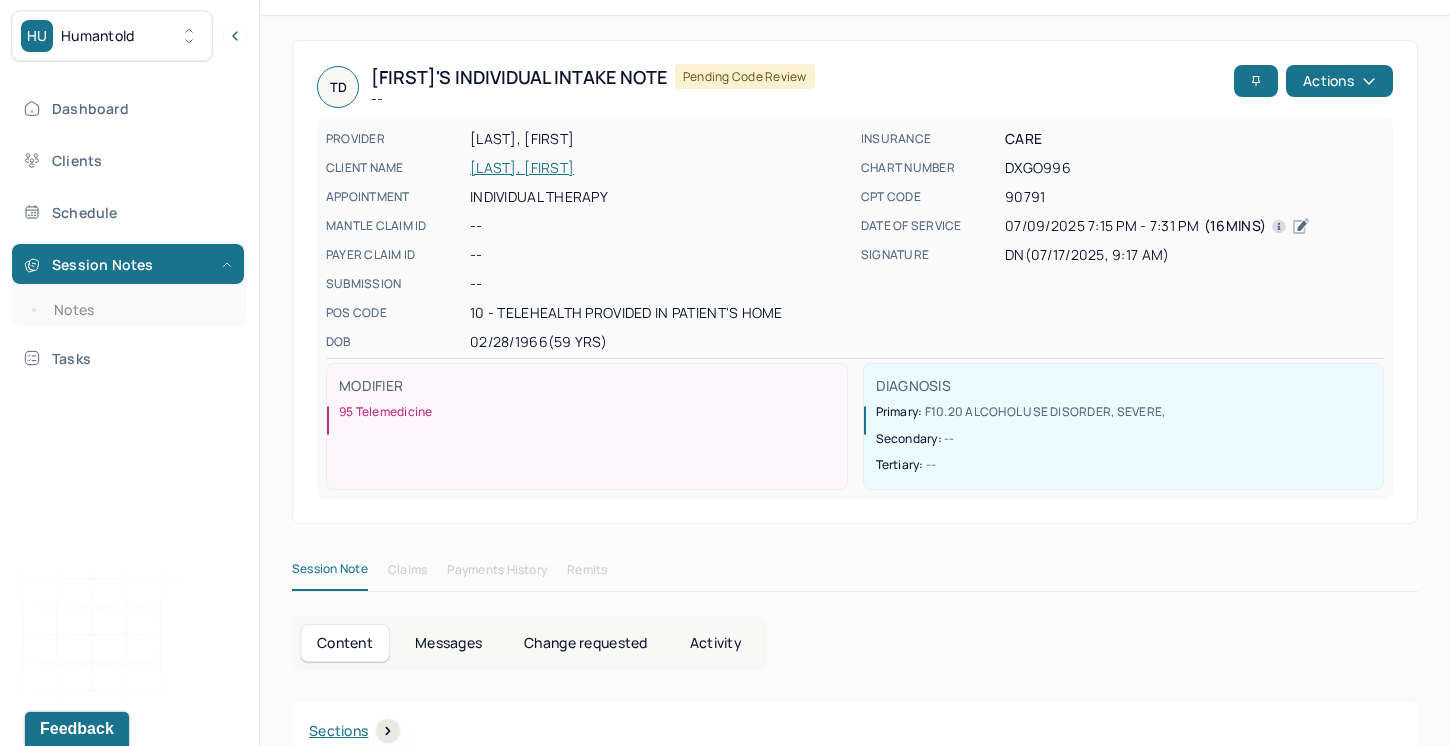 scroll, scrollTop: 0, scrollLeft: 0, axis: both 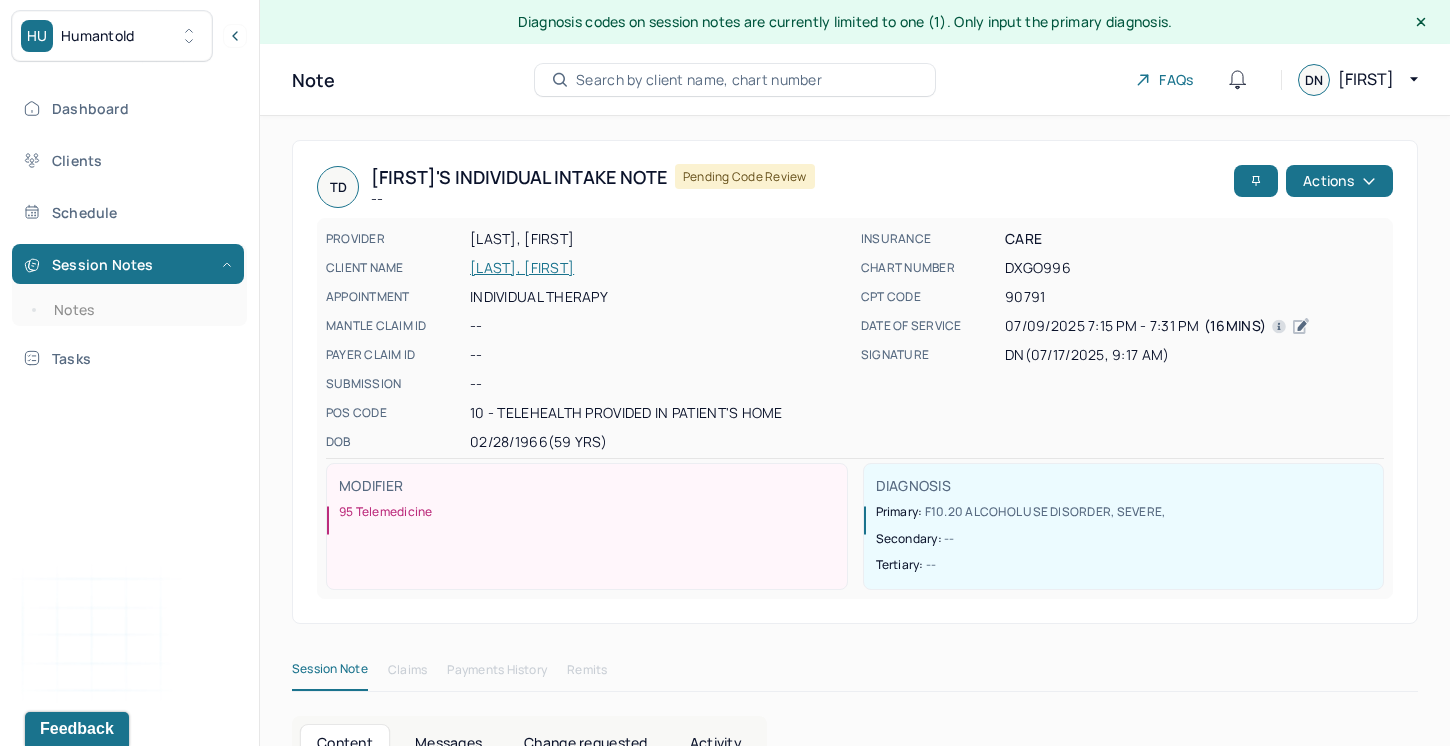 click 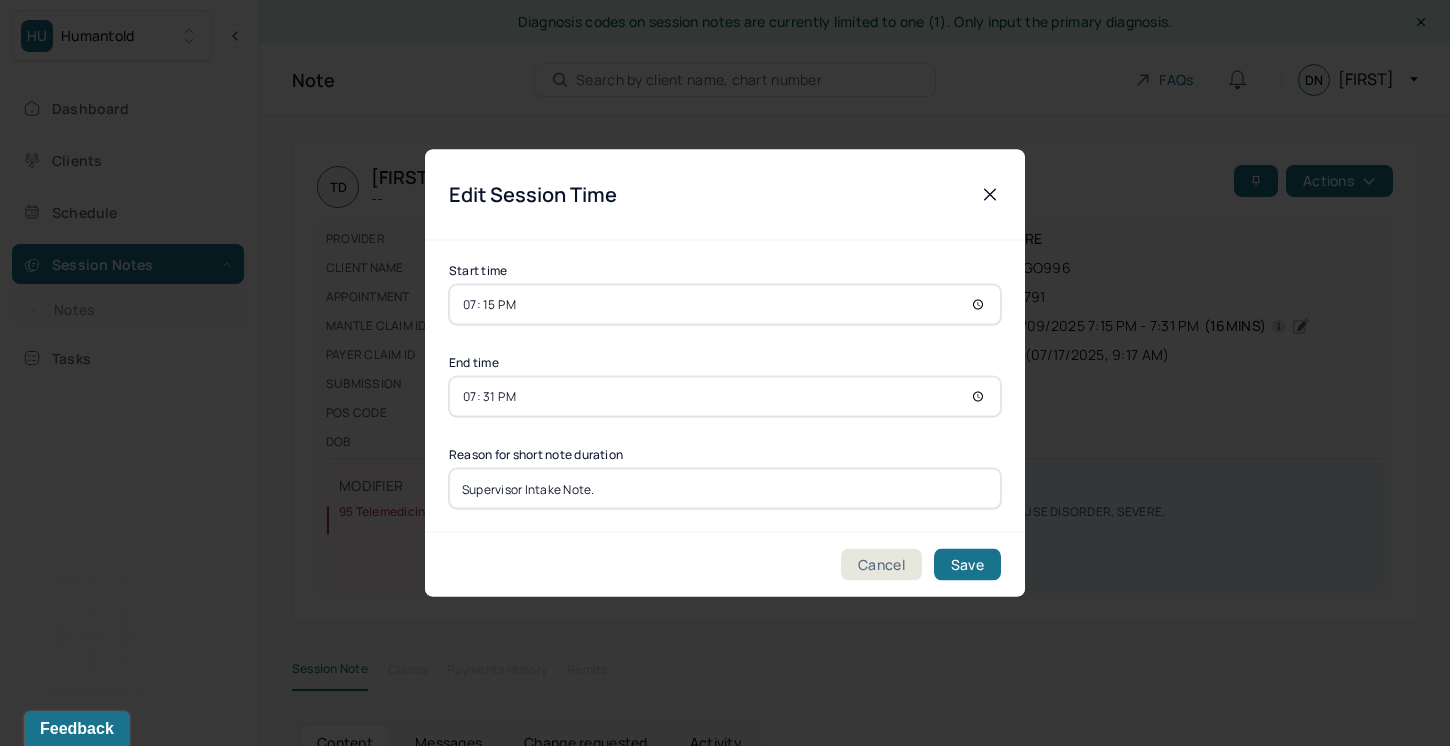 click on "19:15" at bounding box center [725, 305] 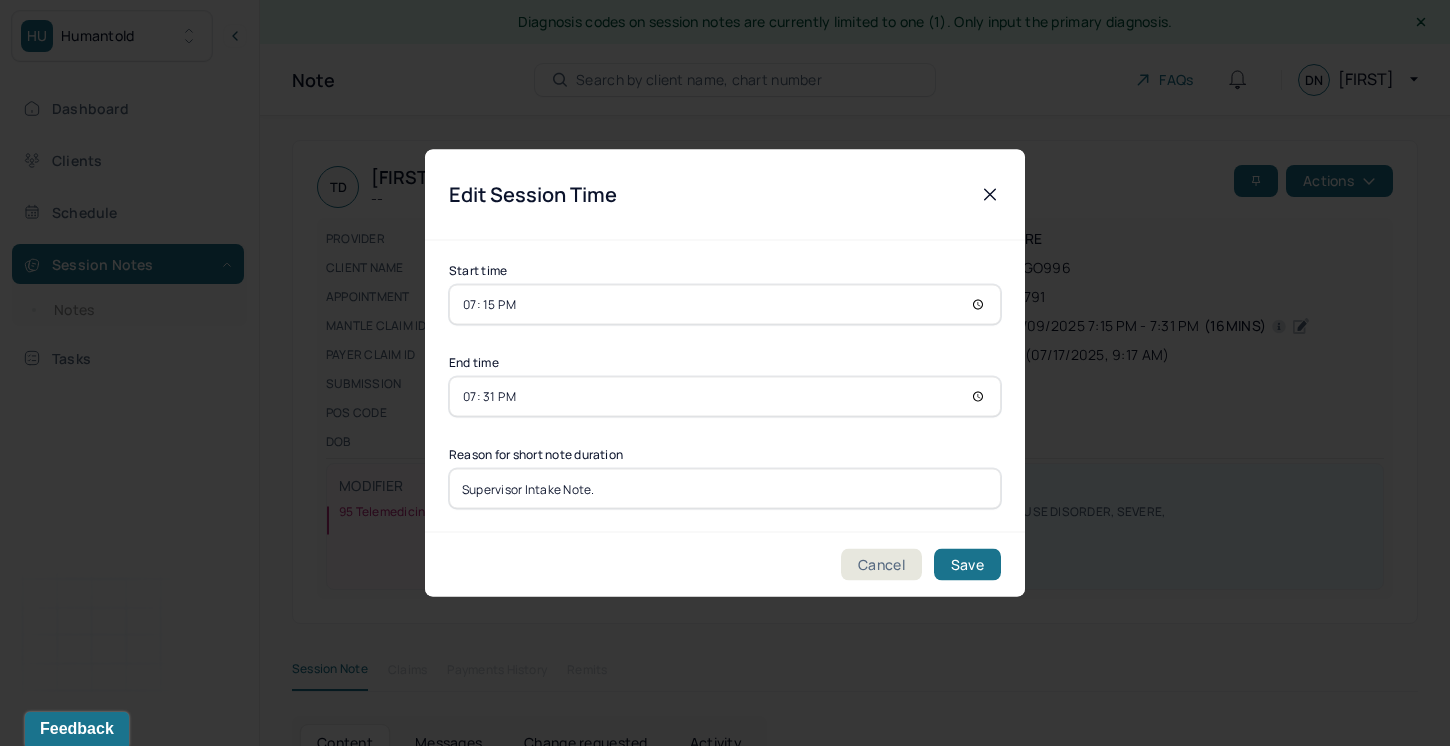 click on "End time" at bounding box center (725, 363) 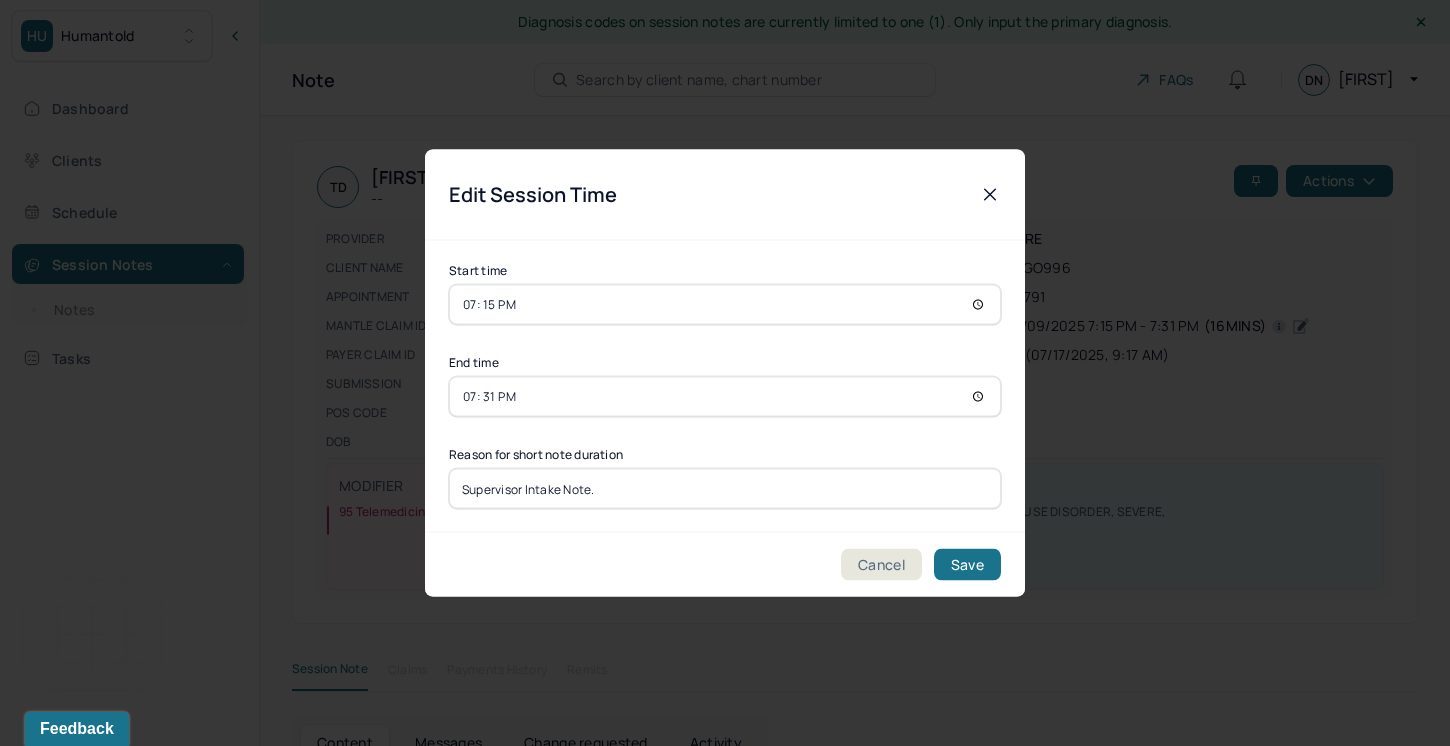 click on "Cancel" at bounding box center (881, 565) 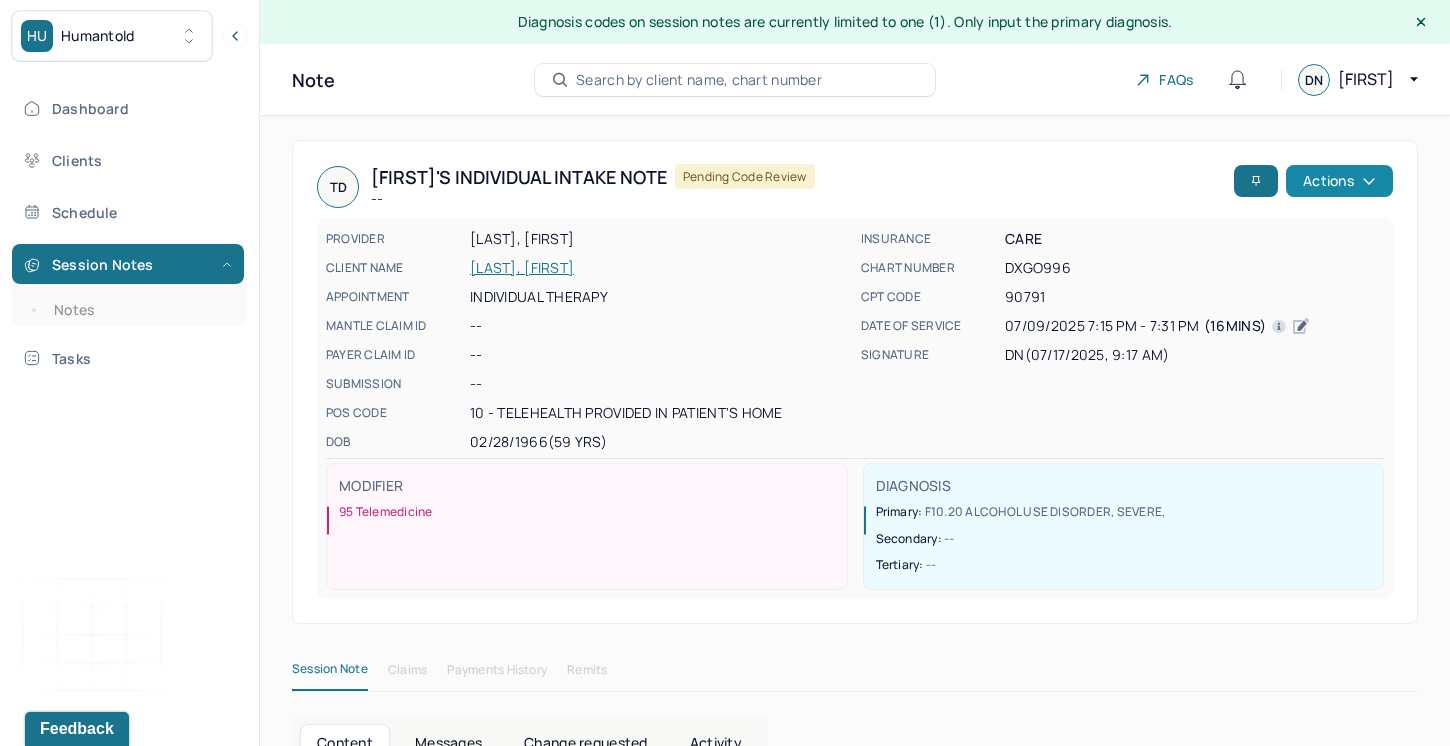 click on "Actions" at bounding box center (1339, 181) 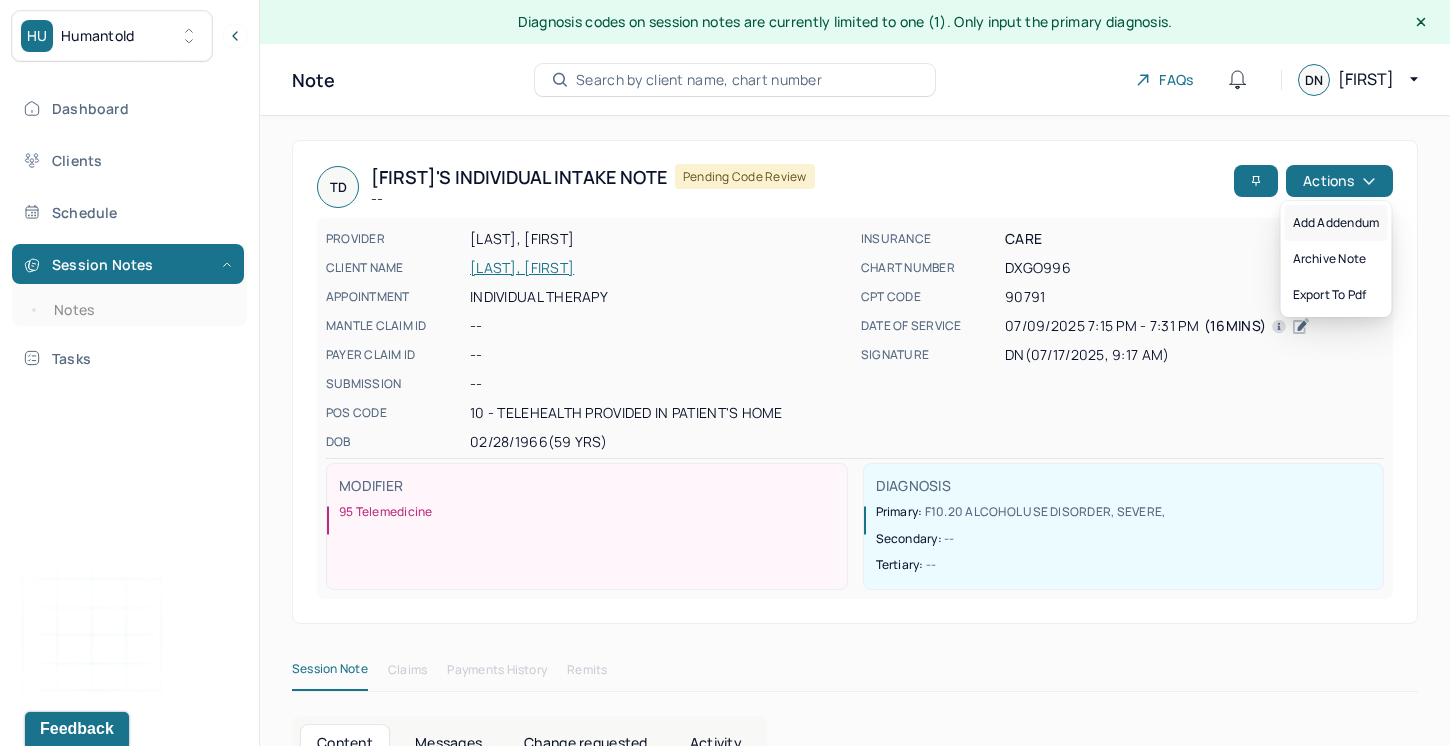 click on "Add addendum" at bounding box center [1336, 223] 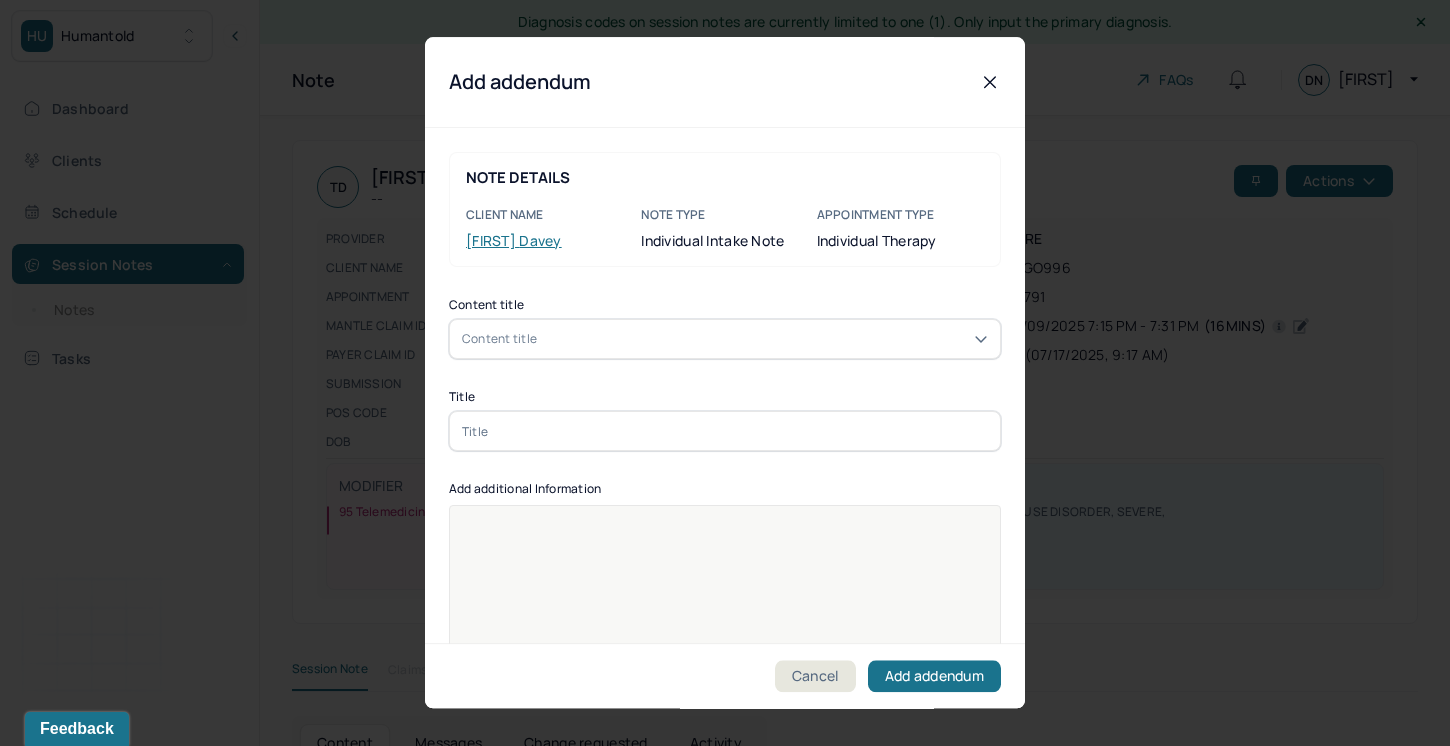 scroll, scrollTop: 23, scrollLeft: 0, axis: vertical 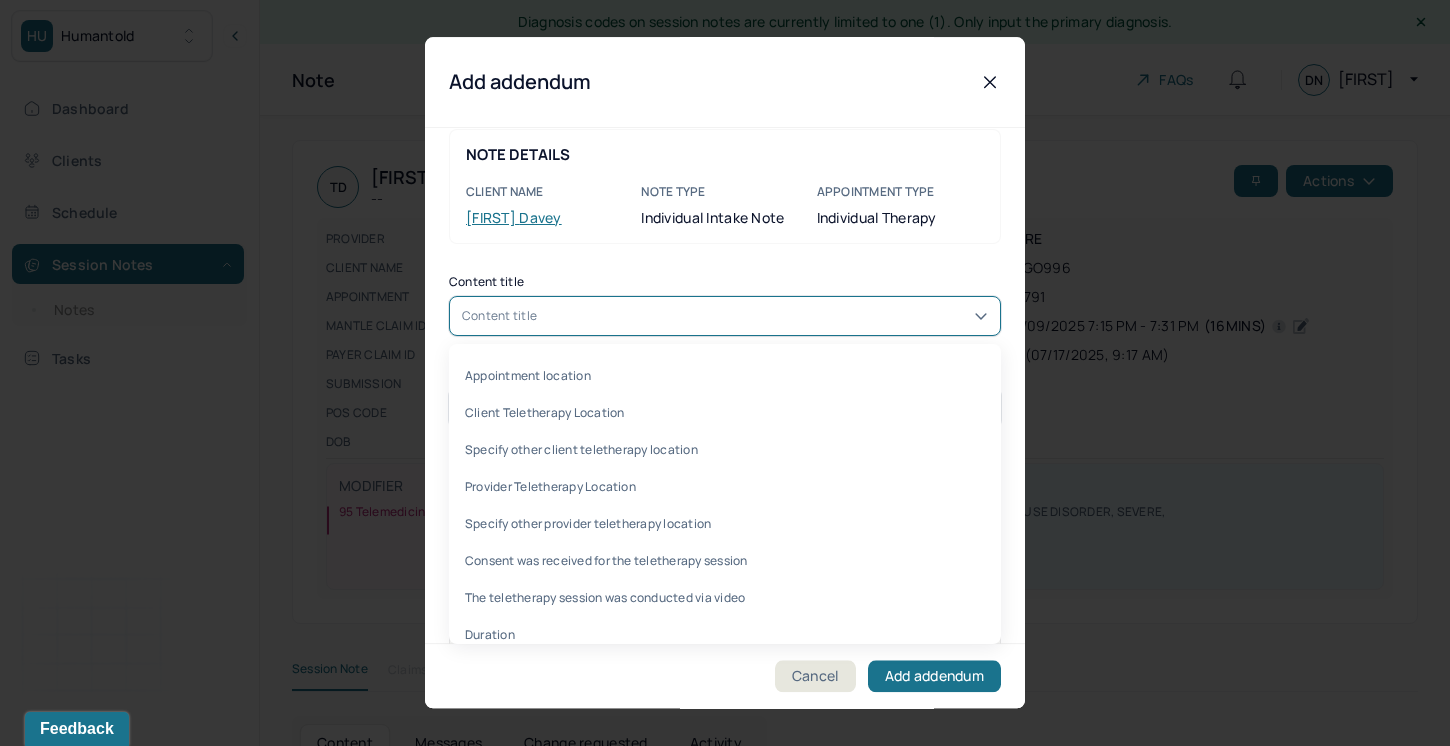 click on "Content title" at bounding box center (725, 316) 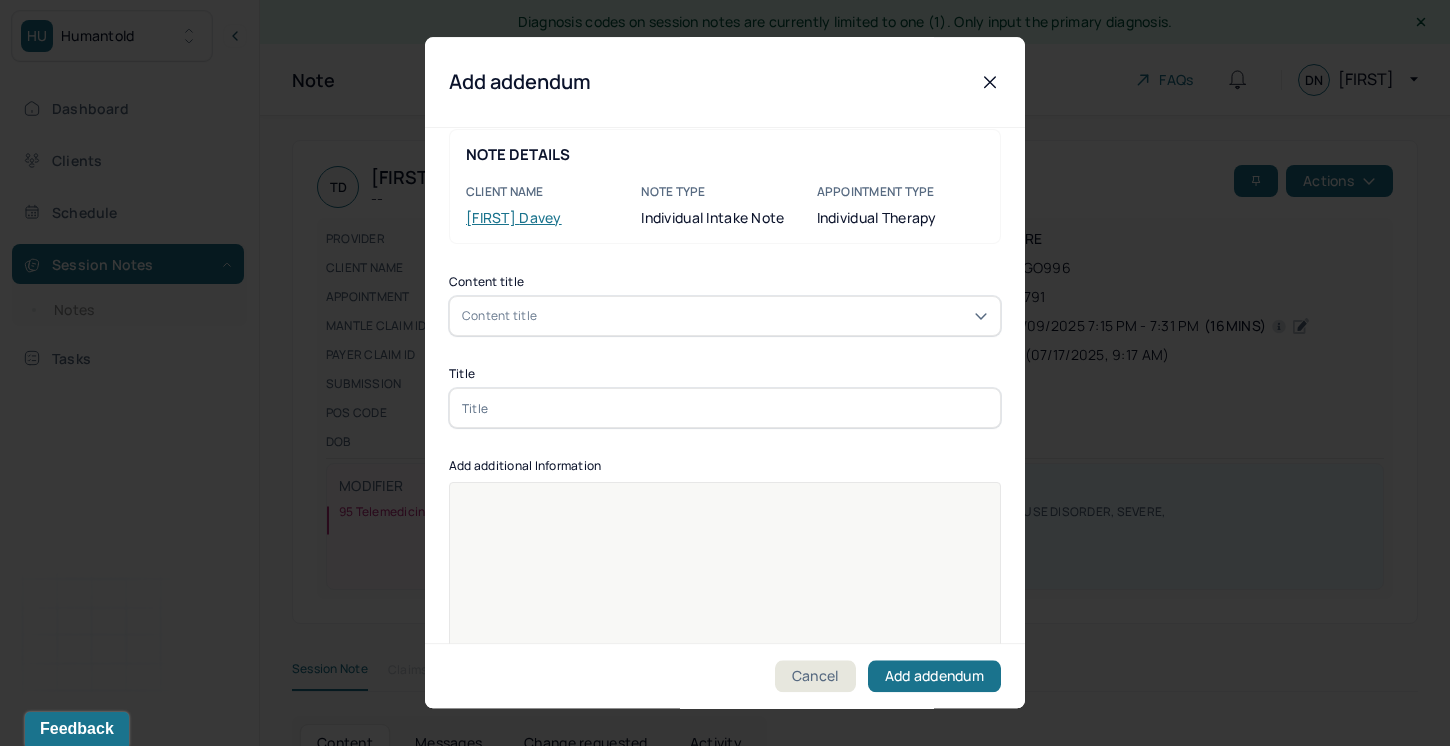 click on "Content title" at bounding box center (725, 282) 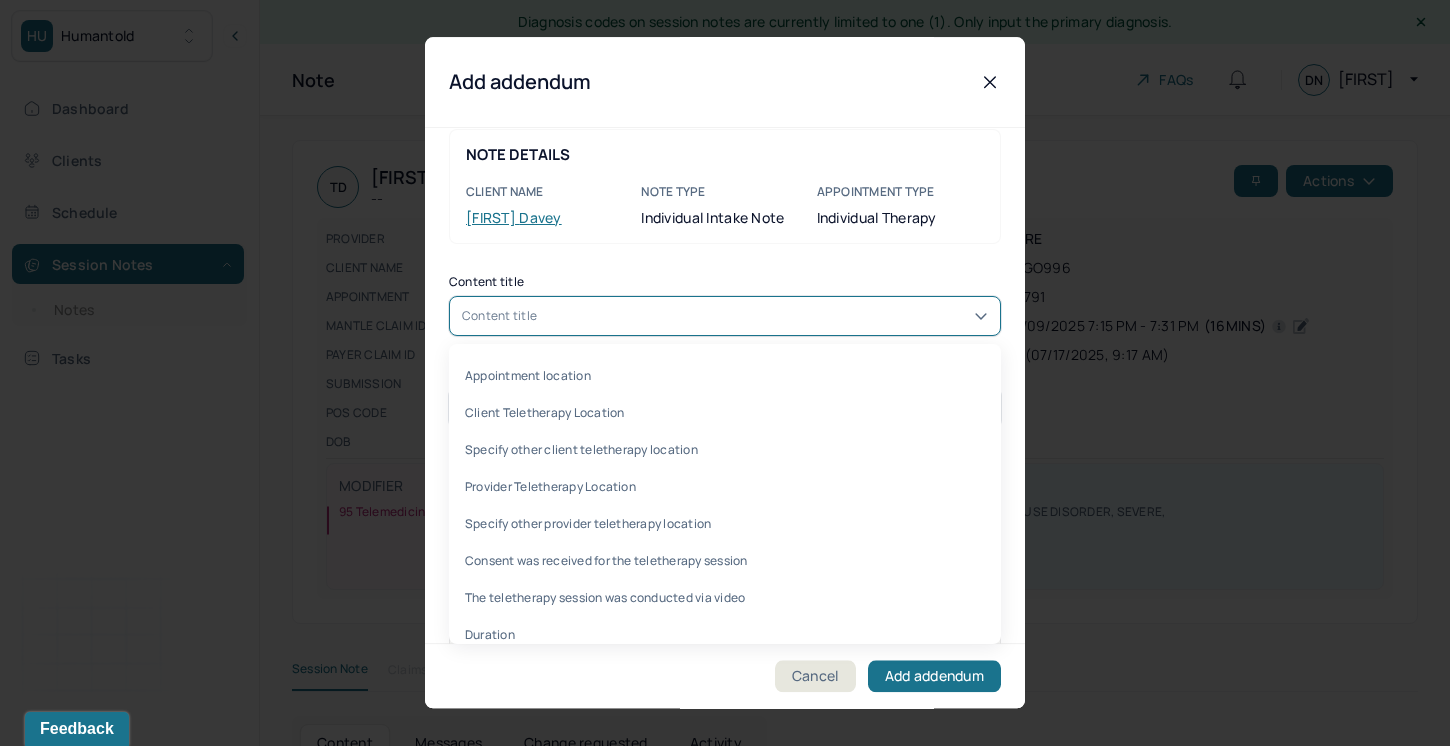 click on "Content title" at bounding box center (725, 316) 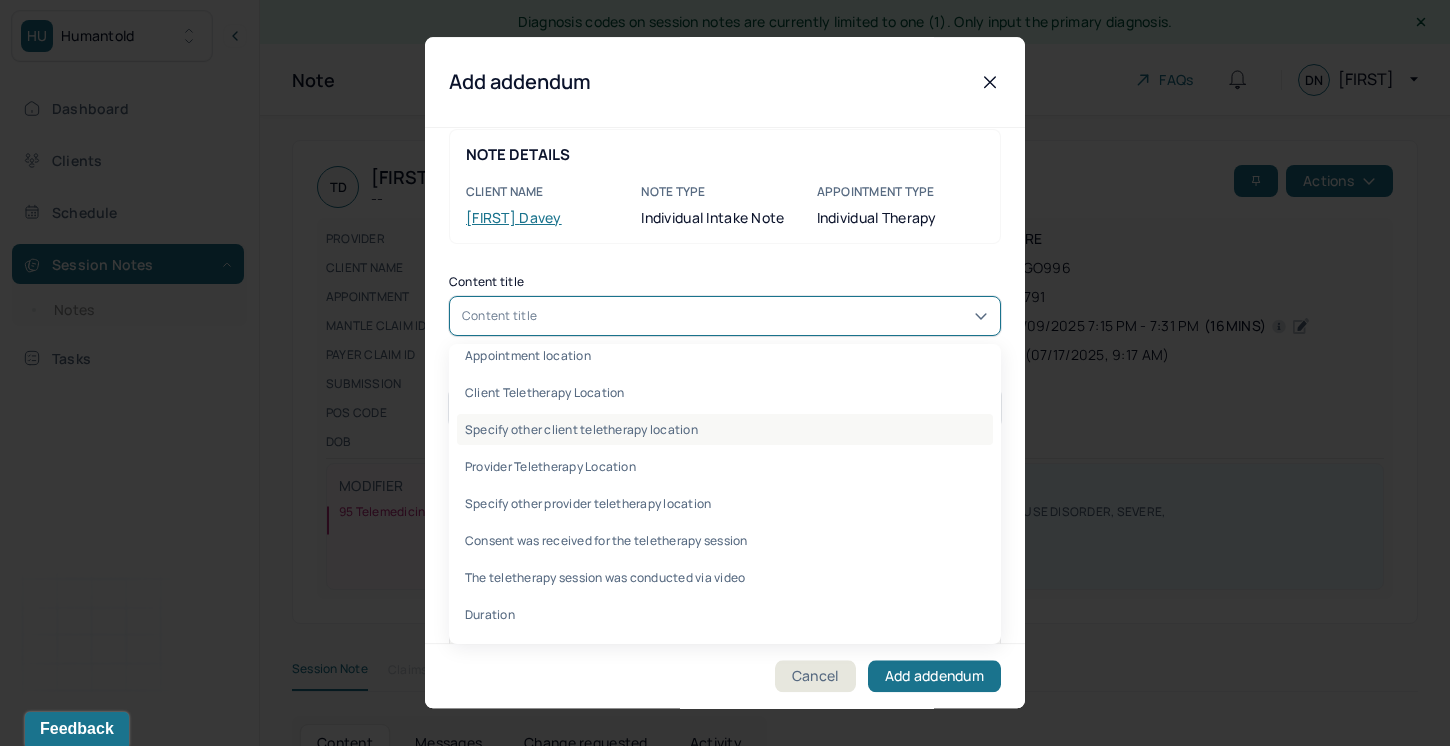 scroll, scrollTop: 0, scrollLeft: 0, axis: both 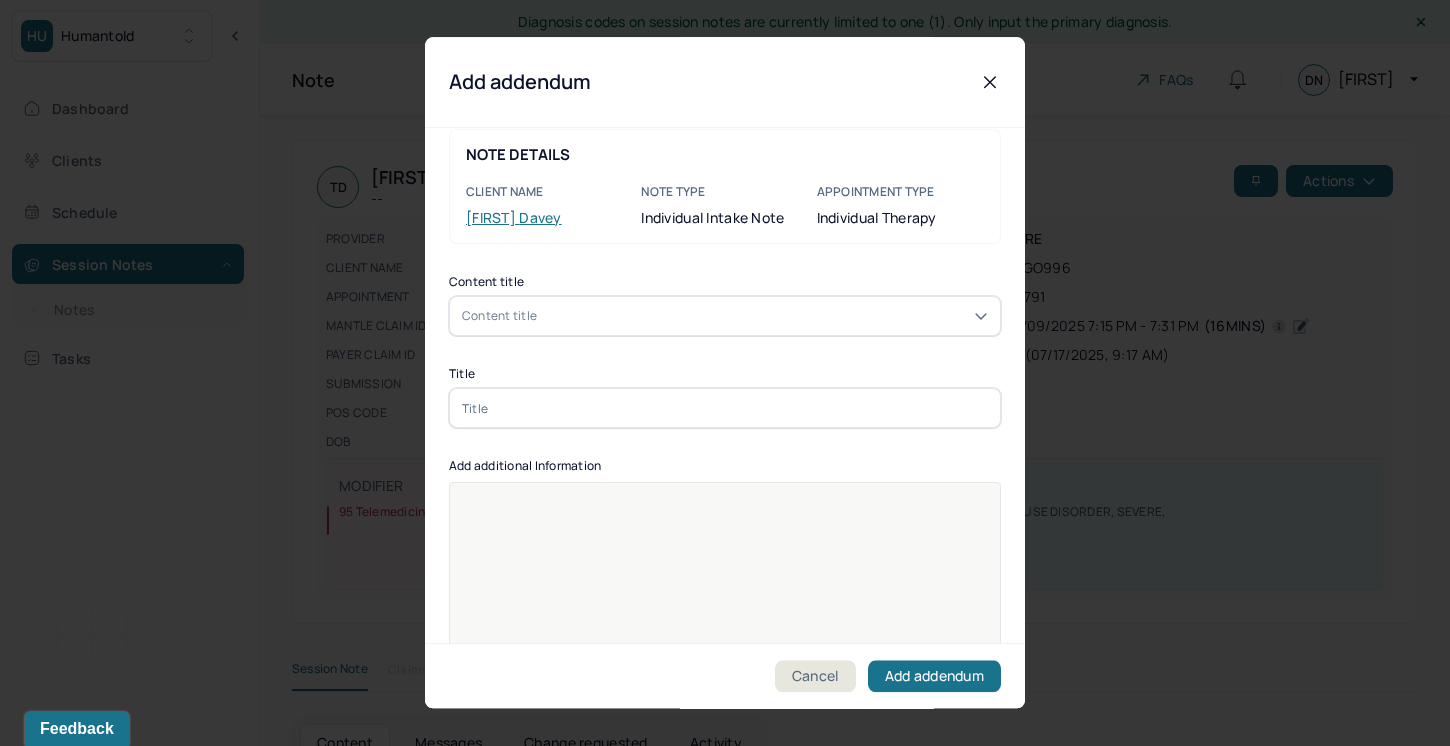 click 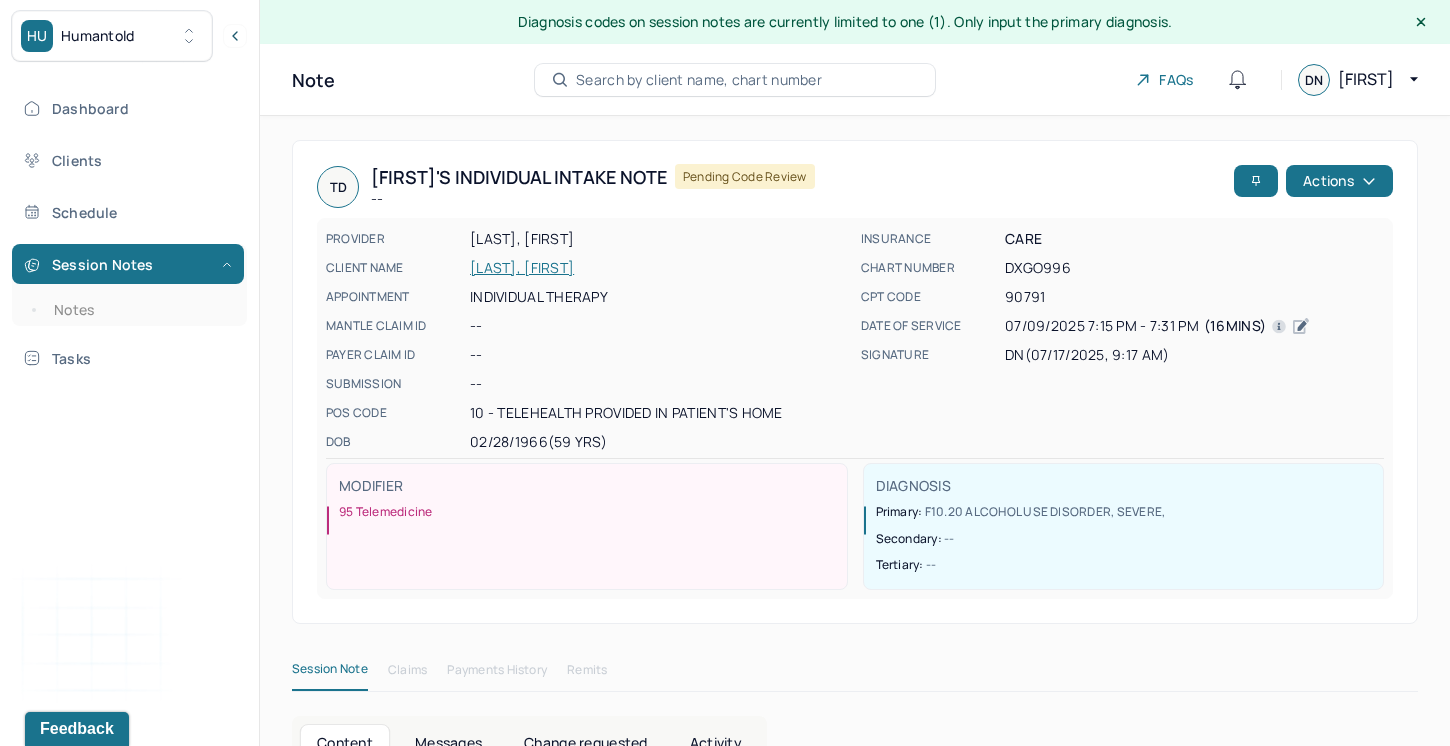 click 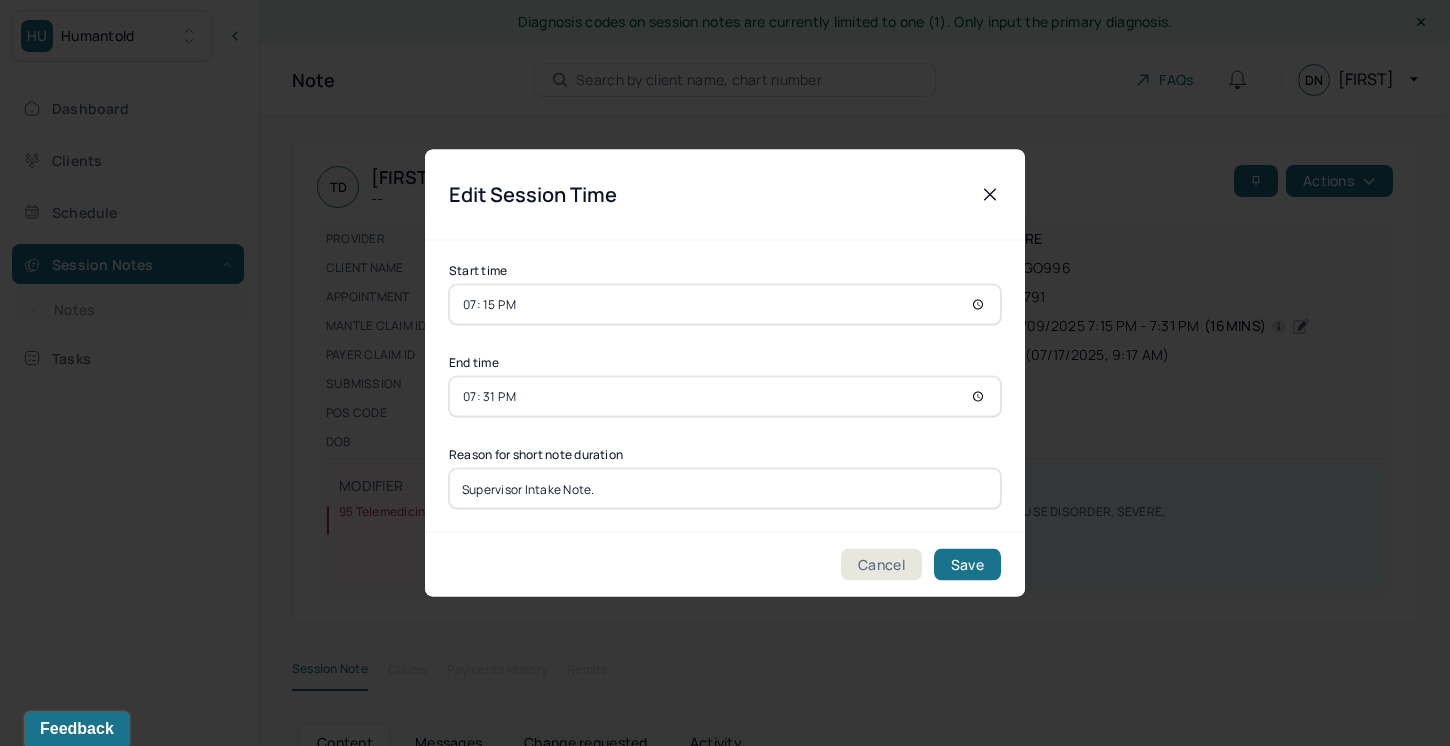 click on "Edit Session Time" at bounding box center (725, 195) 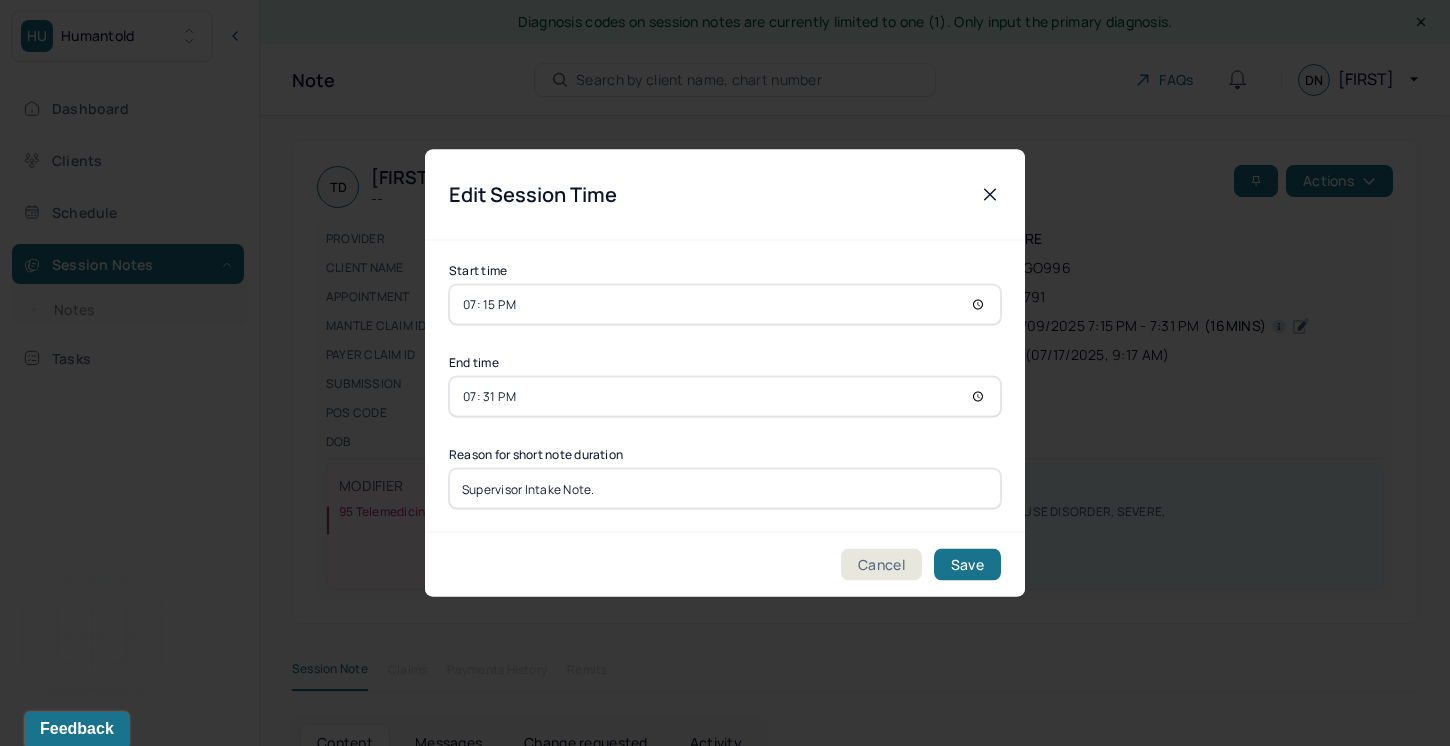 click 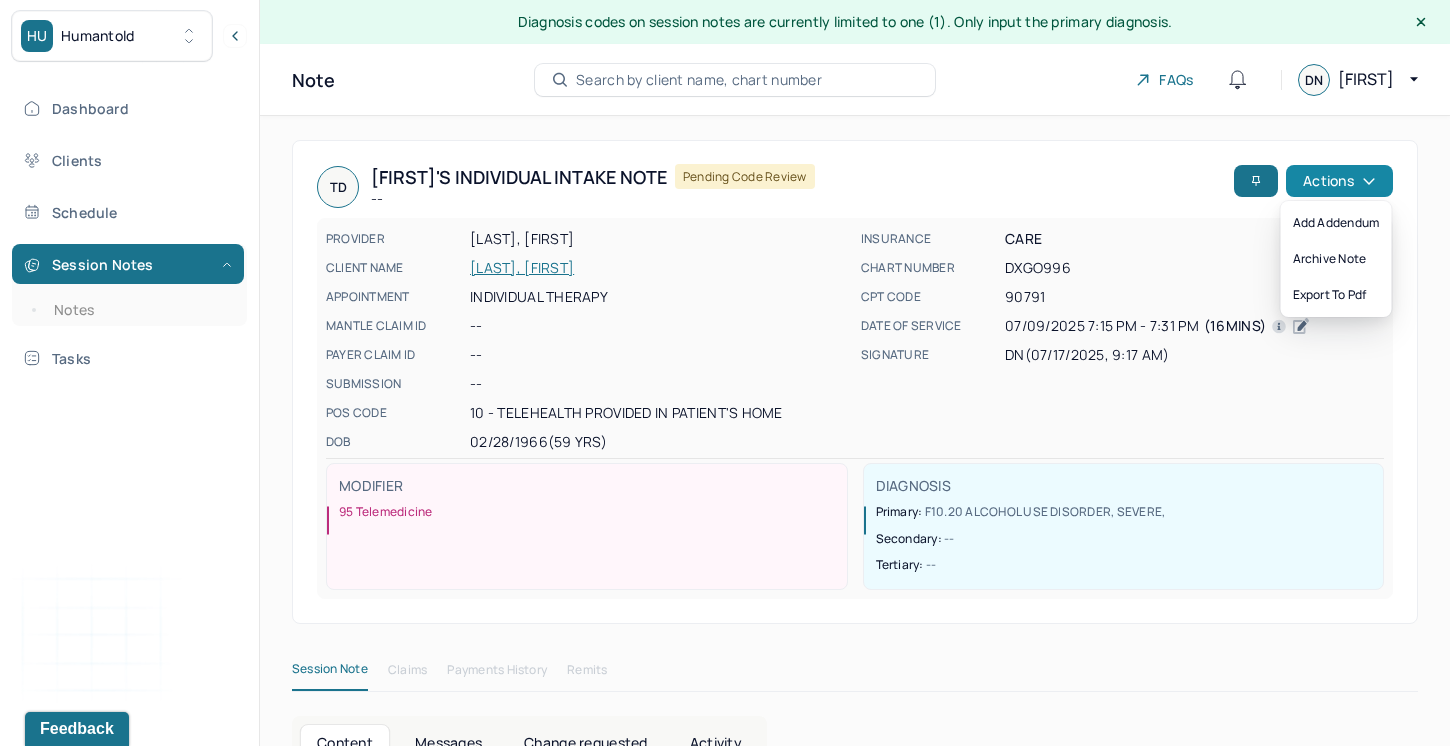 click on "Actions" at bounding box center (1339, 181) 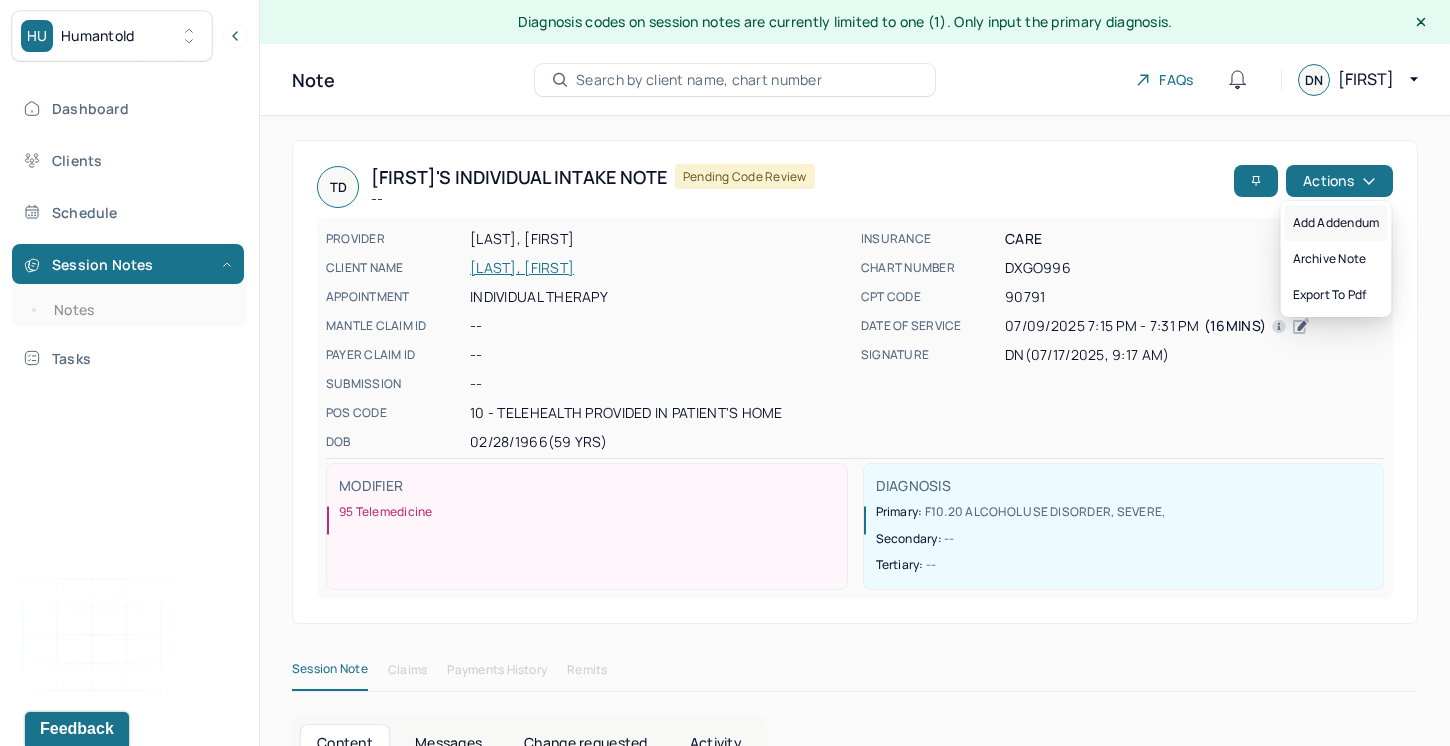 click on "Add addendum" at bounding box center (1336, 223) 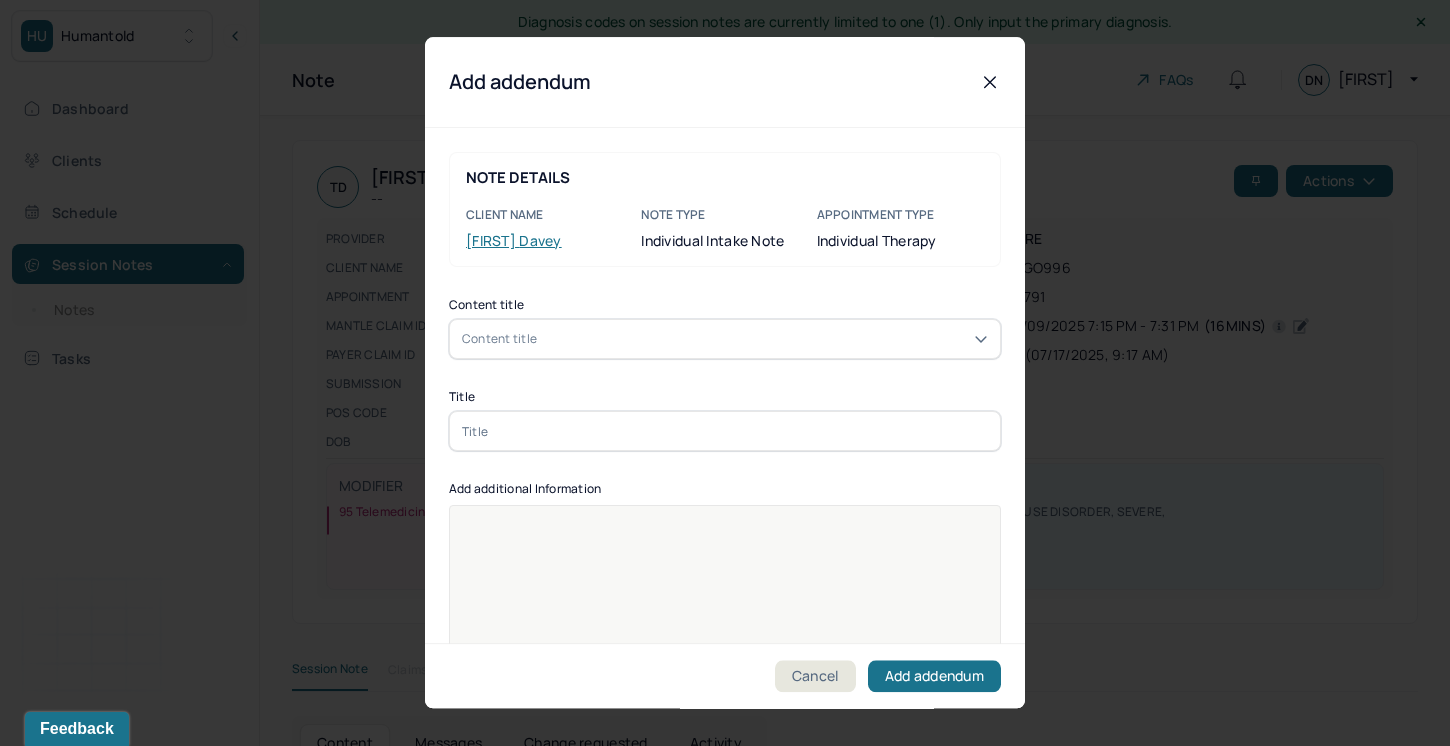 click on "Content title" at bounding box center [499, 339] 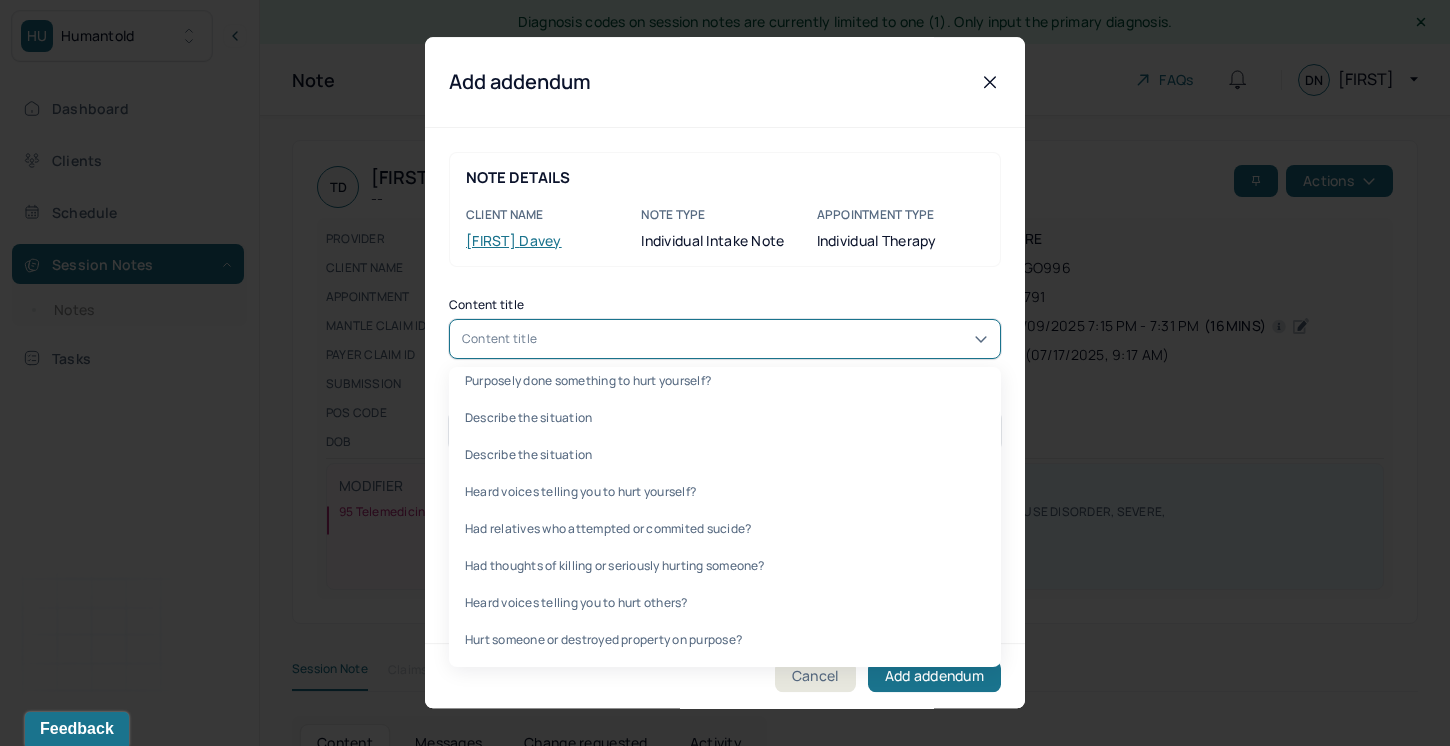 scroll, scrollTop: 2464, scrollLeft: 0, axis: vertical 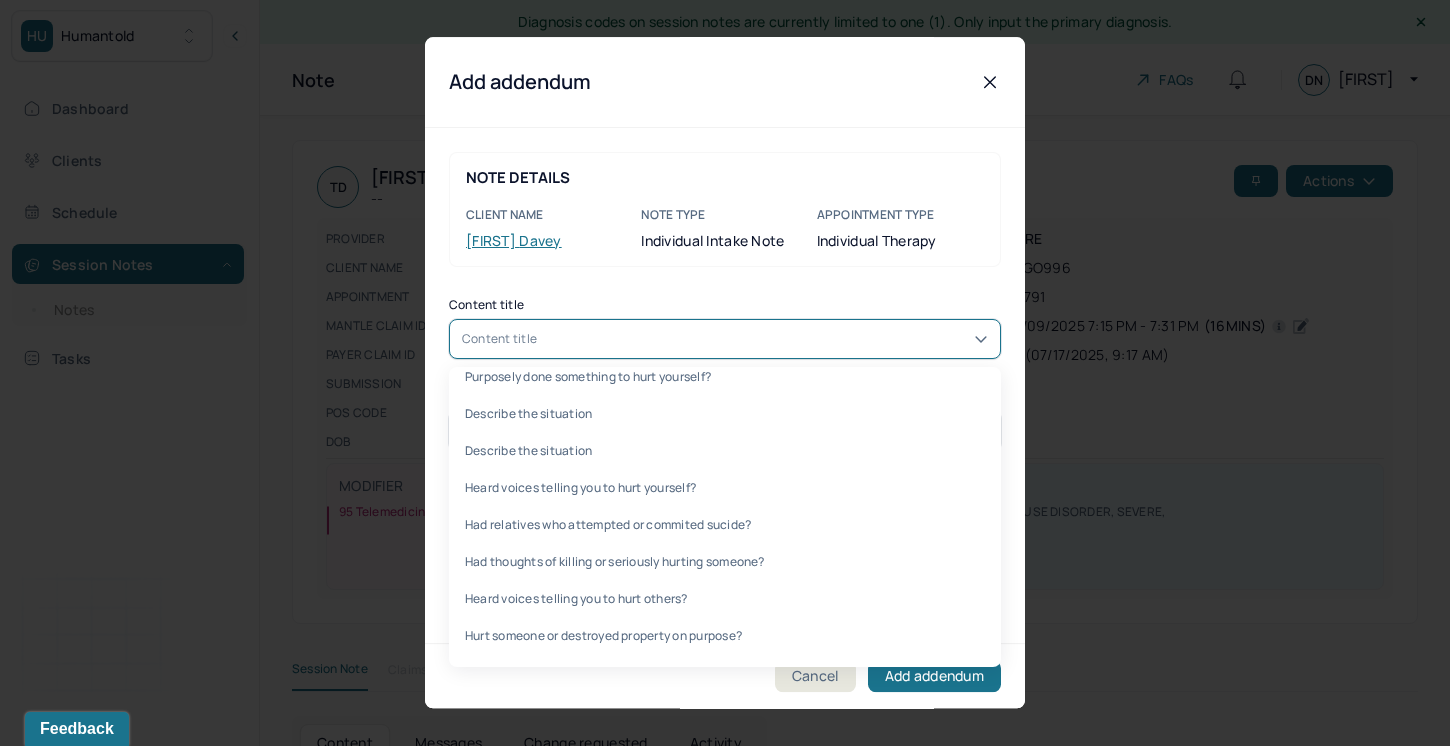 click 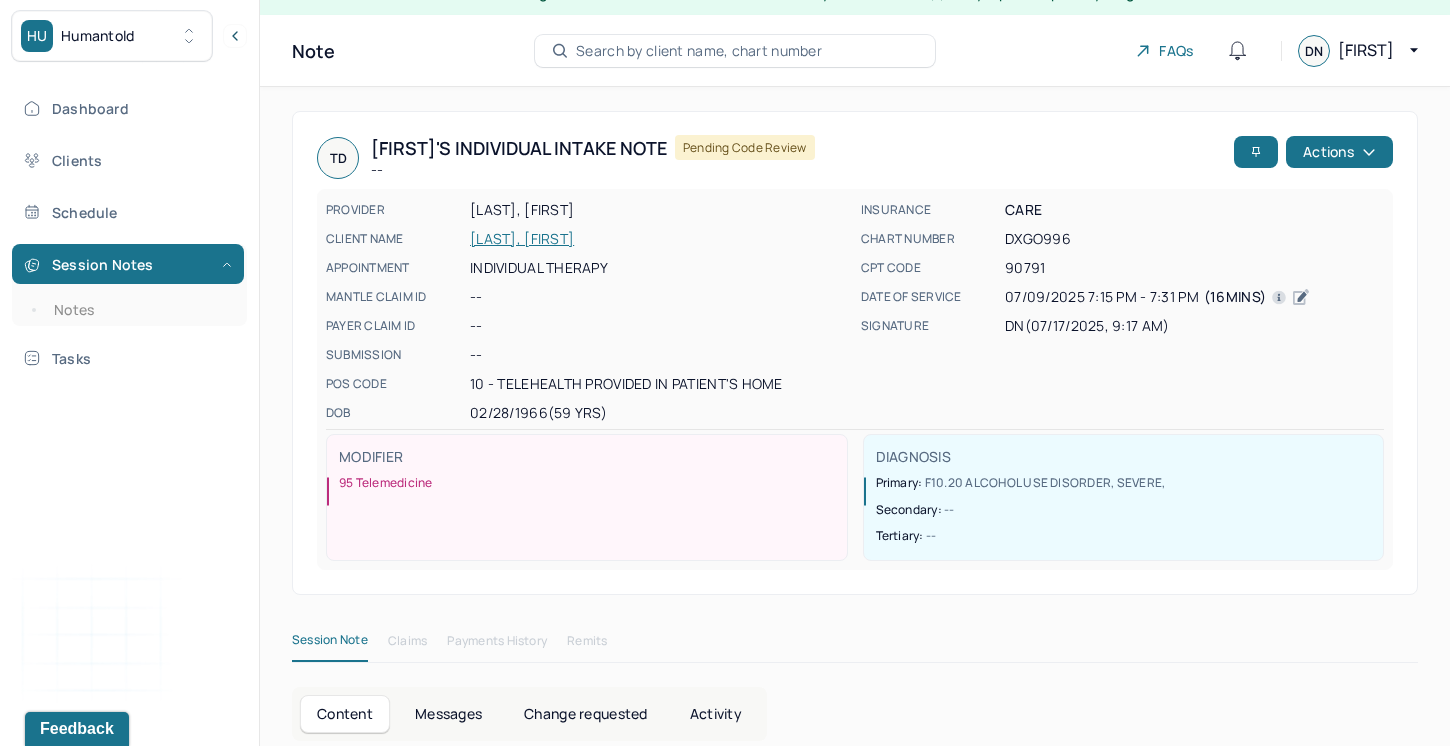 scroll, scrollTop: 0, scrollLeft: 0, axis: both 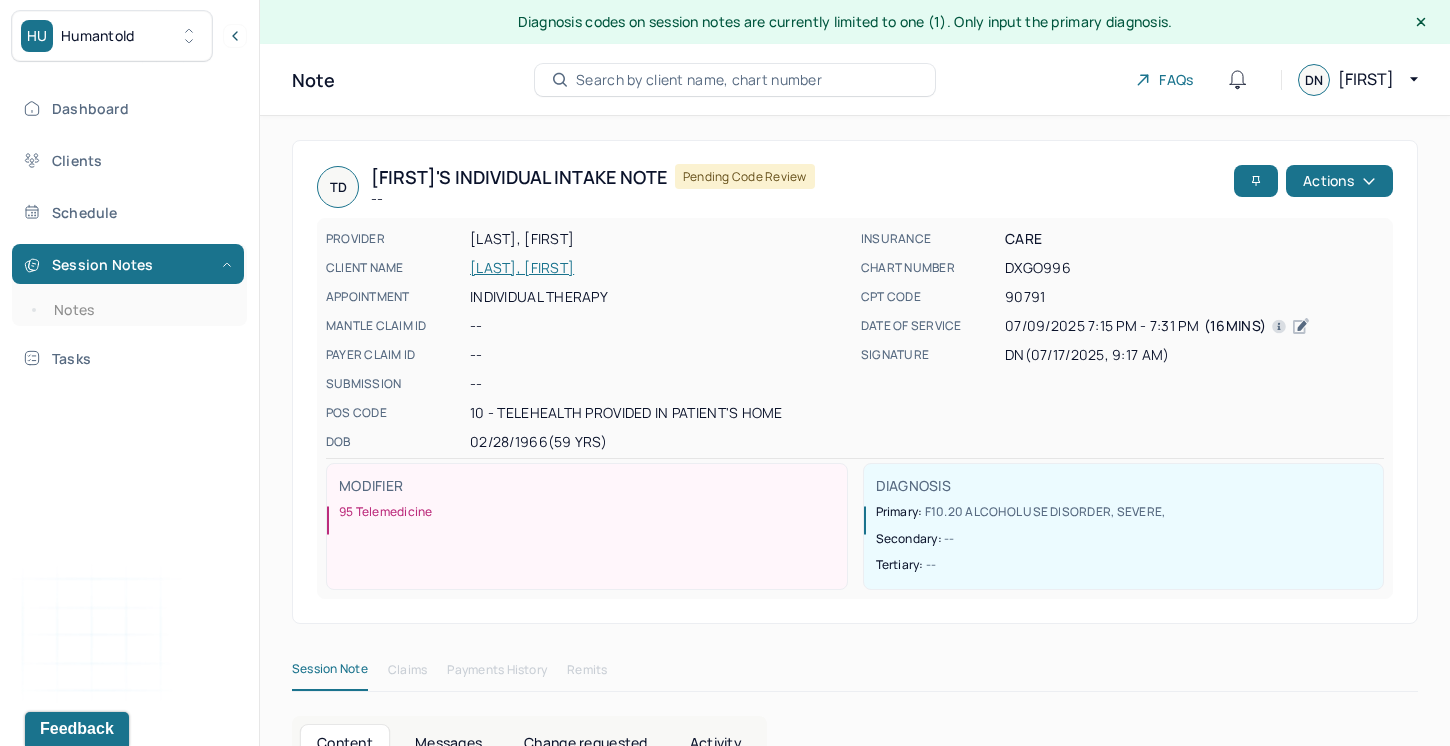 click on "07/09/2025   7:15 PM   -   7:31 PM" at bounding box center [1102, 326] 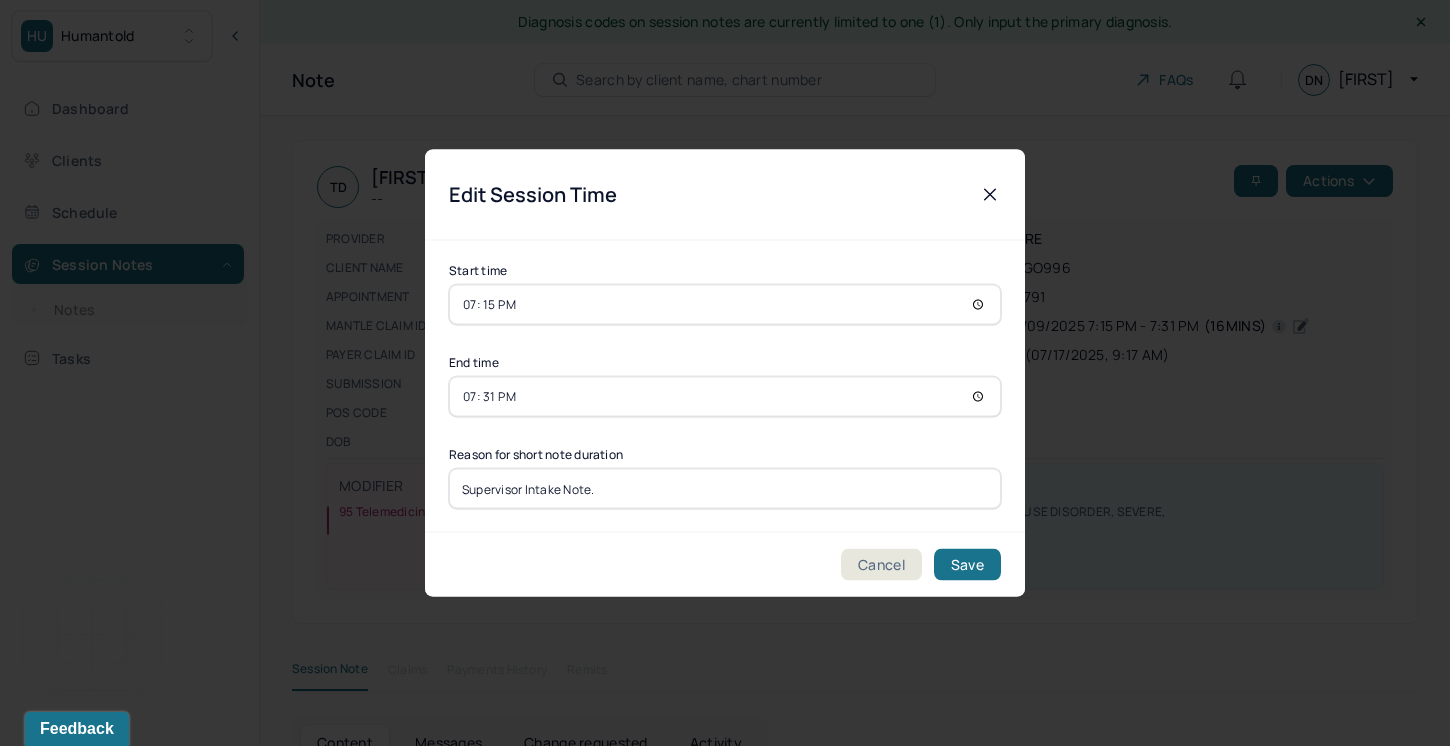 click 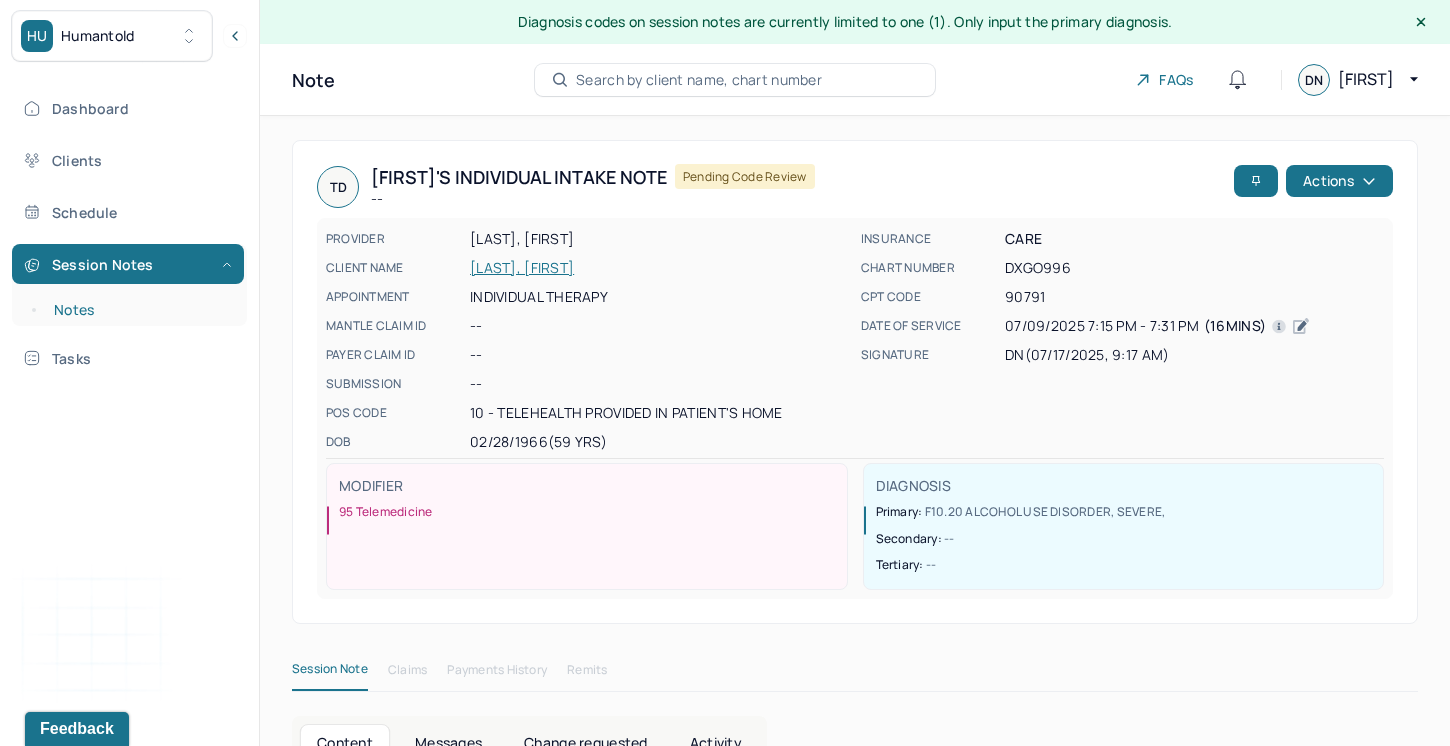 click on "Notes" at bounding box center (139, 310) 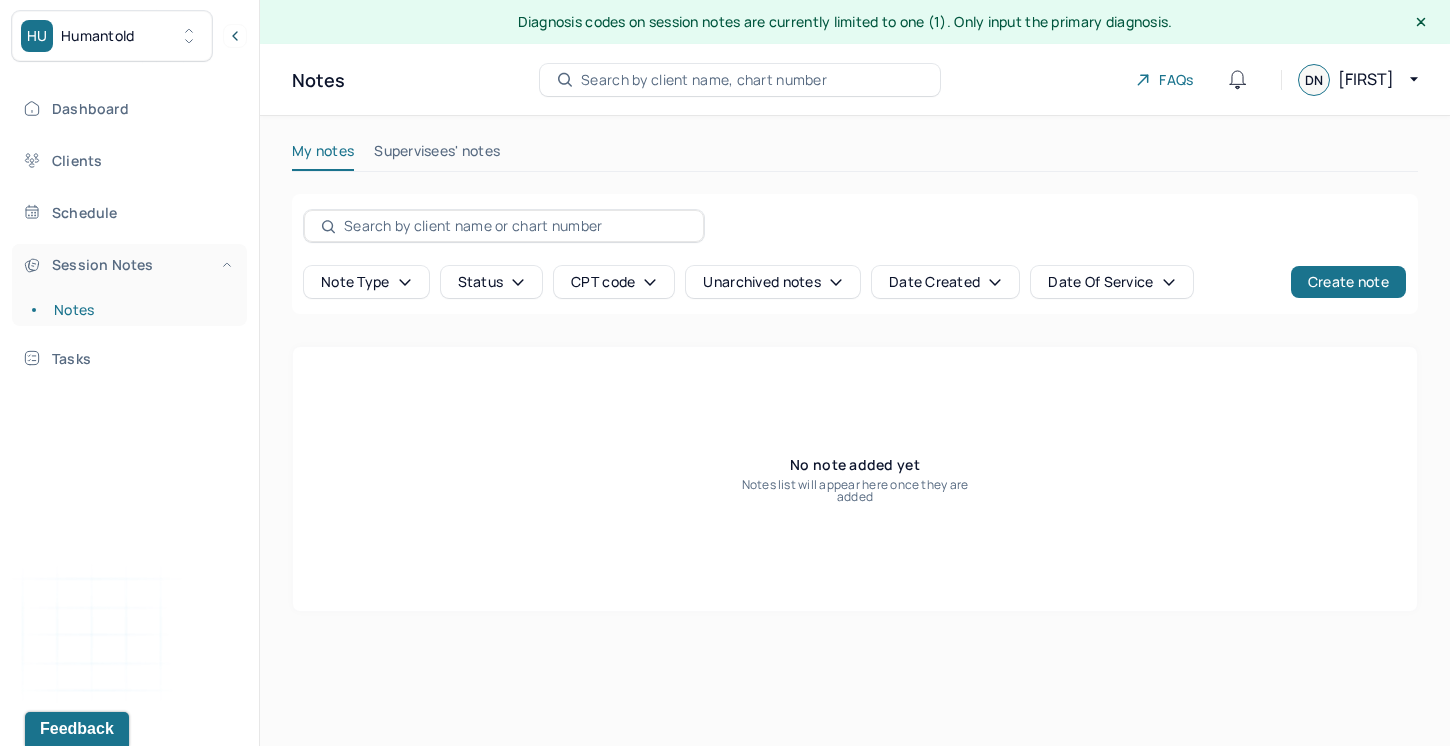 click on "Session Notes" at bounding box center [128, 264] 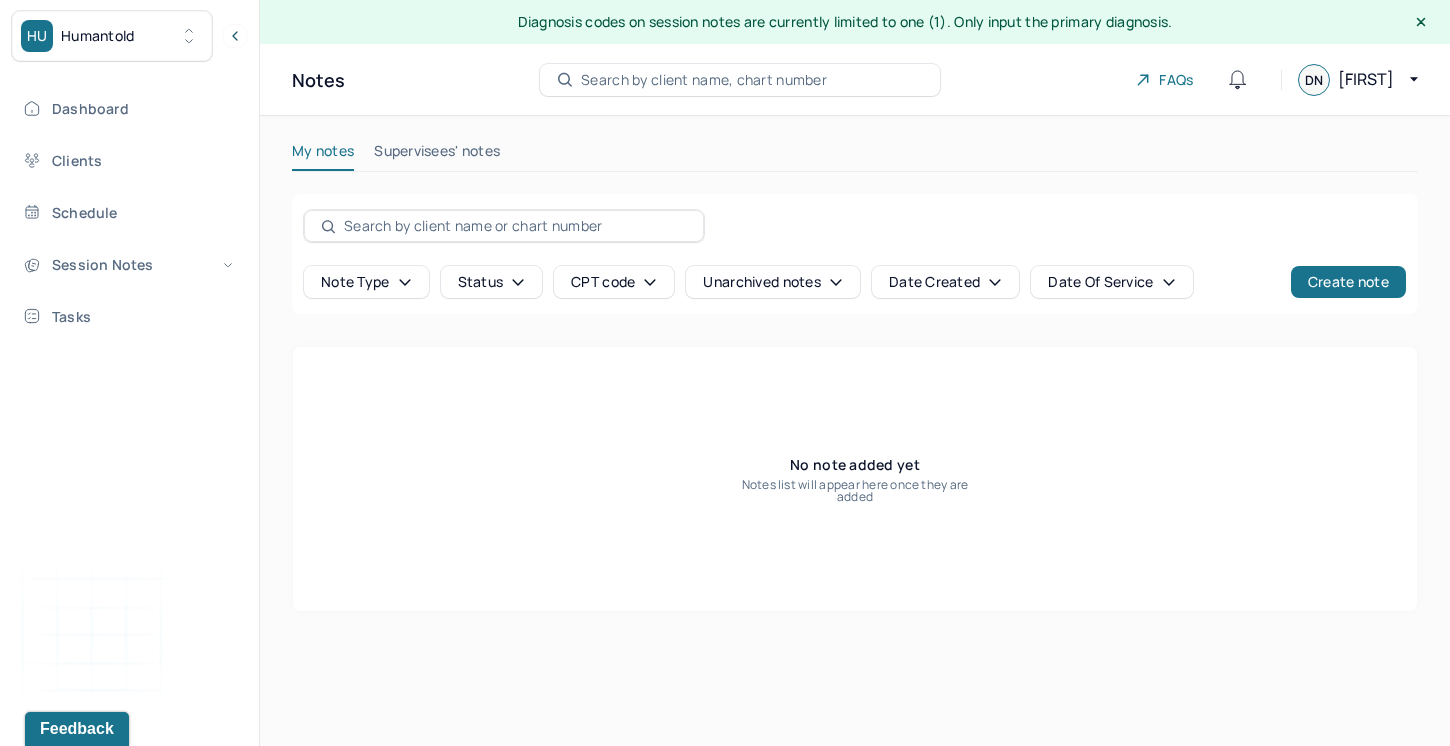 click on "Search by client name, chart number" at bounding box center [704, 80] 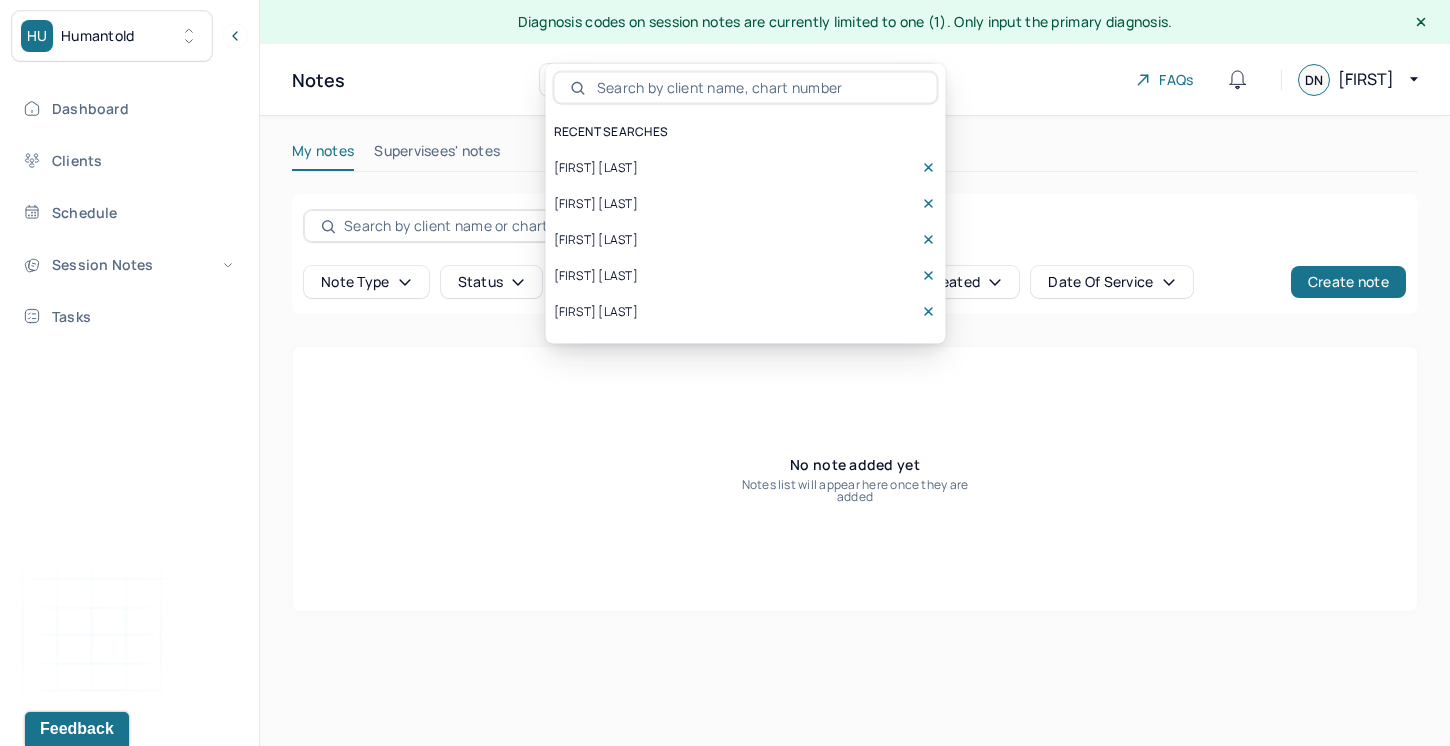 click on "[FIRST] [LAST]" at bounding box center [596, 204] 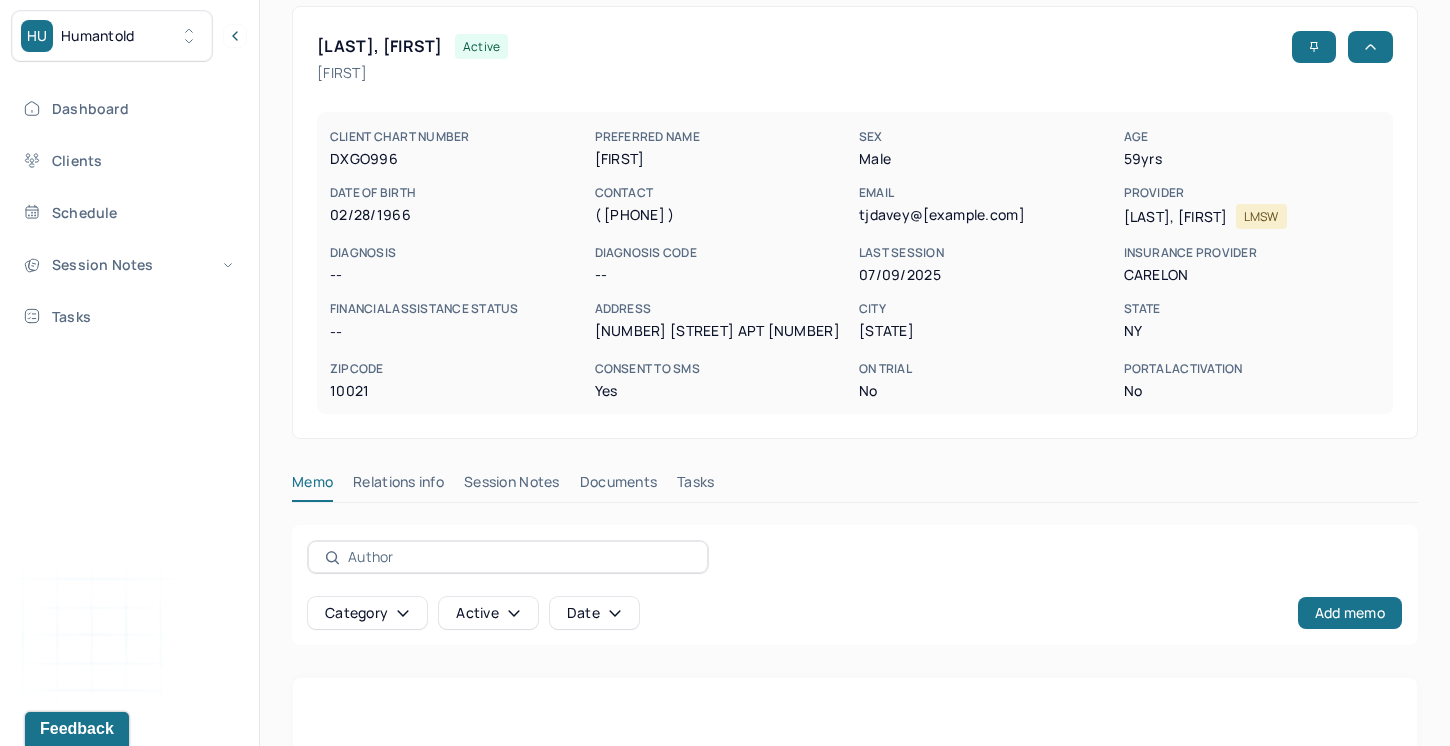 scroll, scrollTop: 199, scrollLeft: 0, axis: vertical 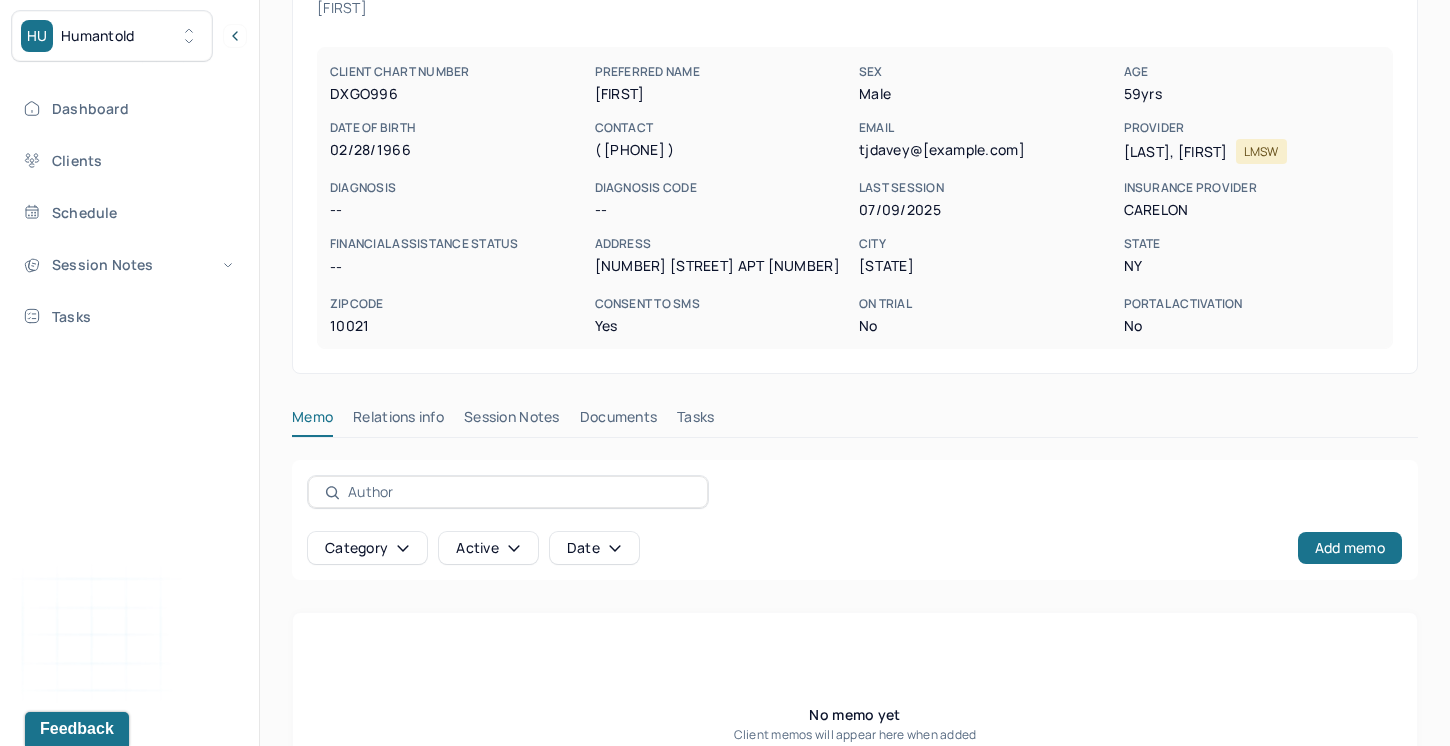 click on "Session Notes" at bounding box center [512, 421] 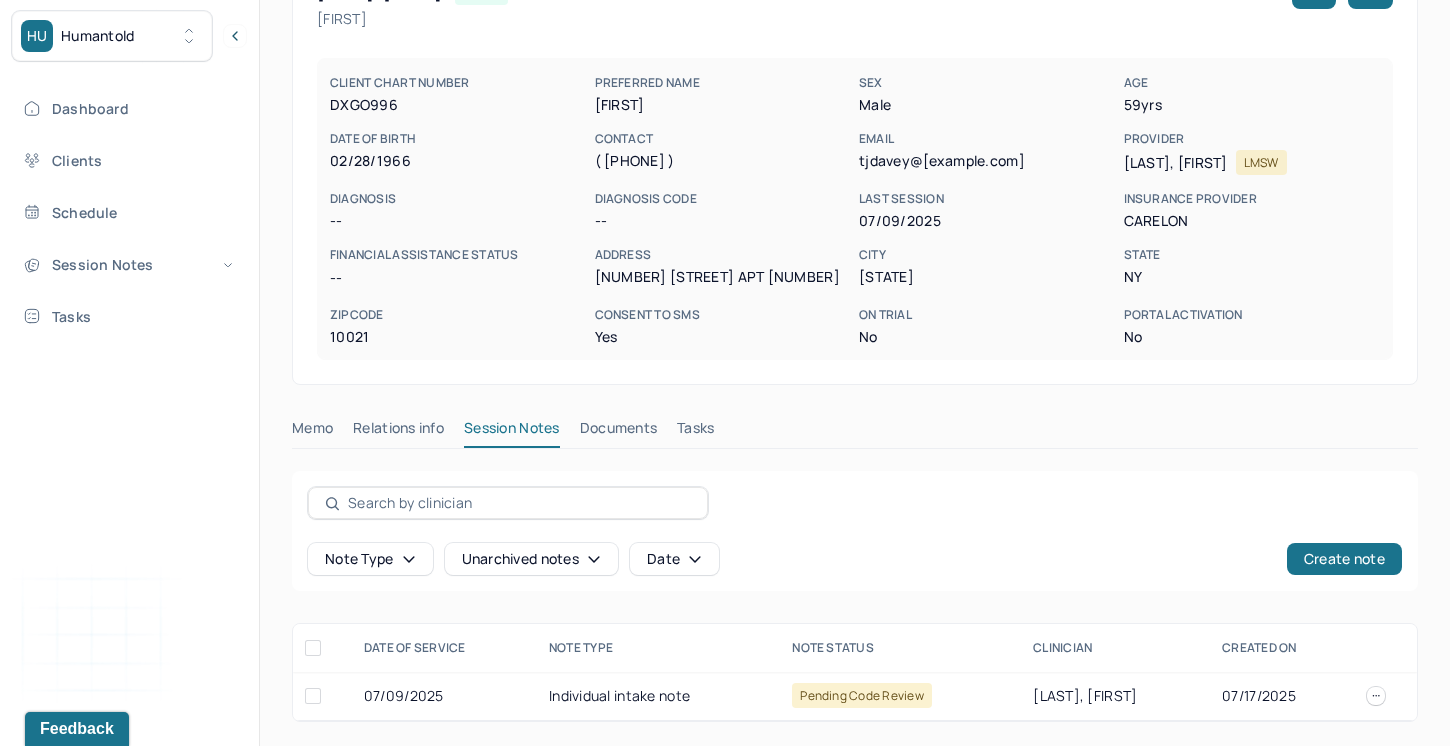 scroll, scrollTop: 188, scrollLeft: 0, axis: vertical 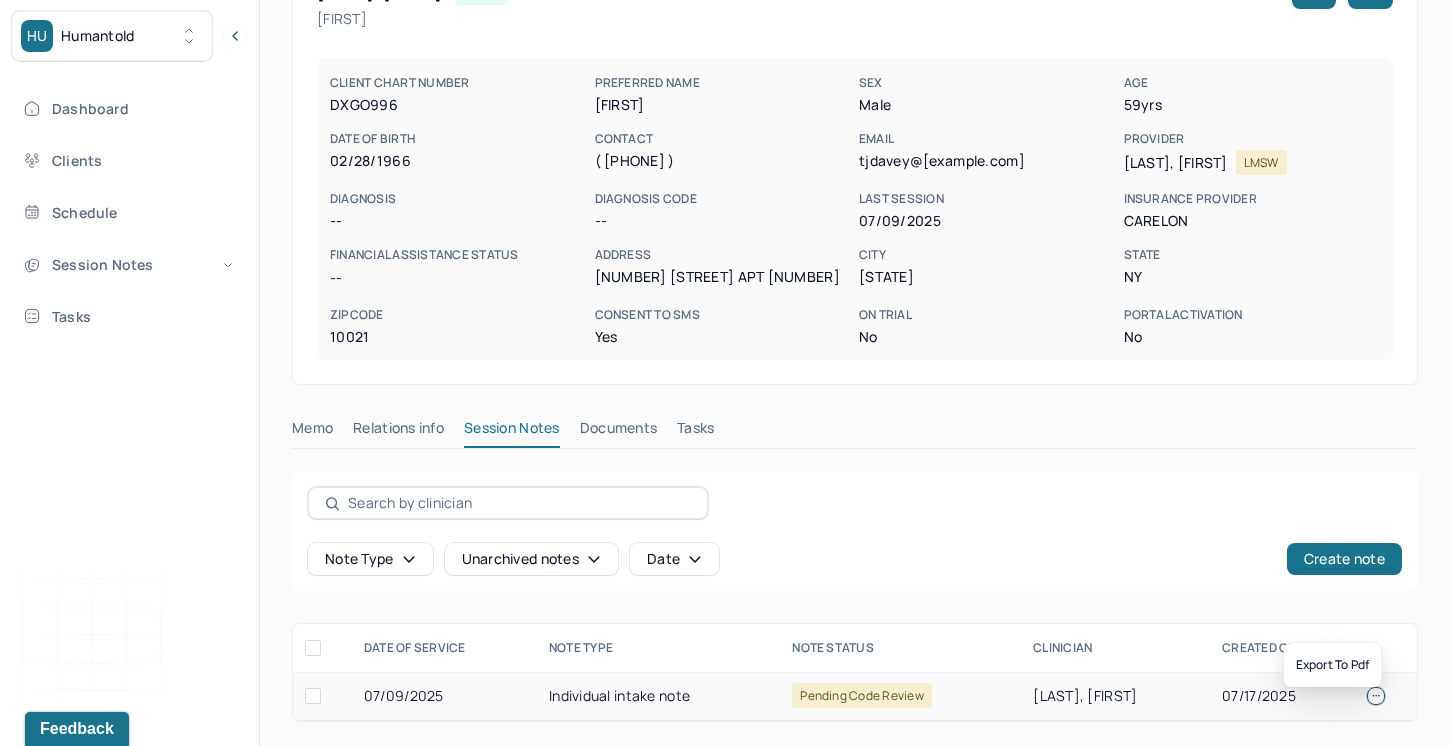 click at bounding box center (1376, 696) 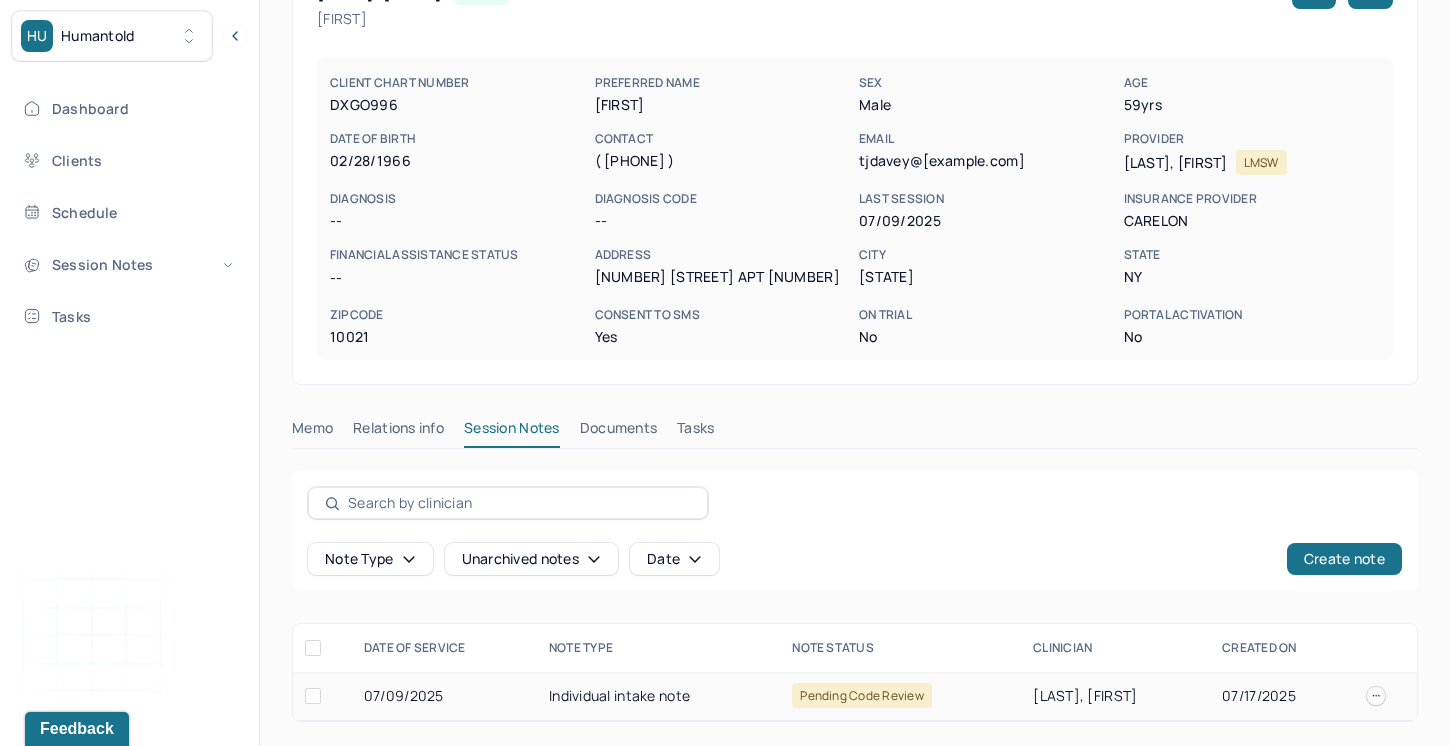click on "07/17/2025" at bounding box center (1282, 696) 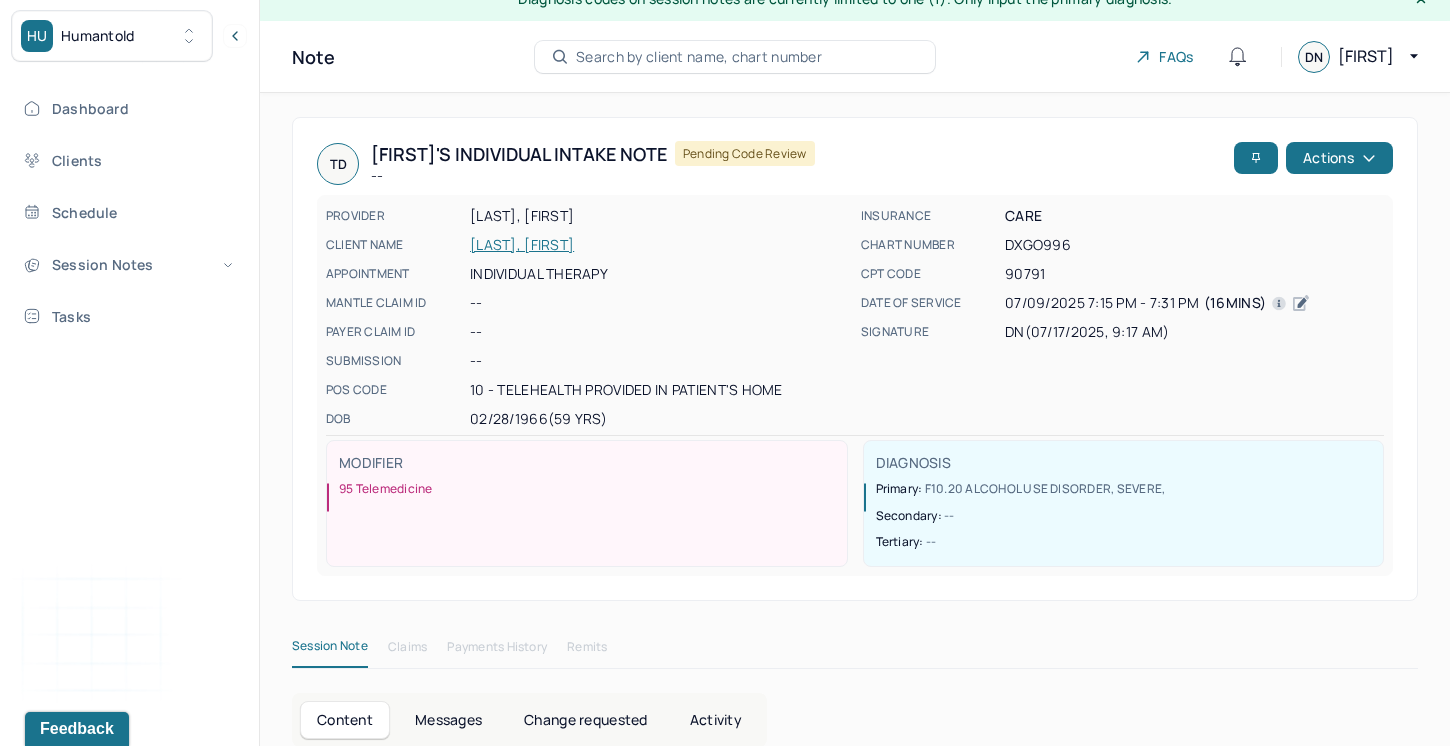 scroll, scrollTop: 0, scrollLeft: 0, axis: both 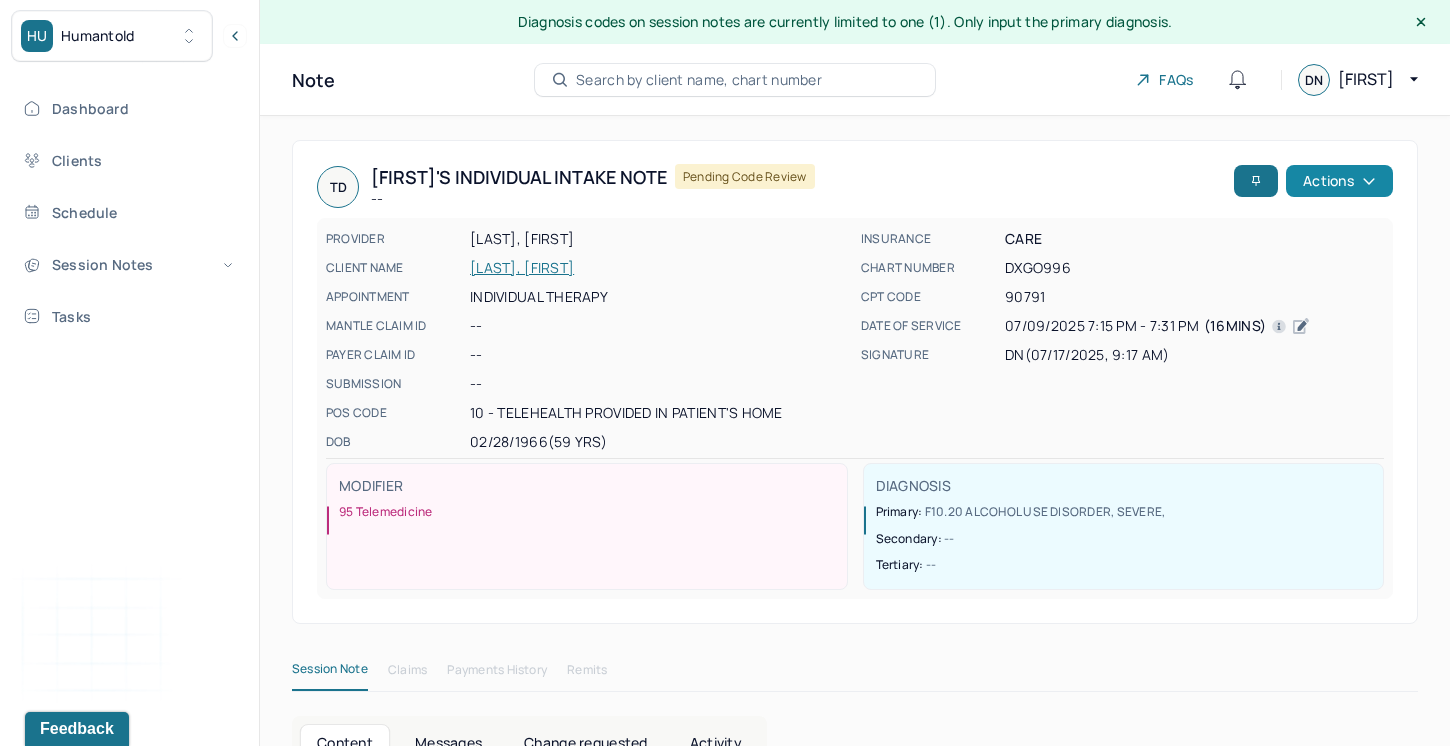 click on "Actions" at bounding box center (1339, 181) 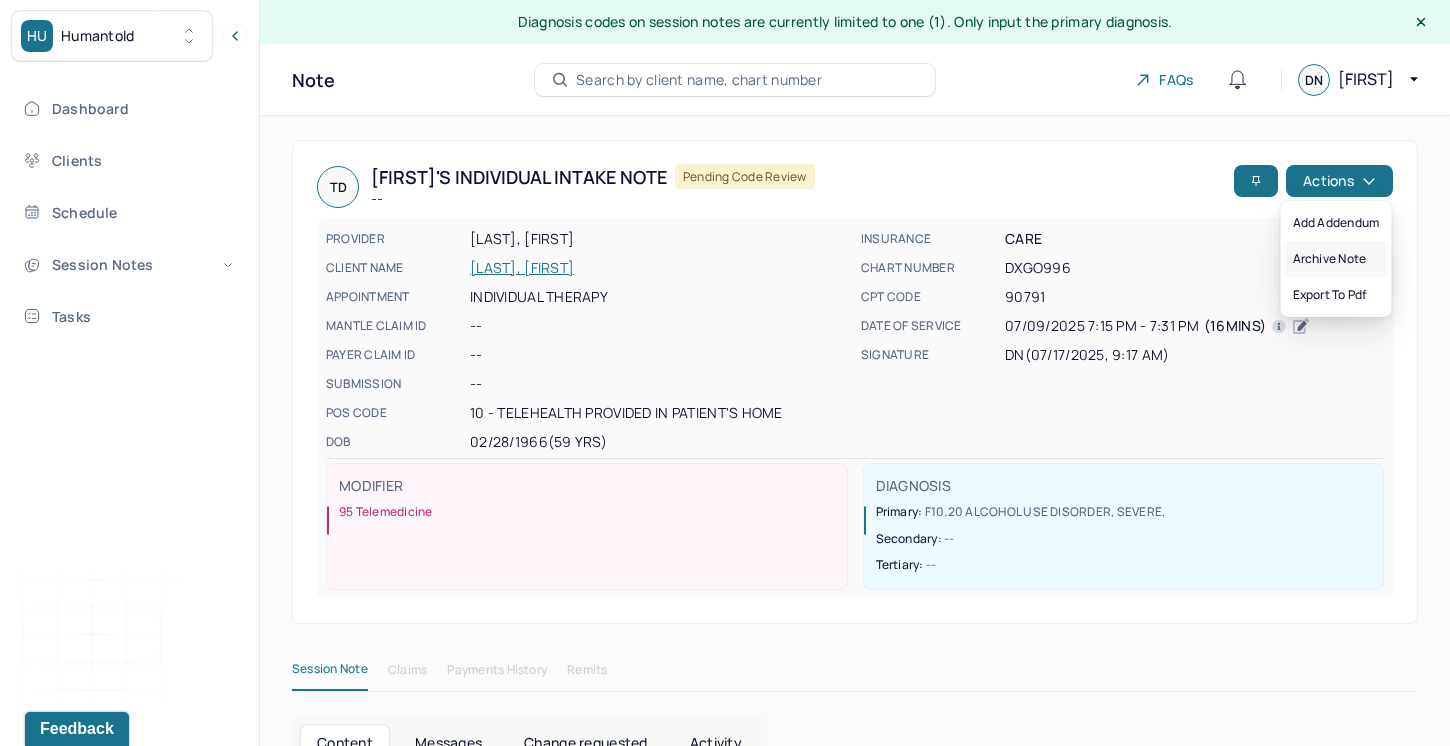 click on "Archive note" at bounding box center (1336, 259) 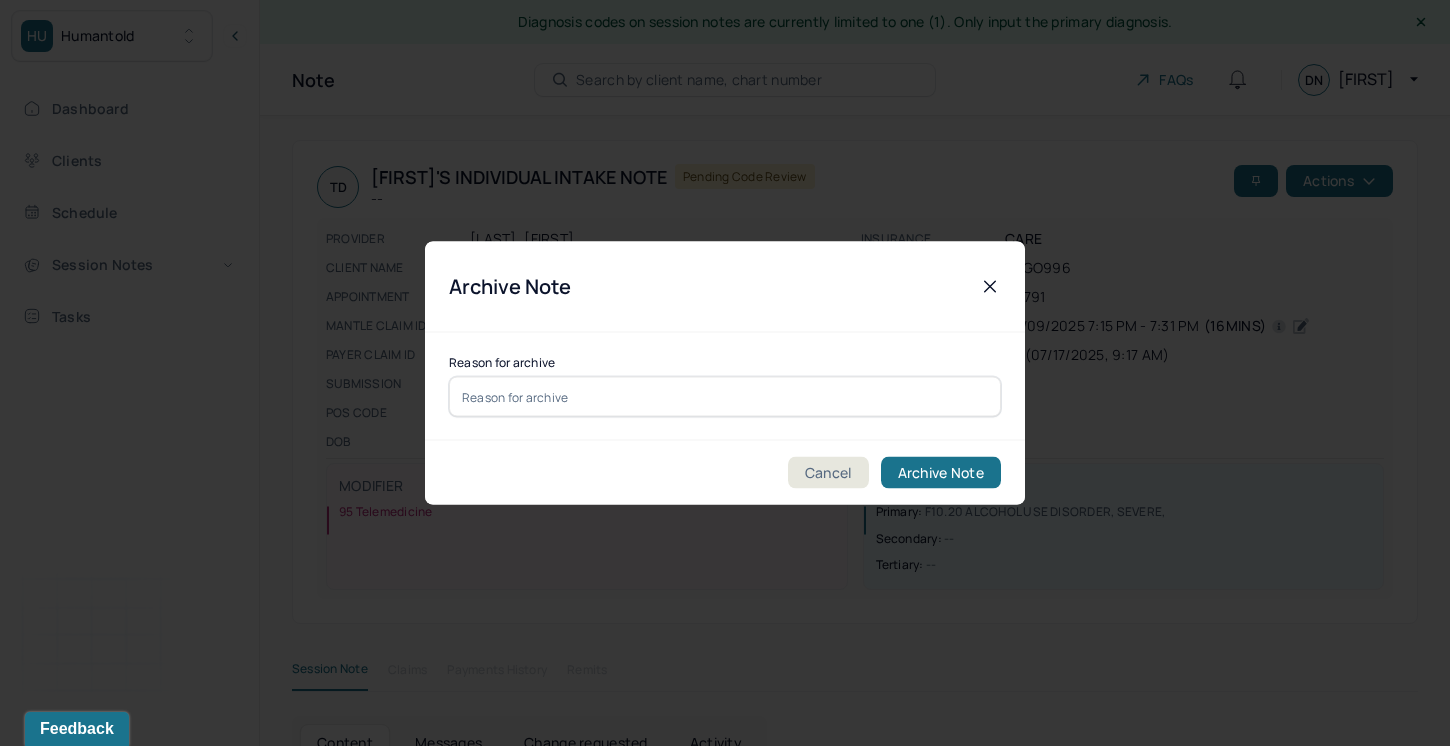 click on "Reason for archive" at bounding box center (725, 387) 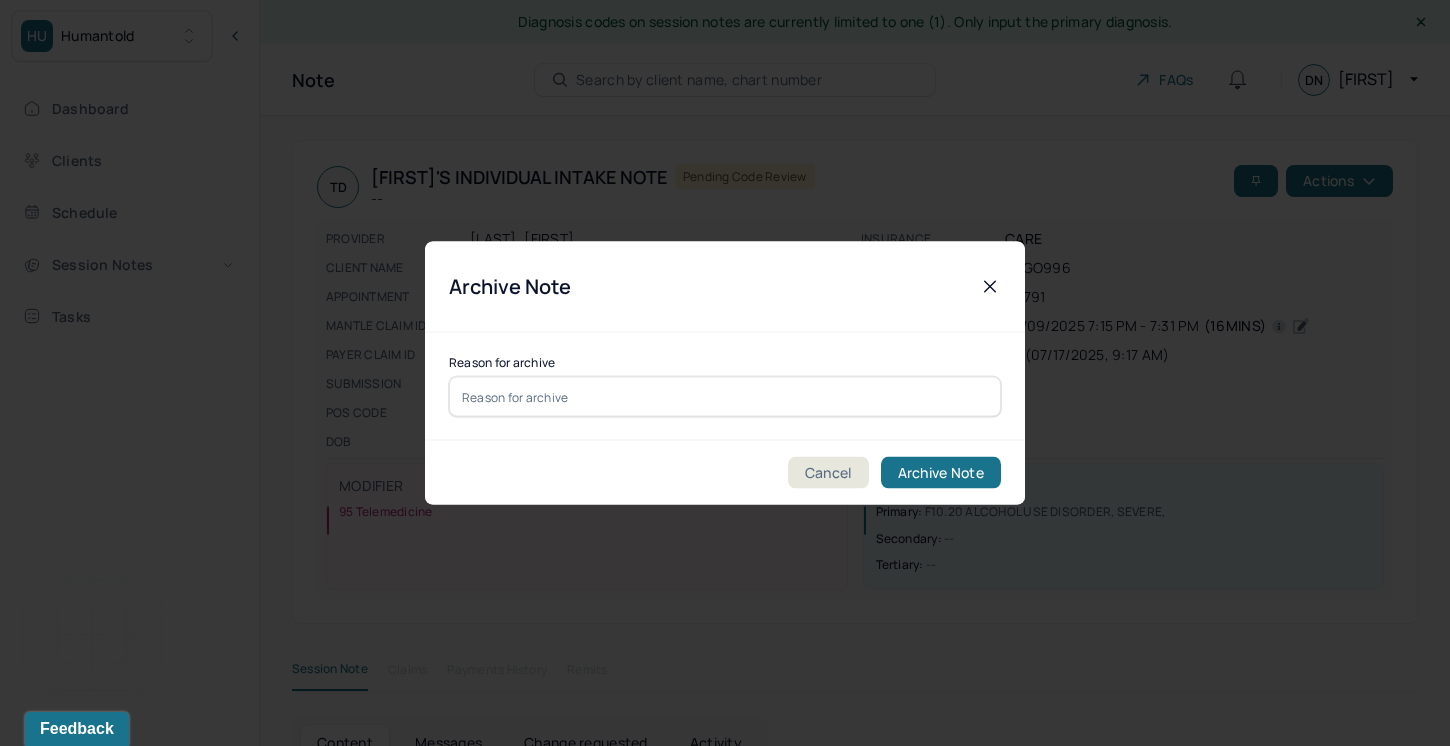 click at bounding box center (725, 397) 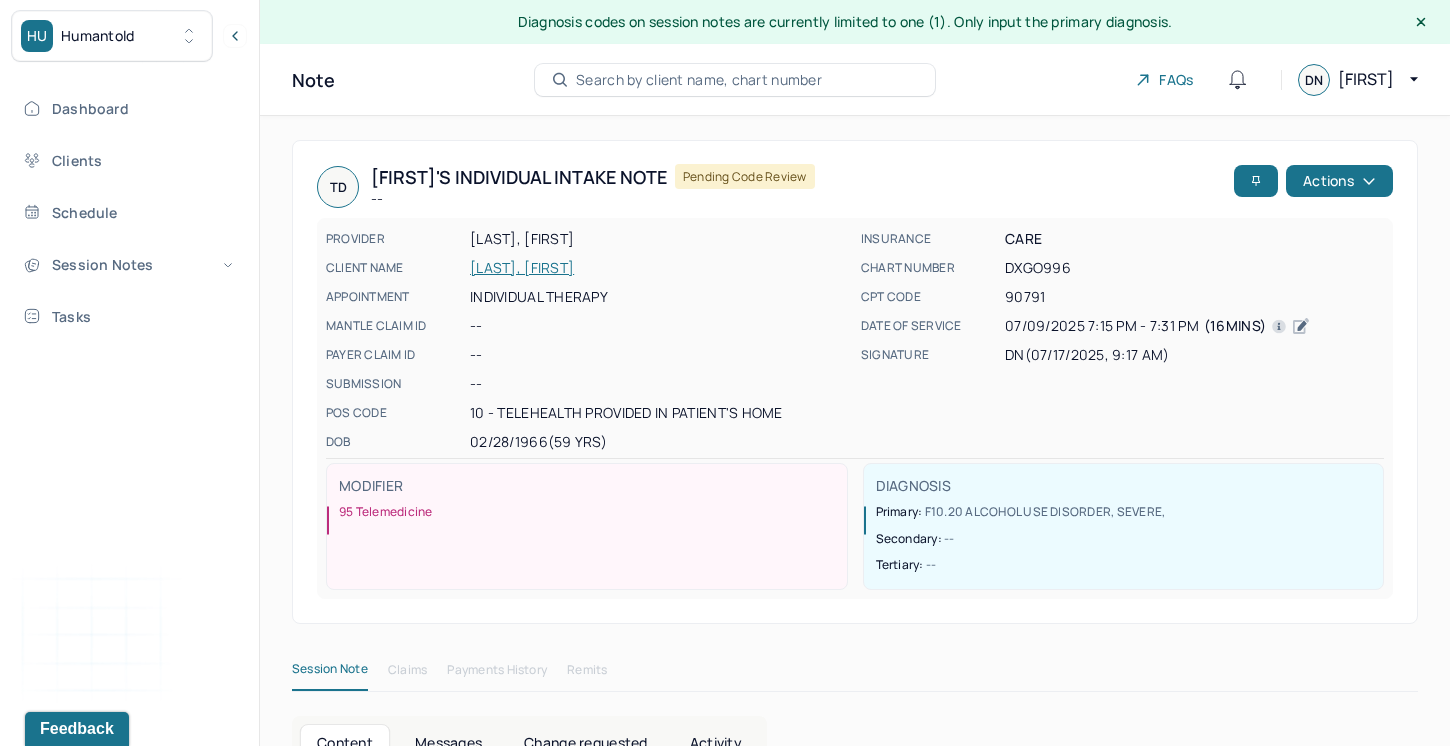 click 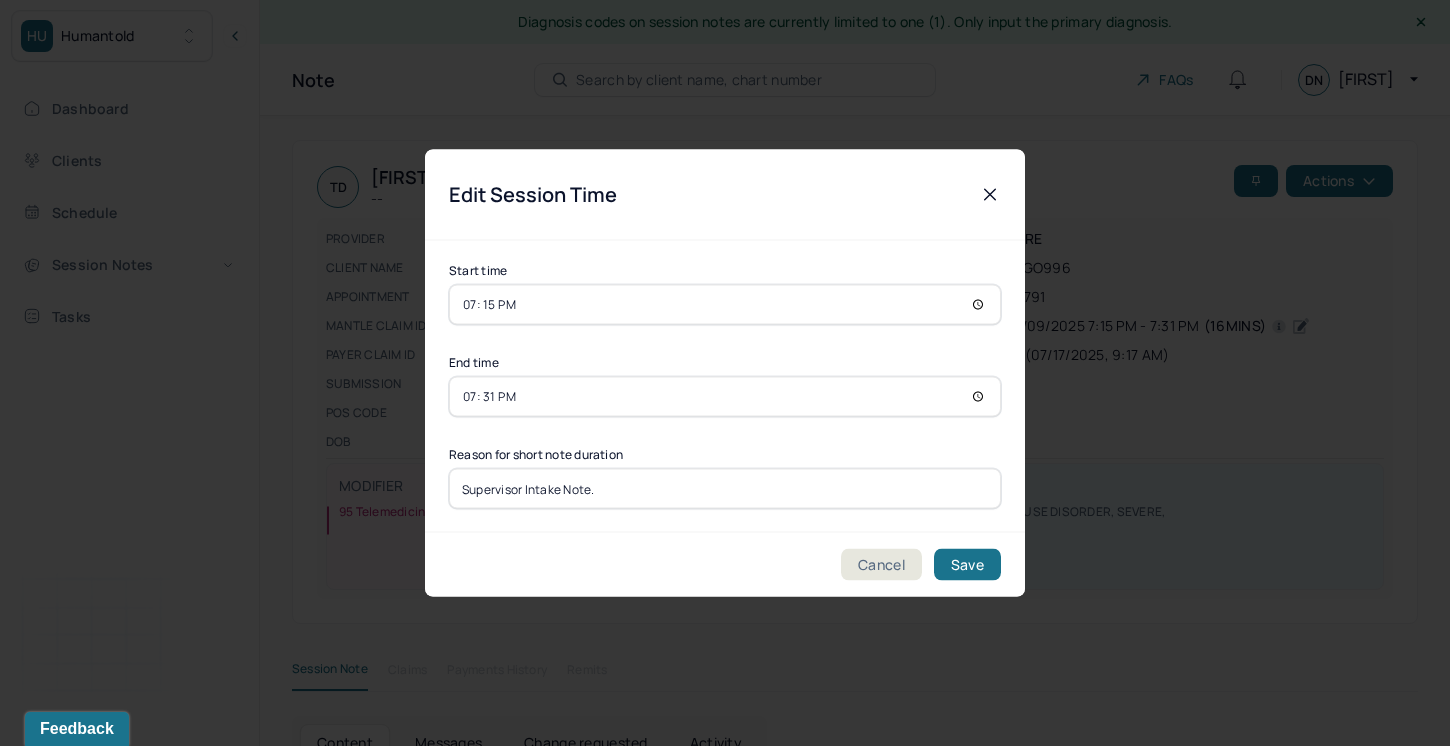 click 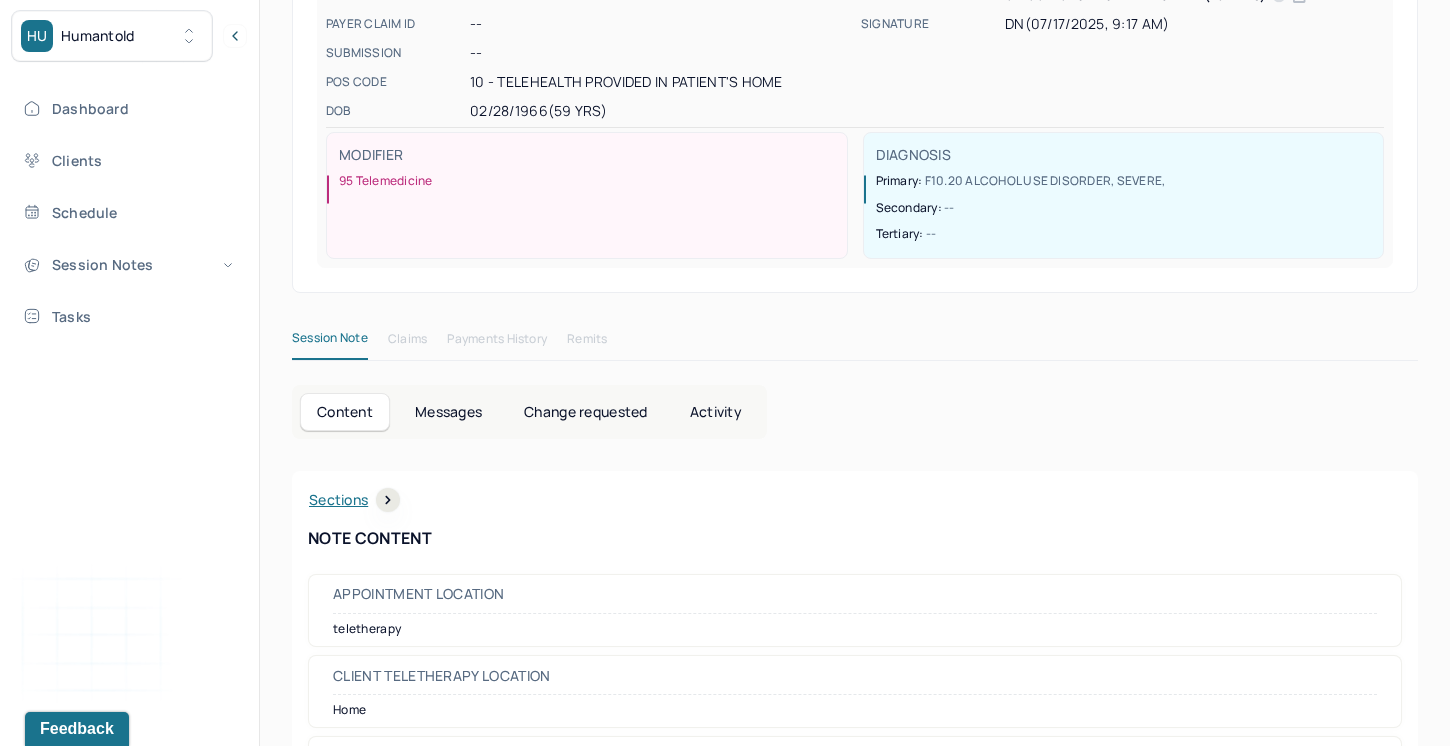 scroll, scrollTop: 0, scrollLeft: 0, axis: both 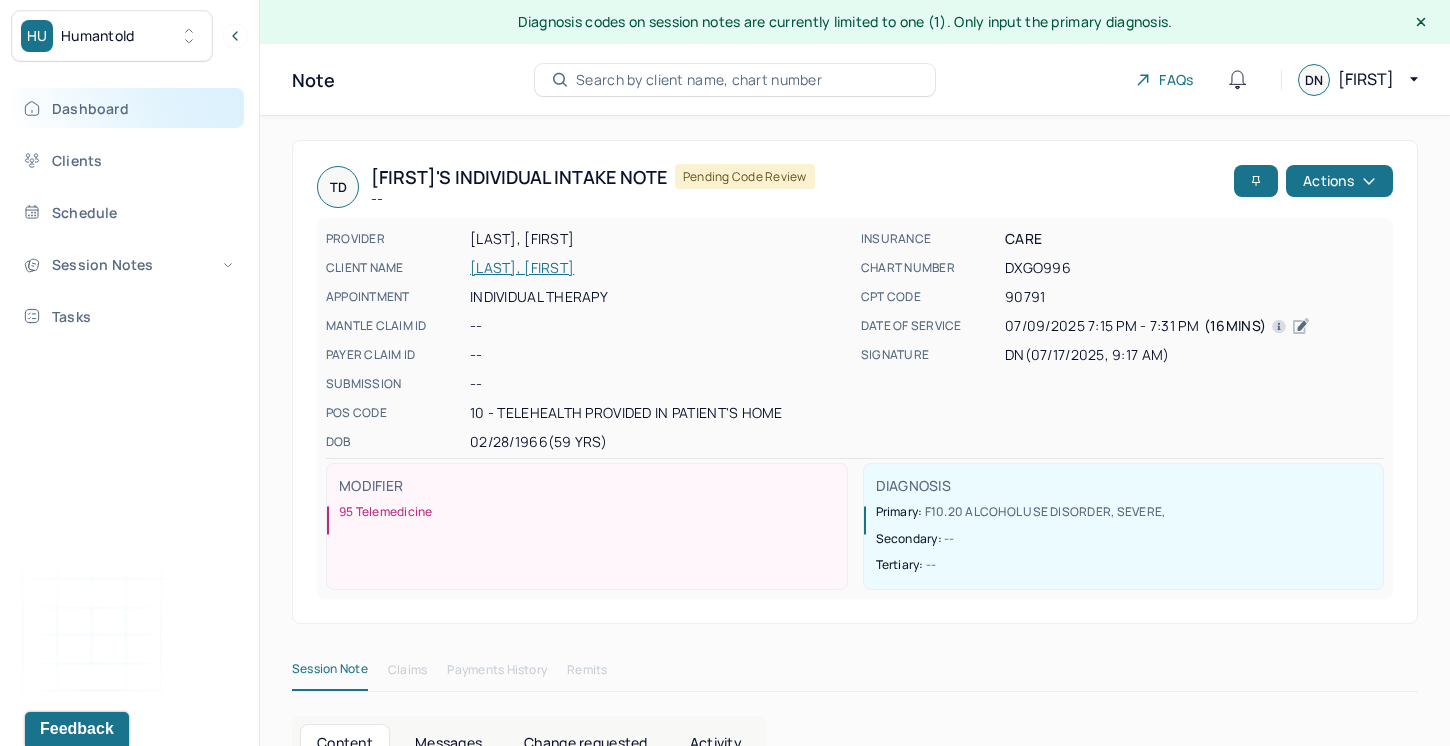 click on "Dashboard" at bounding box center (128, 108) 